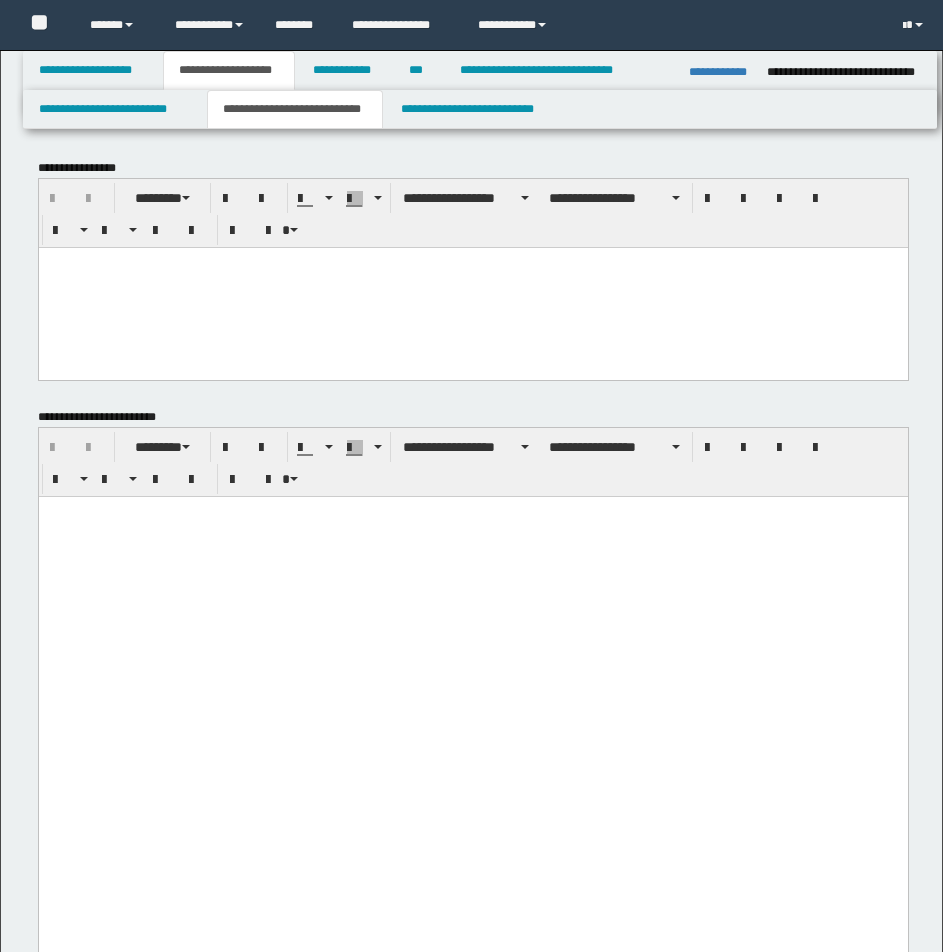 click at bounding box center [601, 1550] 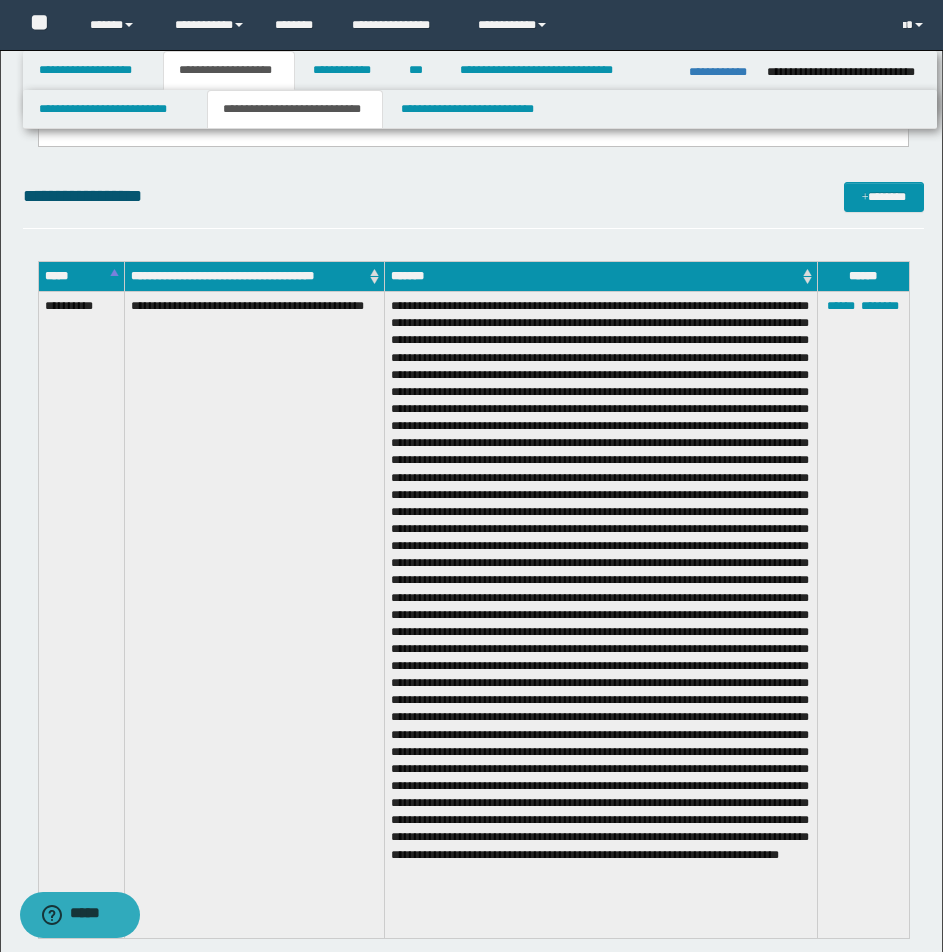 scroll, scrollTop: 0, scrollLeft: 0, axis: both 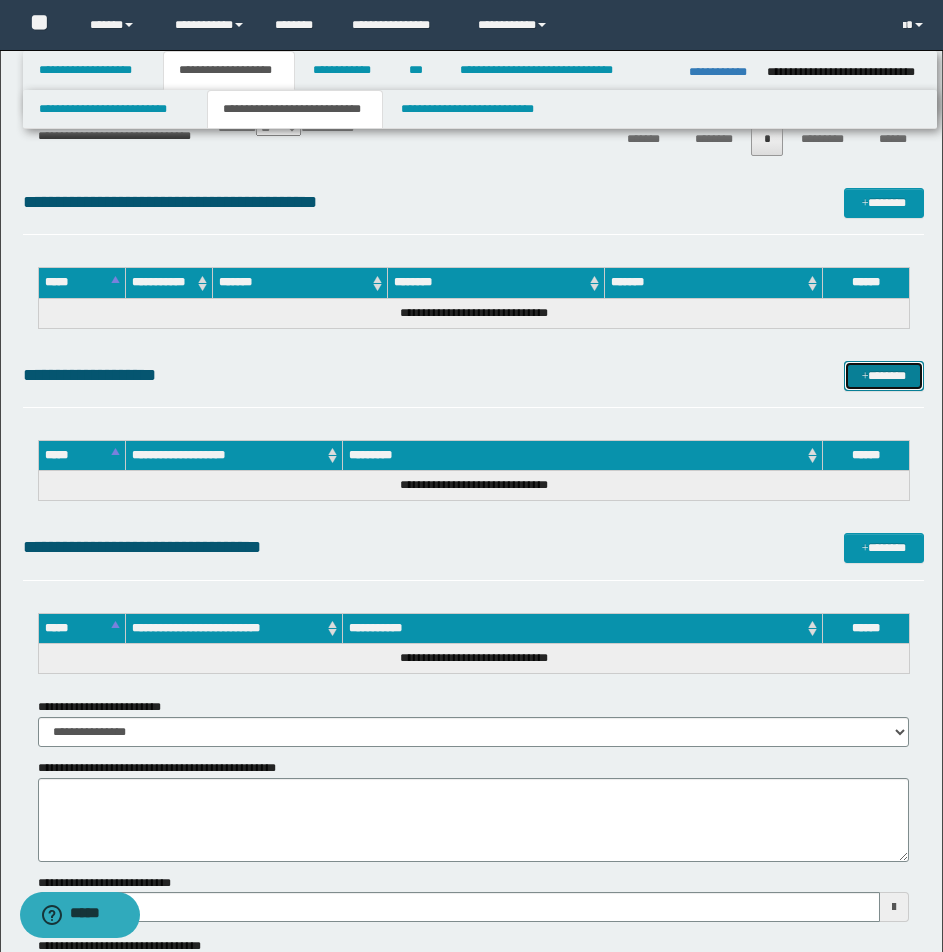 click on "*******" at bounding box center (884, 376) 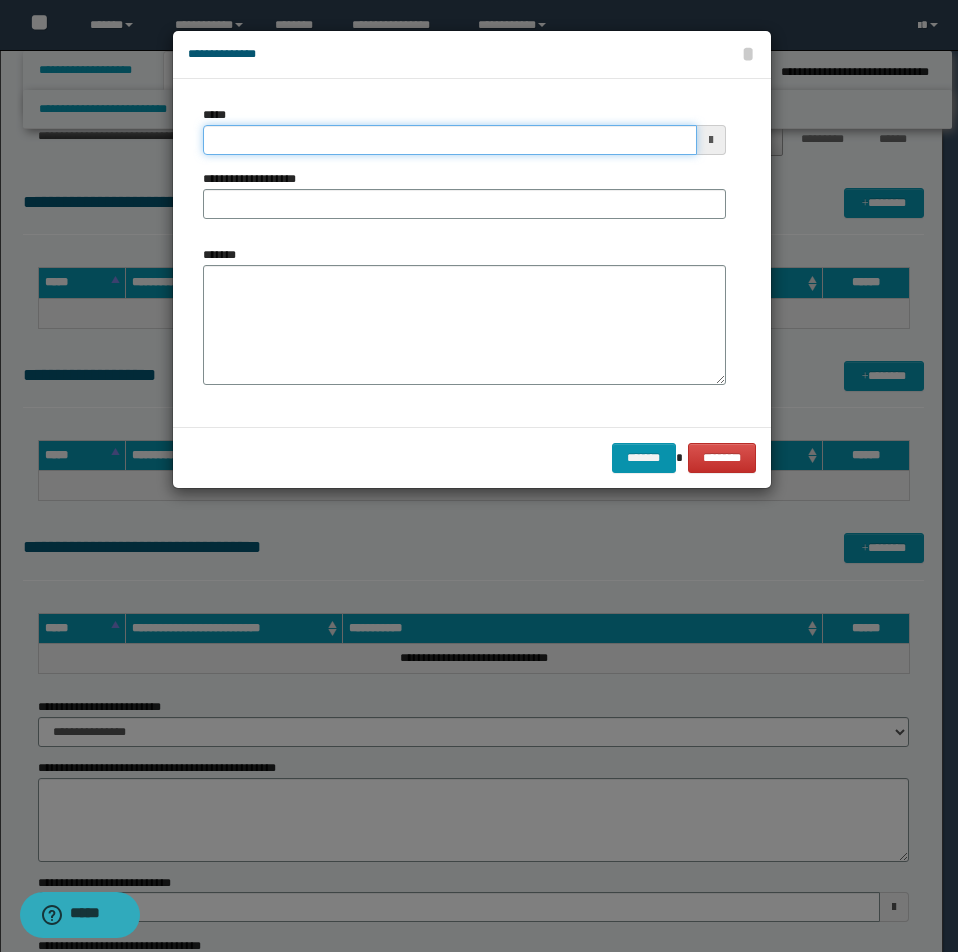 click on "*****" at bounding box center [450, 140] 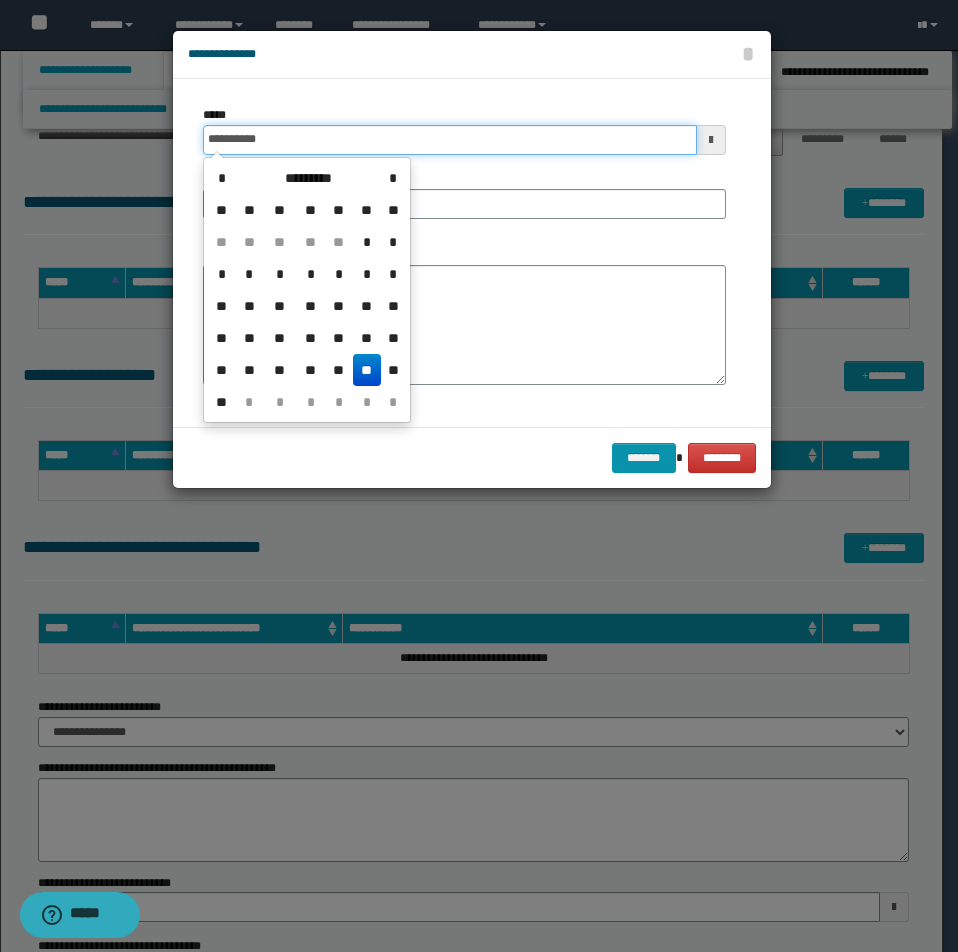 type on "**********" 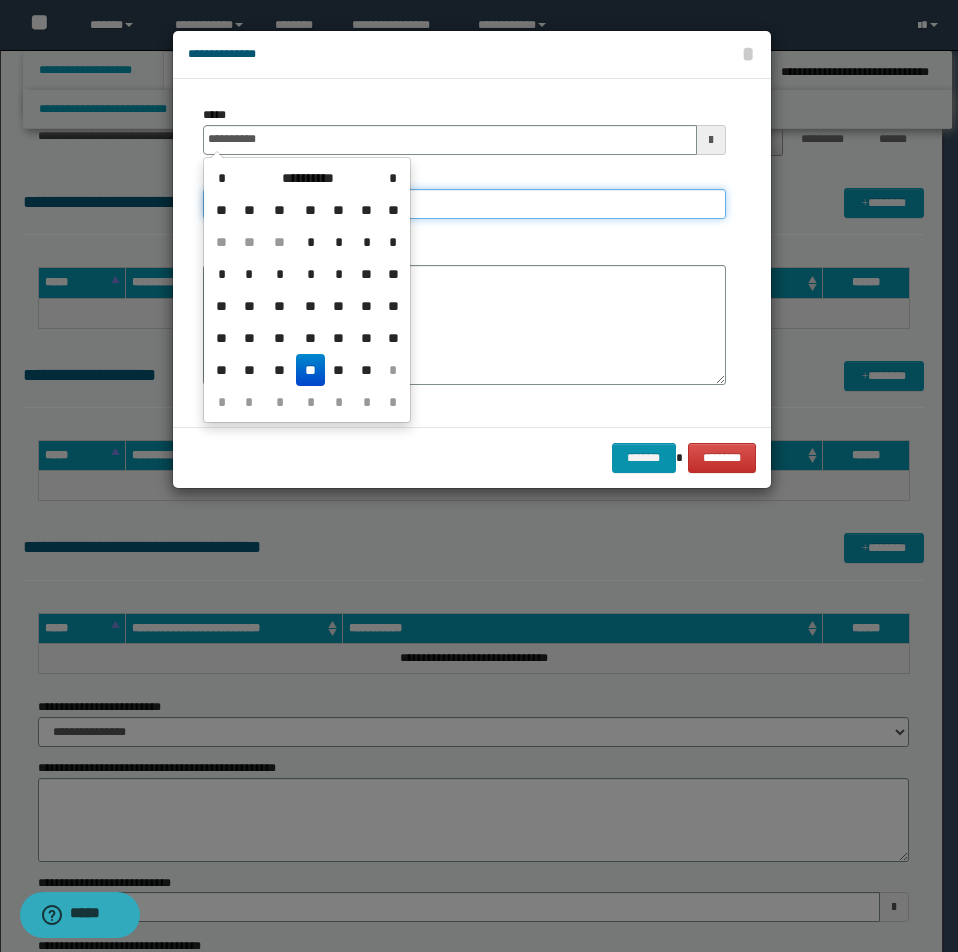 click on "**********" at bounding box center (464, 204) 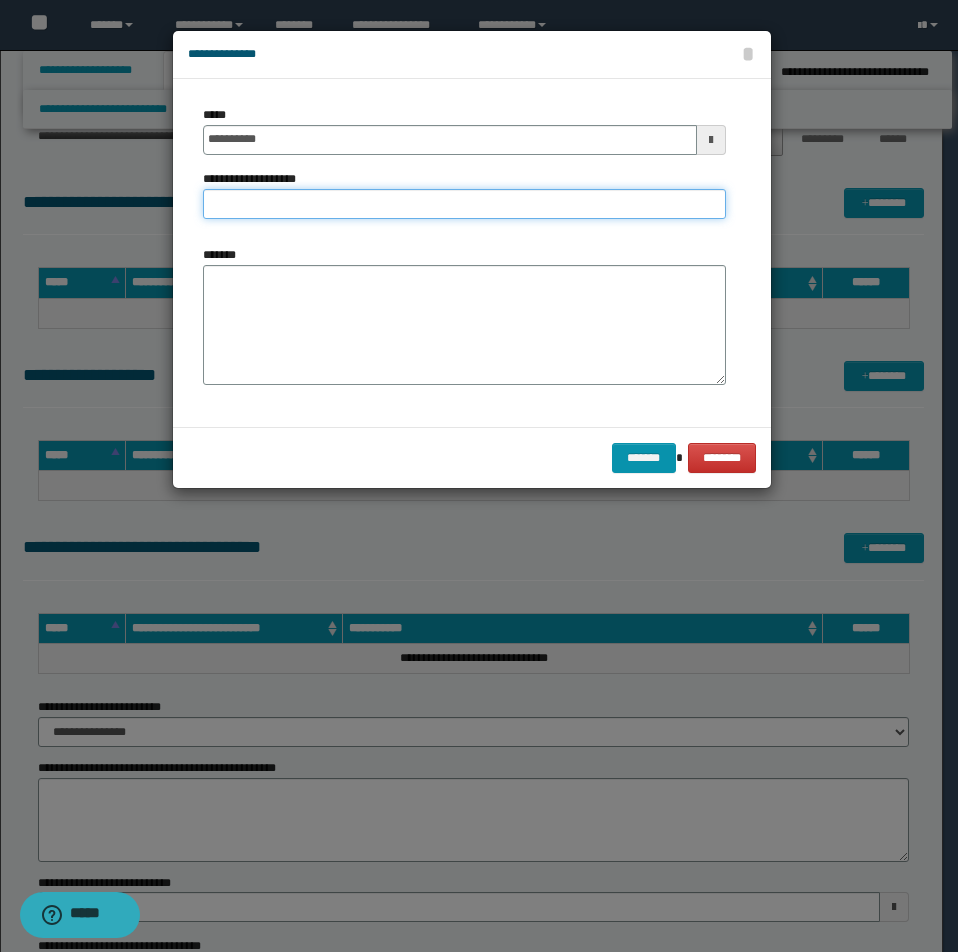 click on "**********" at bounding box center (464, 204) 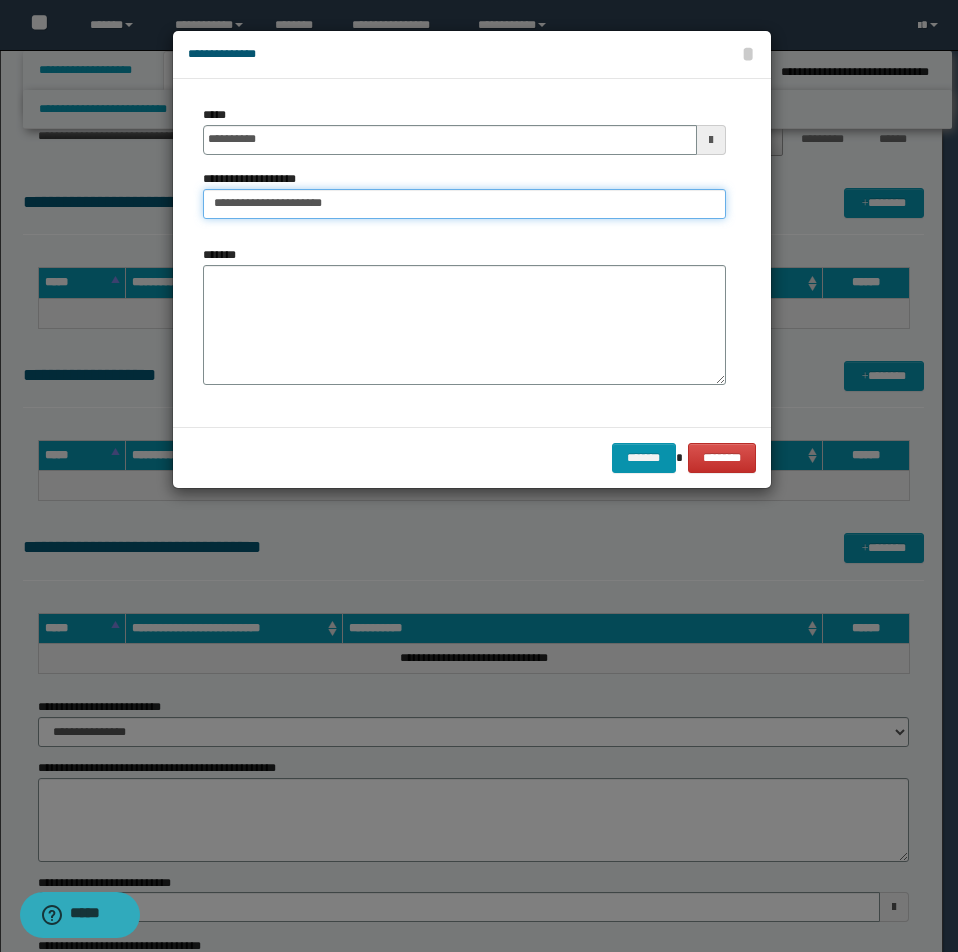 type on "**********" 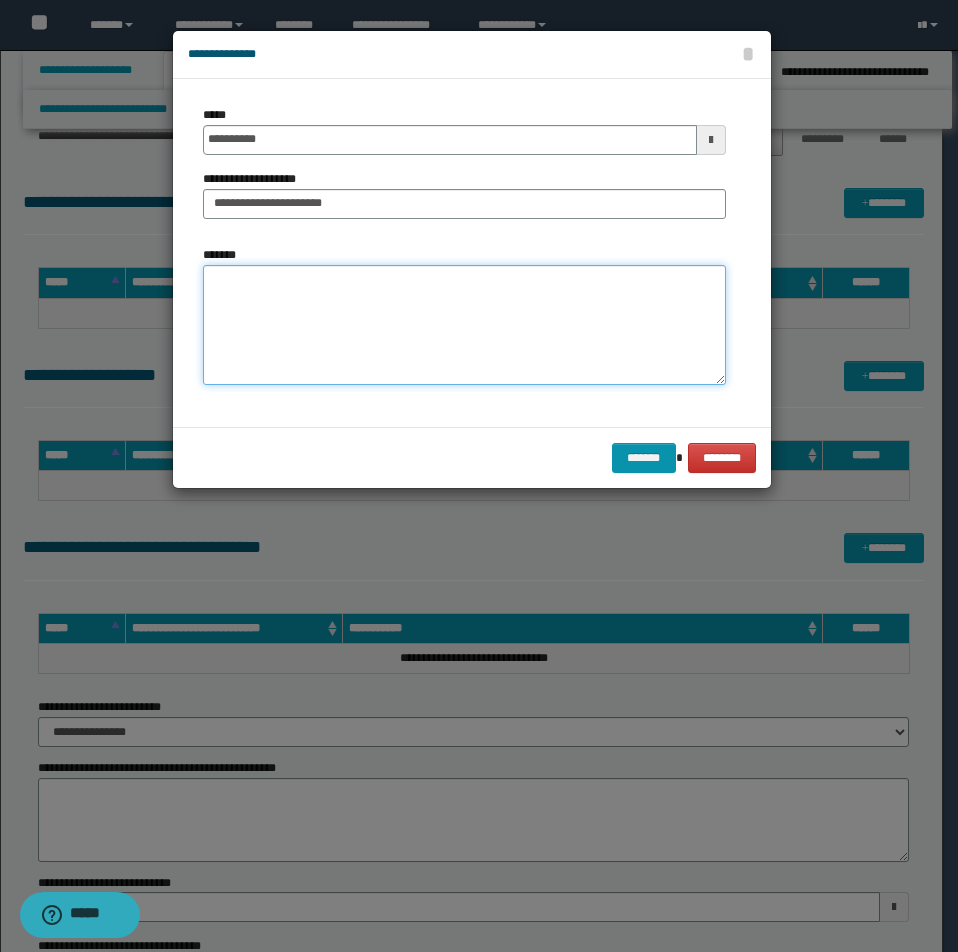 click on "*******" at bounding box center [464, 325] 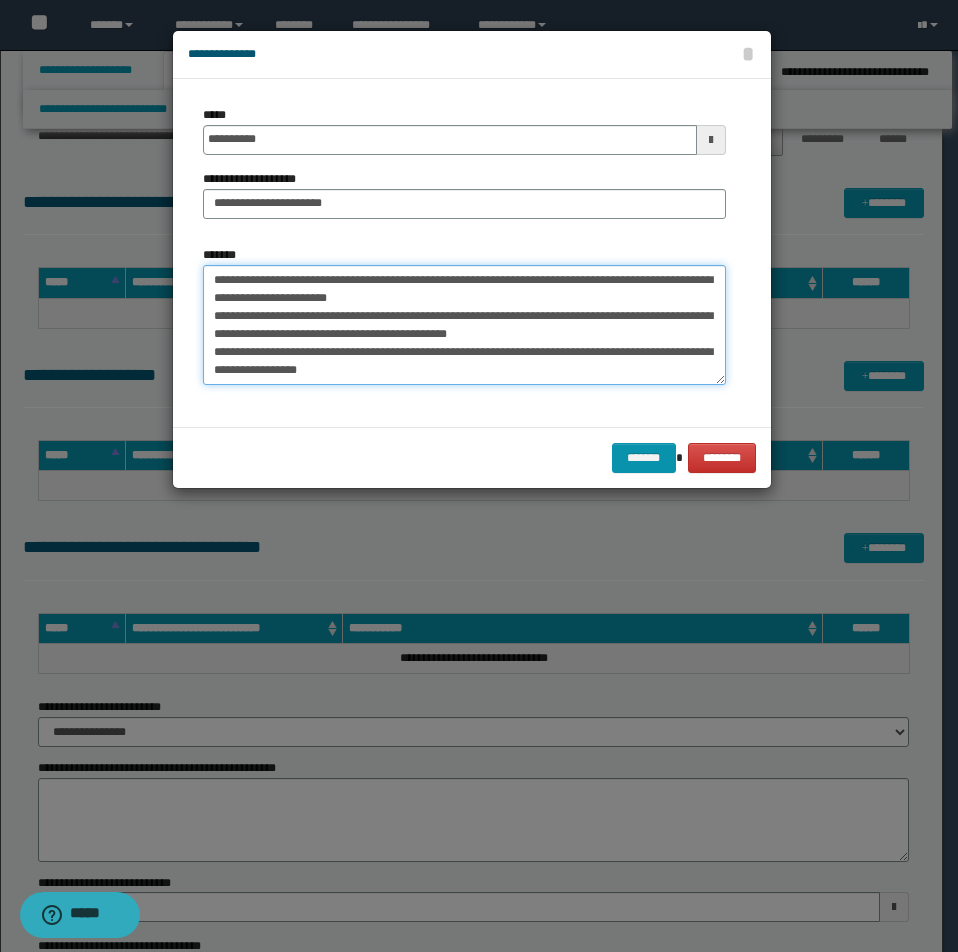 scroll, scrollTop: 588, scrollLeft: 0, axis: vertical 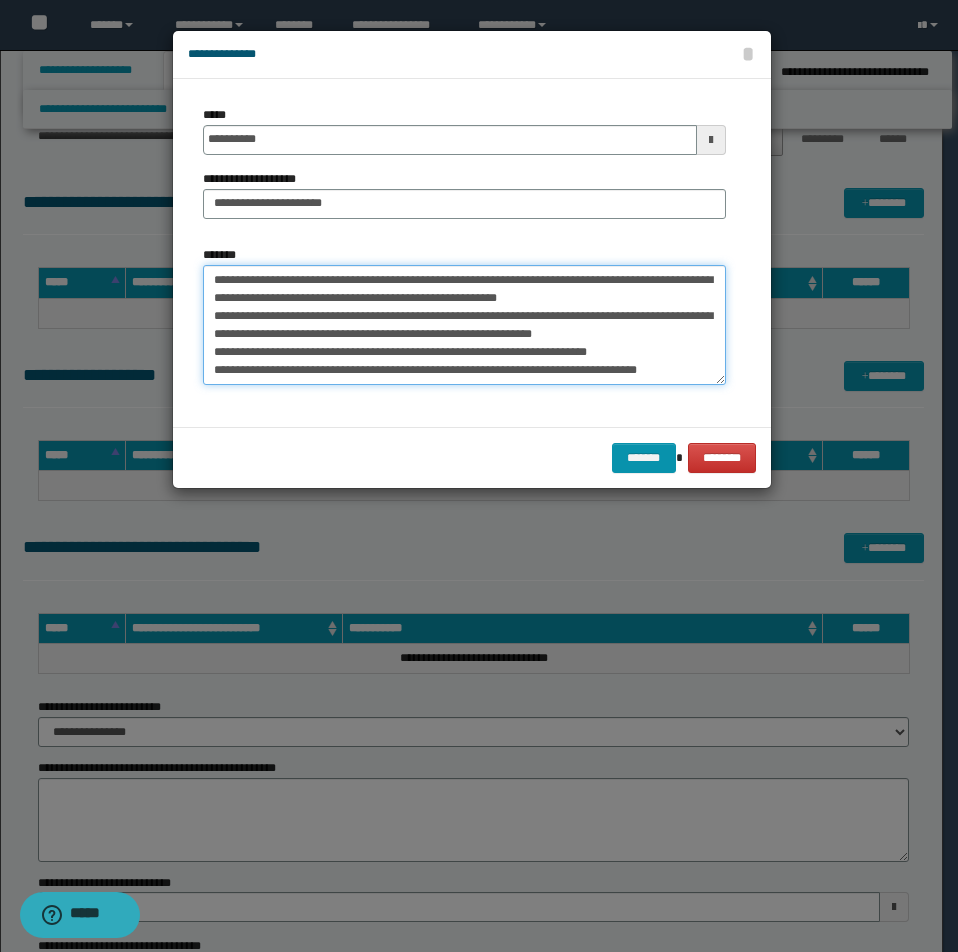 drag, startPoint x: 214, startPoint y: 279, endPoint x: 702, endPoint y: 397, distance: 502.06375 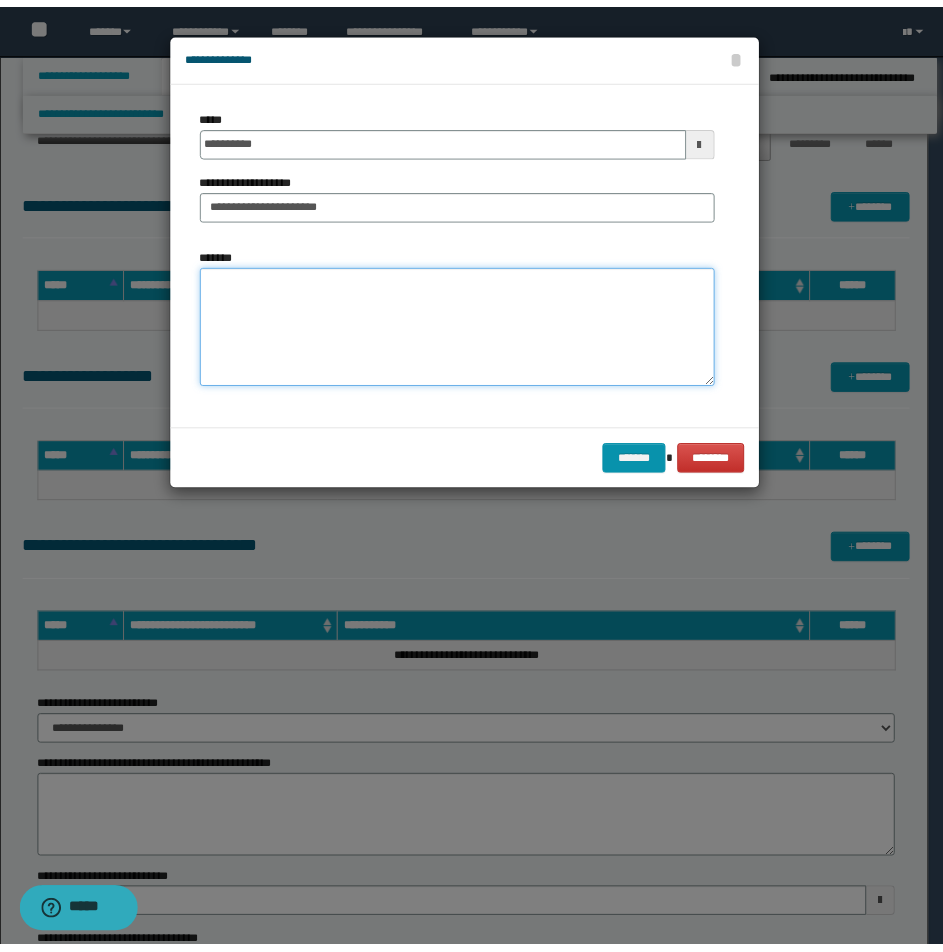 scroll, scrollTop: 0, scrollLeft: 0, axis: both 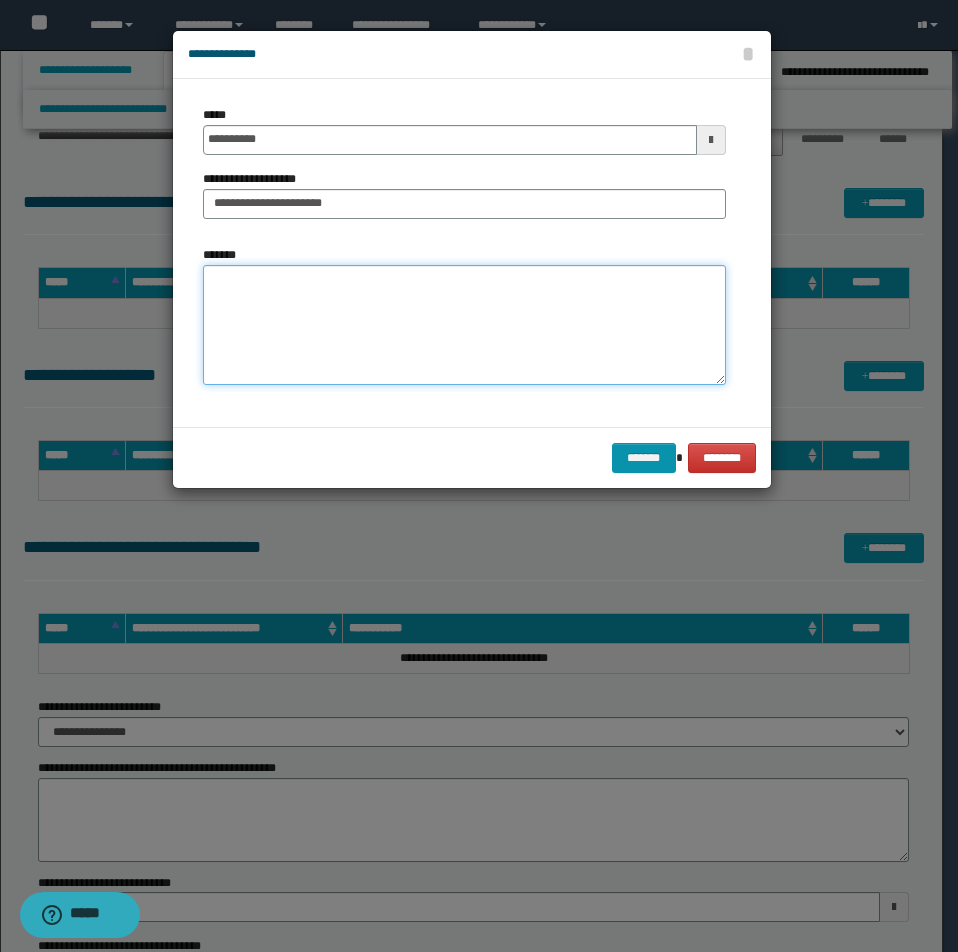 click on "*******" at bounding box center [464, 325] 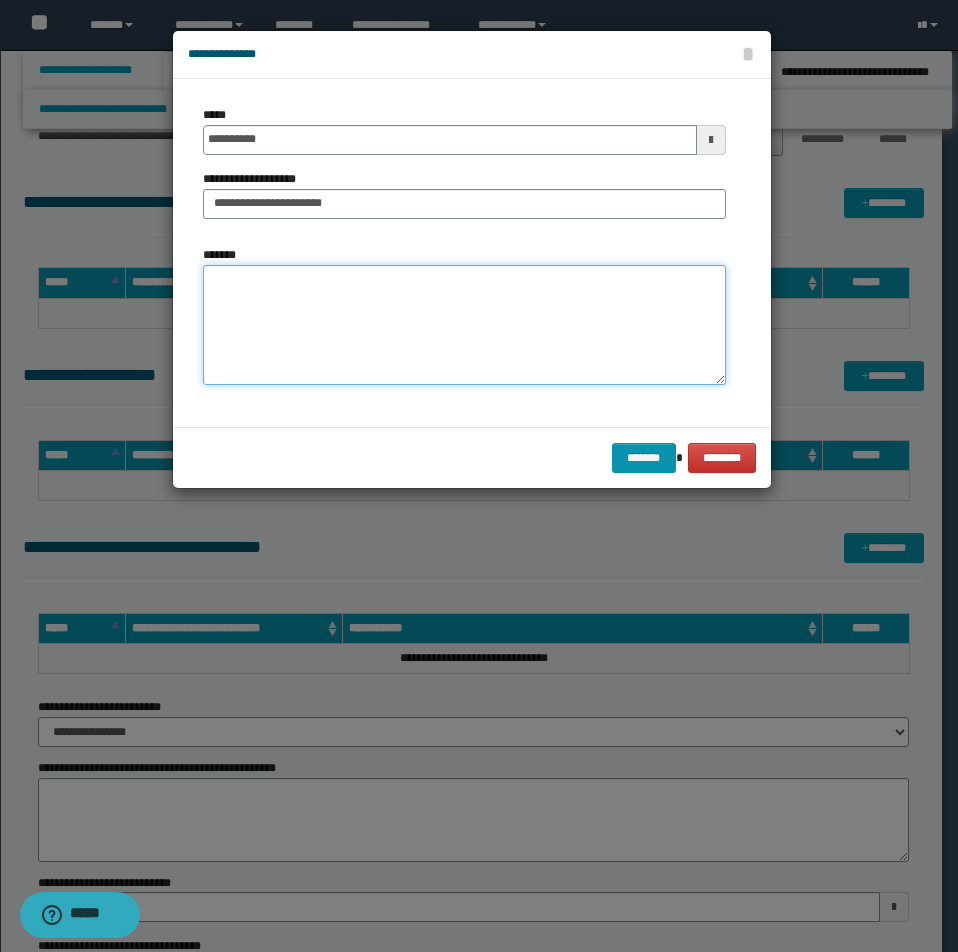 paste on "**********" 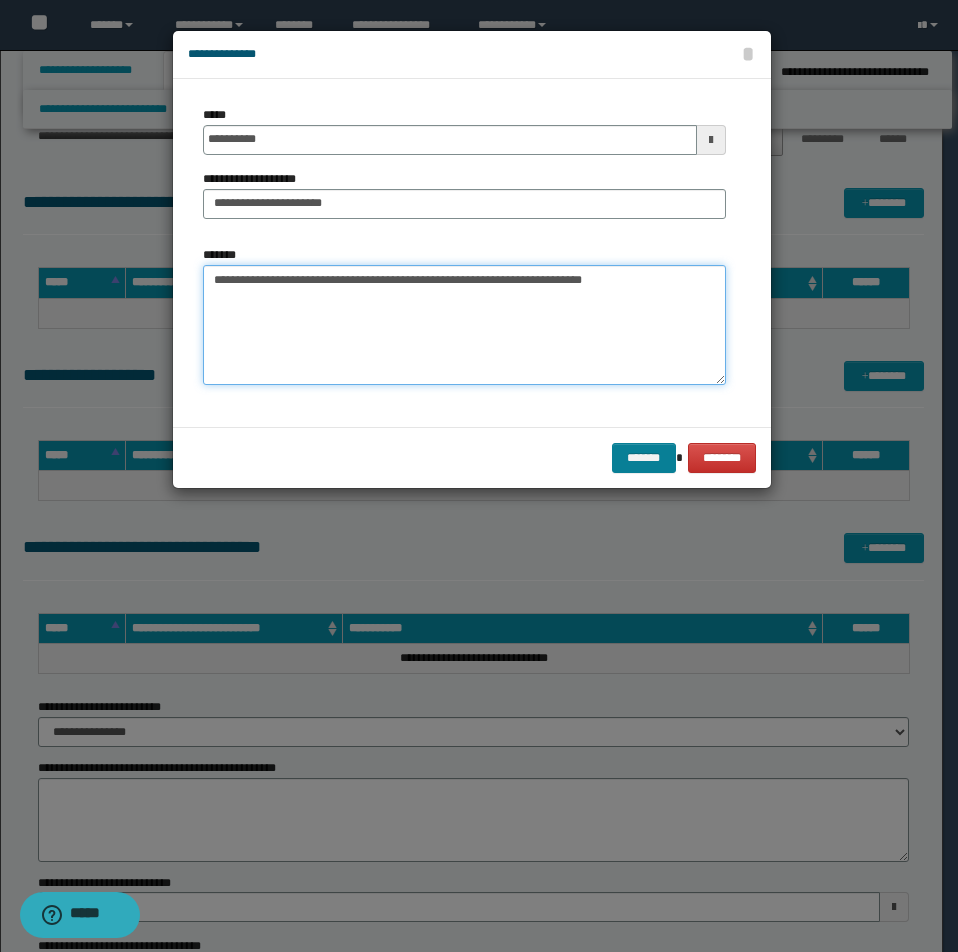 type on "**********" 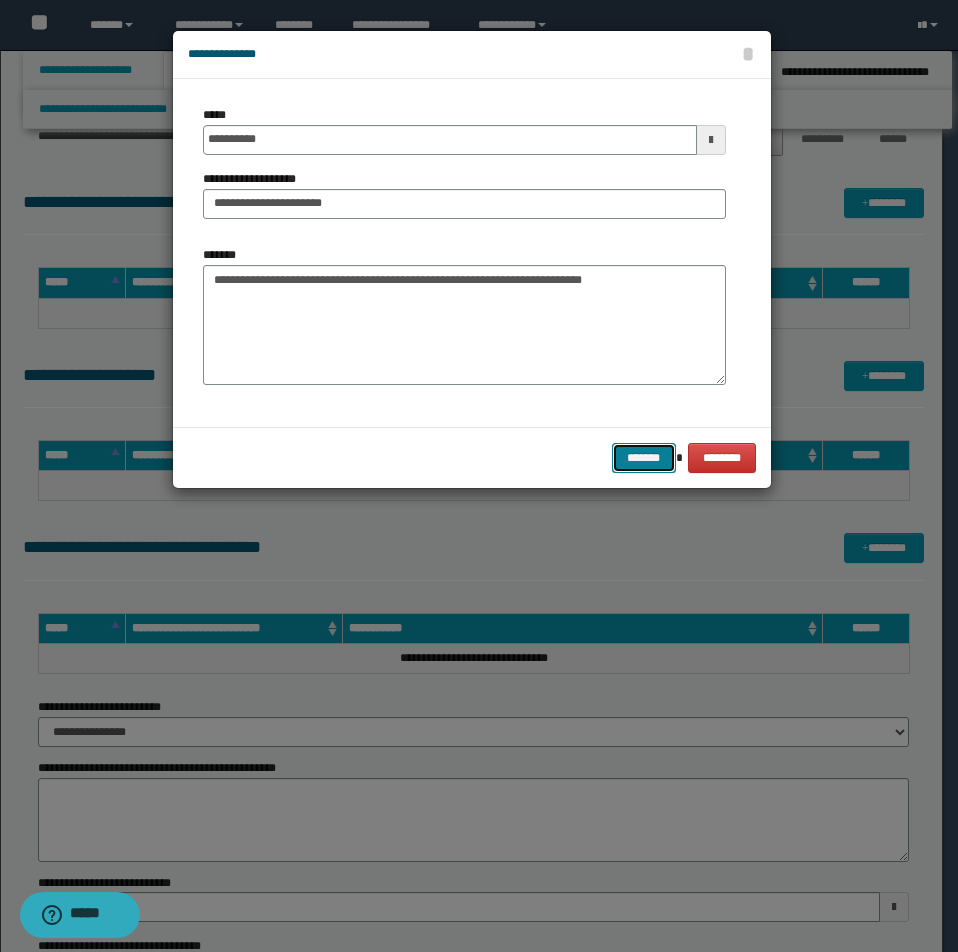click on "*******" at bounding box center (644, 458) 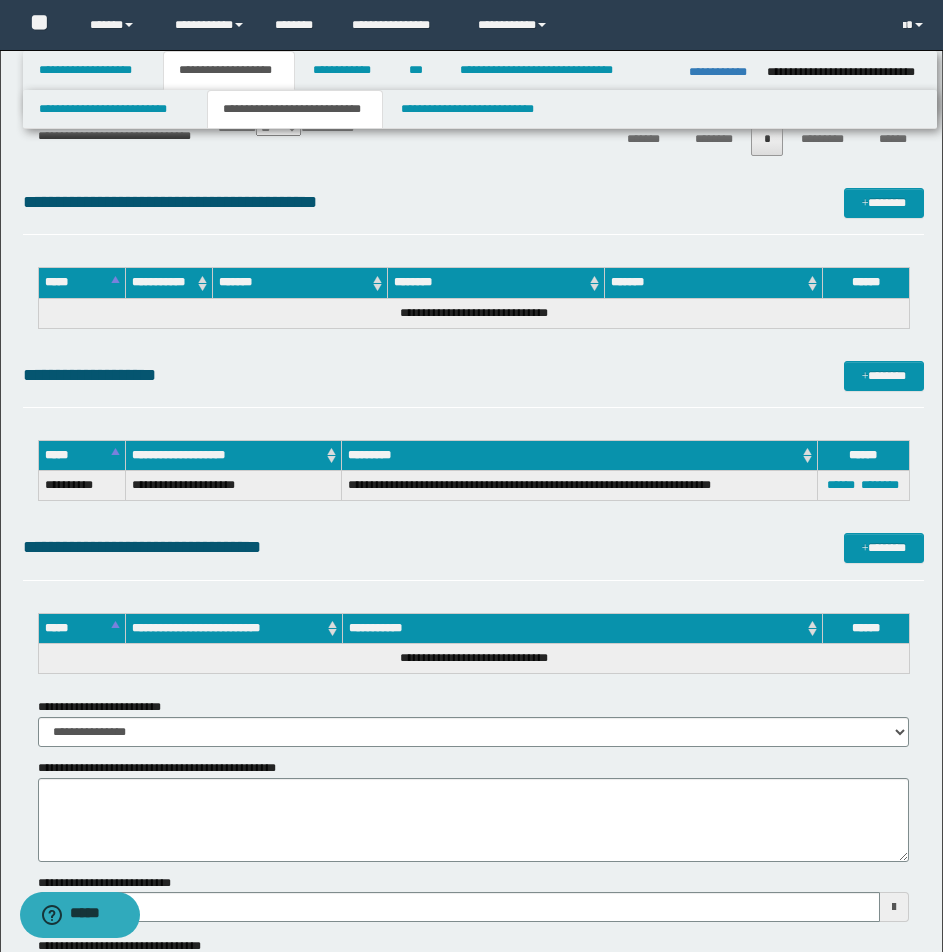 click on "**********" at bounding box center [295, 109] 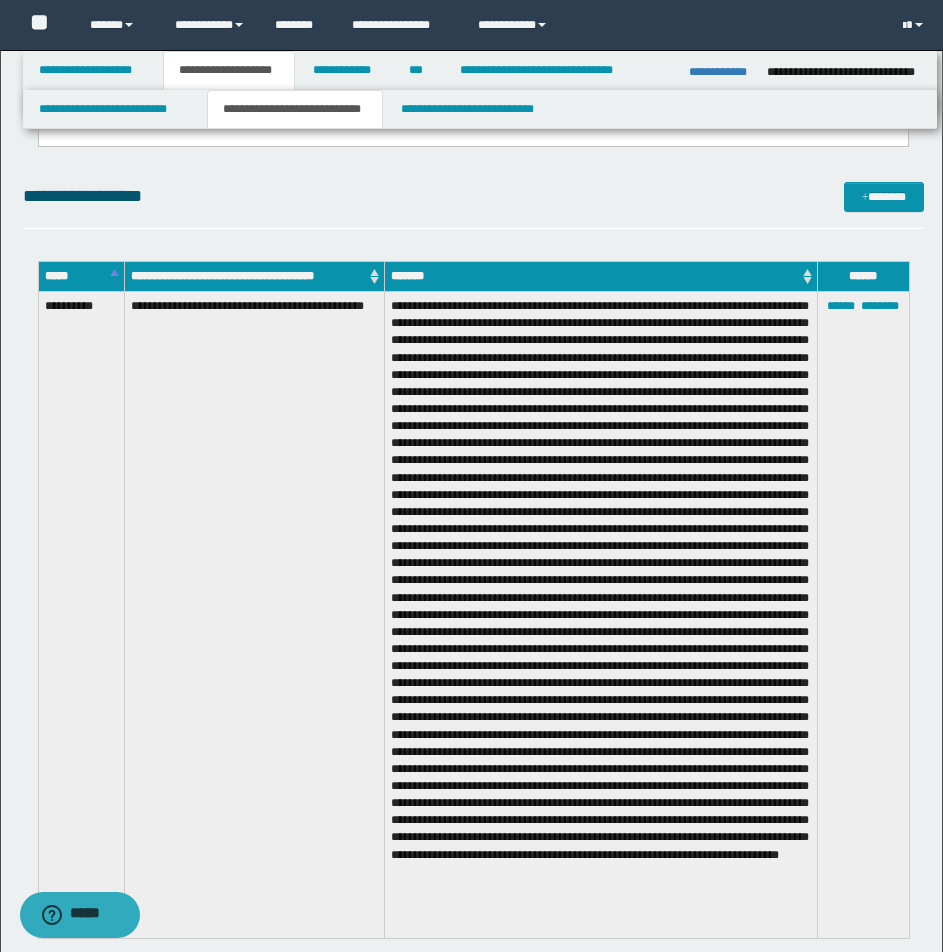 scroll, scrollTop: 0, scrollLeft: 0, axis: both 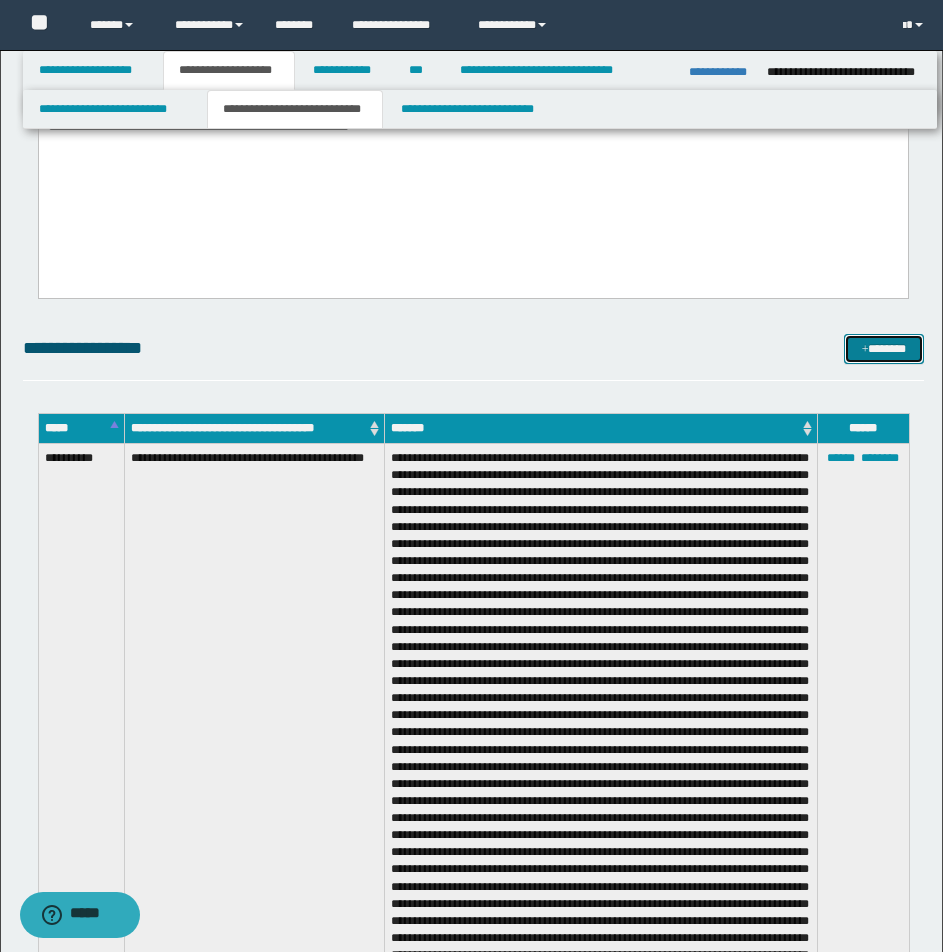 click on "*******" at bounding box center (884, 349) 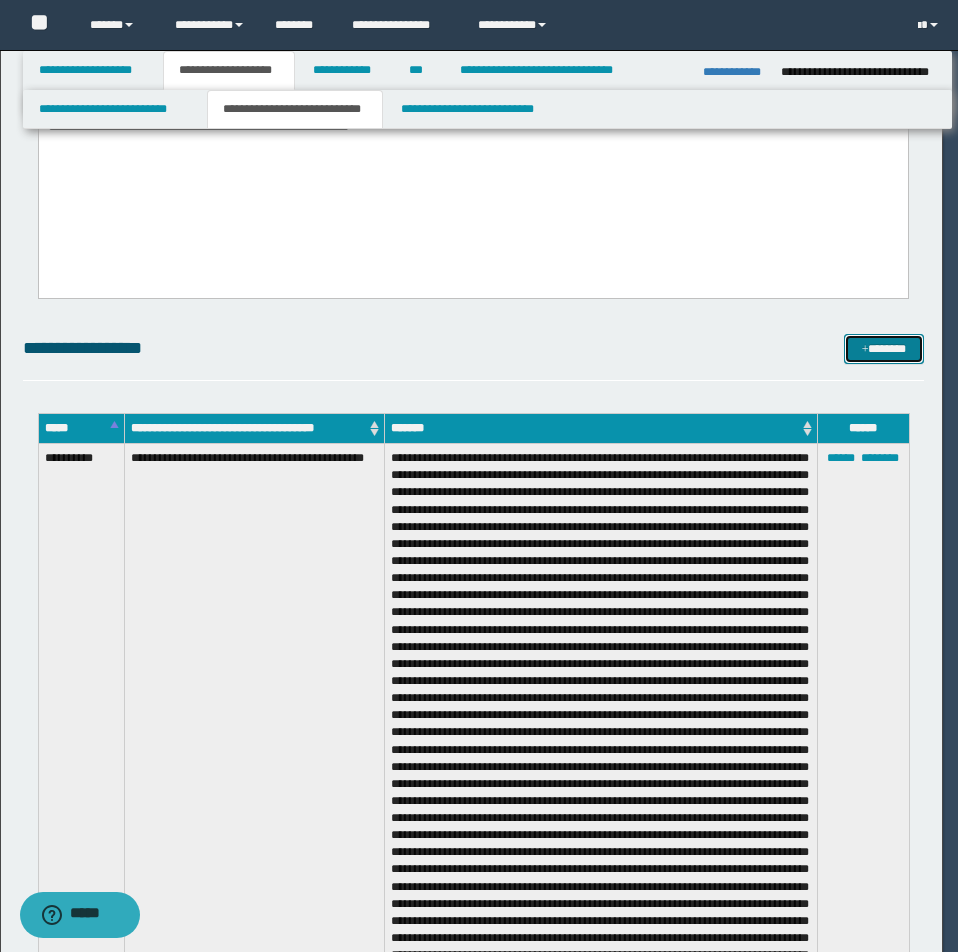 scroll, scrollTop: 0, scrollLeft: 0, axis: both 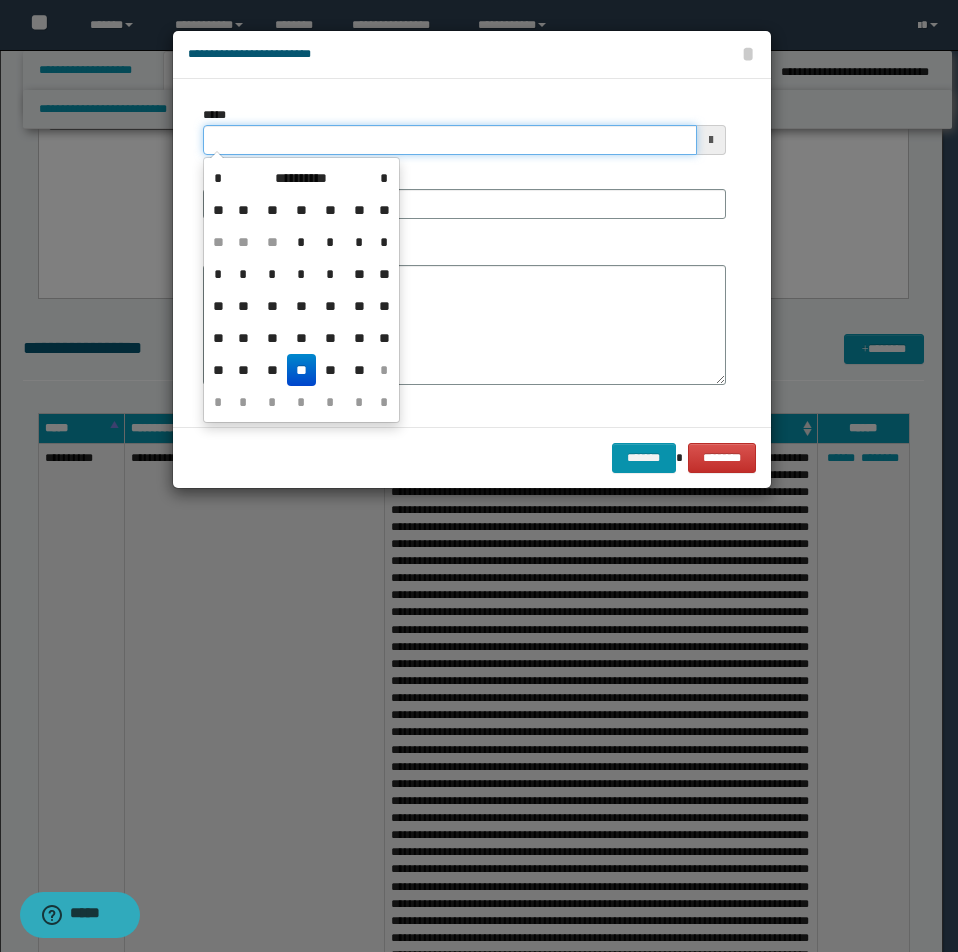 click on "*****" at bounding box center [450, 140] 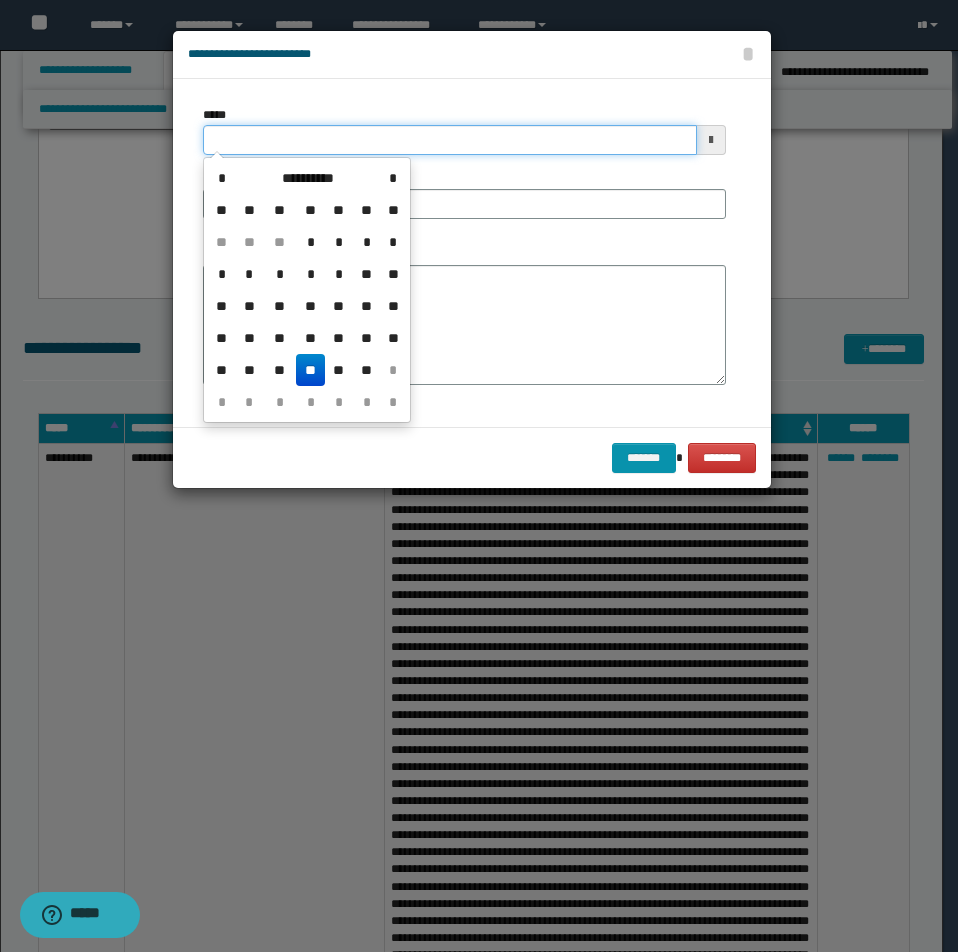 click on "*****" at bounding box center (450, 140) 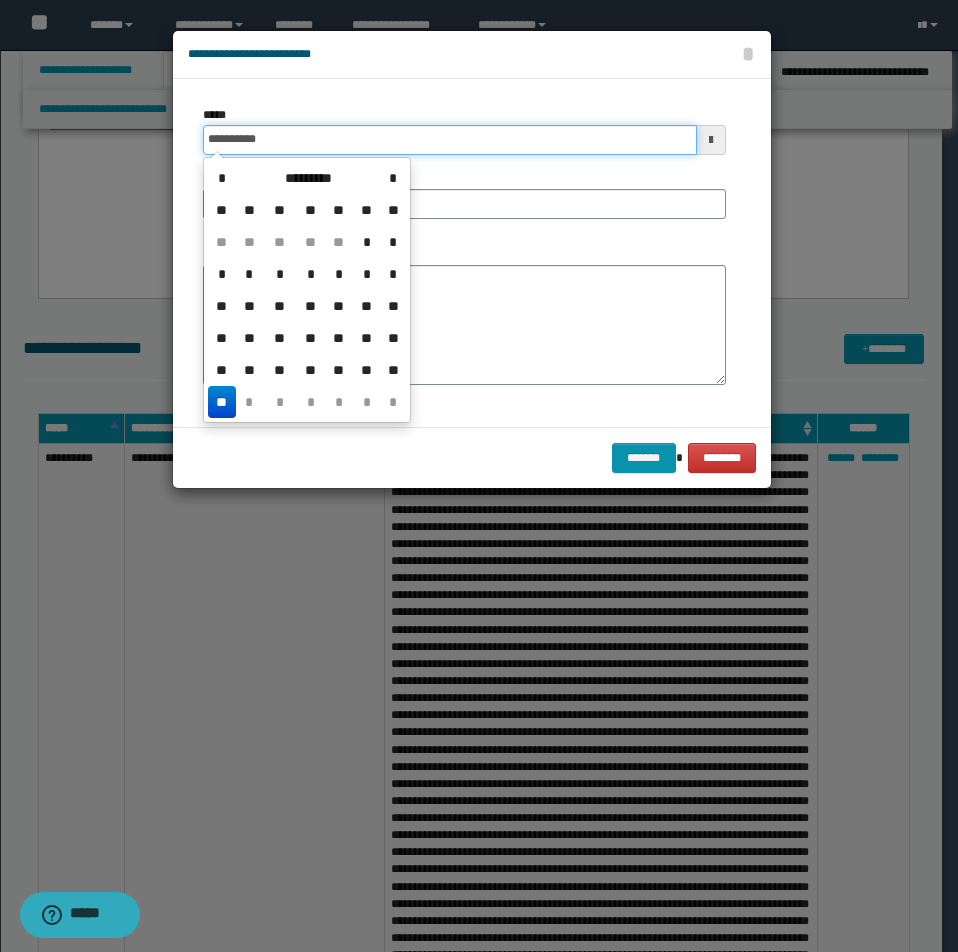 type on "**********" 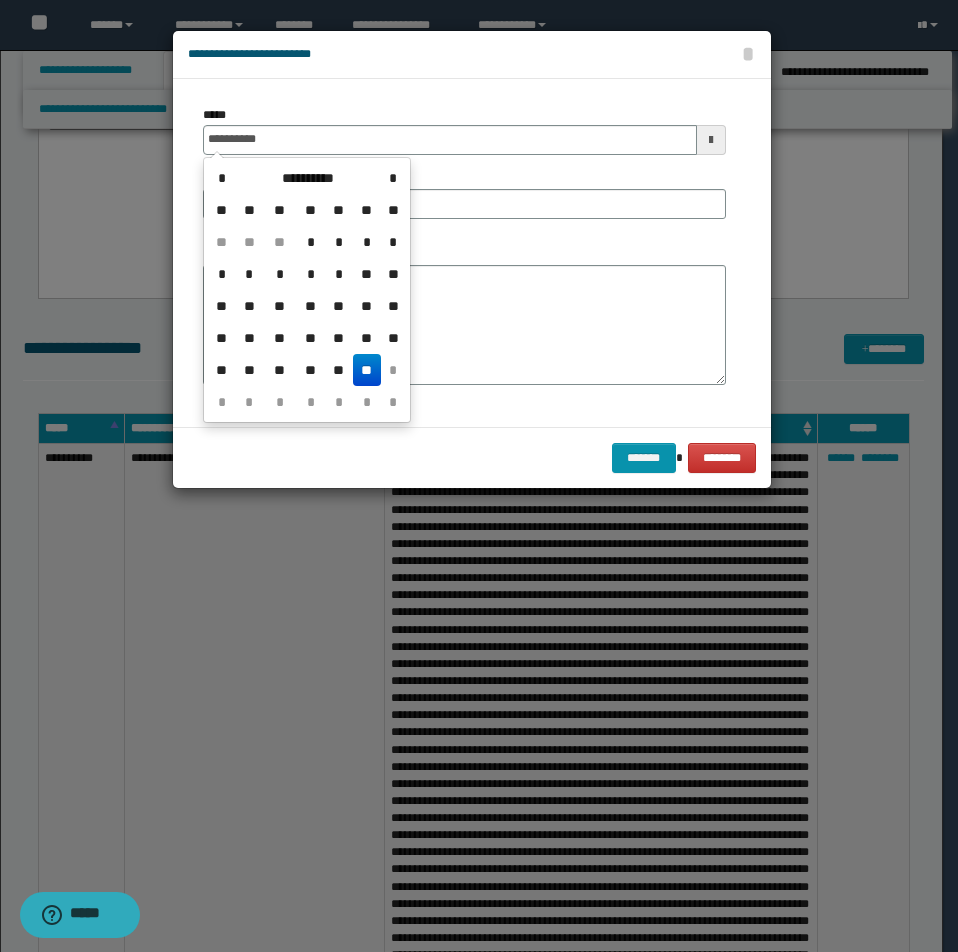 click on "**" at bounding box center [367, 370] 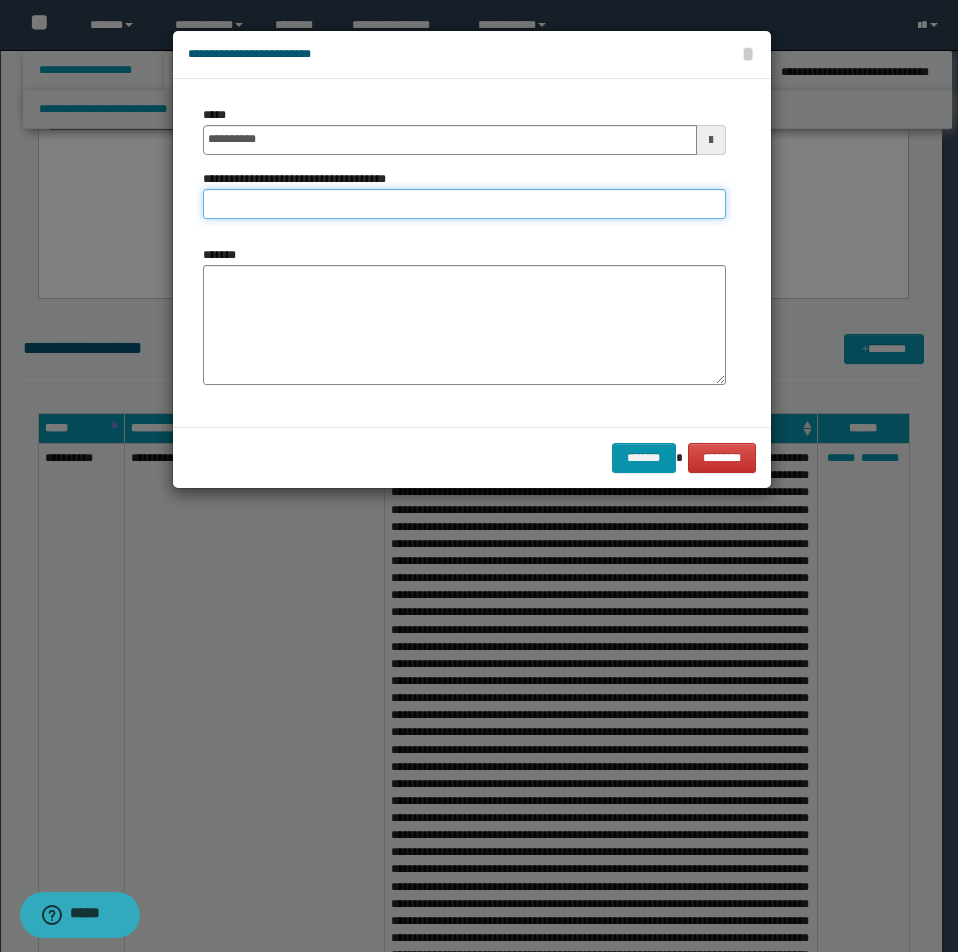click on "**********" at bounding box center (464, 204) 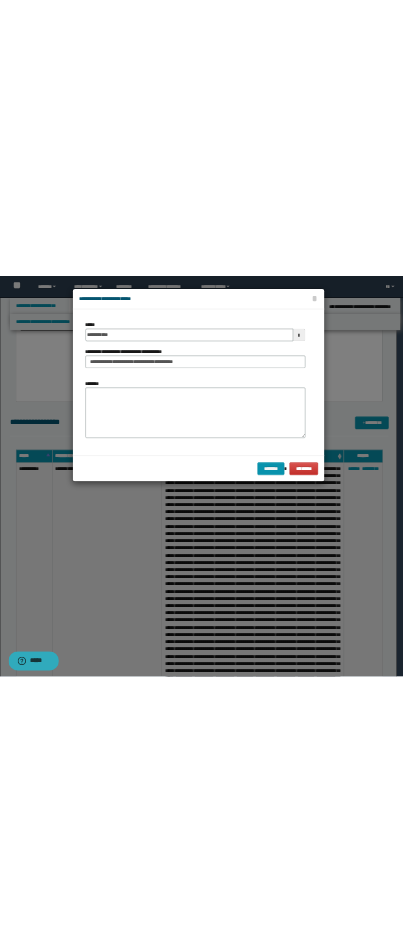 scroll, scrollTop: 975, scrollLeft: 0, axis: vertical 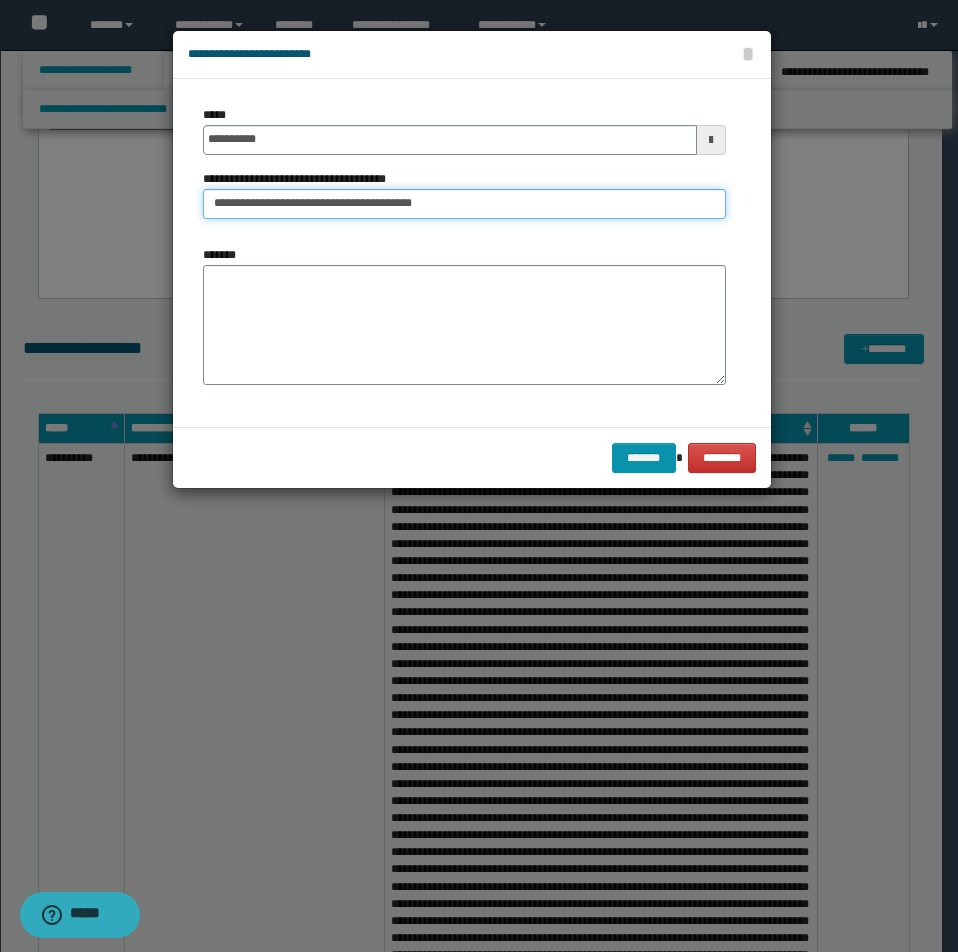 click on "**********" at bounding box center (464, 204) 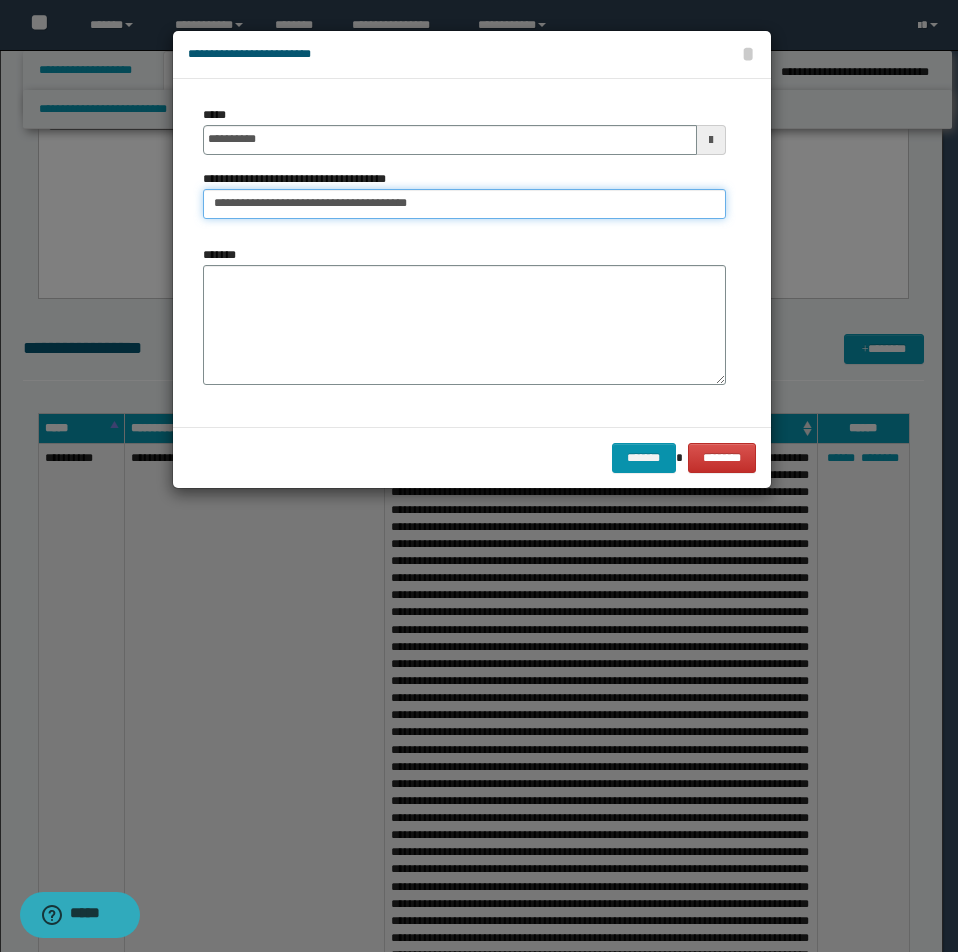 type on "**********" 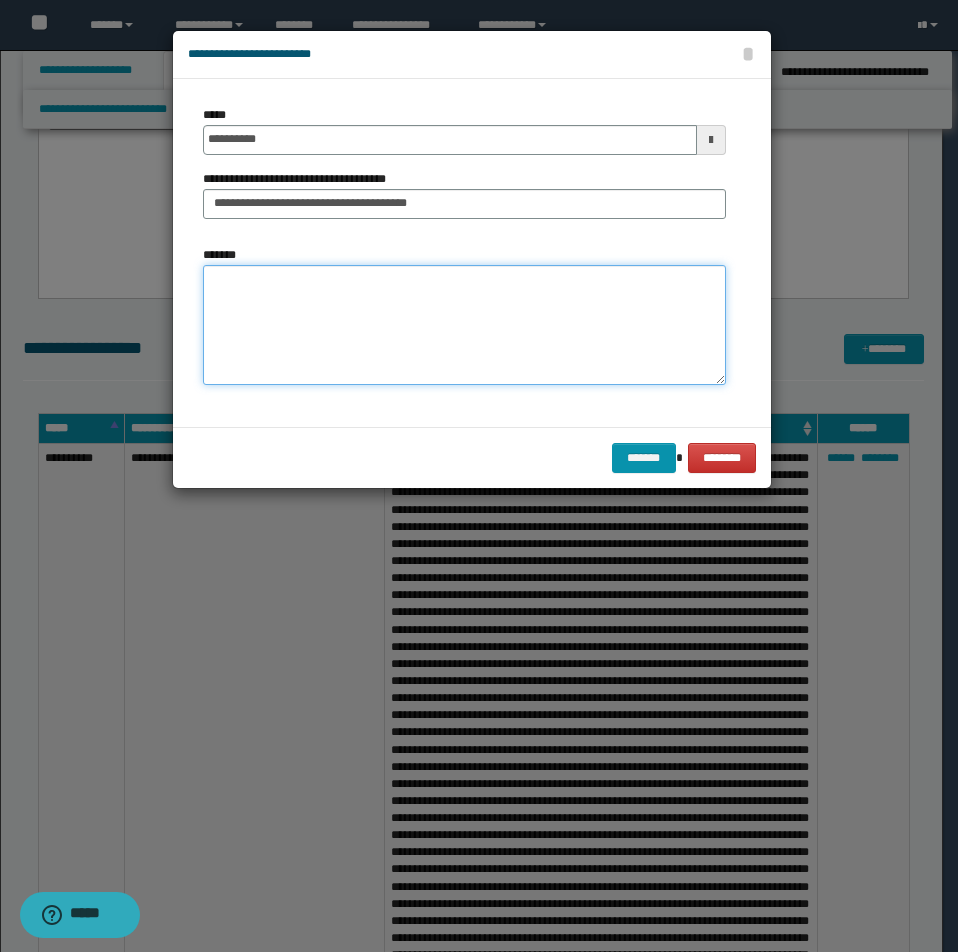 click on "*******" at bounding box center [464, 325] 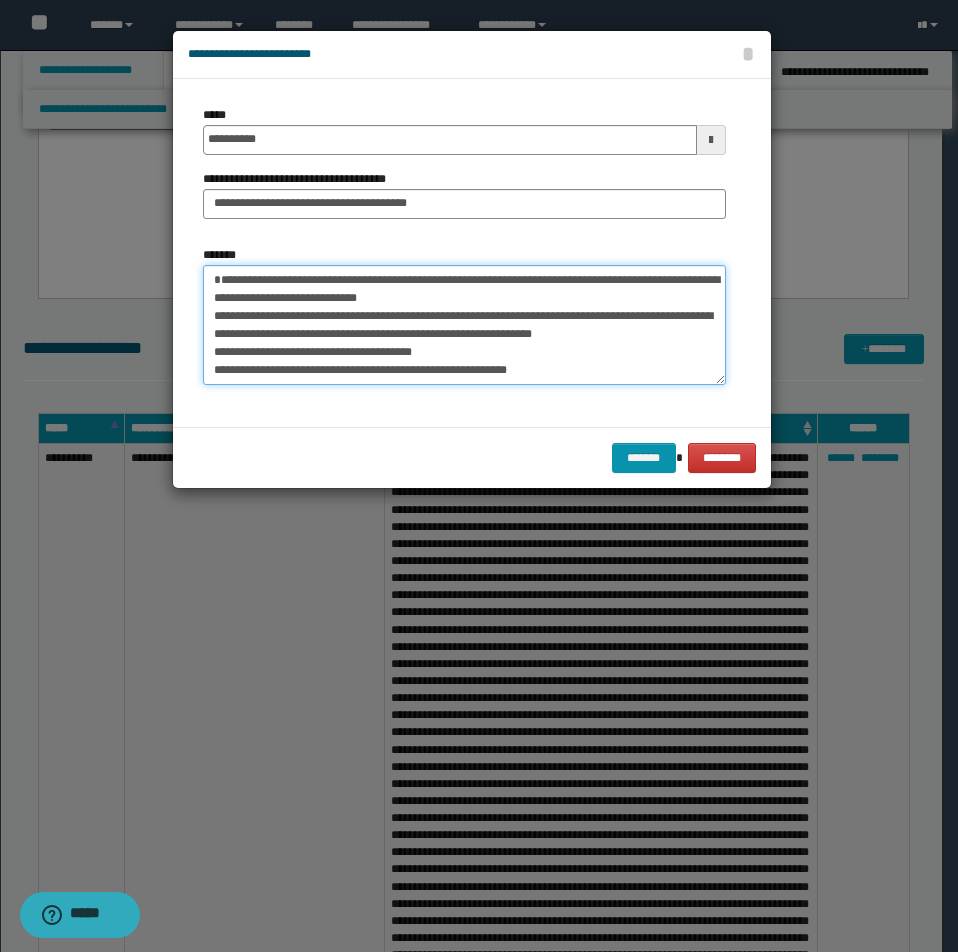scroll, scrollTop: 192, scrollLeft: 0, axis: vertical 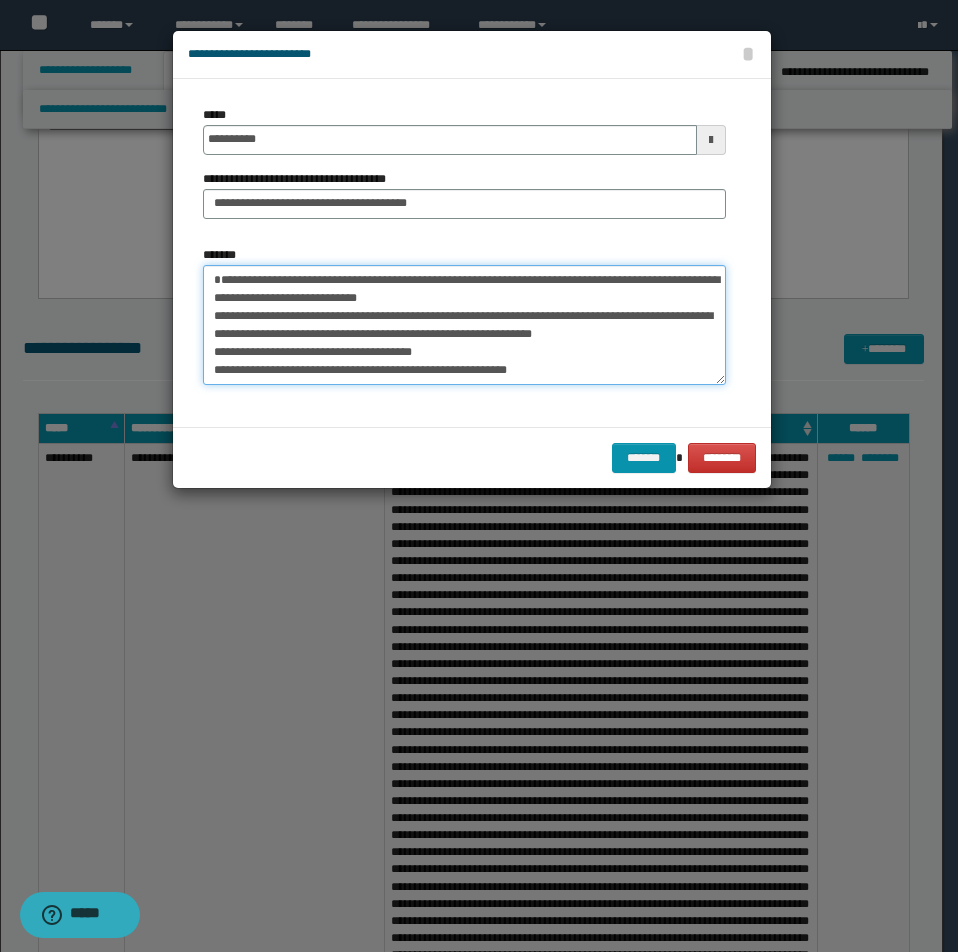 click on "*******" at bounding box center (464, 325) 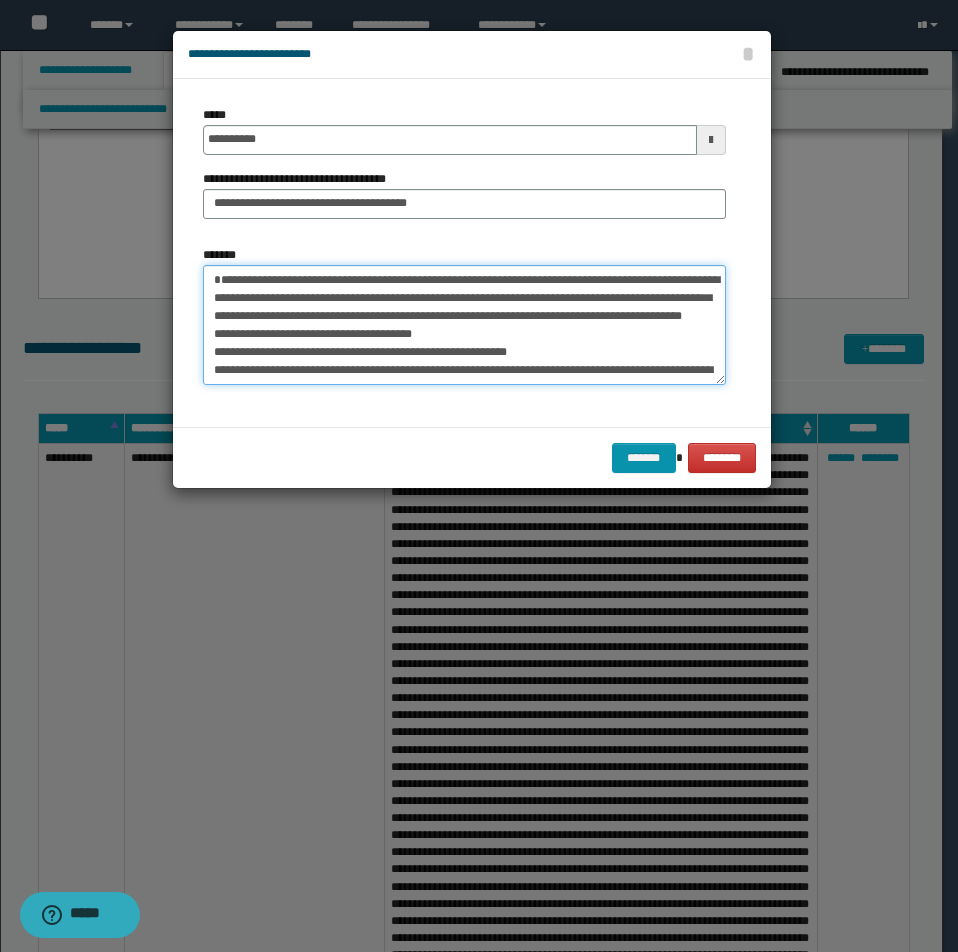 click on "*******" at bounding box center (464, 325) 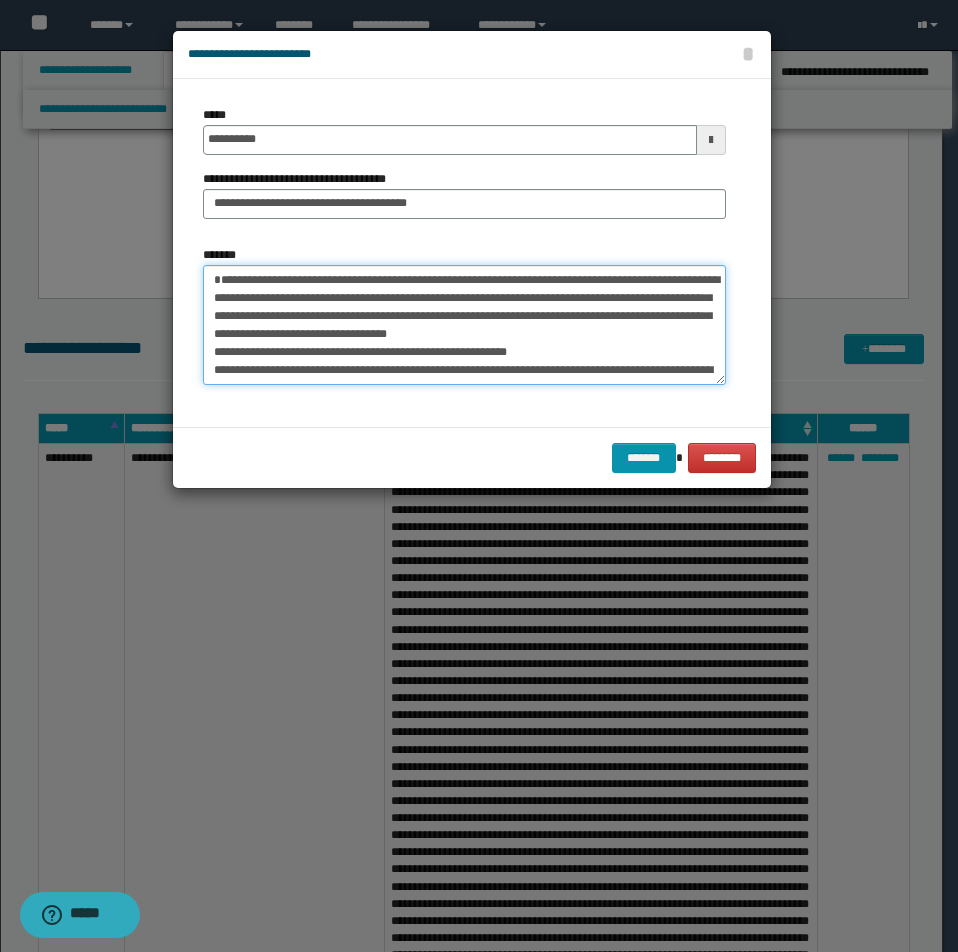 click on "*******" at bounding box center [464, 325] 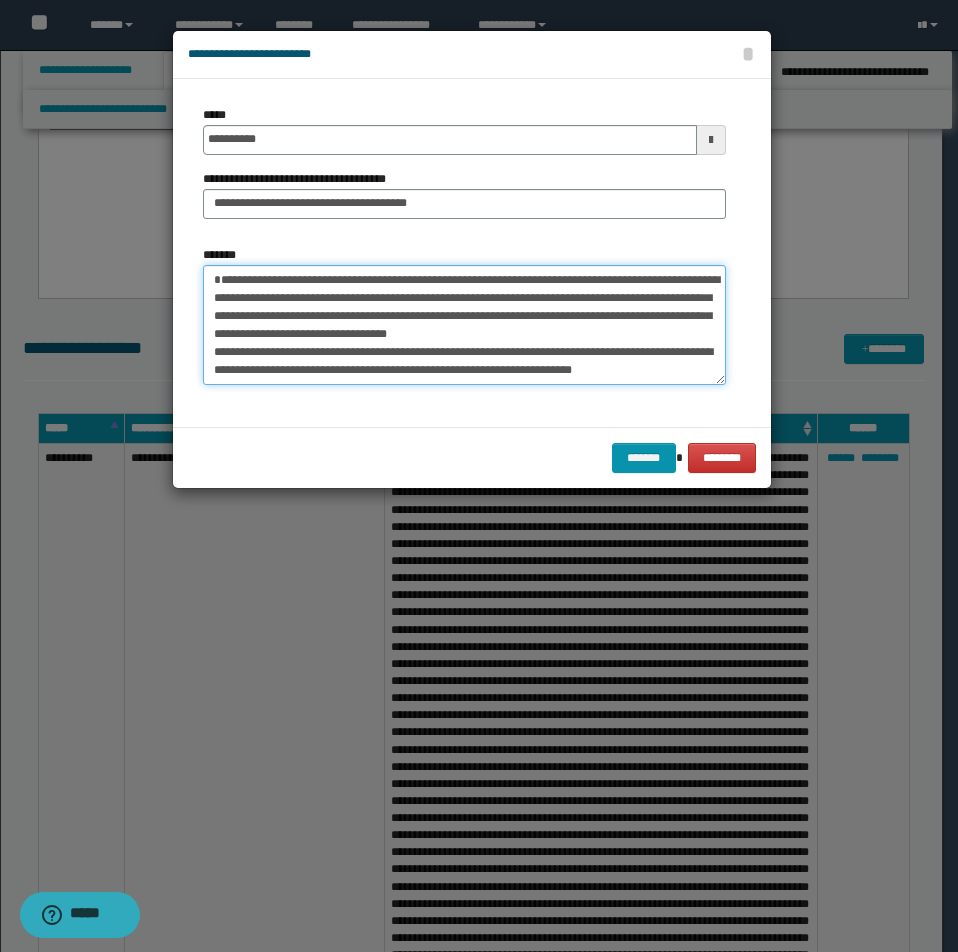 scroll, scrollTop: 40, scrollLeft: 0, axis: vertical 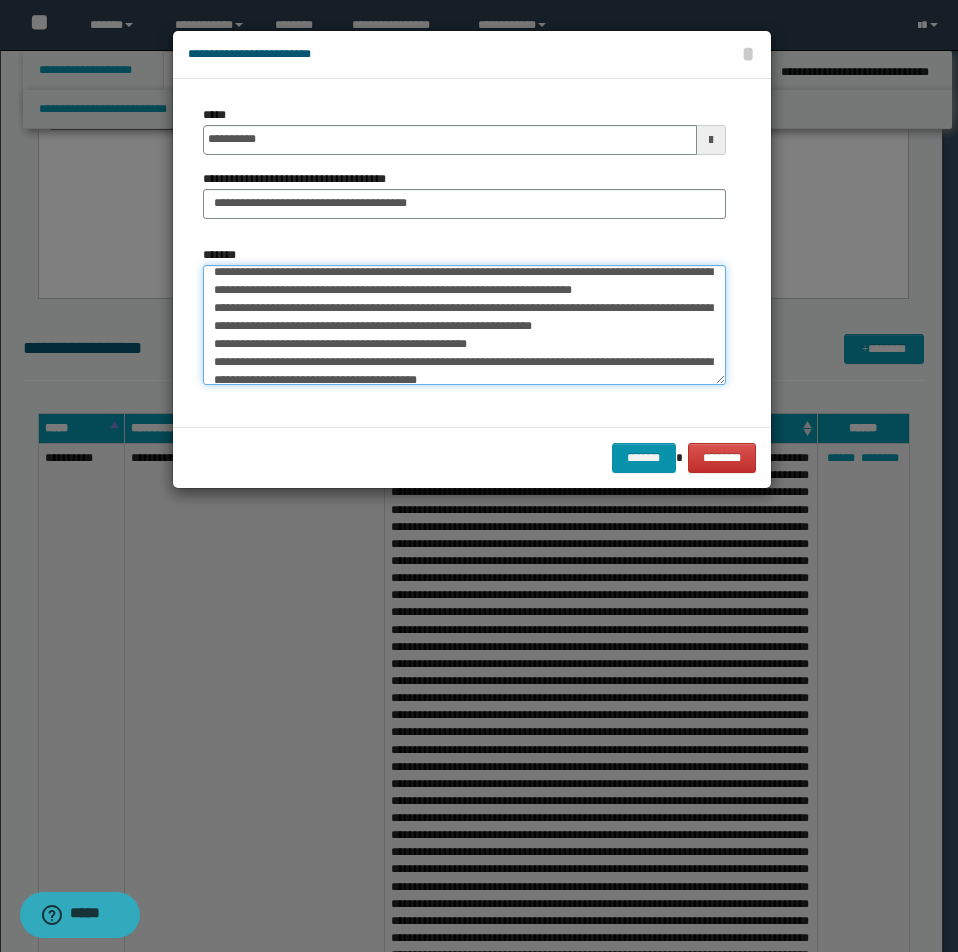 click on "*******" at bounding box center (464, 325) 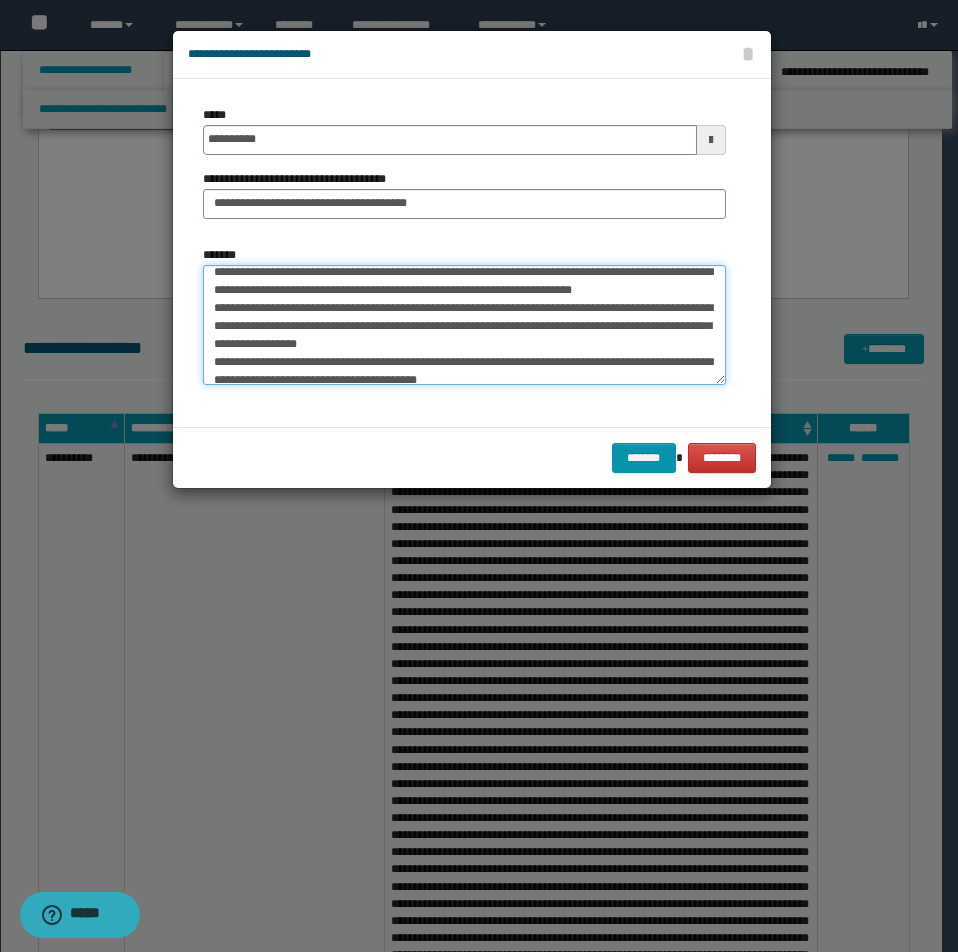 click on "*******" at bounding box center [464, 325] 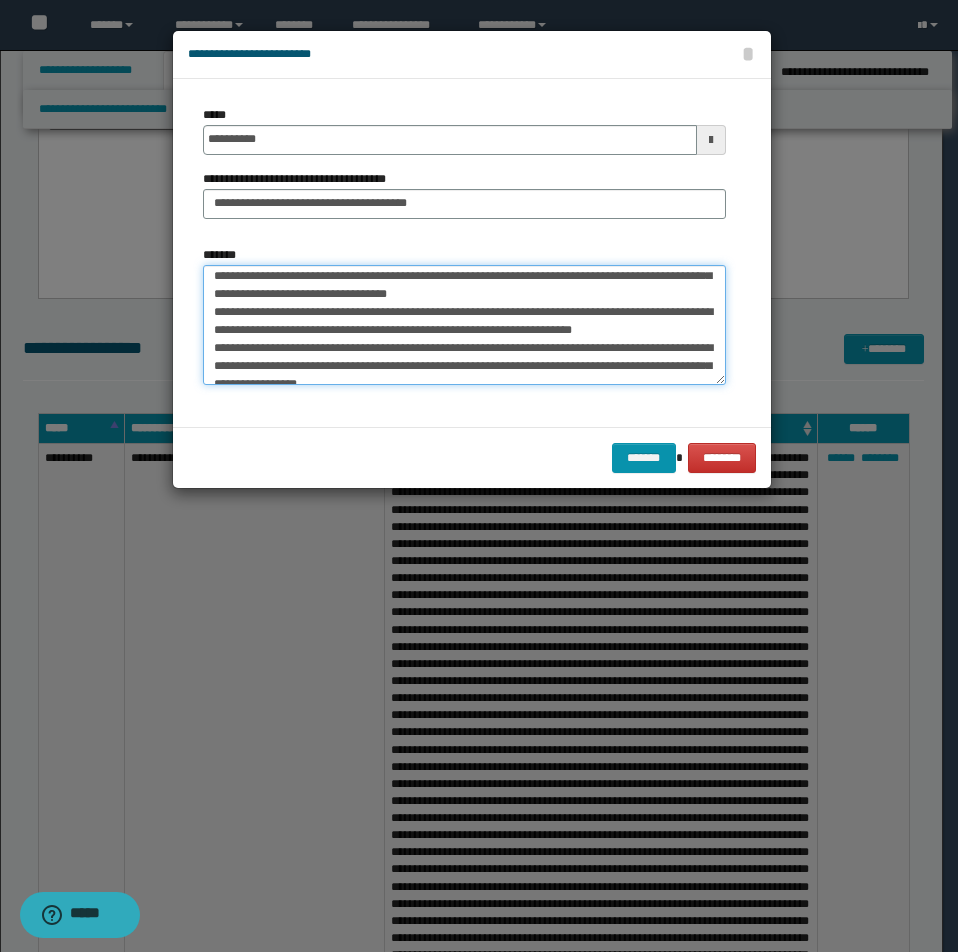 scroll, scrollTop: 0, scrollLeft: 0, axis: both 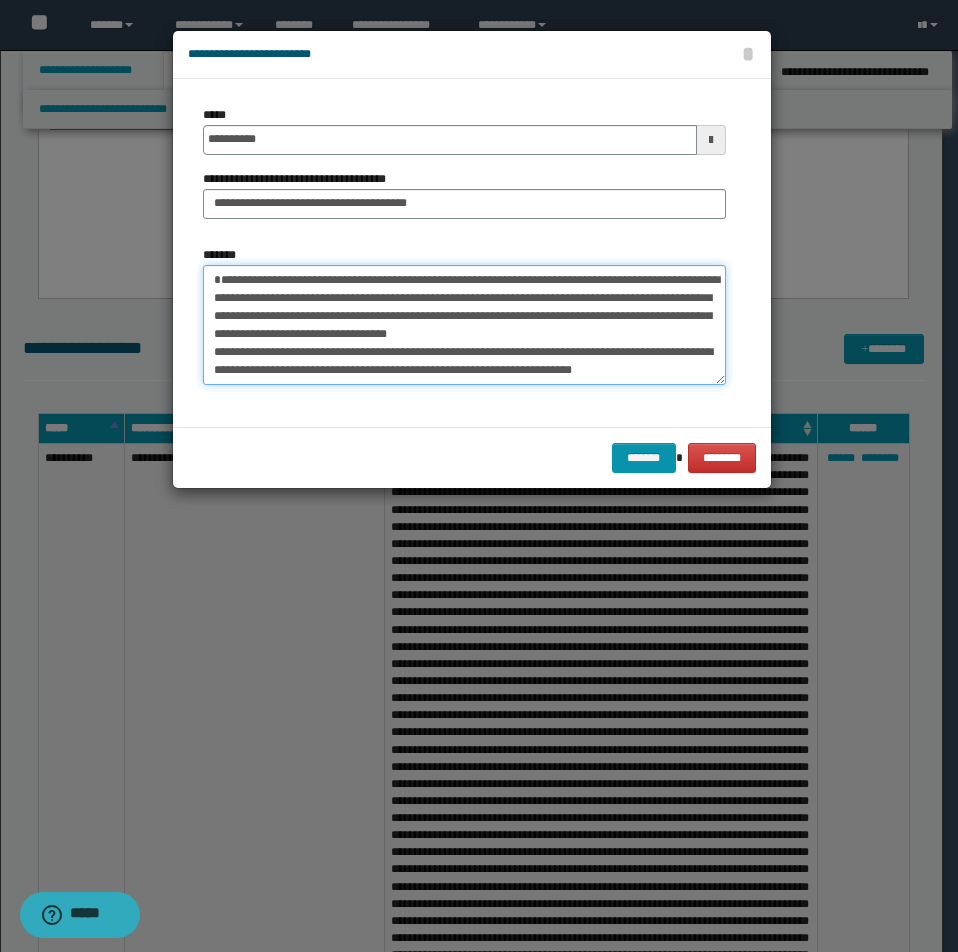 click on "*******" at bounding box center [464, 325] 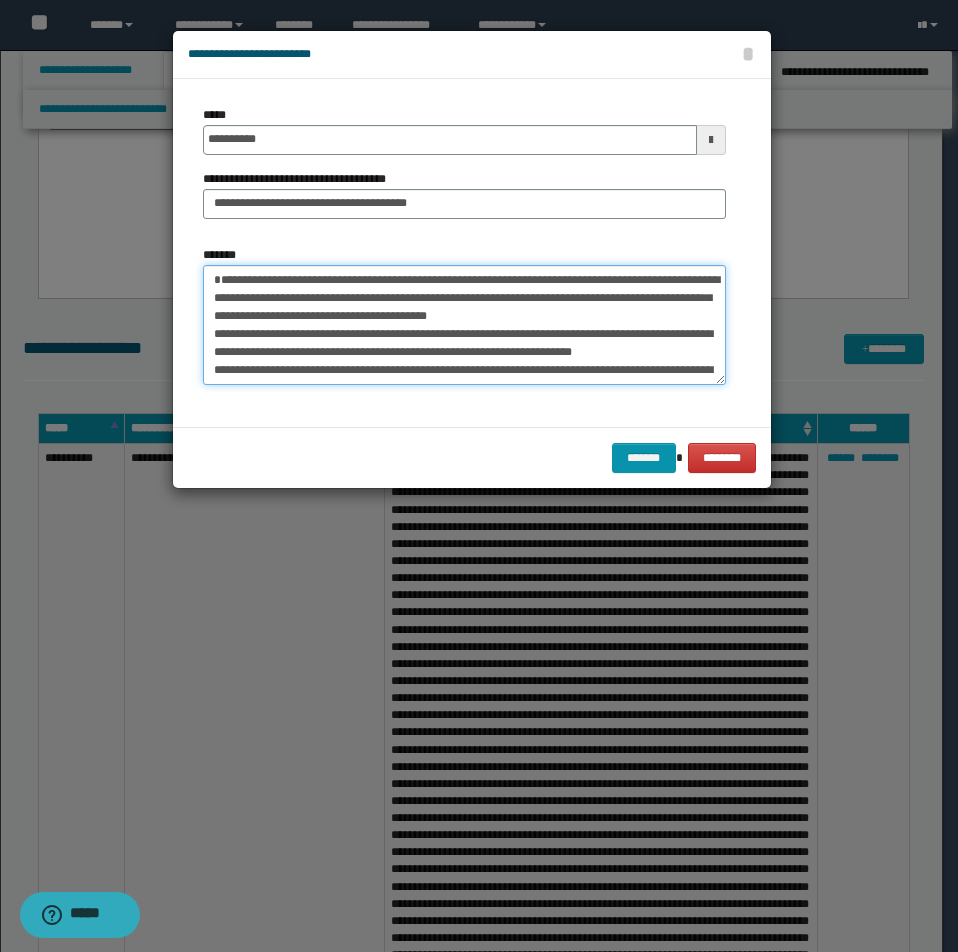 click on "**********" at bounding box center [464, 325] 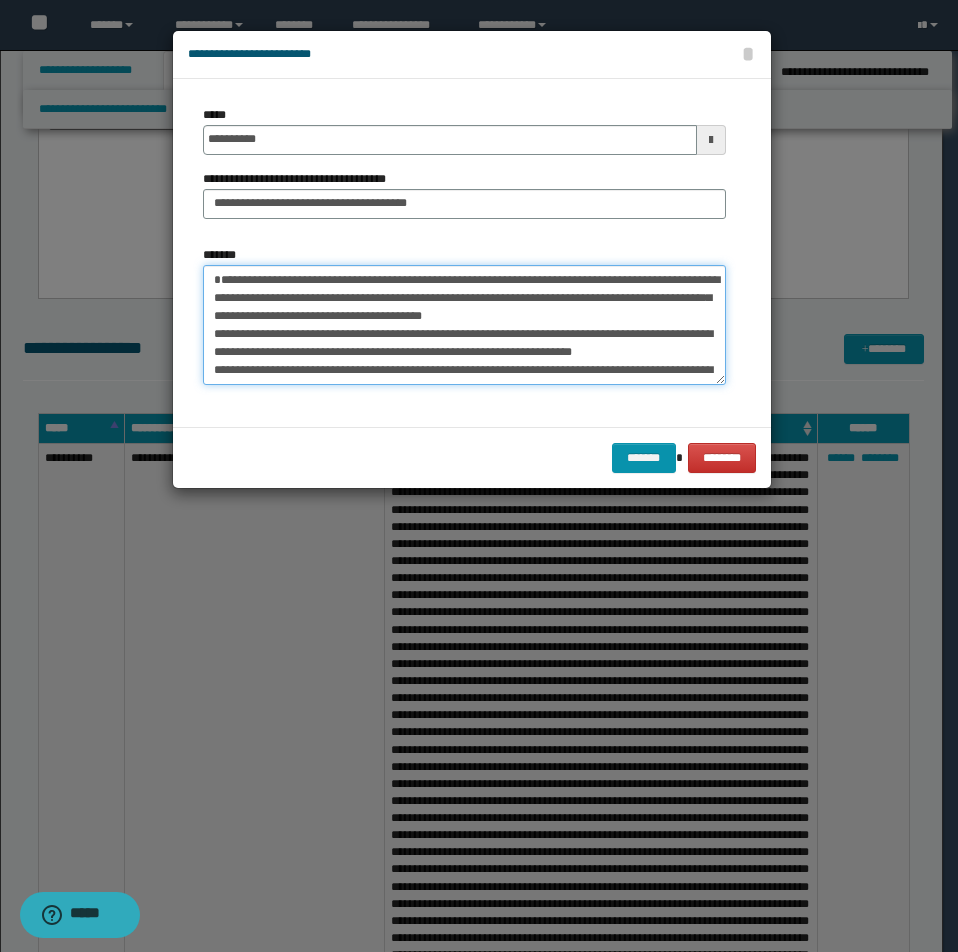 click on "**********" at bounding box center [464, 325] 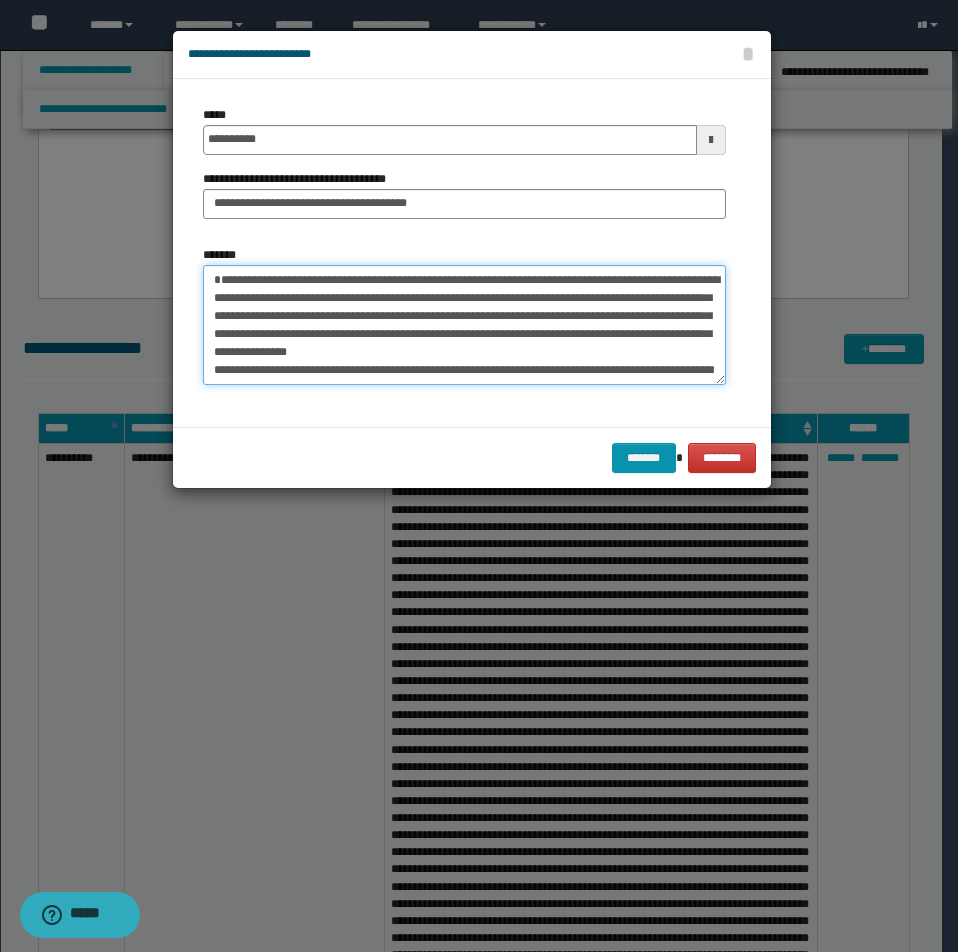 click on "**********" at bounding box center (464, 325) 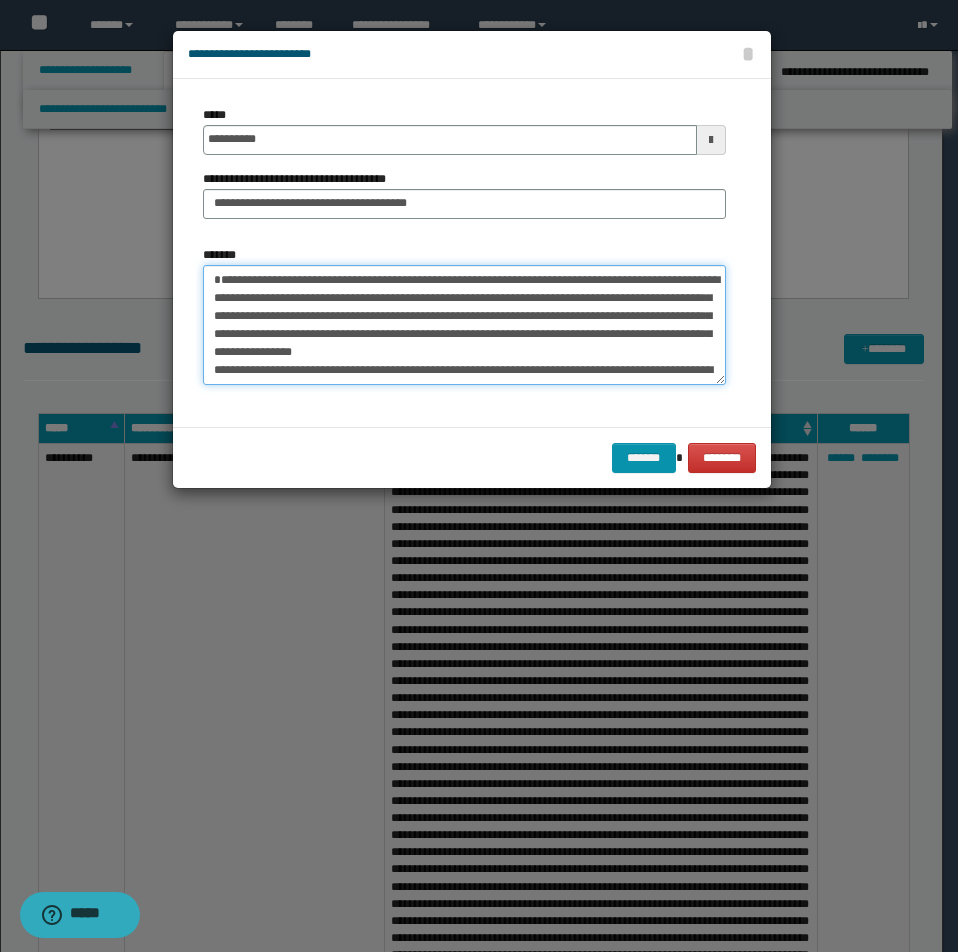 click on "**********" at bounding box center [464, 325] 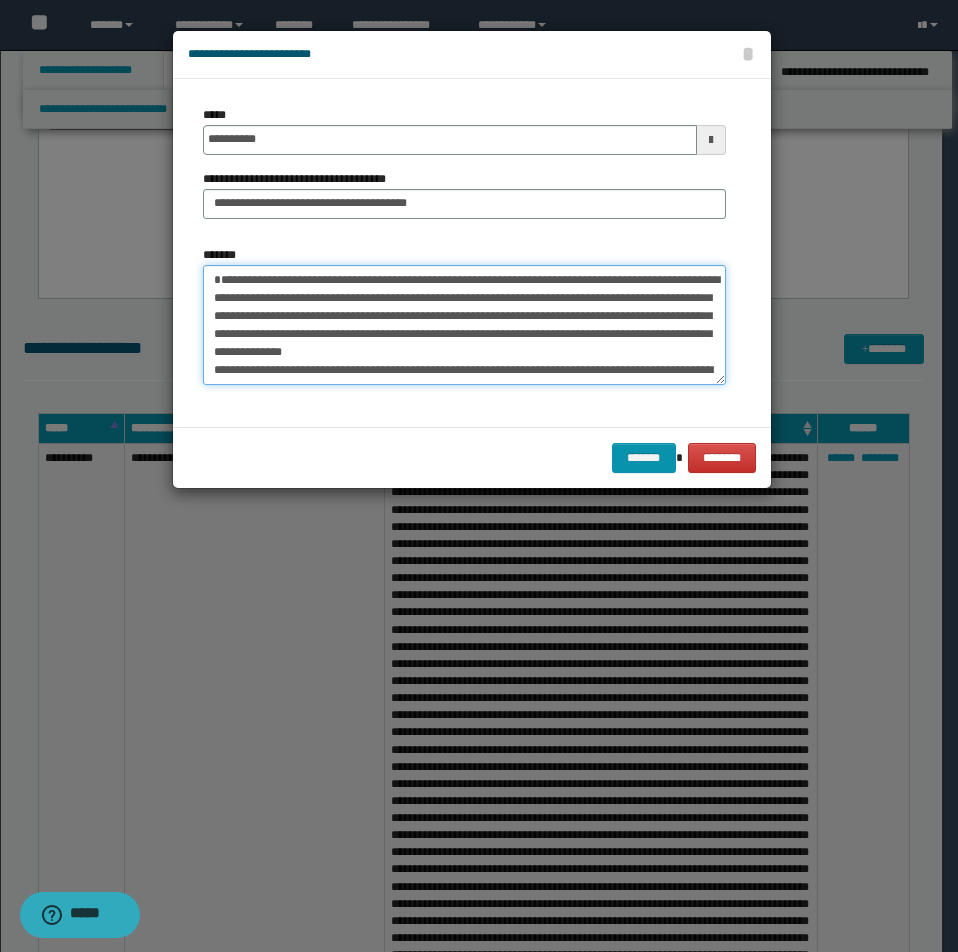click on "**********" at bounding box center [464, 325] 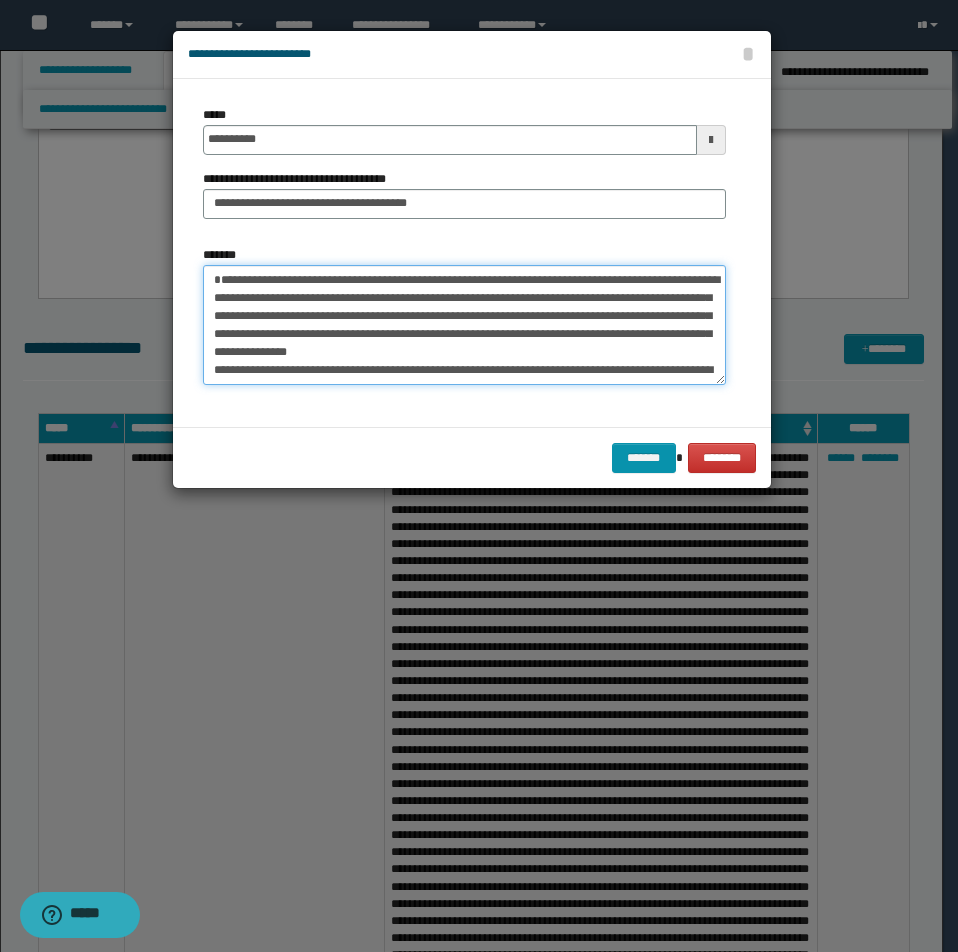 drag, startPoint x: 615, startPoint y: 334, endPoint x: 585, endPoint y: 342, distance: 31.04835 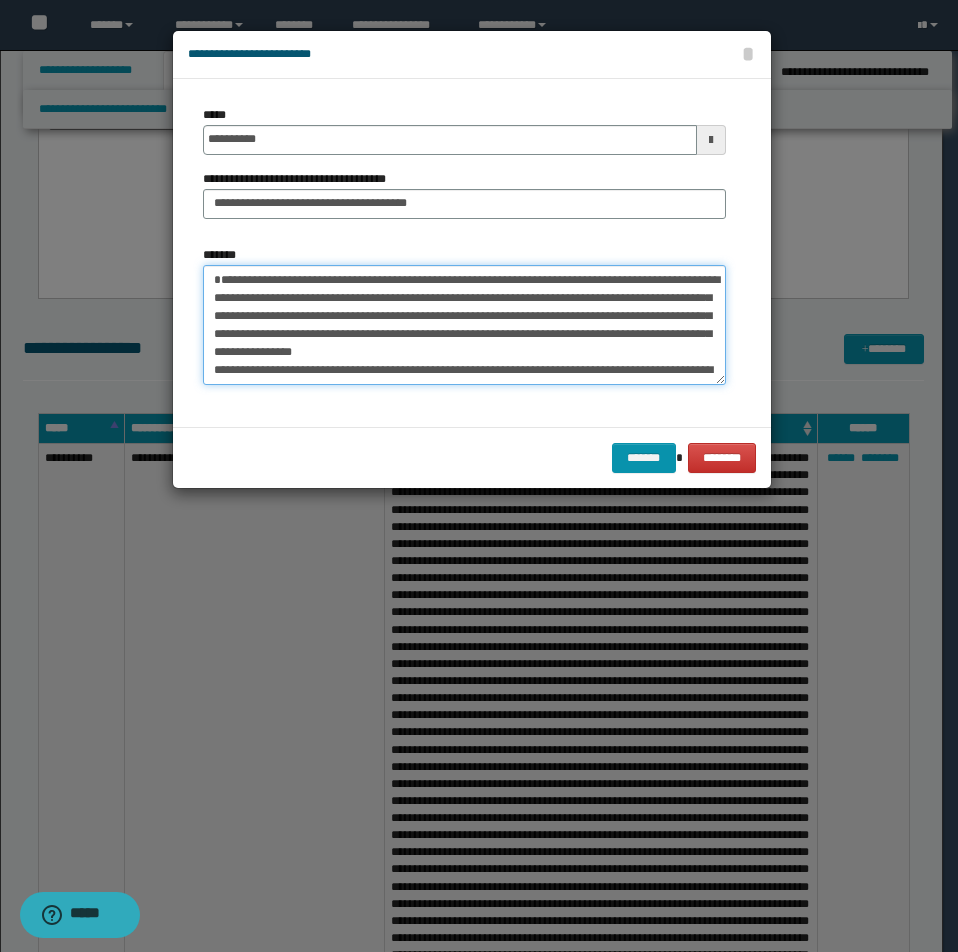 click on "**********" at bounding box center [464, 325] 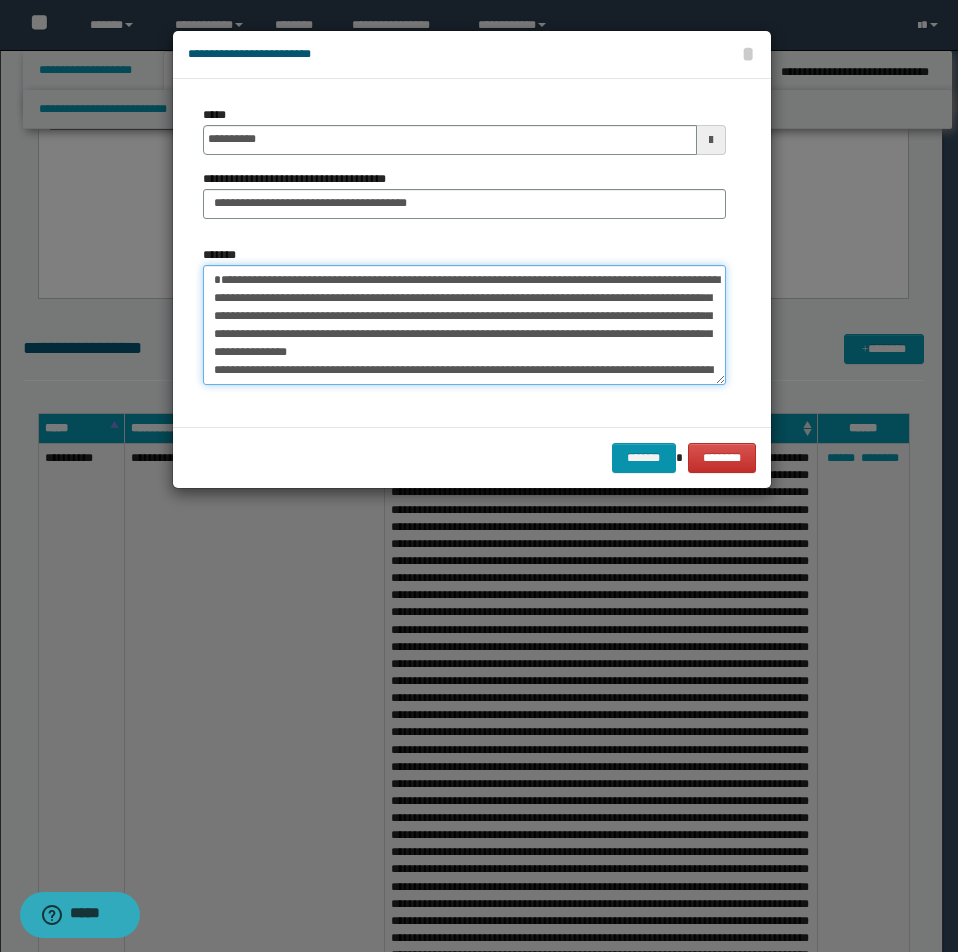 click on "**********" at bounding box center [464, 325] 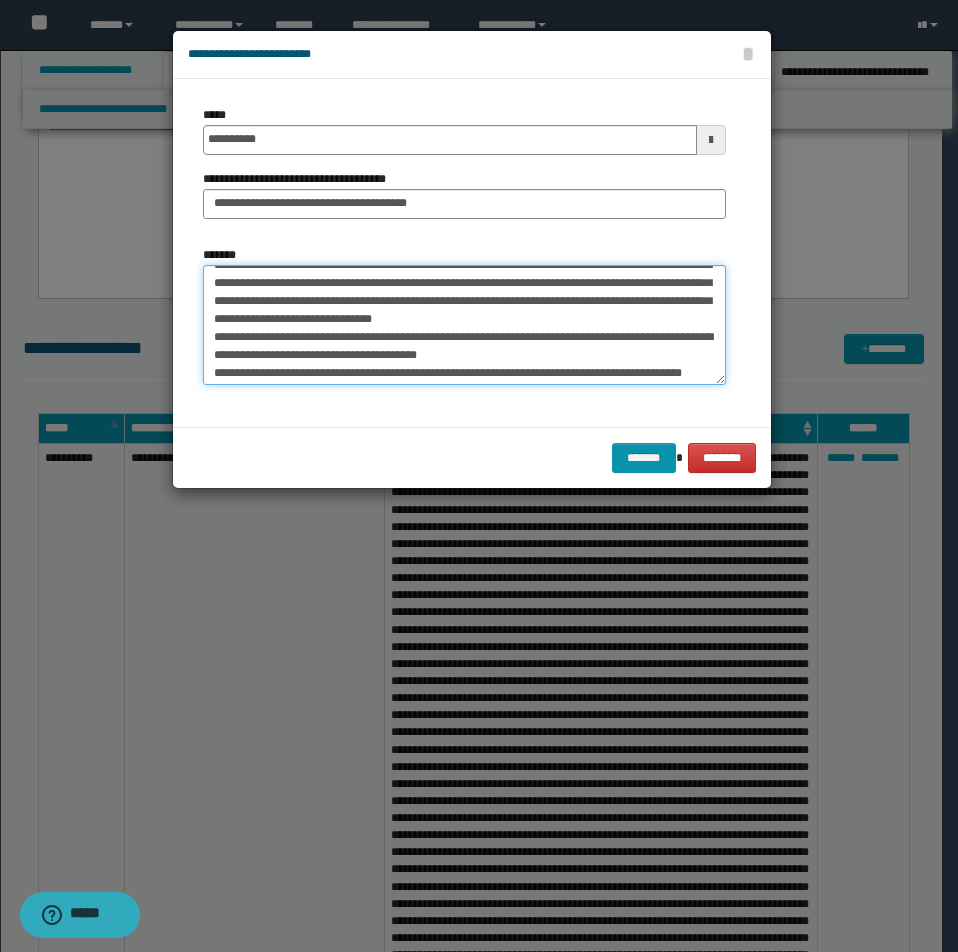 scroll, scrollTop: 80, scrollLeft: 0, axis: vertical 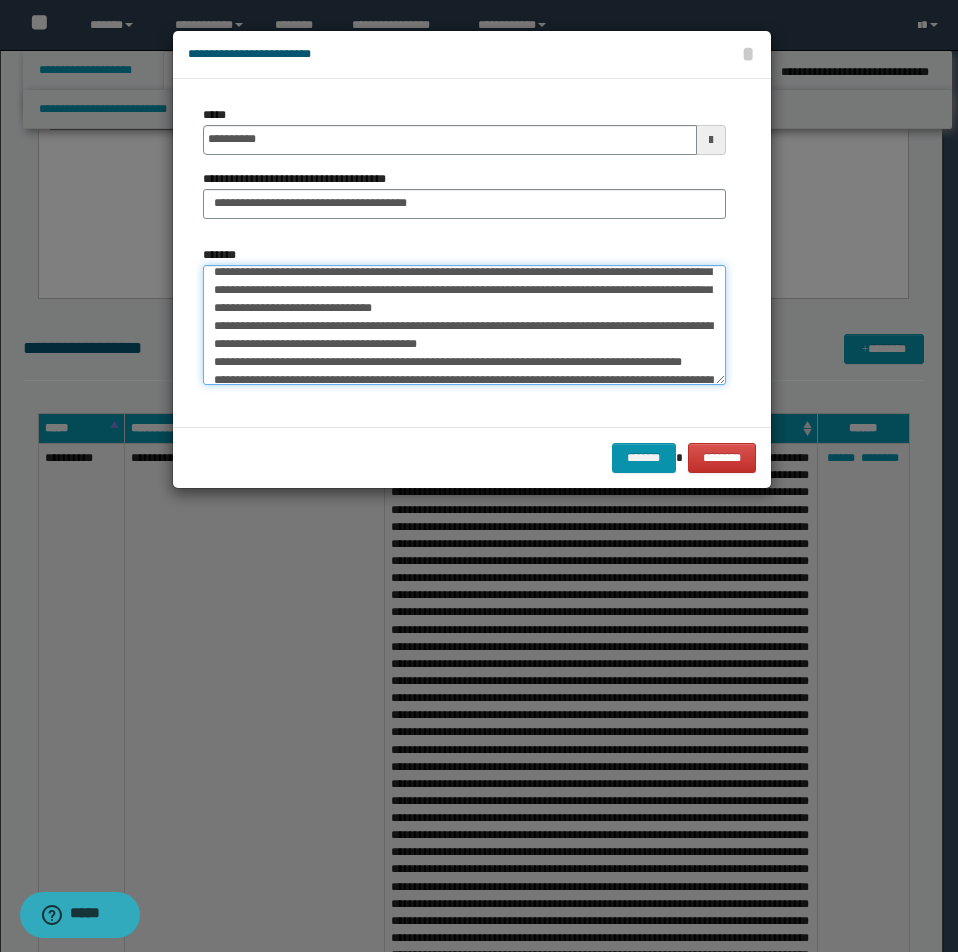 drag, startPoint x: 417, startPoint y: 306, endPoint x: 402, endPoint y: 325, distance: 24.207438 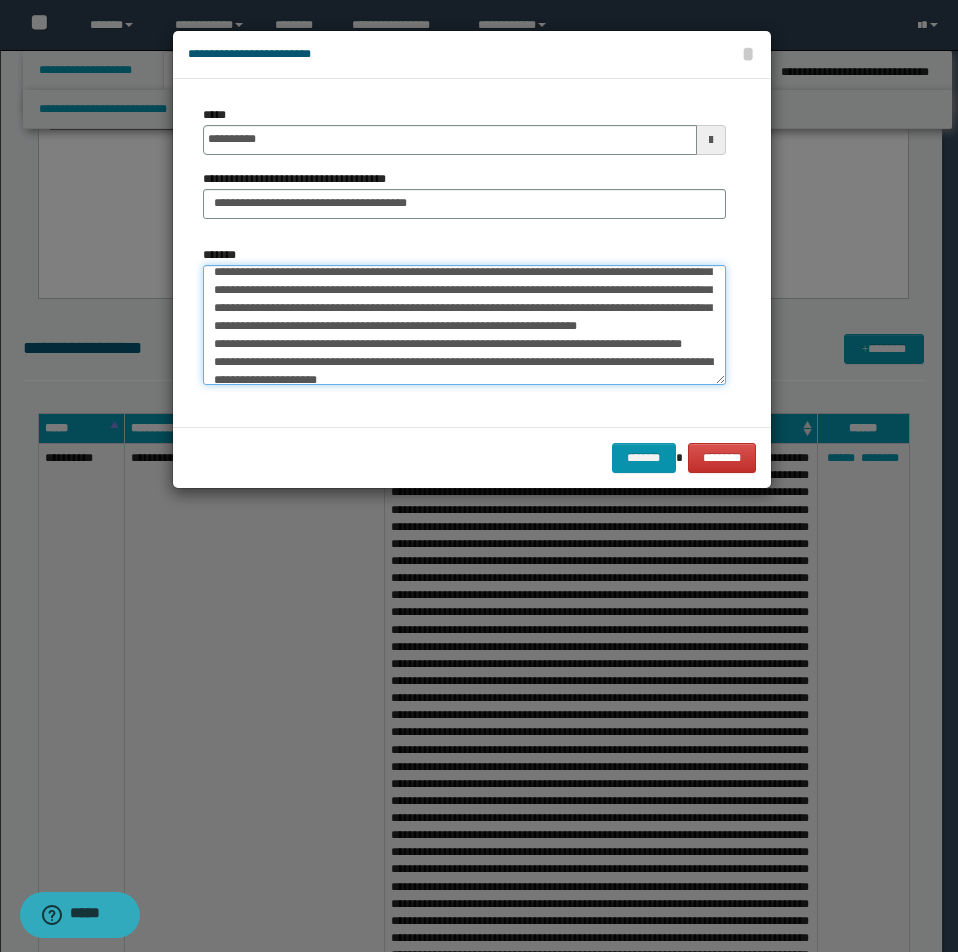 scroll, scrollTop: 62, scrollLeft: 0, axis: vertical 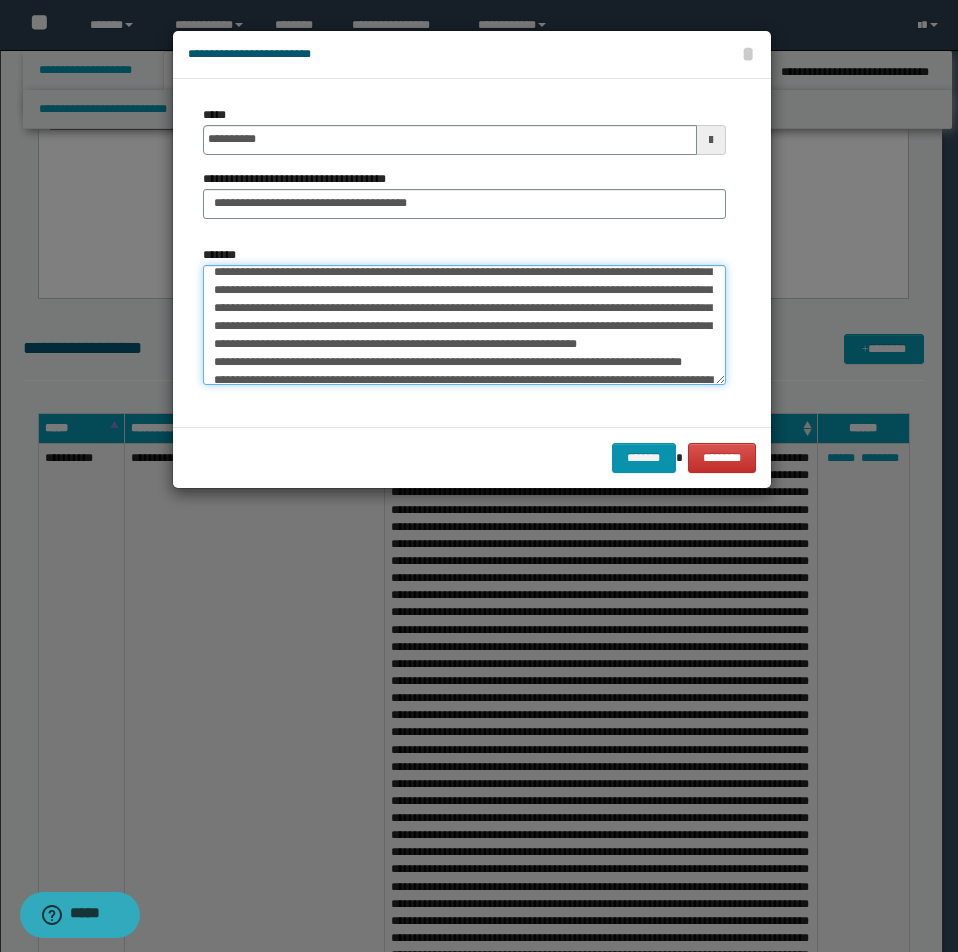 click on "**********" at bounding box center (464, 325) 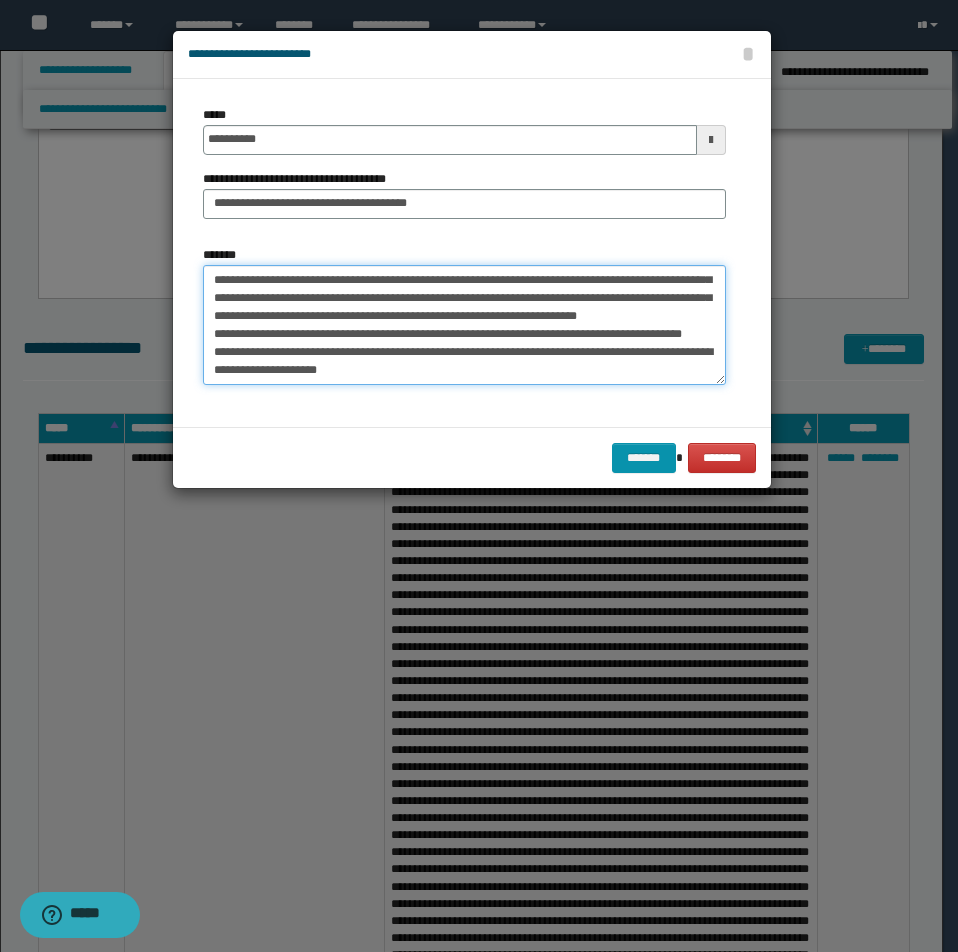 click on "**********" at bounding box center (464, 325) 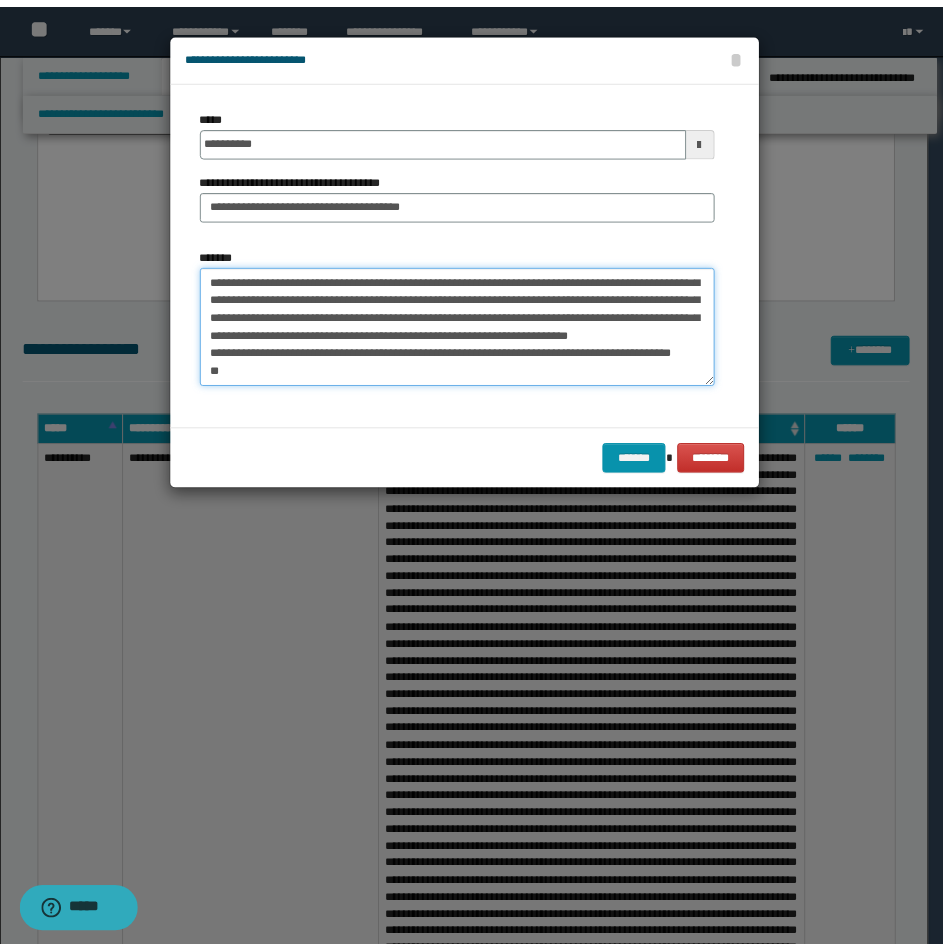 scroll, scrollTop: 108, scrollLeft: 0, axis: vertical 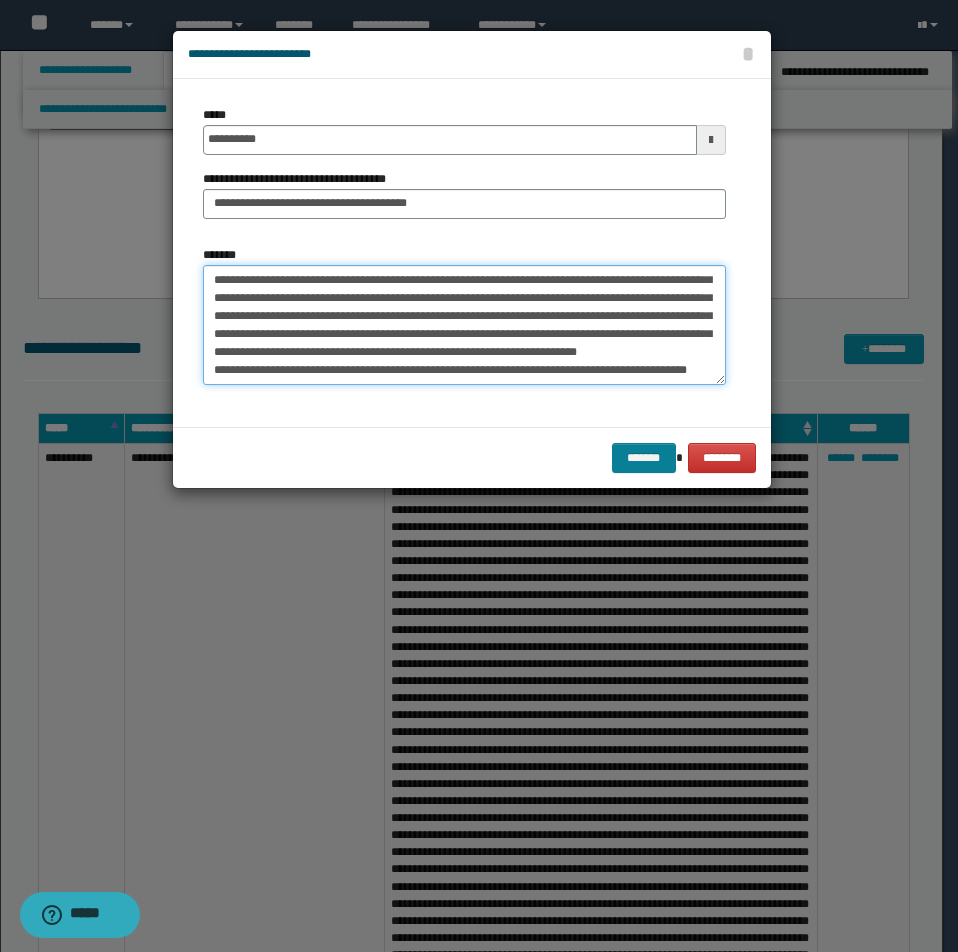 type on "**********" 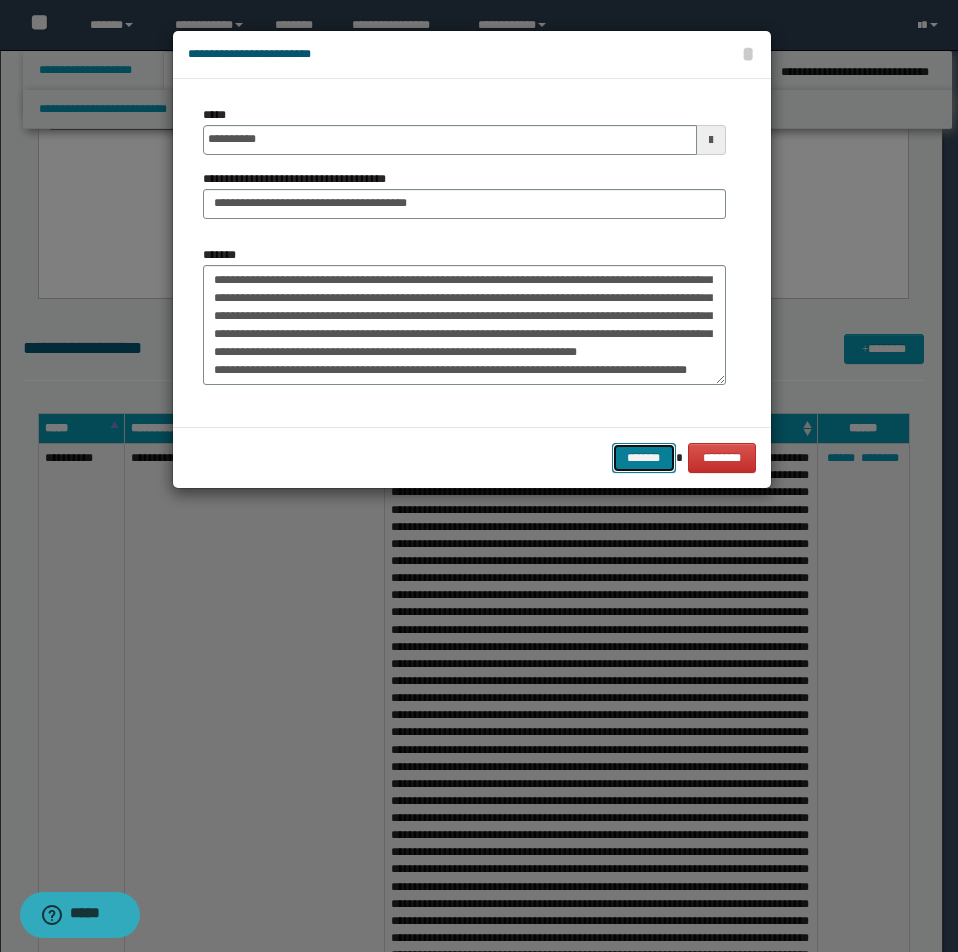 click on "*******" at bounding box center [644, 458] 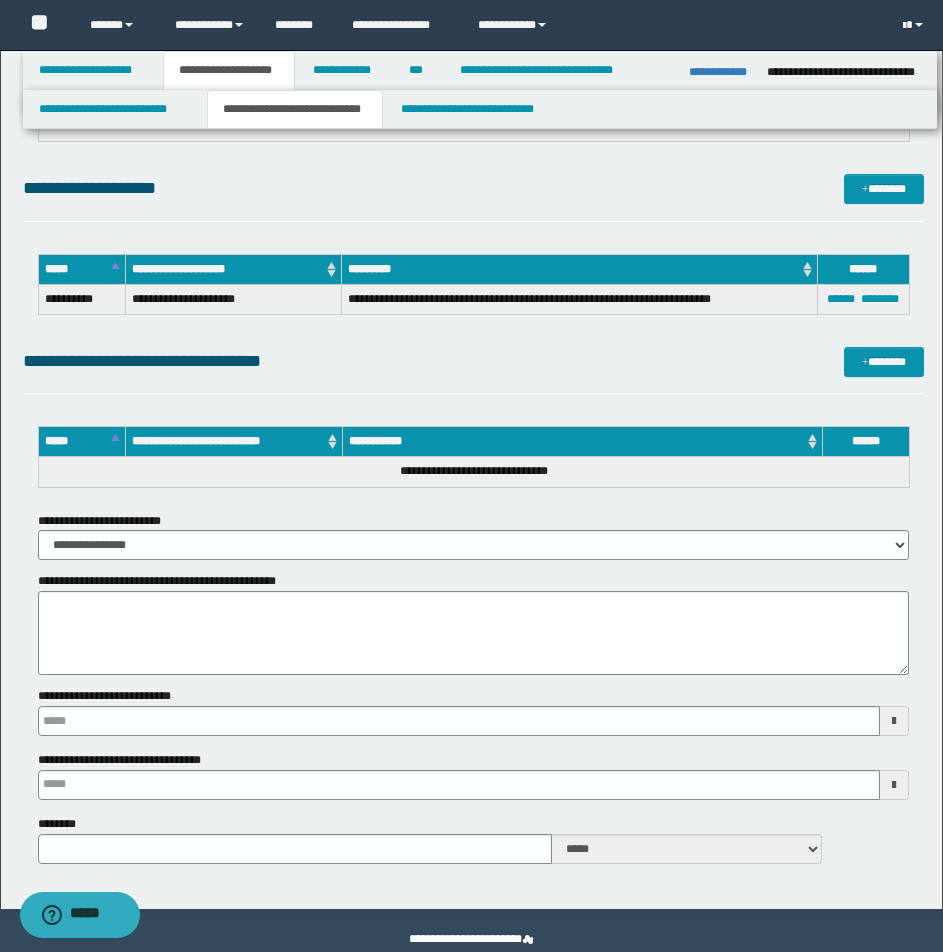 scroll, scrollTop: 2185, scrollLeft: 0, axis: vertical 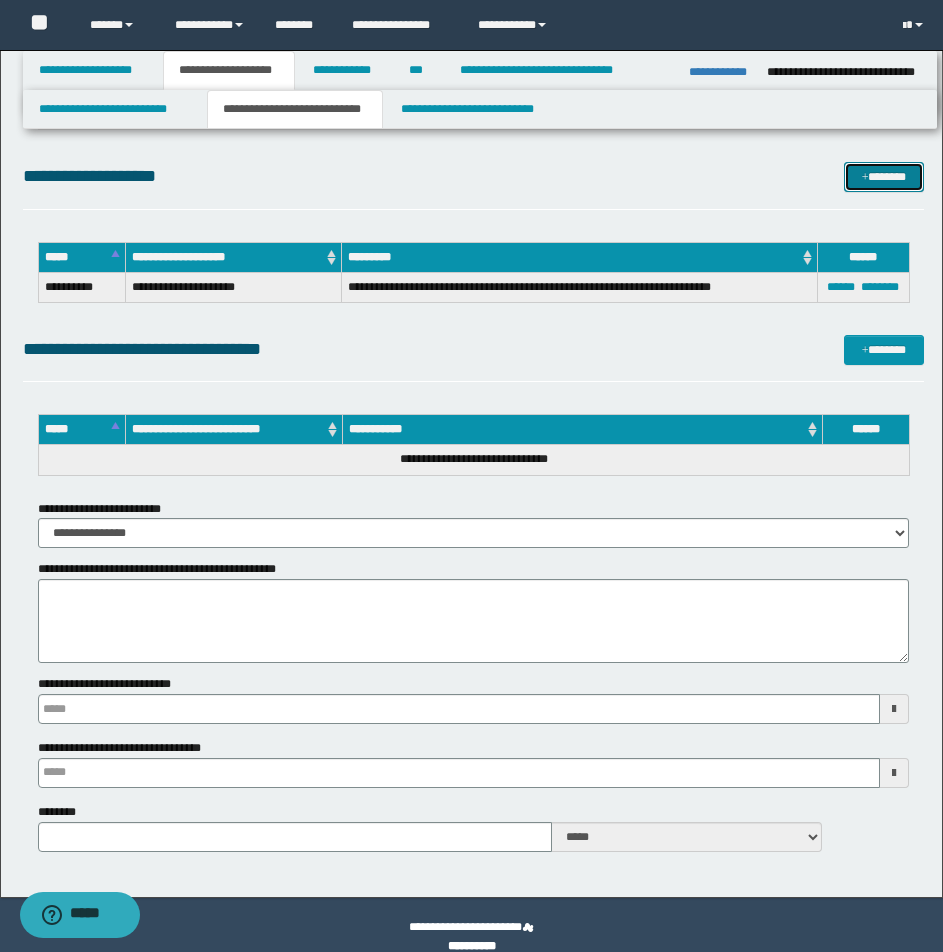click on "*******" at bounding box center [884, 177] 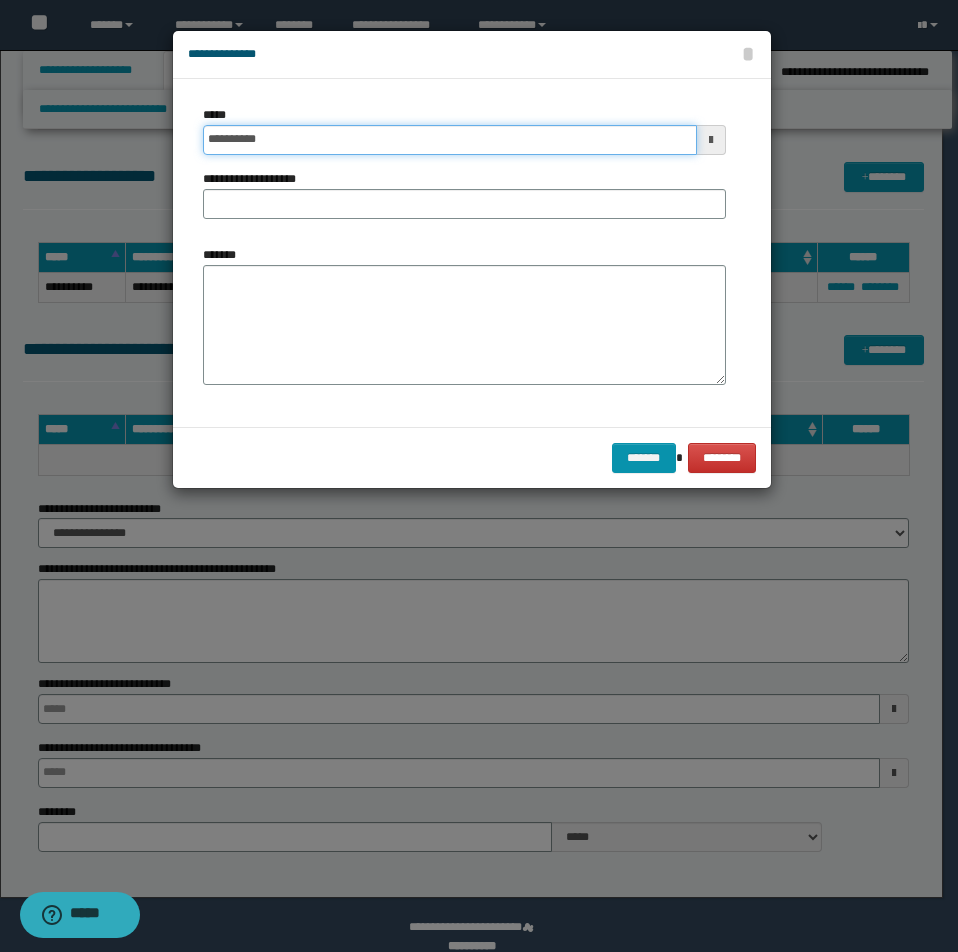 click on "**********" at bounding box center (450, 140) 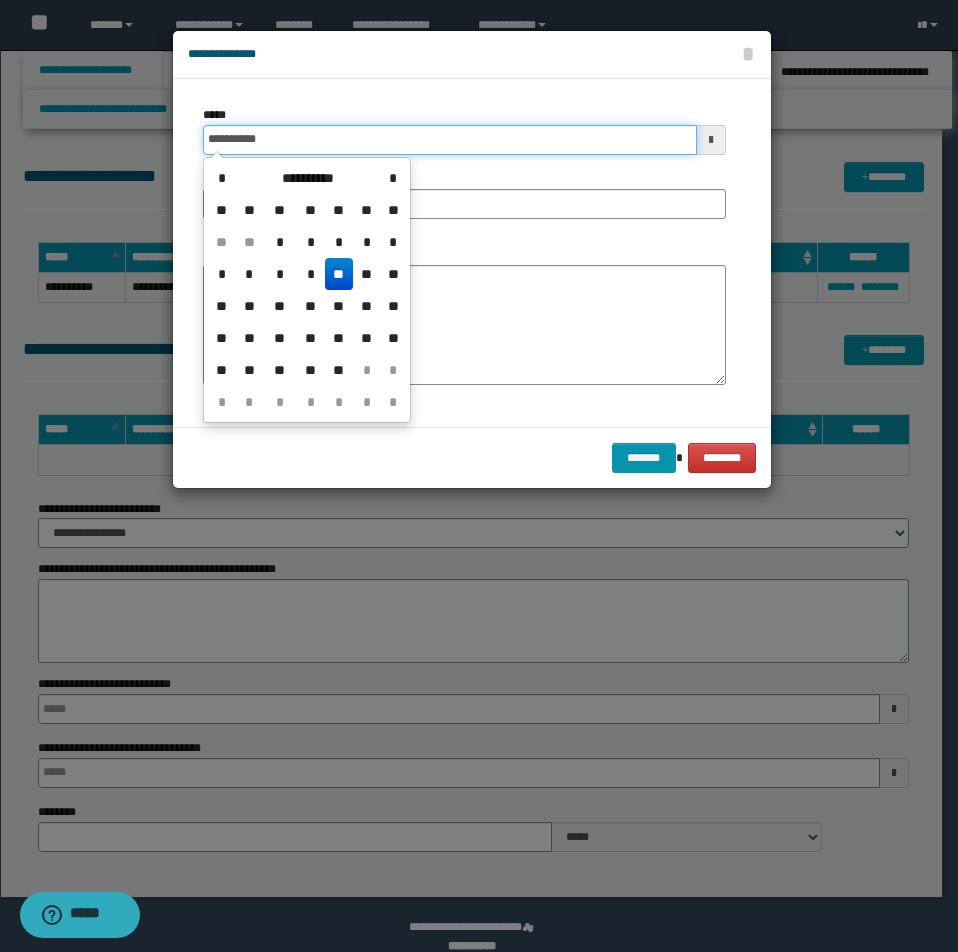 type on "**********" 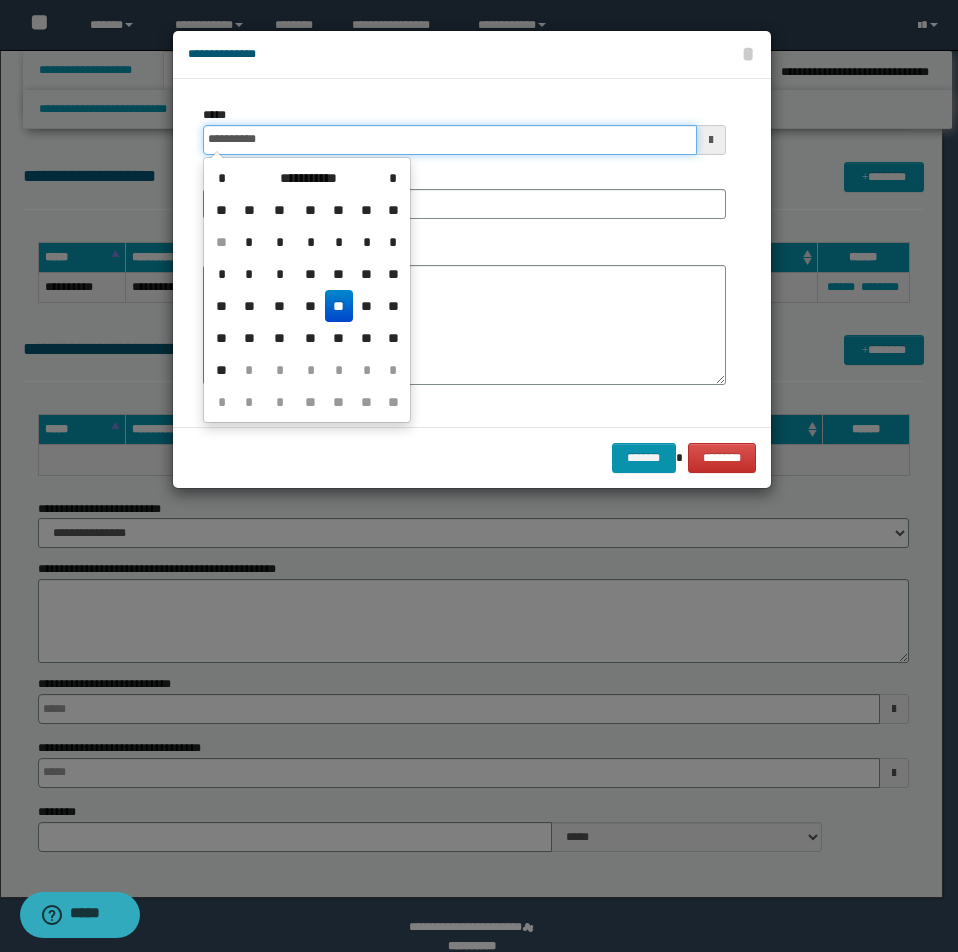 type on "**********" 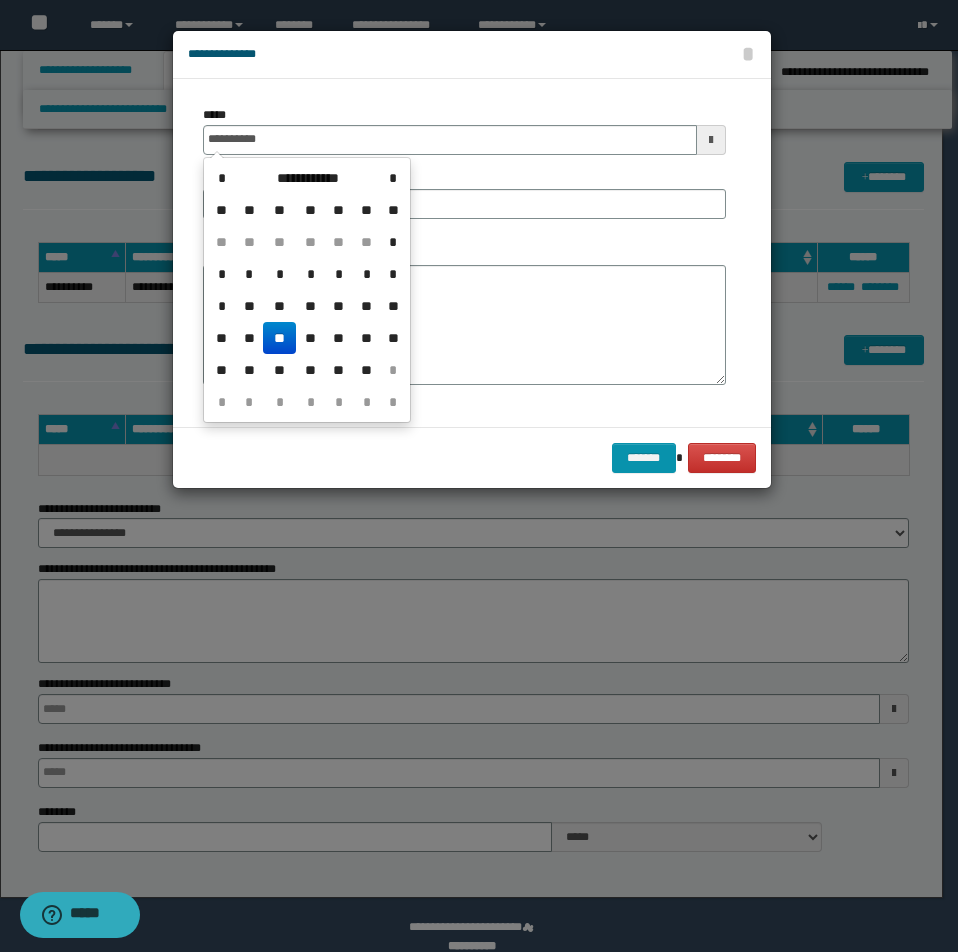 click on "**" at bounding box center (279, 338) 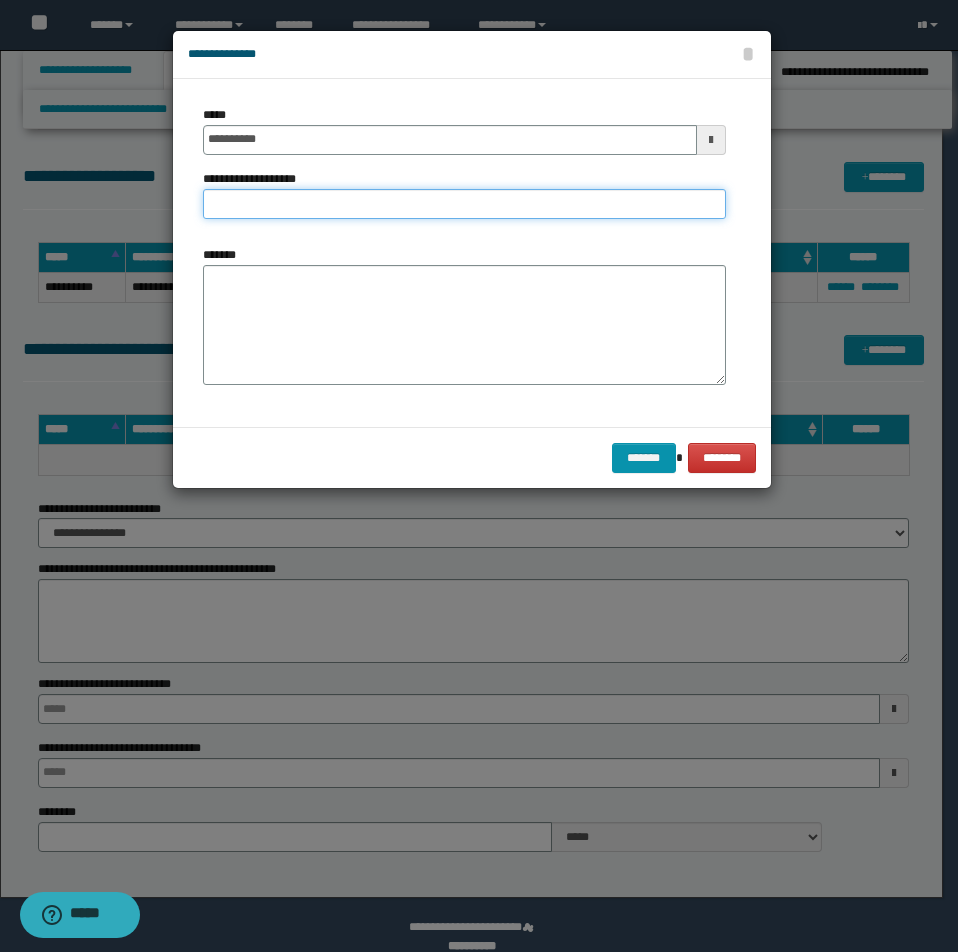 click on "**********" at bounding box center (464, 204) 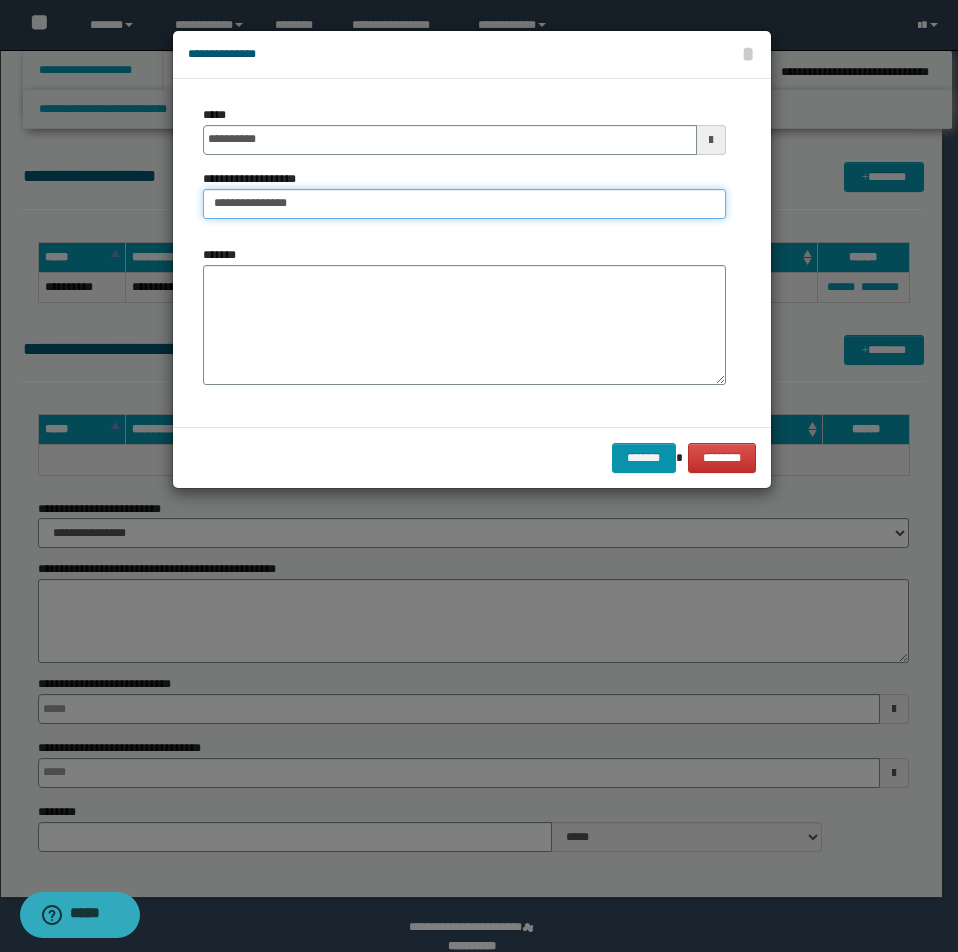 type on "**********" 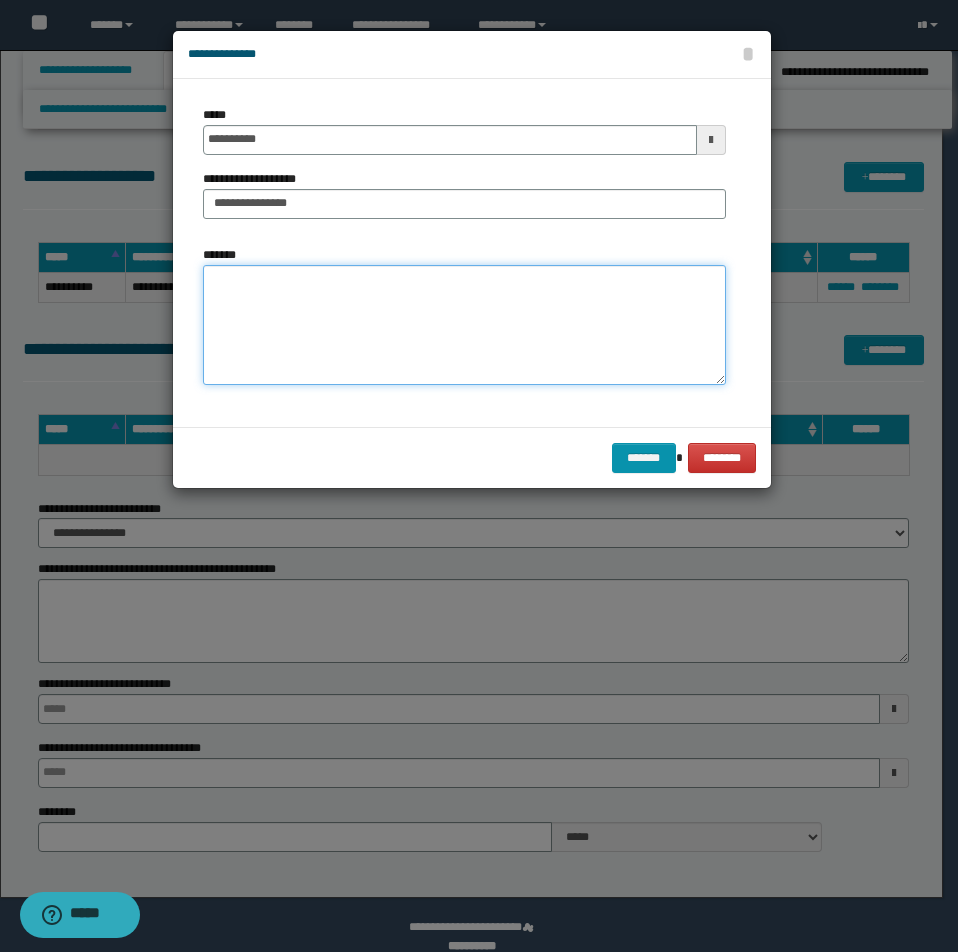 click on "*******" at bounding box center [464, 325] 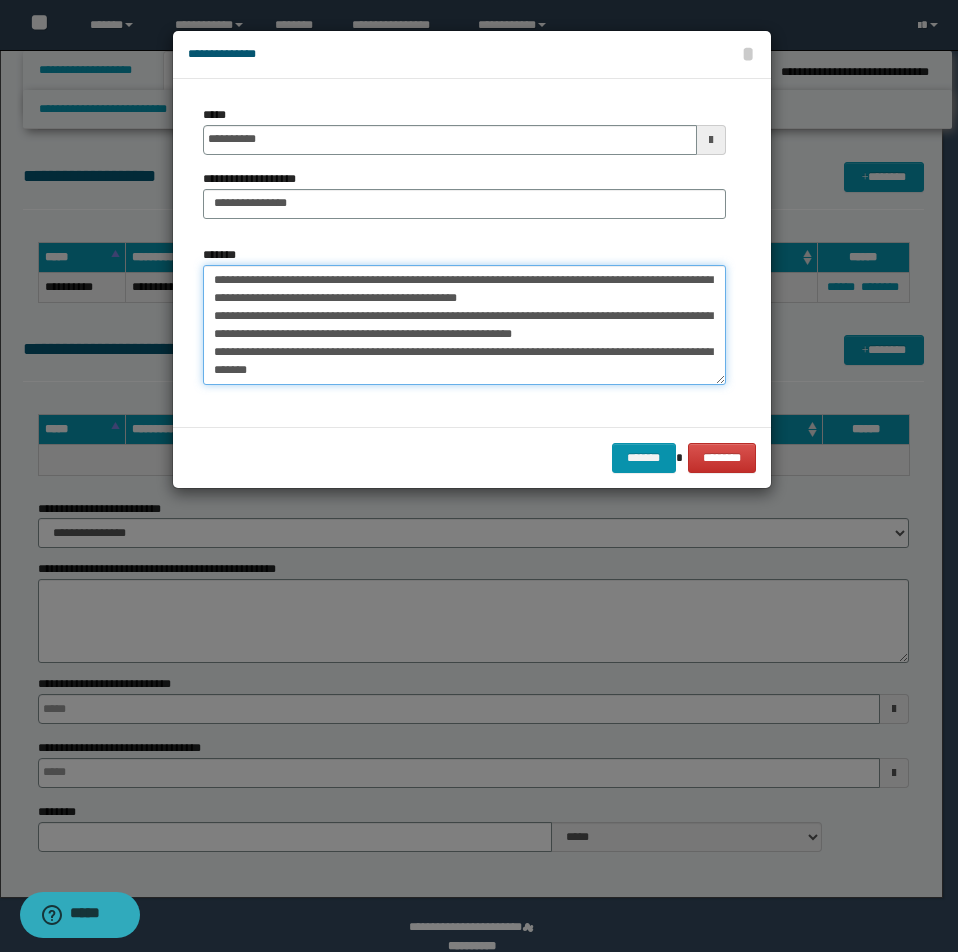 click on "**********" at bounding box center [464, 325] 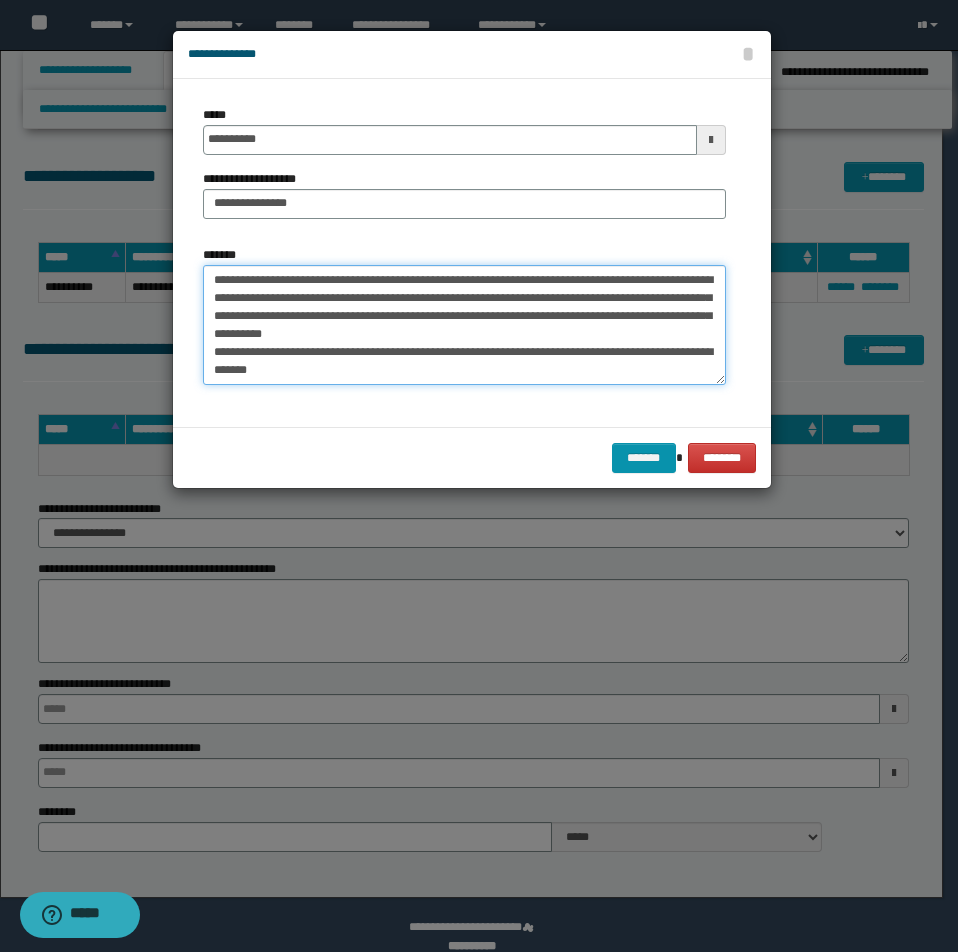 click on "**********" at bounding box center [464, 325] 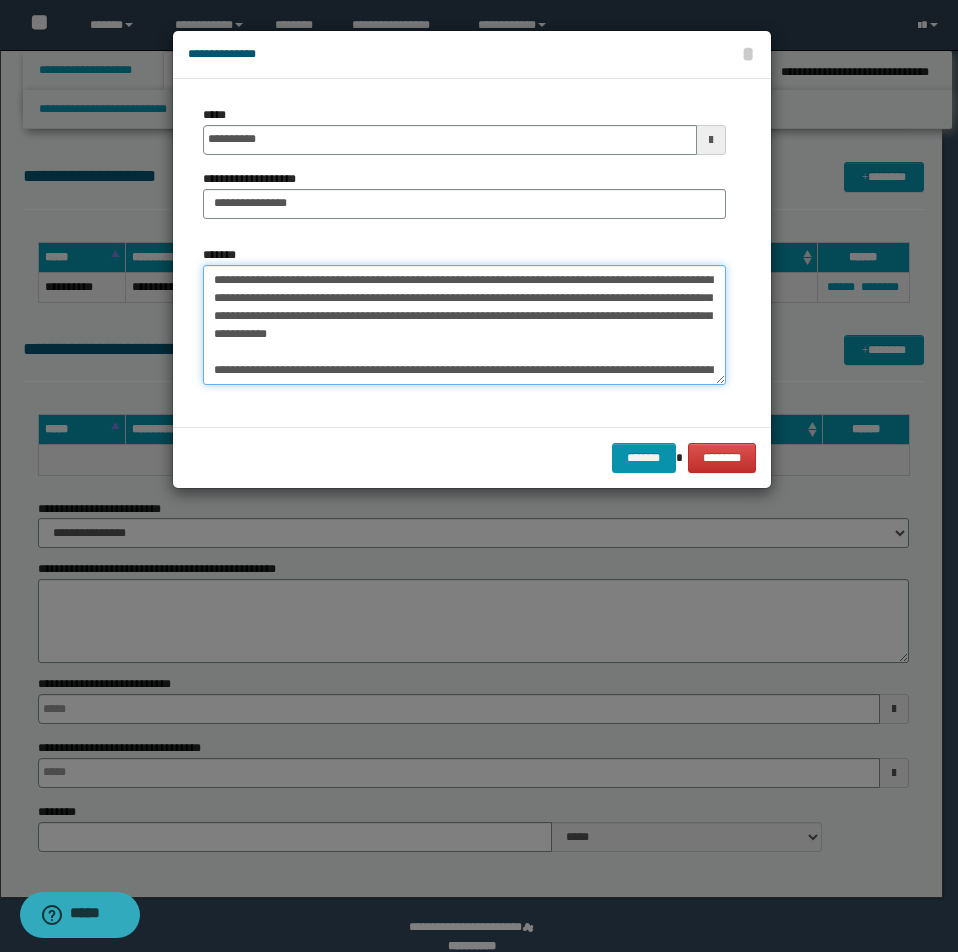 click on "**********" at bounding box center [464, 325] 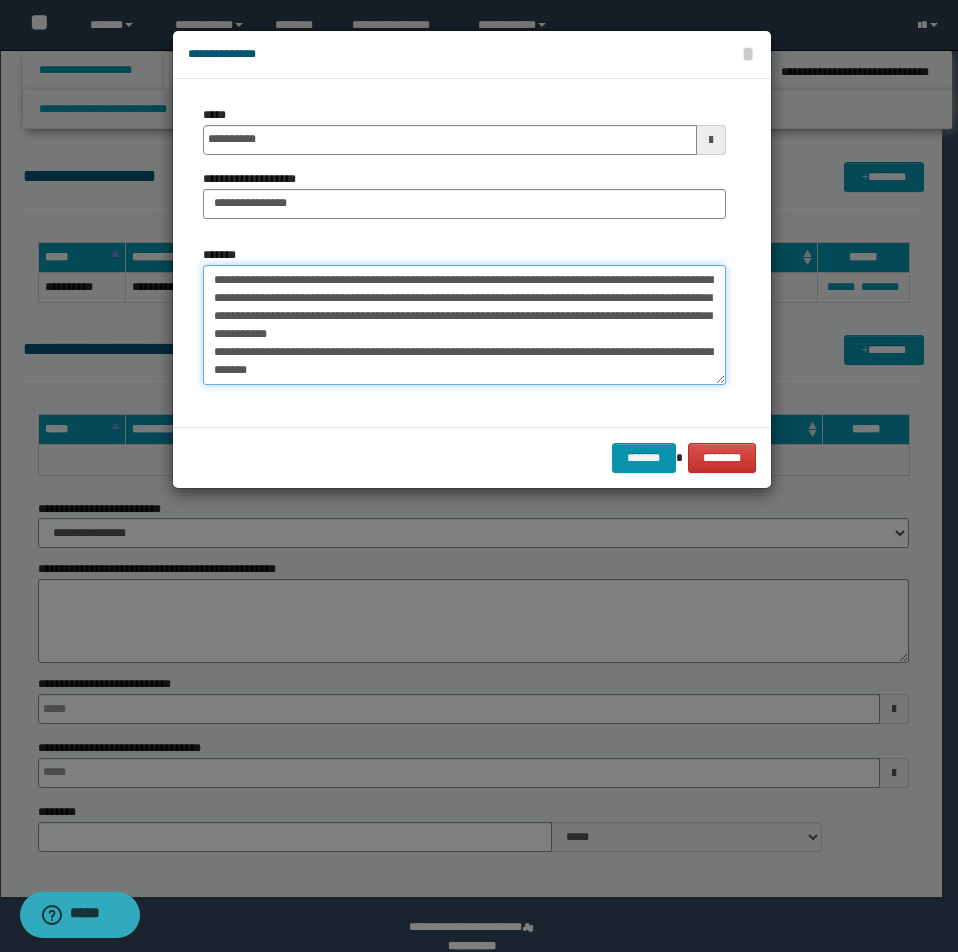 click on "**********" at bounding box center (464, 325) 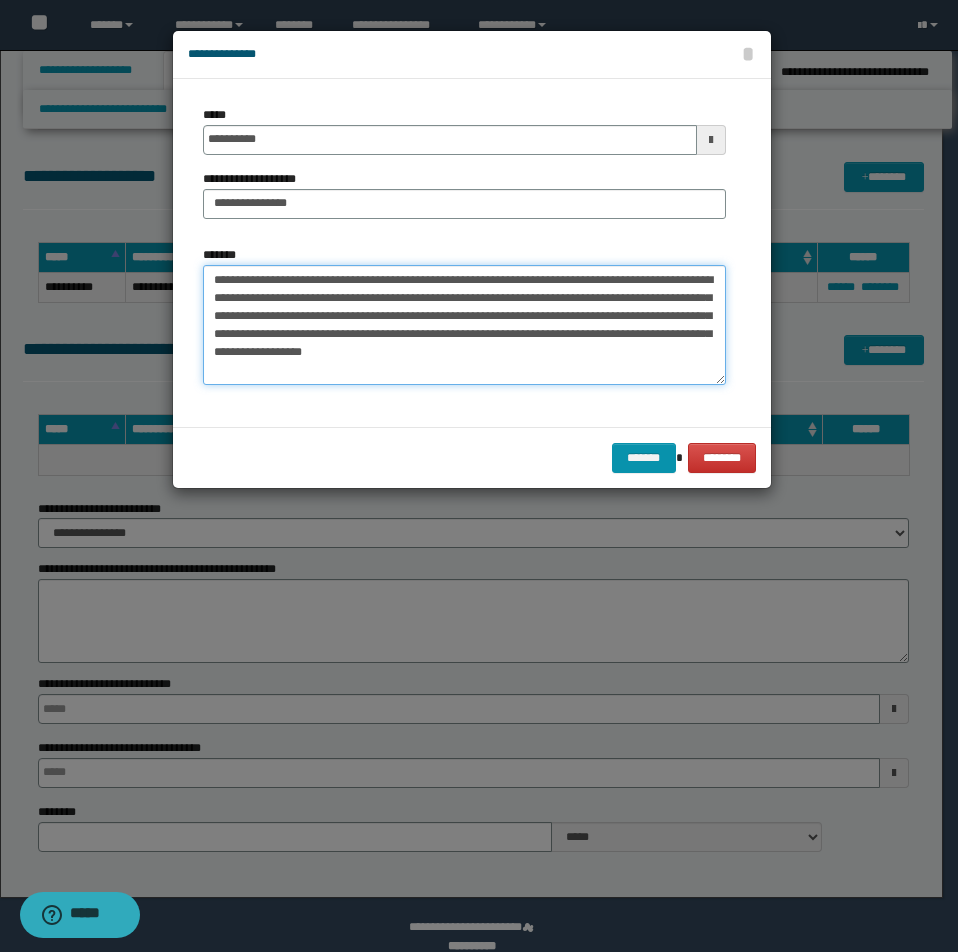 click on "**********" at bounding box center (464, 325) 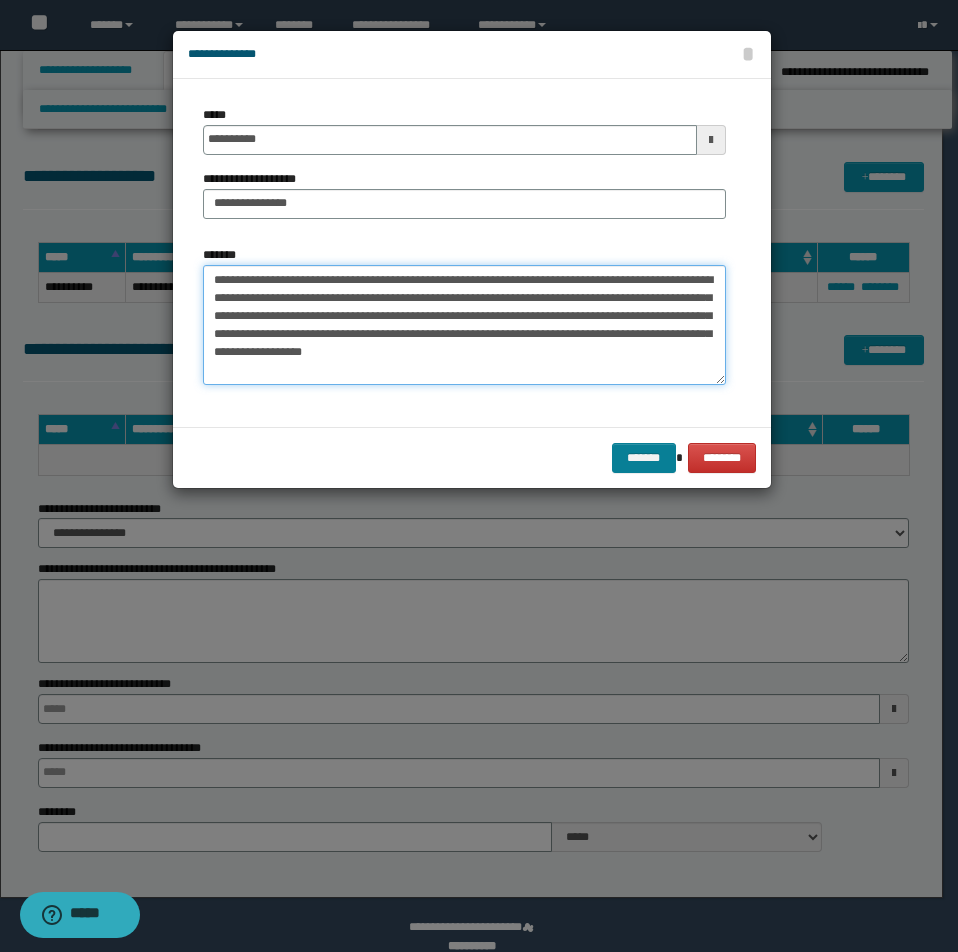 type on "**********" 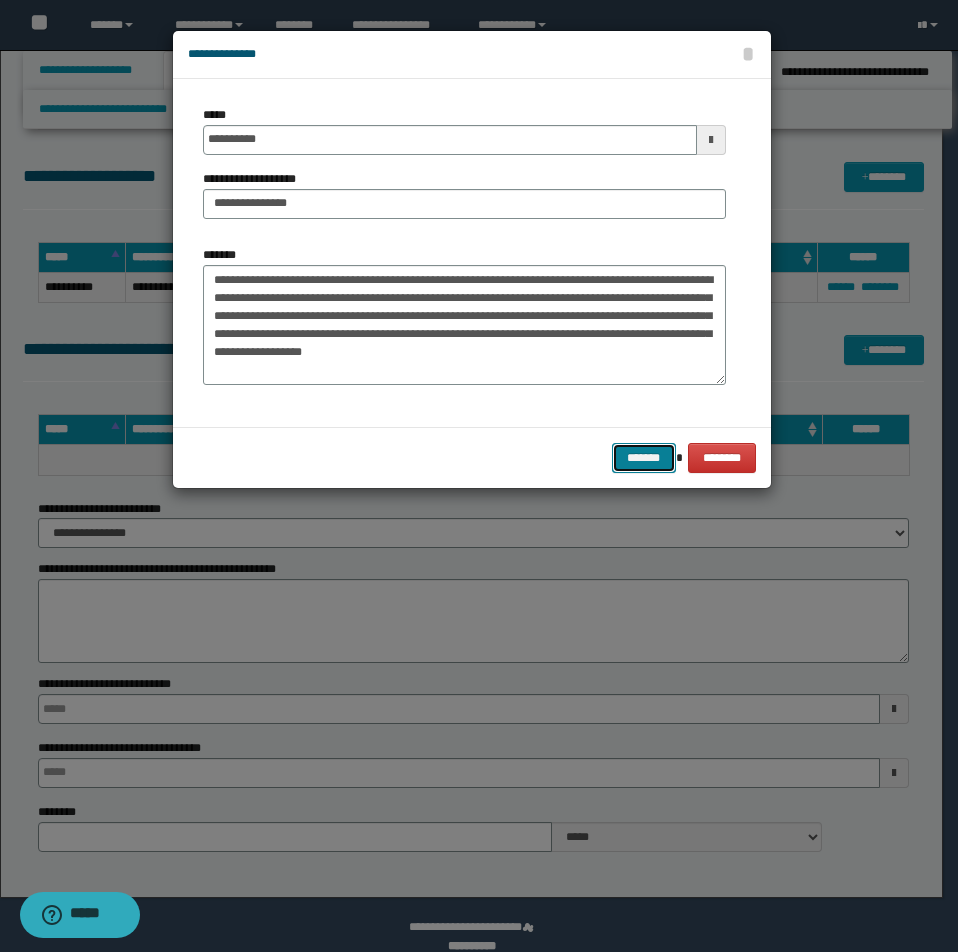click on "*******" at bounding box center (644, 458) 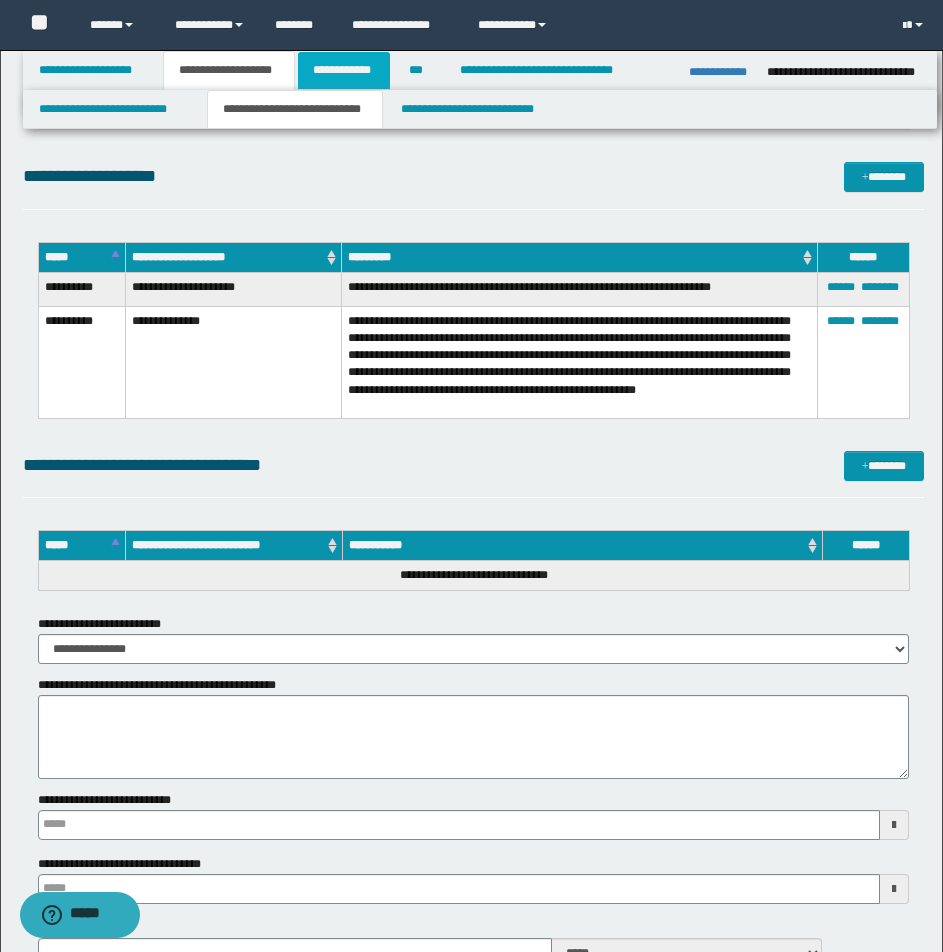 click on "**********" at bounding box center [344, 70] 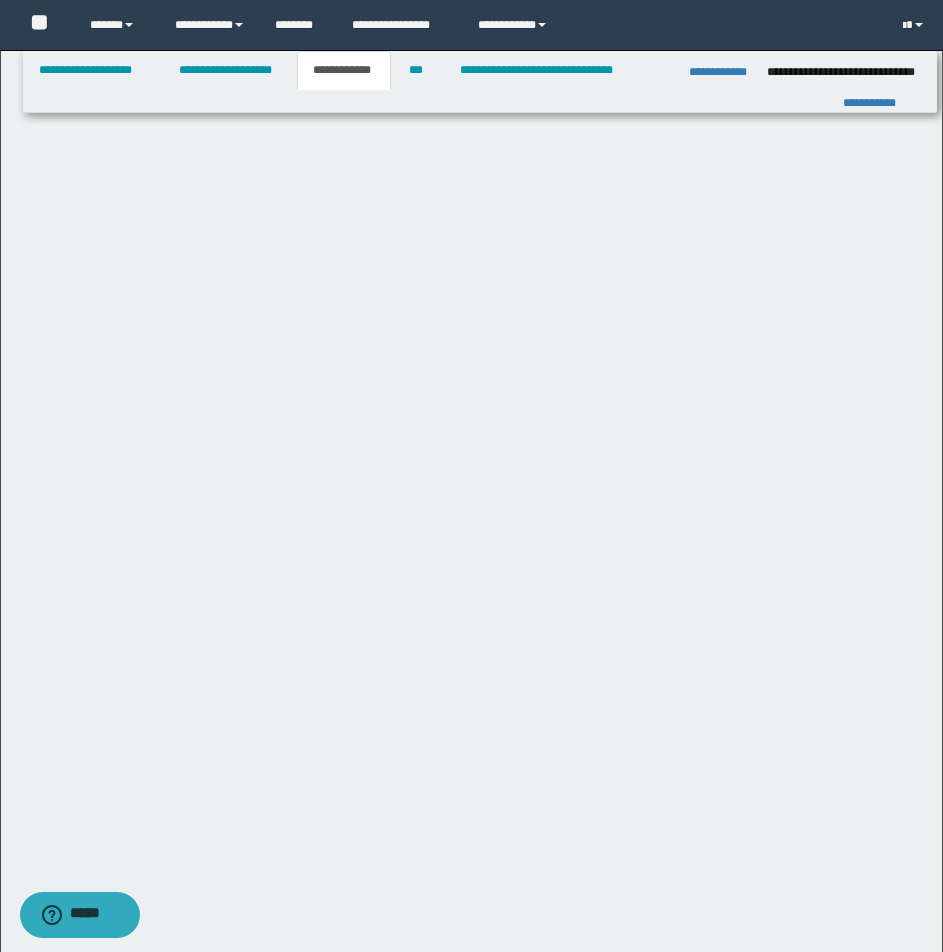 scroll, scrollTop: 1117, scrollLeft: 0, axis: vertical 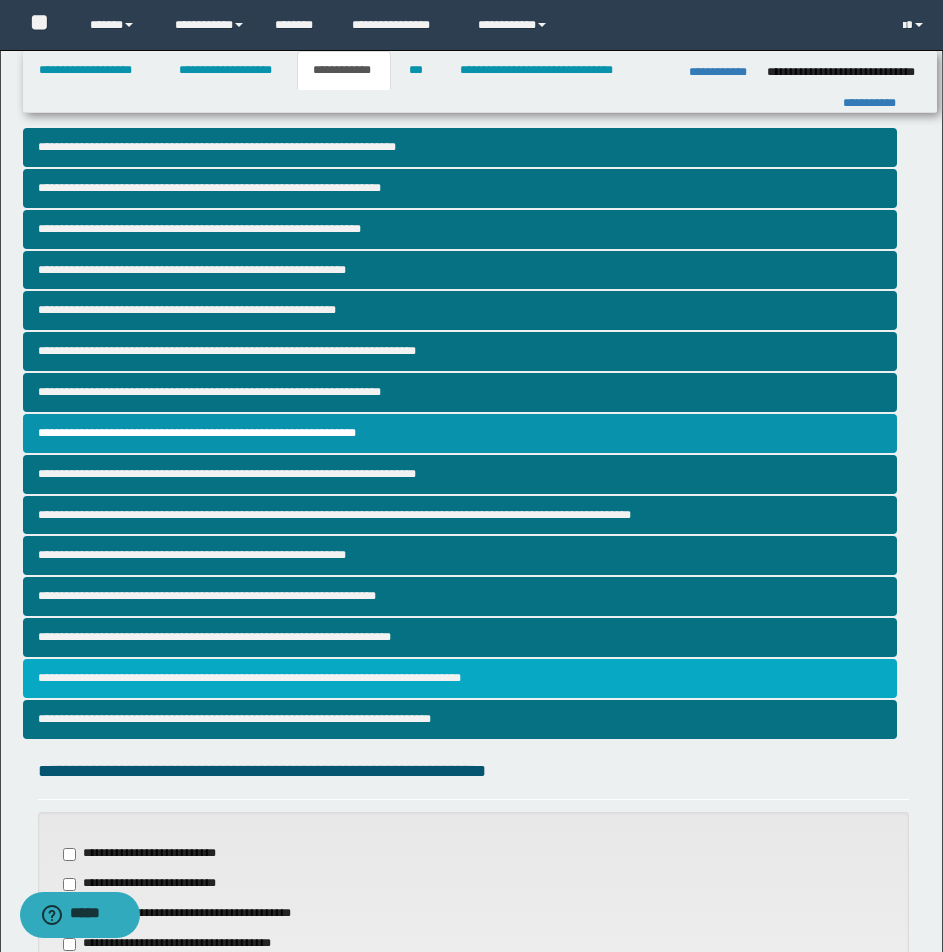 click on "**********" at bounding box center [460, 678] 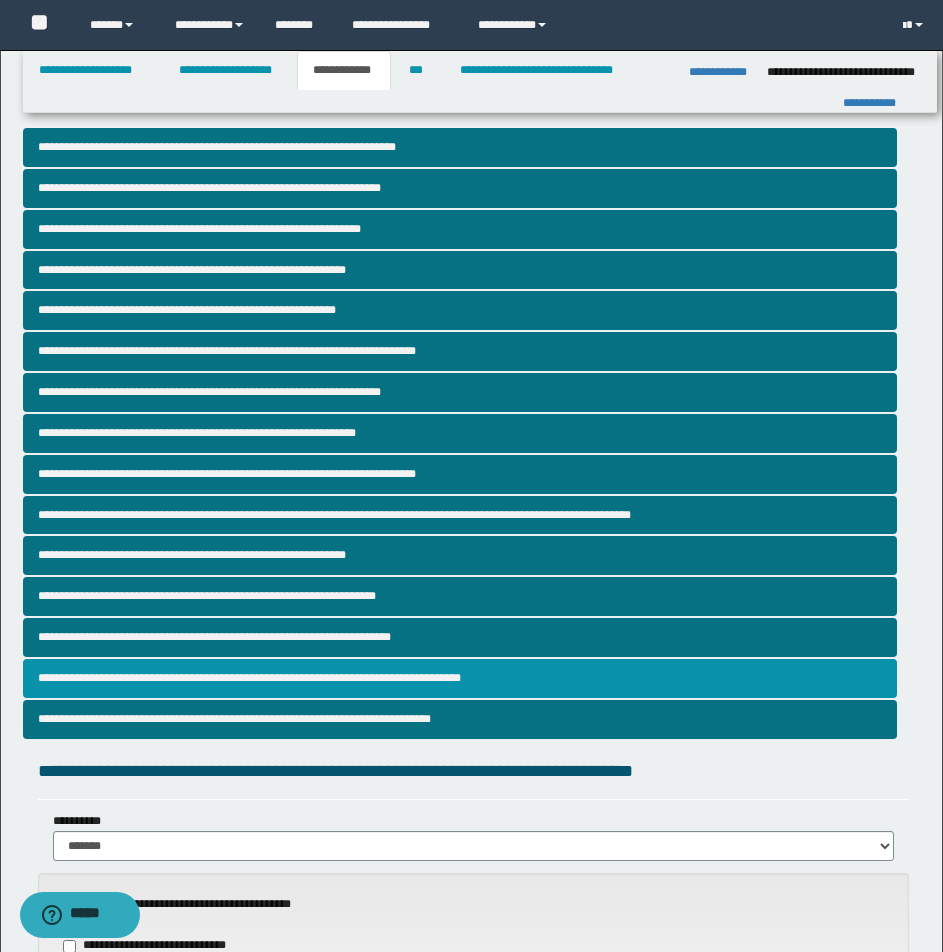scroll, scrollTop: 833, scrollLeft: 0, axis: vertical 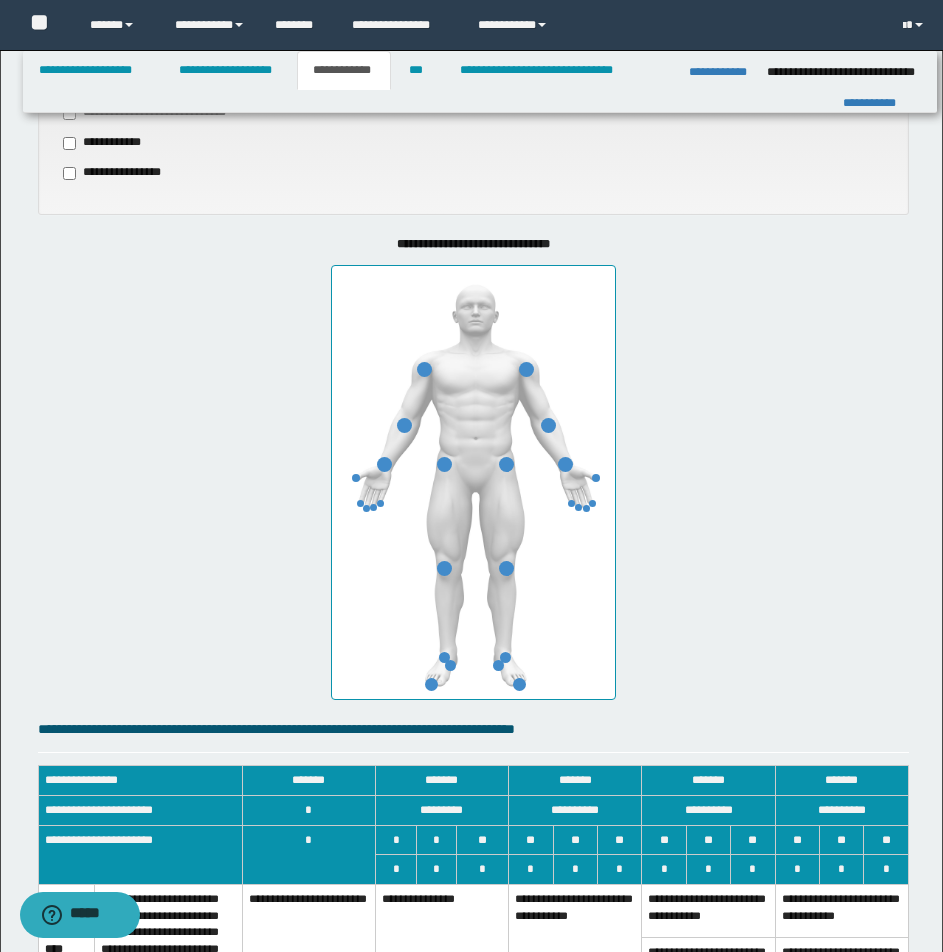 click on "**********" at bounding box center [471, 504] 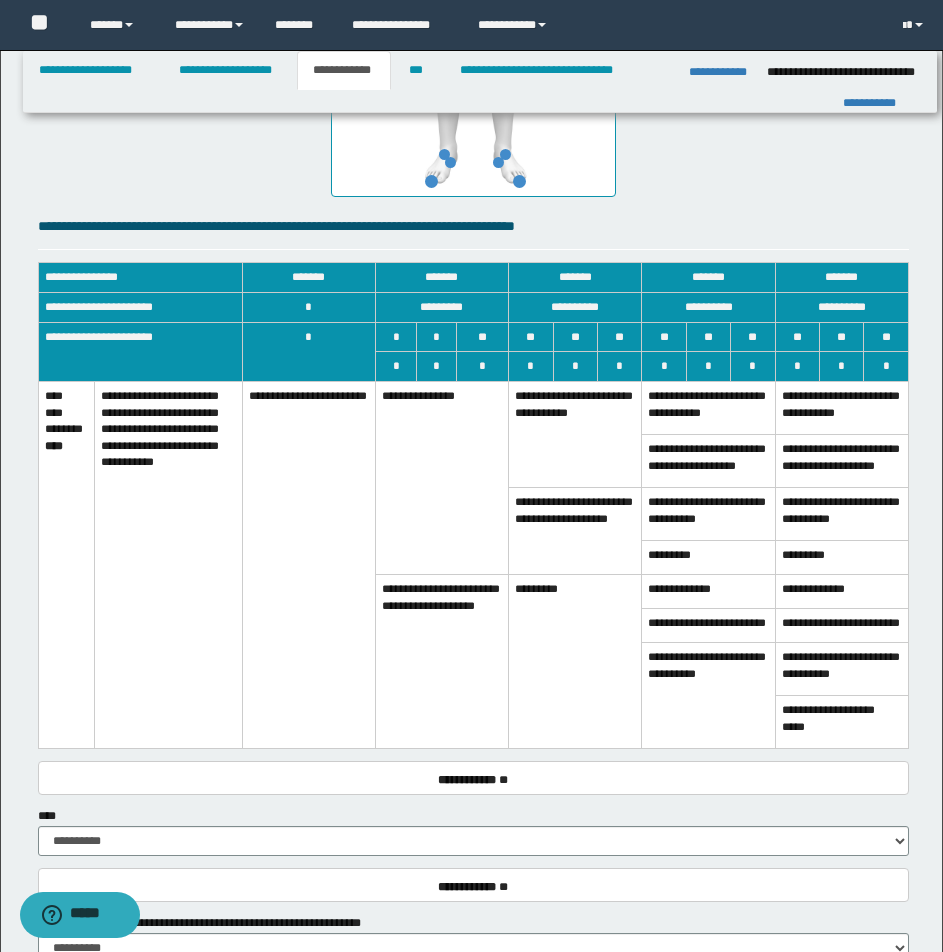 scroll, scrollTop: 1361, scrollLeft: 0, axis: vertical 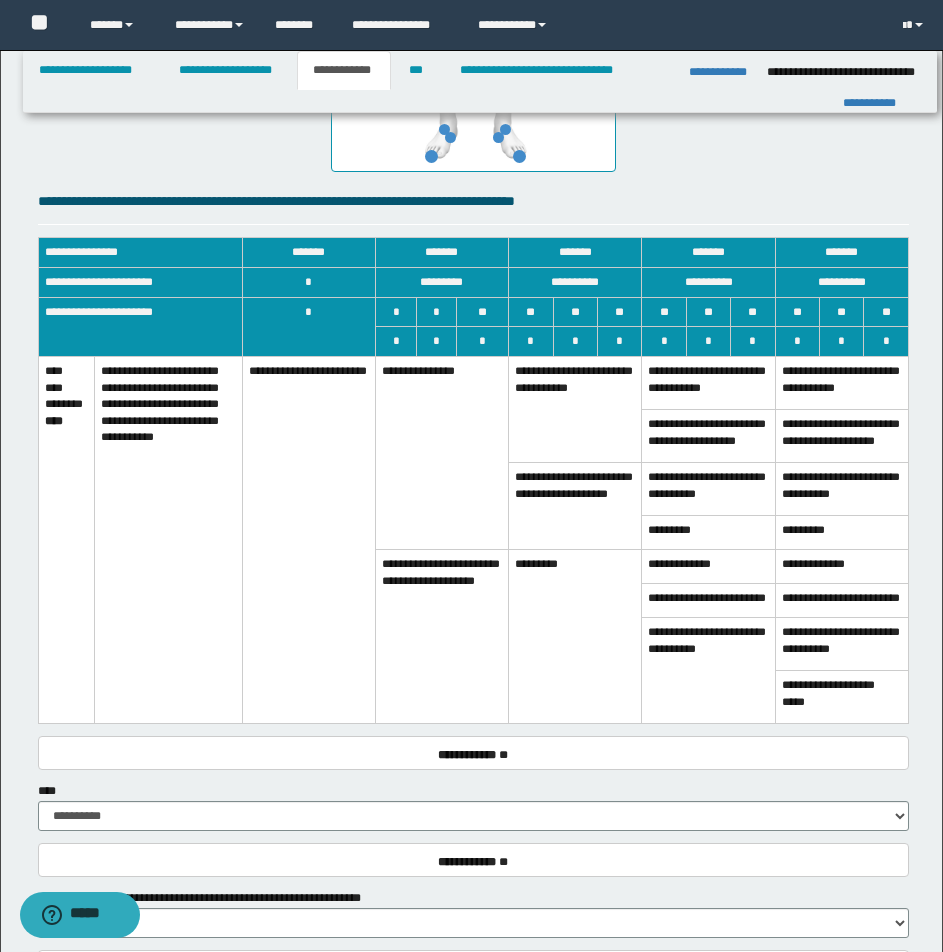 click on "**********" at bounding box center [441, 452] 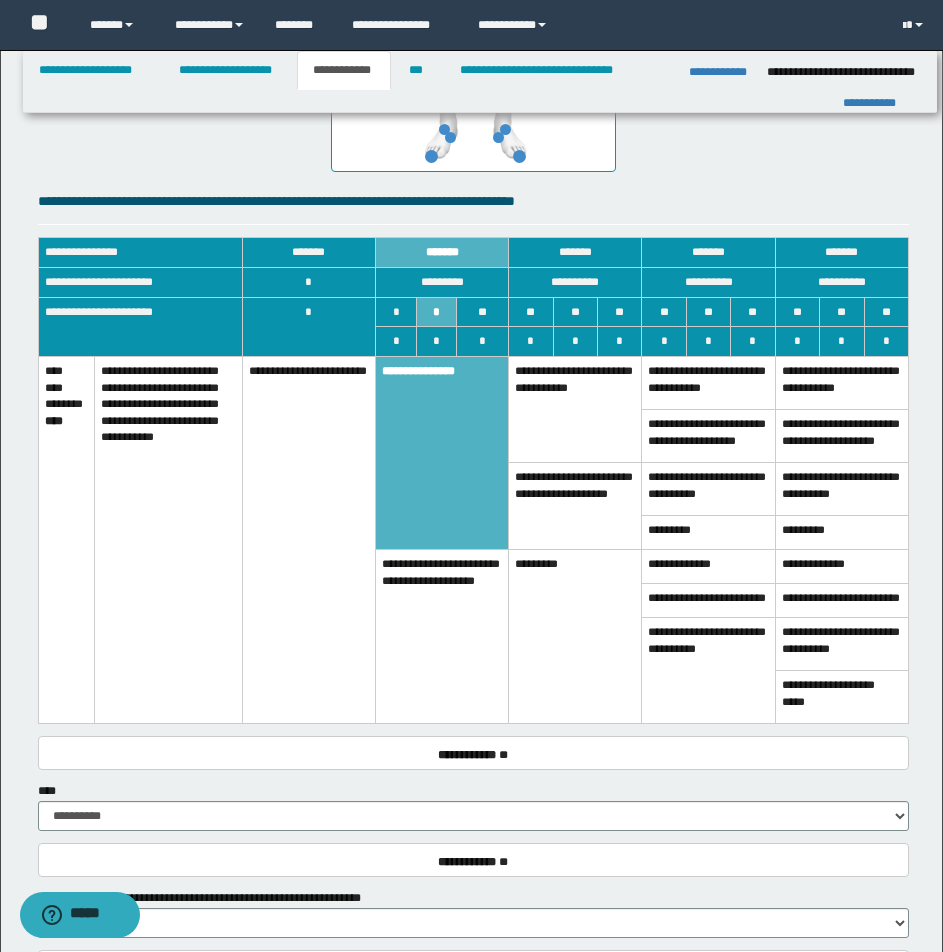 click on "**********" at bounding box center (441, 637) 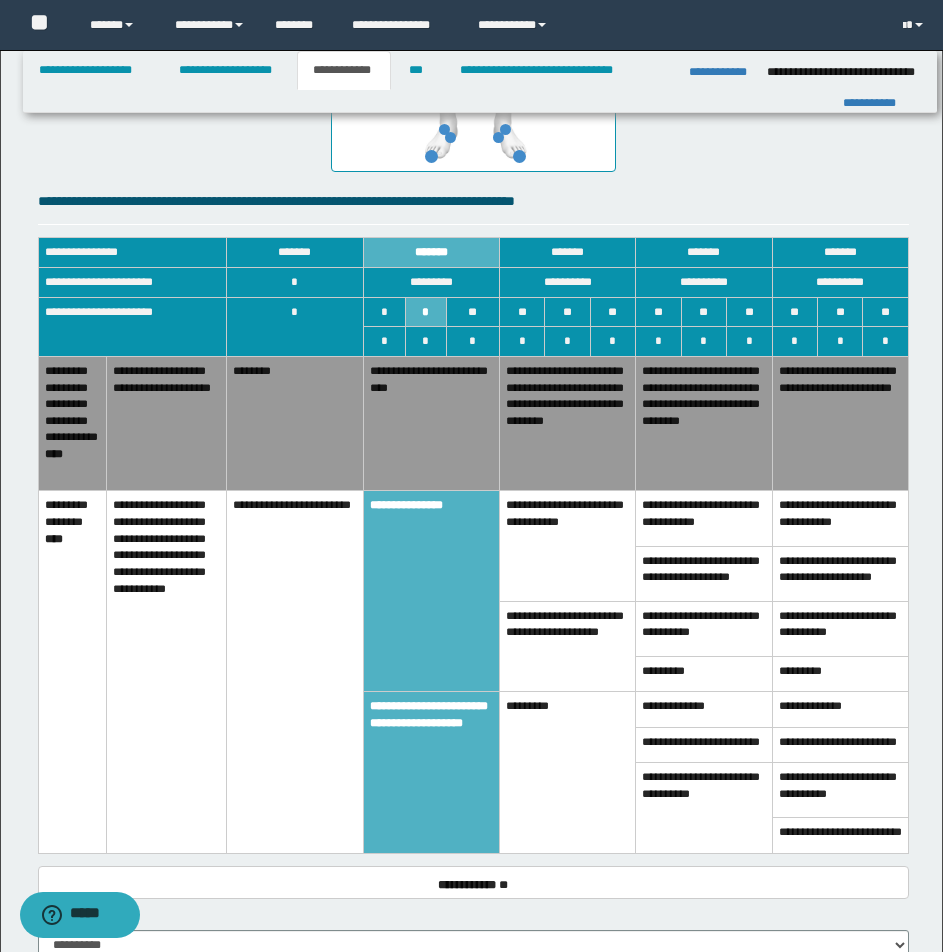 click on "**********" at bounding box center [840, 423] 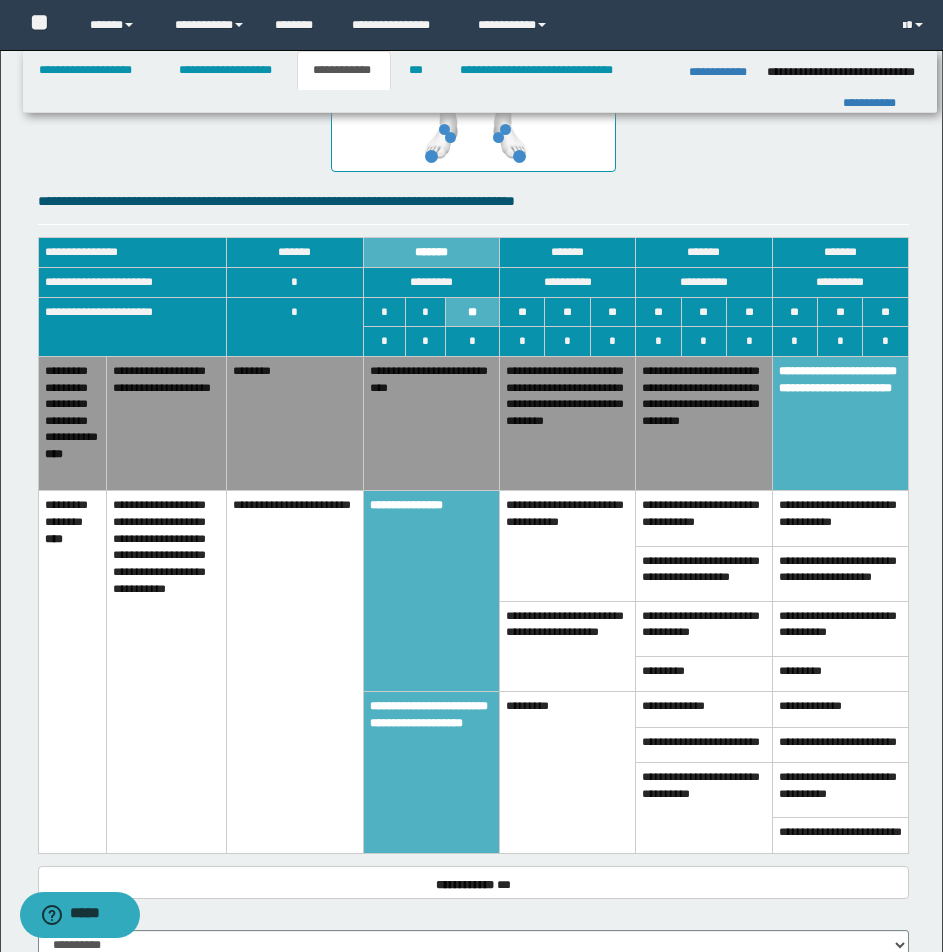 scroll, scrollTop: 1893, scrollLeft: 0, axis: vertical 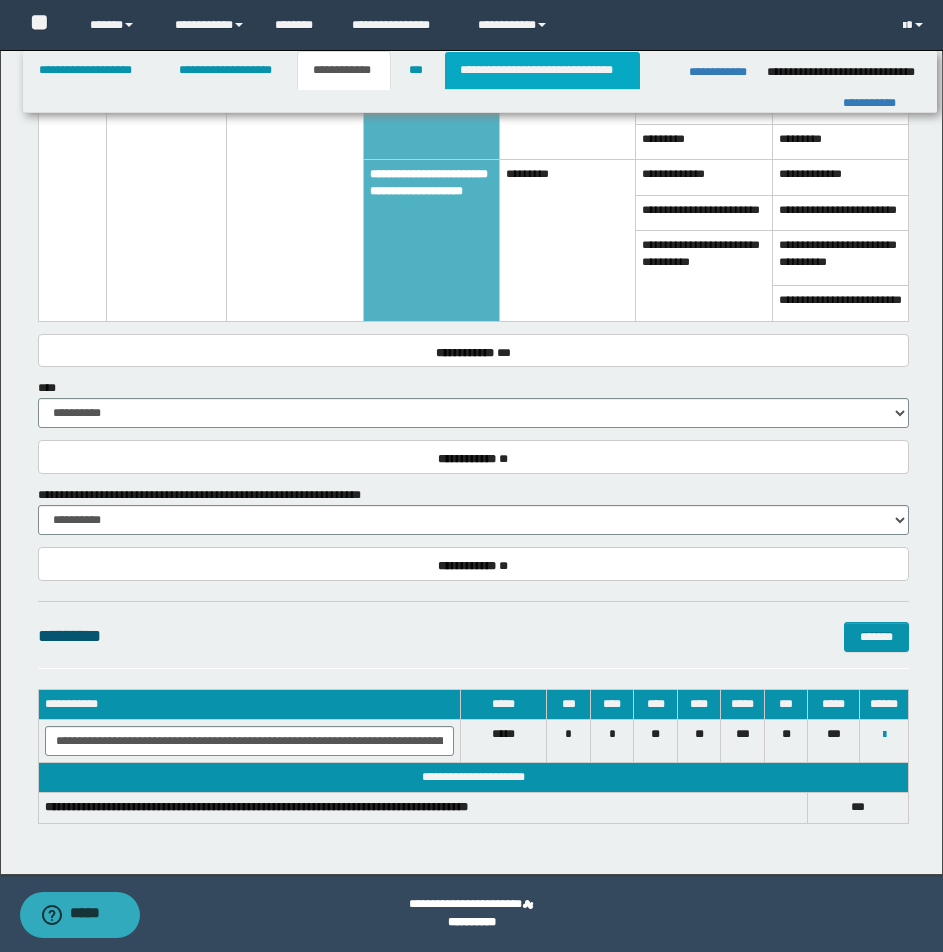 click on "**********" at bounding box center [542, 70] 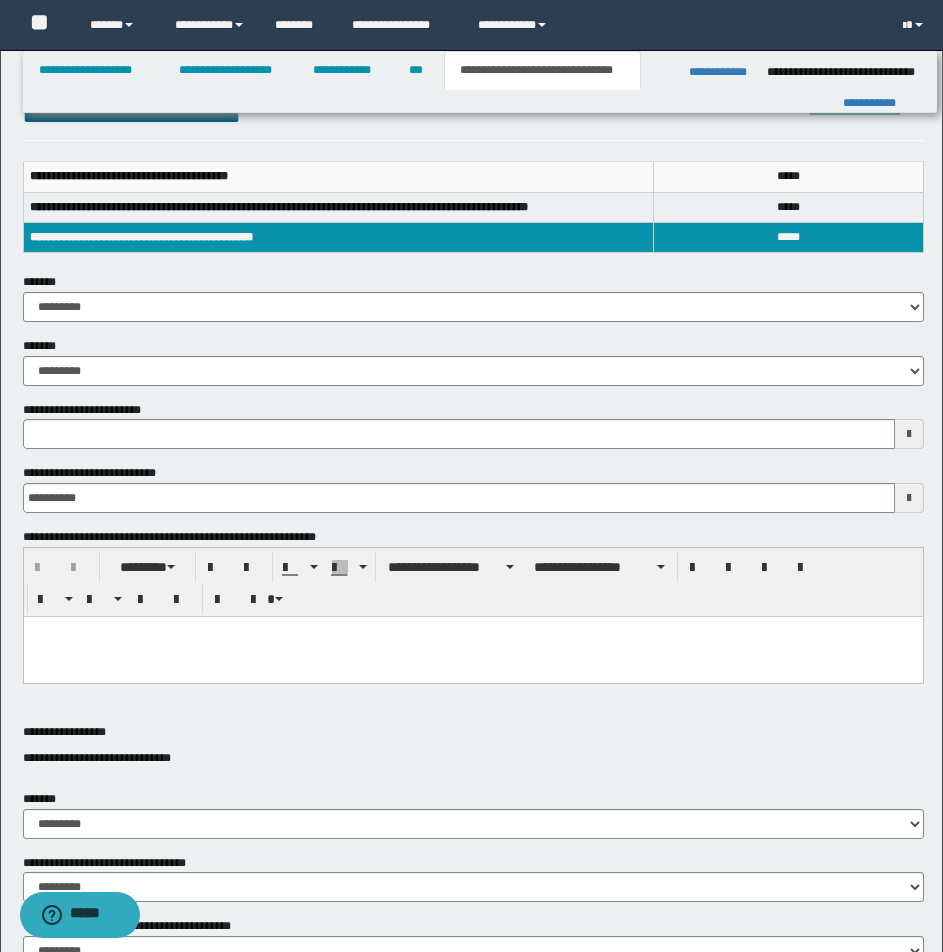 scroll, scrollTop: 45, scrollLeft: 0, axis: vertical 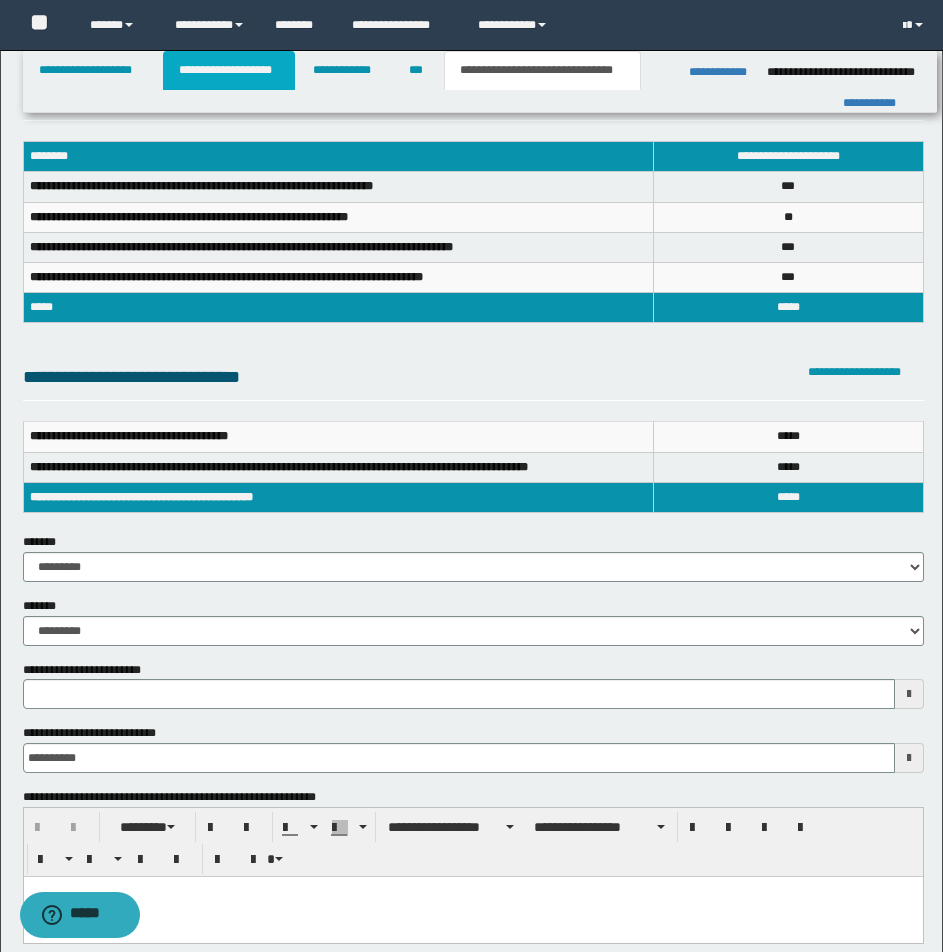 drag, startPoint x: 216, startPoint y: 73, endPoint x: 956, endPoint y: 401, distance: 809.4344 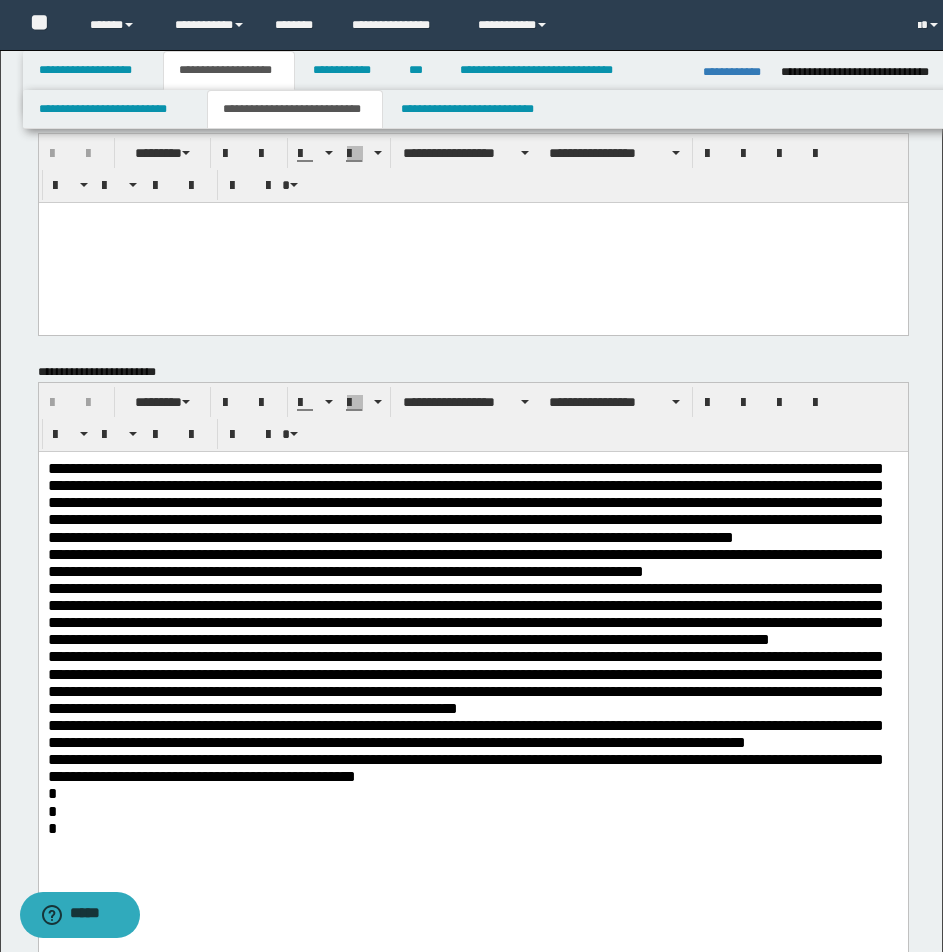 scroll, scrollTop: 76, scrollLeft: 0, axis: vertical 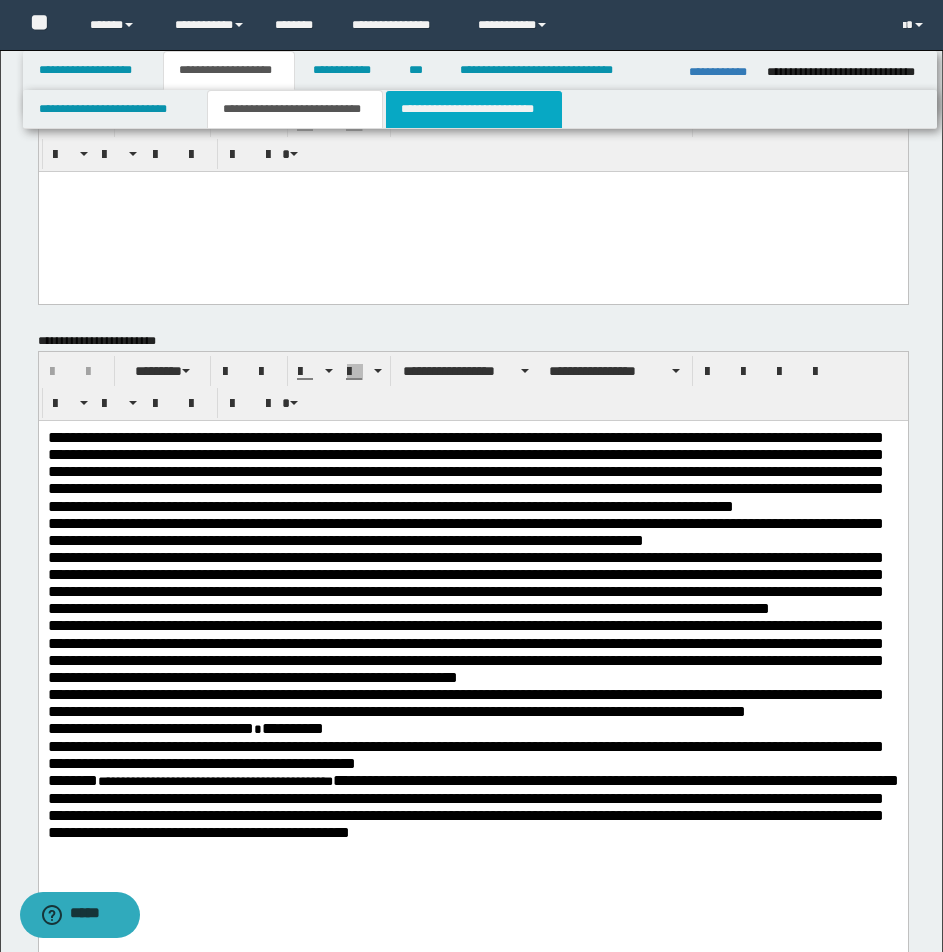 click on "**********" at bounding box center [474, 109] 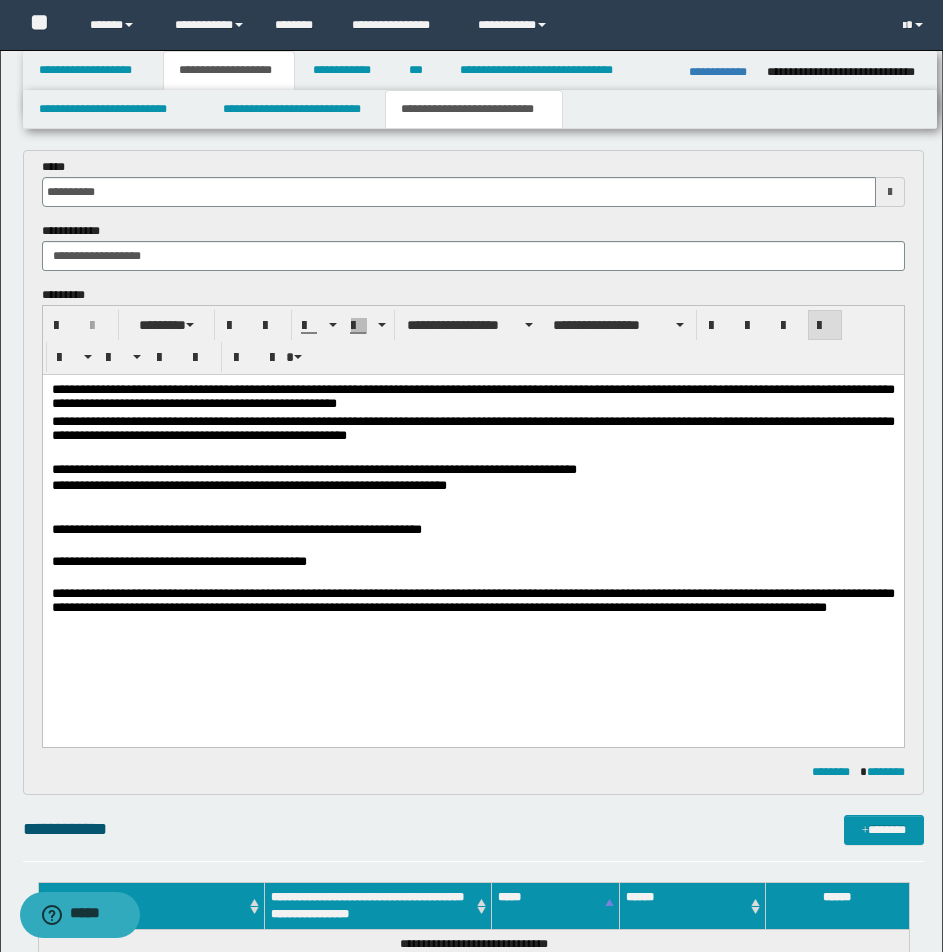 click on "**********" at bounding box center (472, 471) 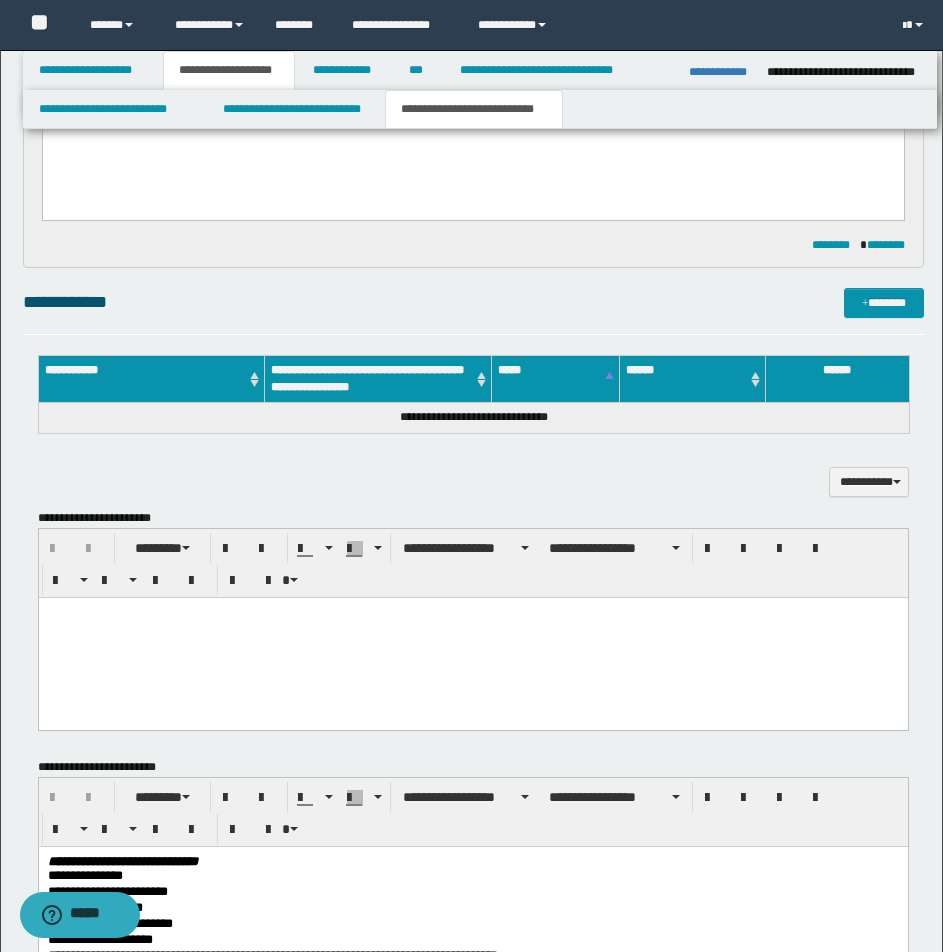 scroll, scrollTop: 628, scrollLeft: 0, axis: vertical 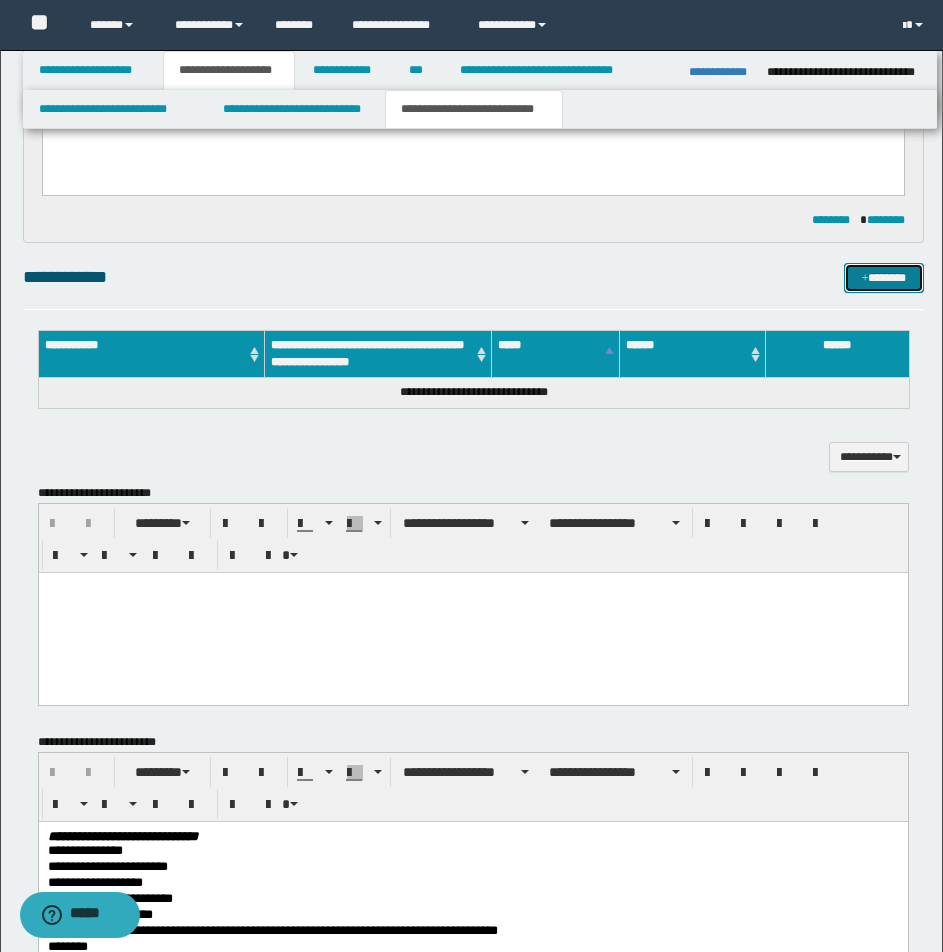click on "*******" at bounding box center (884, 278) 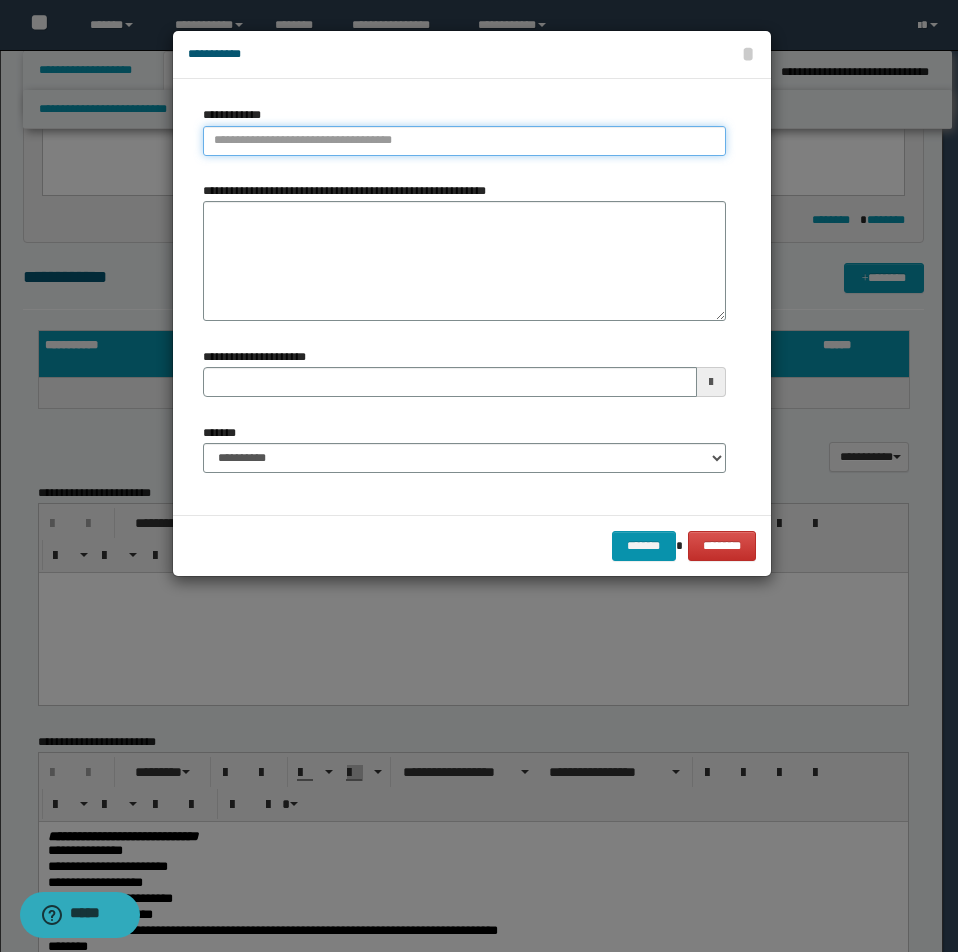 click on "**********" at bounding box center (464, 141) 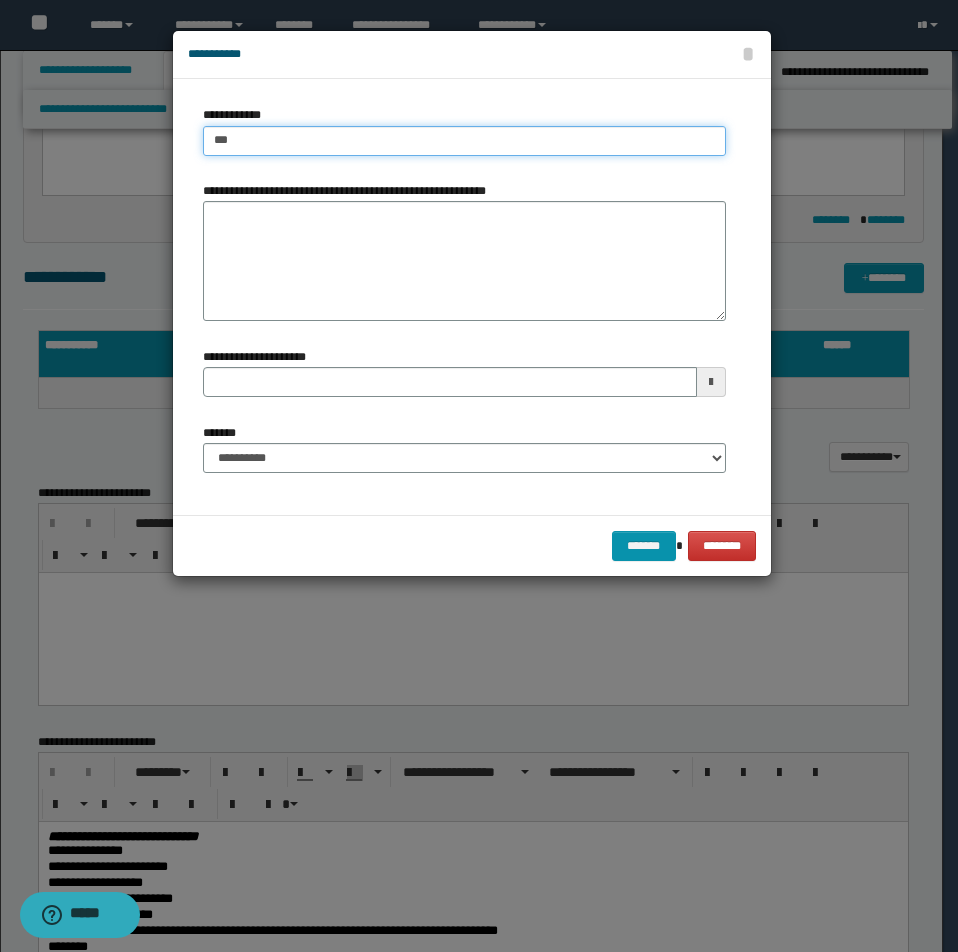 click on "***" at bounding box center [464, 141] 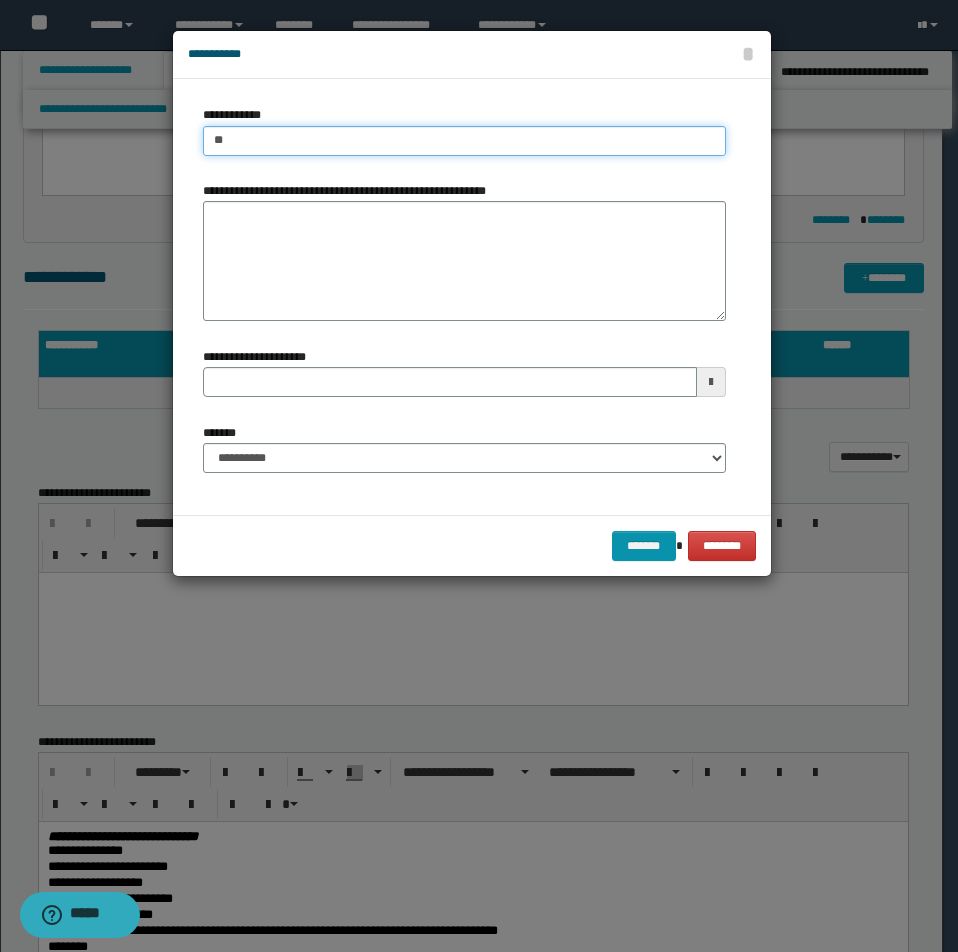 type on "*" 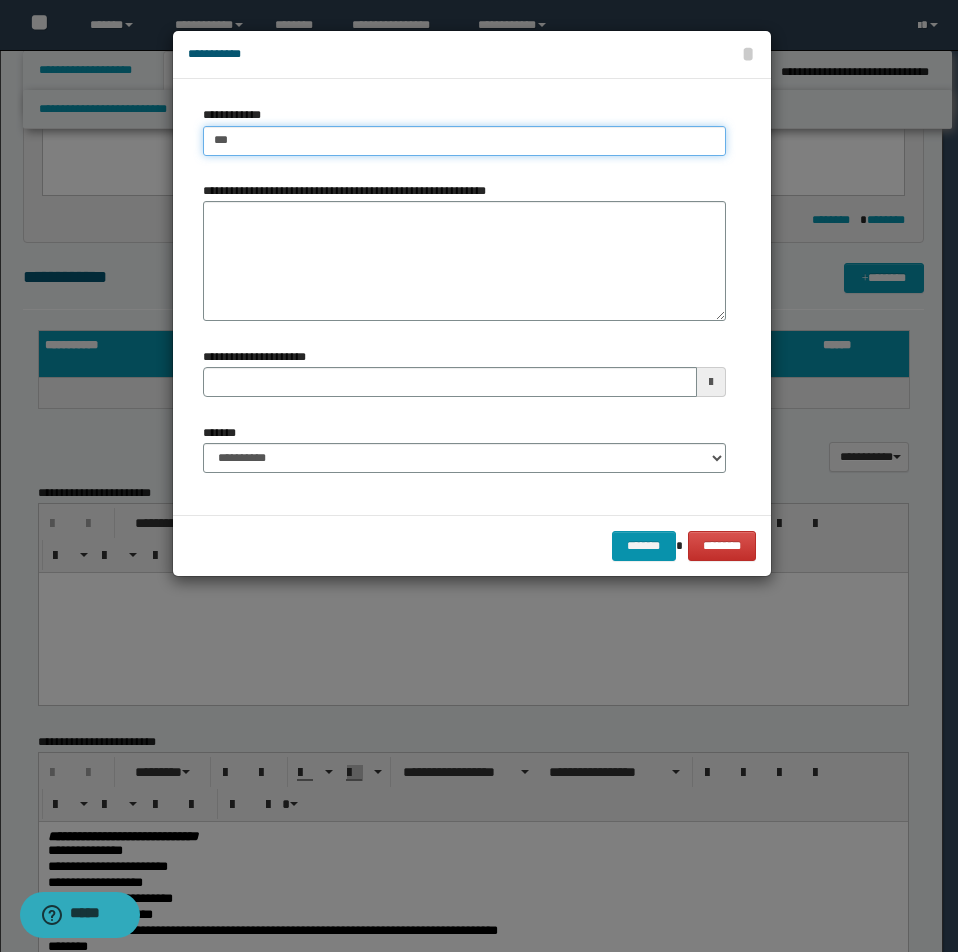 type on "***" 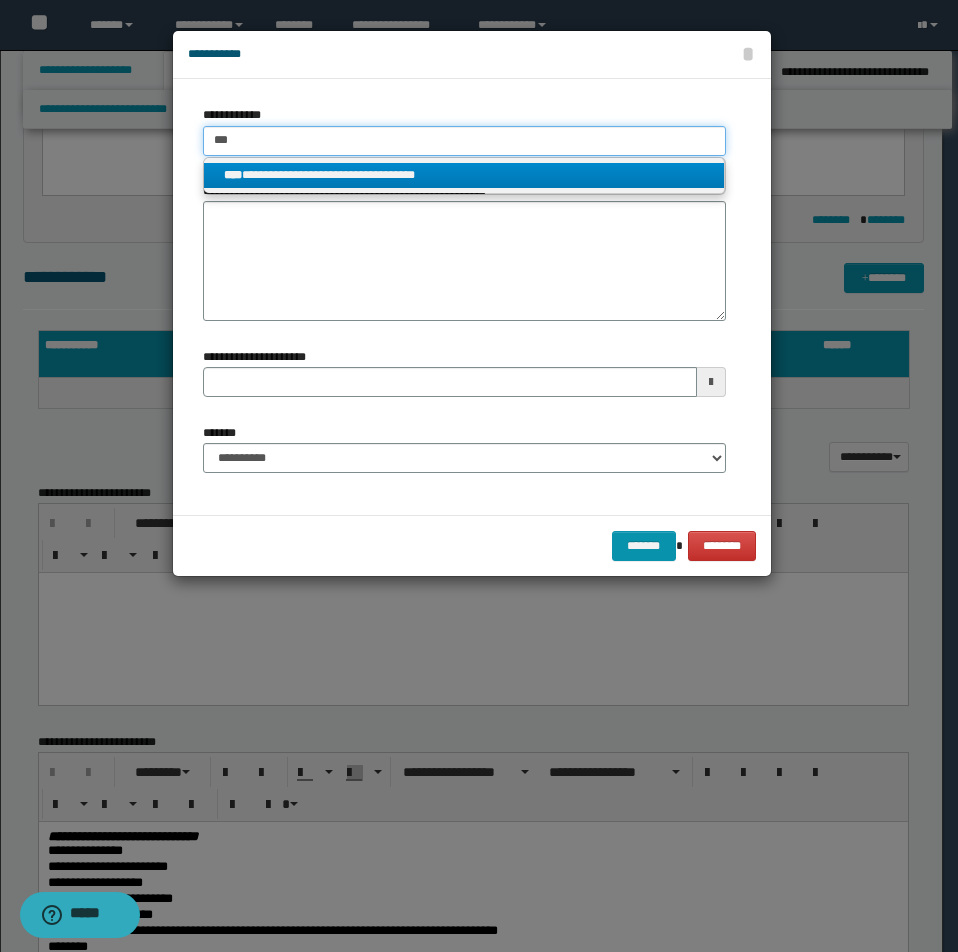 type on "***" 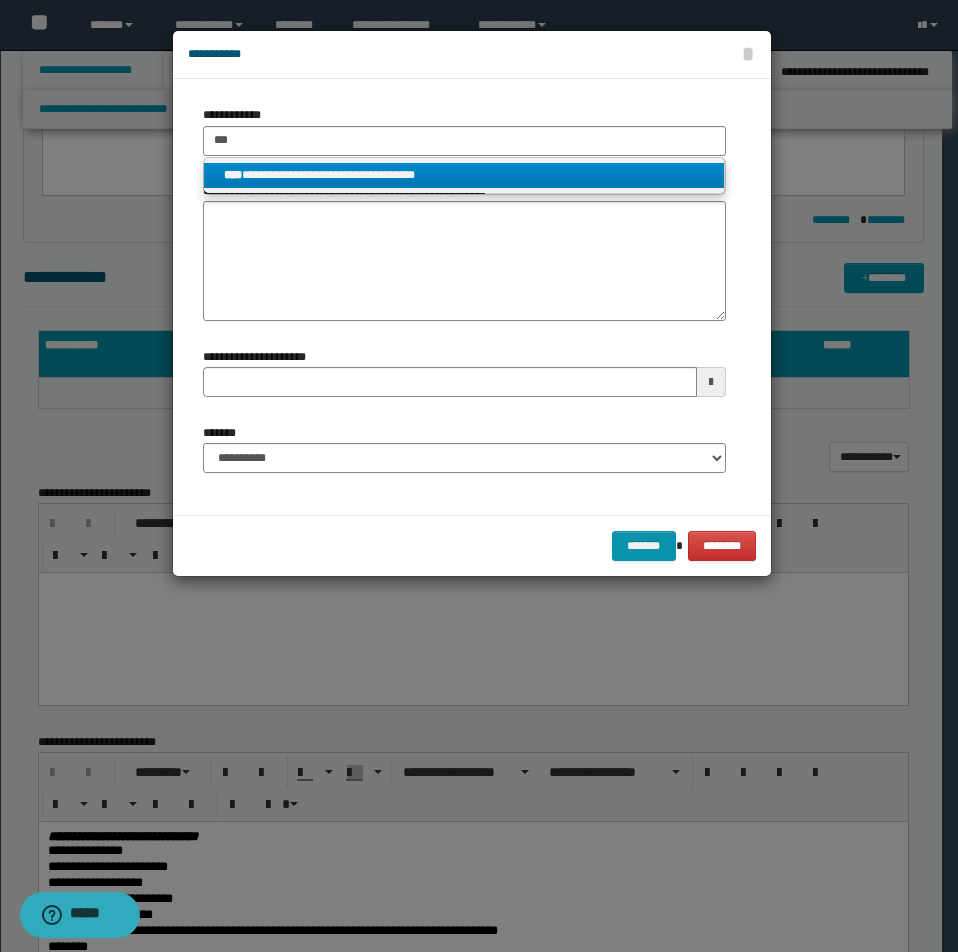 click on "**********" at bounding box center [464, 175] 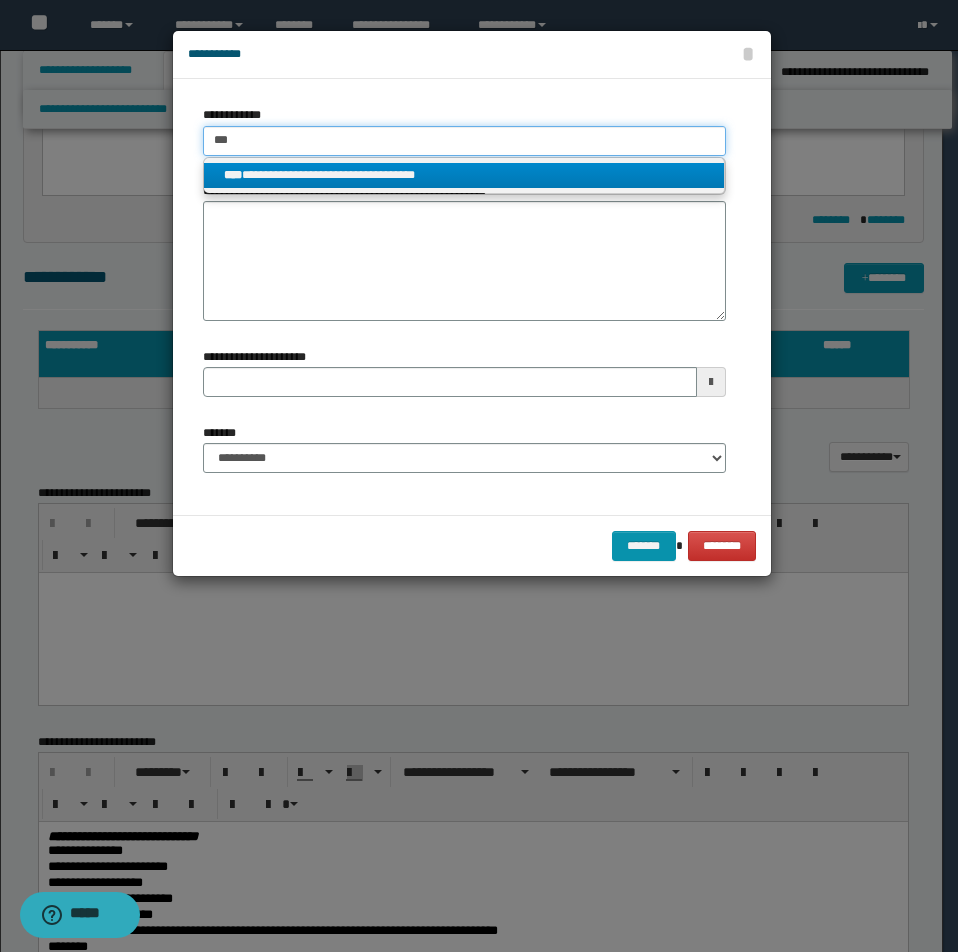 type 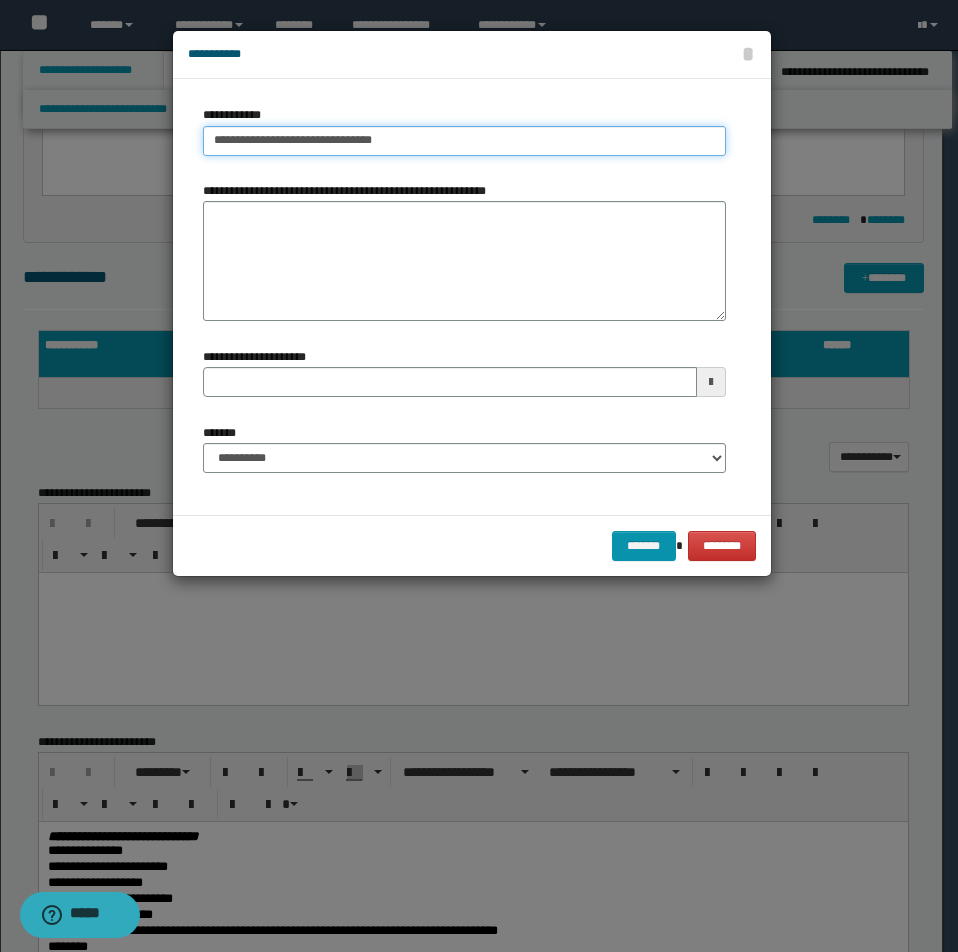 drag, startPoint x: 213, startPoint y: 137, endPoint x: 398, endPoint y: 141, distance: 185.04324 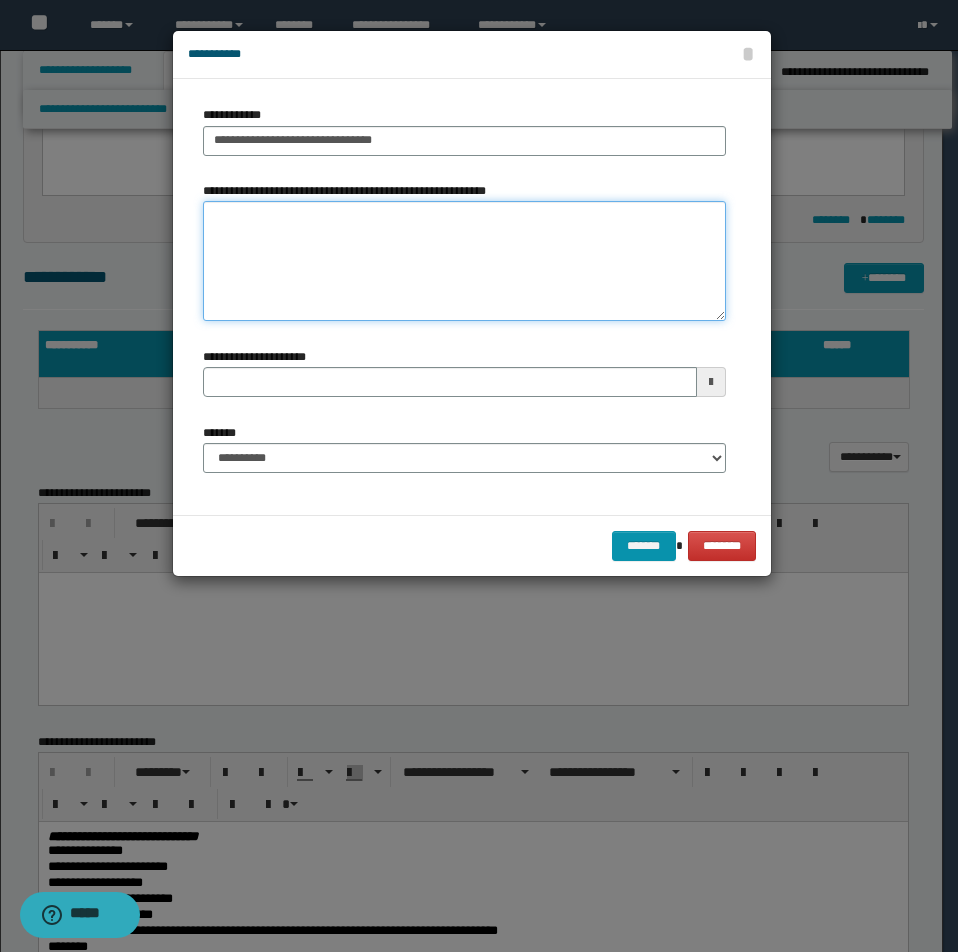 click on "**********" at bounding box center (464, 261) 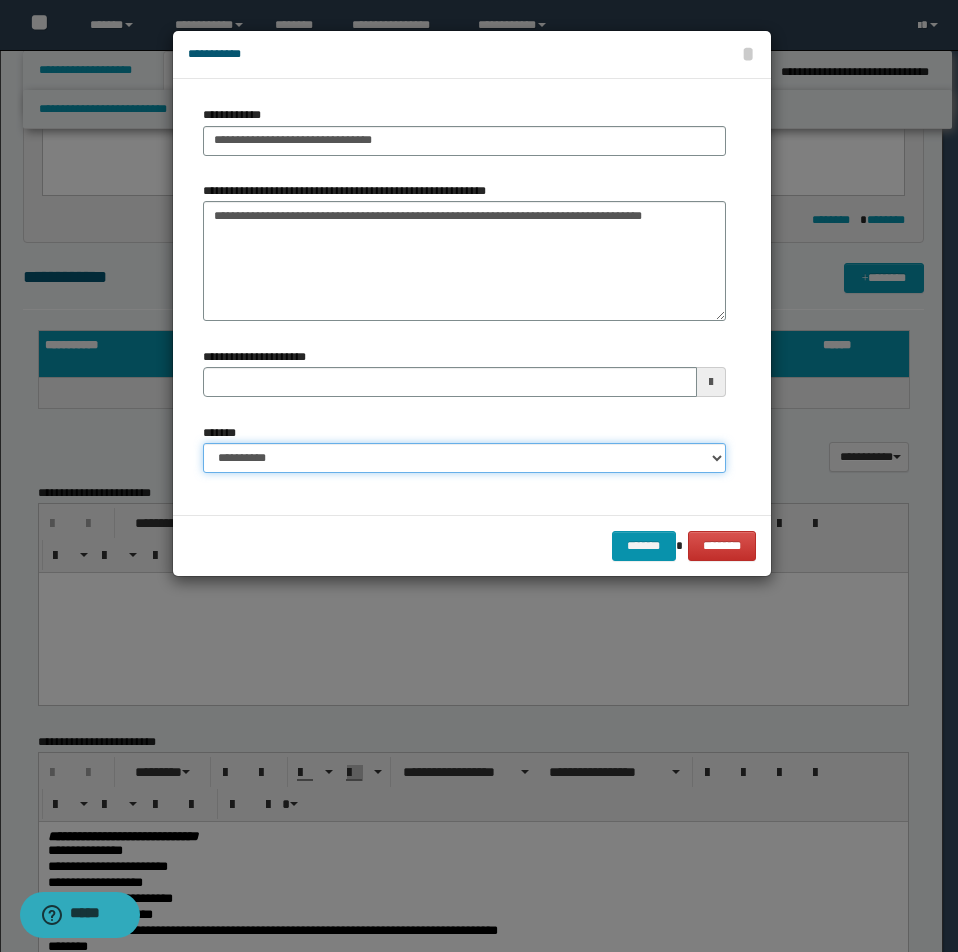 click on "**********" at bounding box center (464, 458) 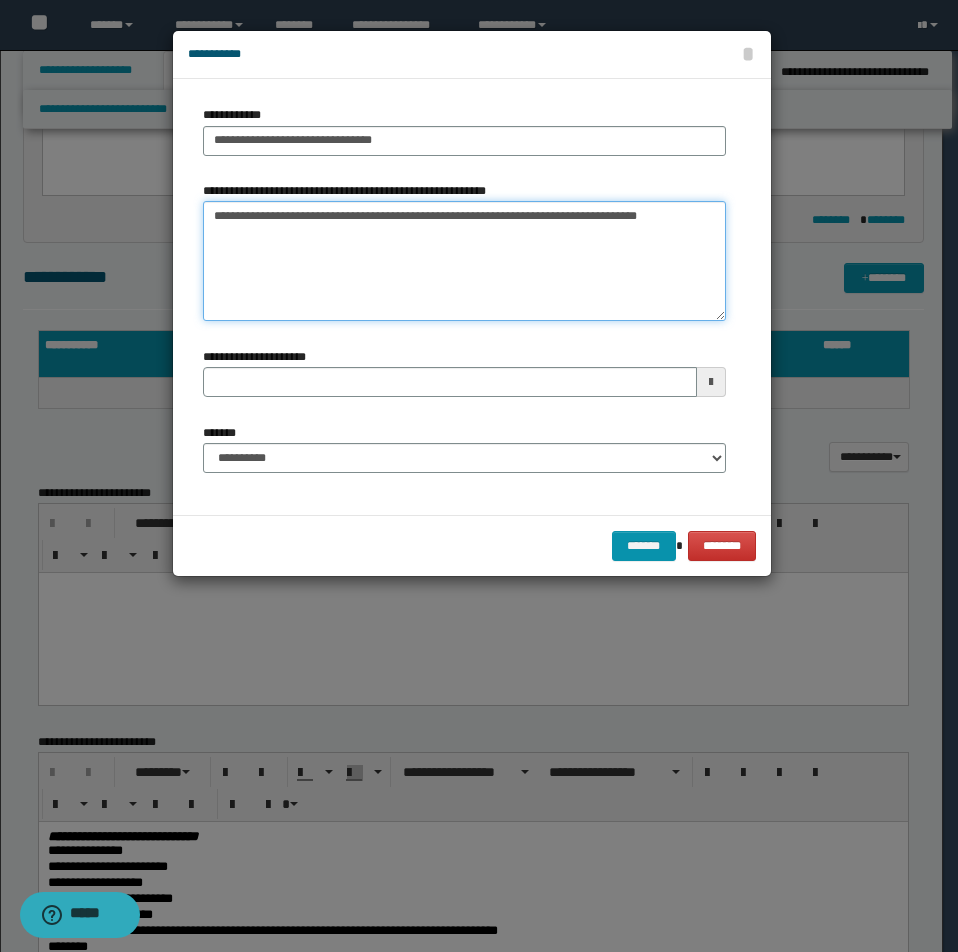 type on "**********" 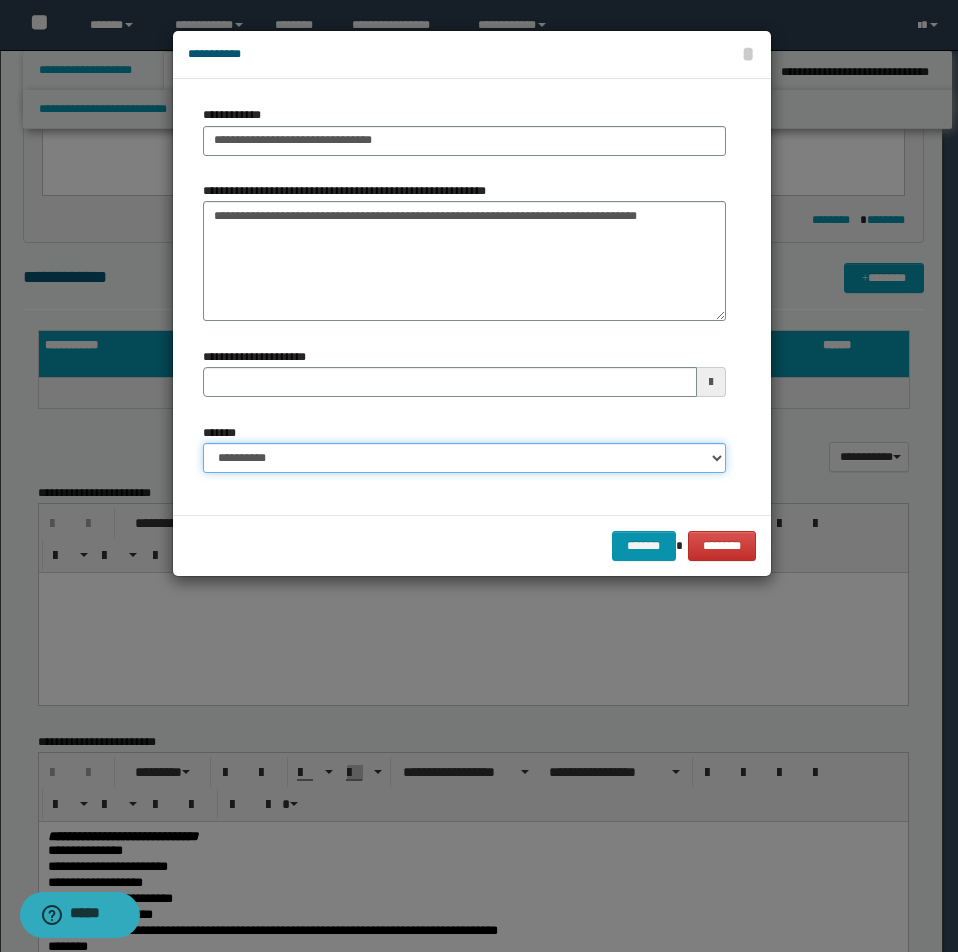 click on "**********" at bounding box center (464, 458) 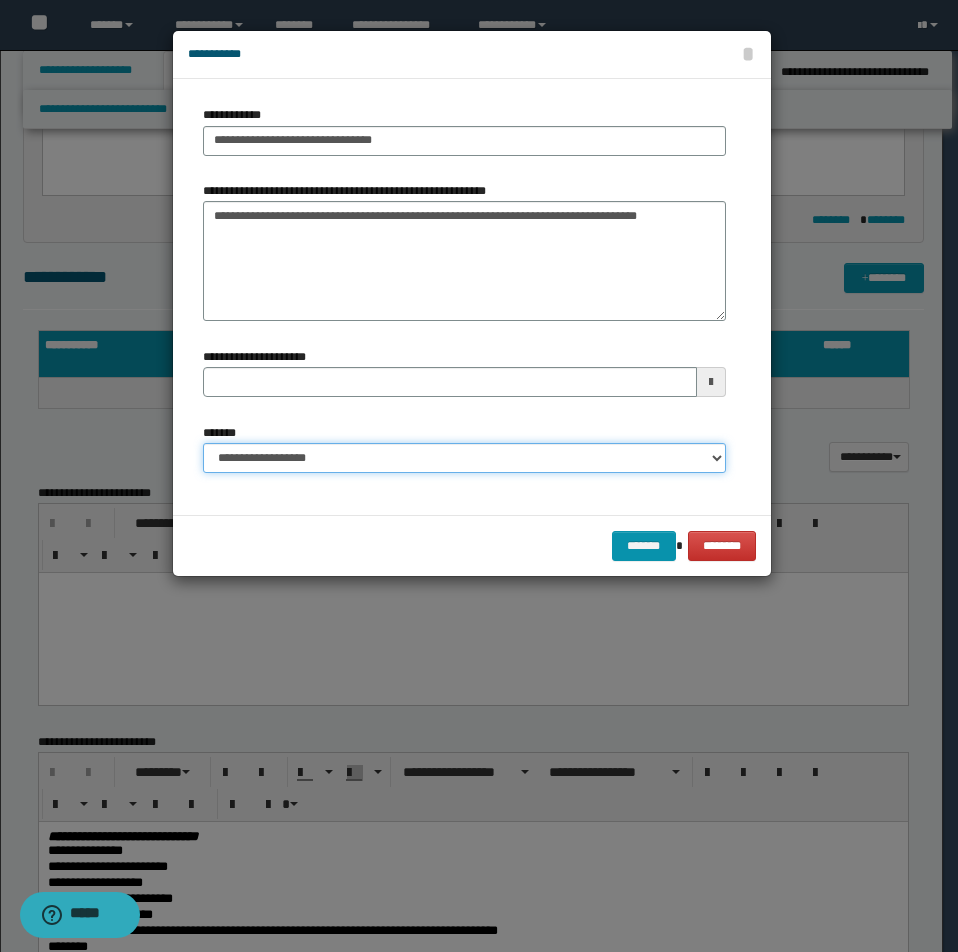 click on "**********" at bounding box center (464, 458) 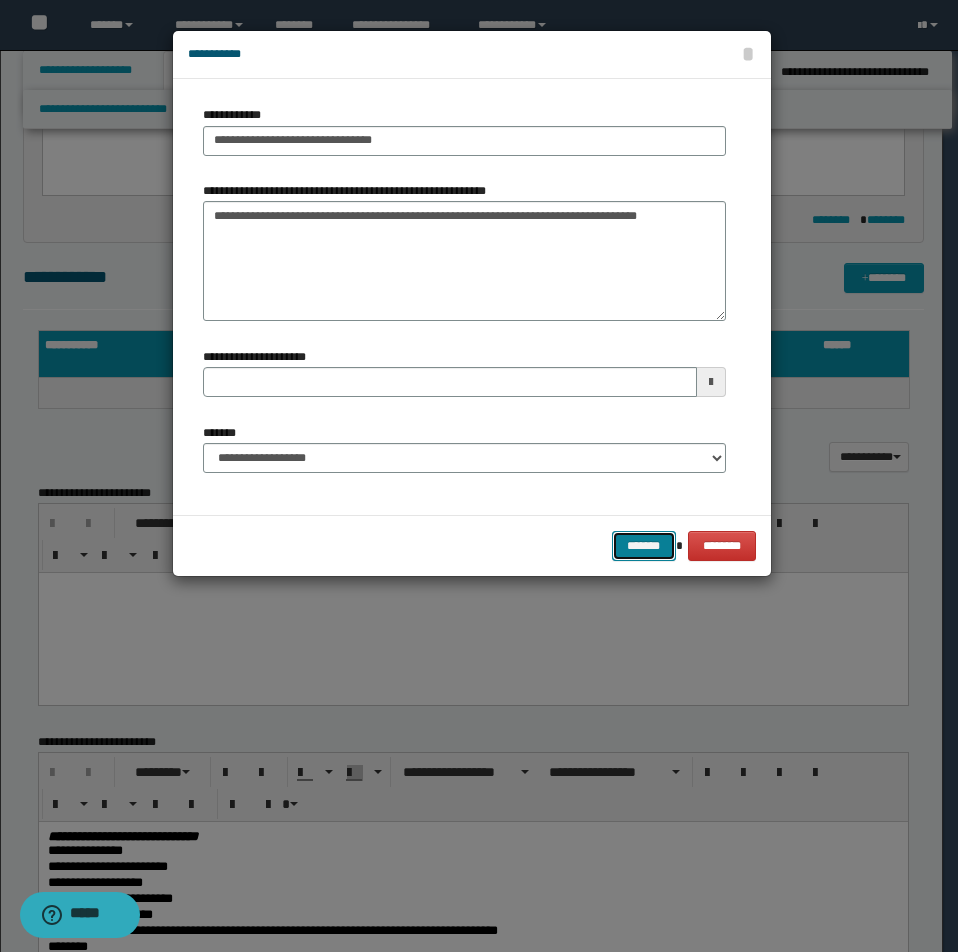 click on "*******" at bounding box center (644, 546) 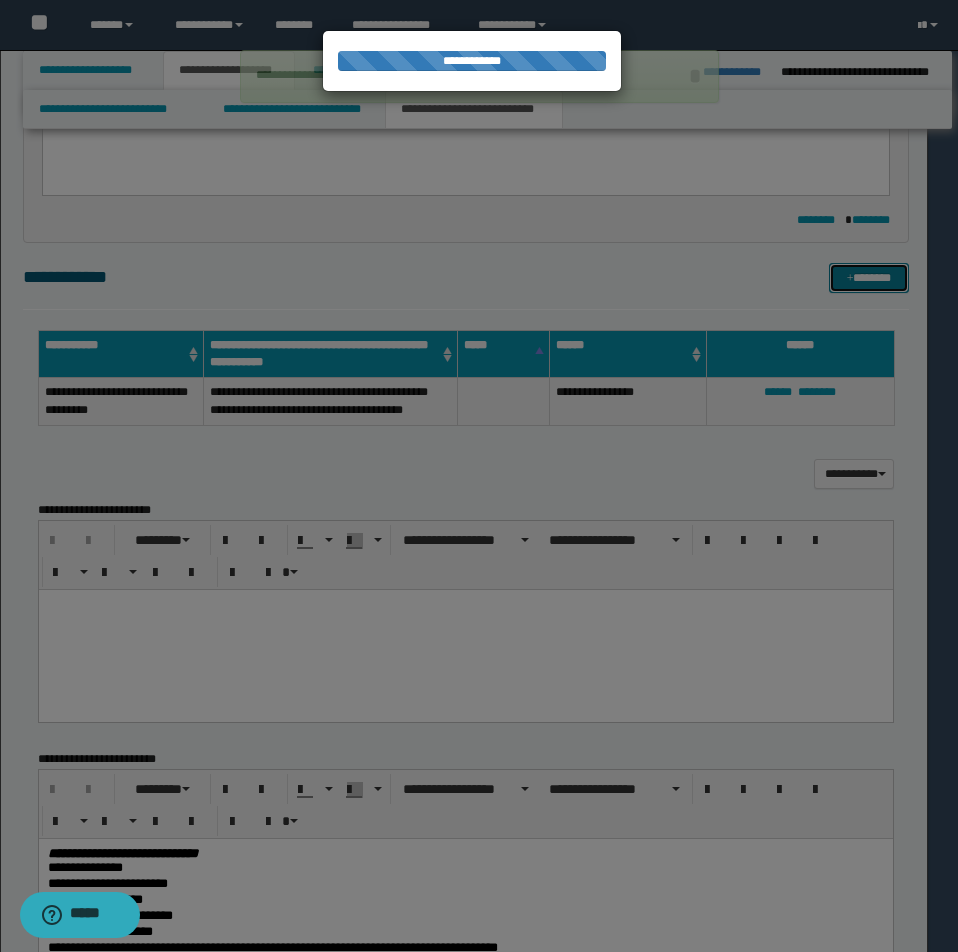 type 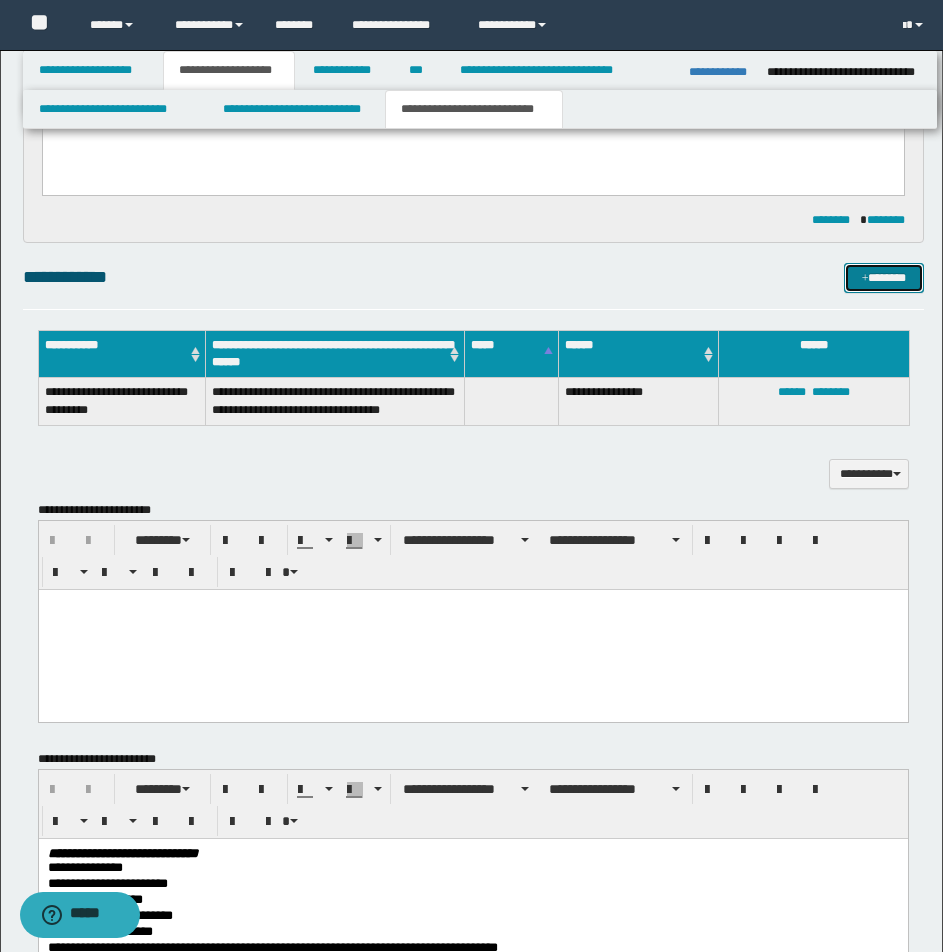 click on "*******" at bounding box center [884, 278] 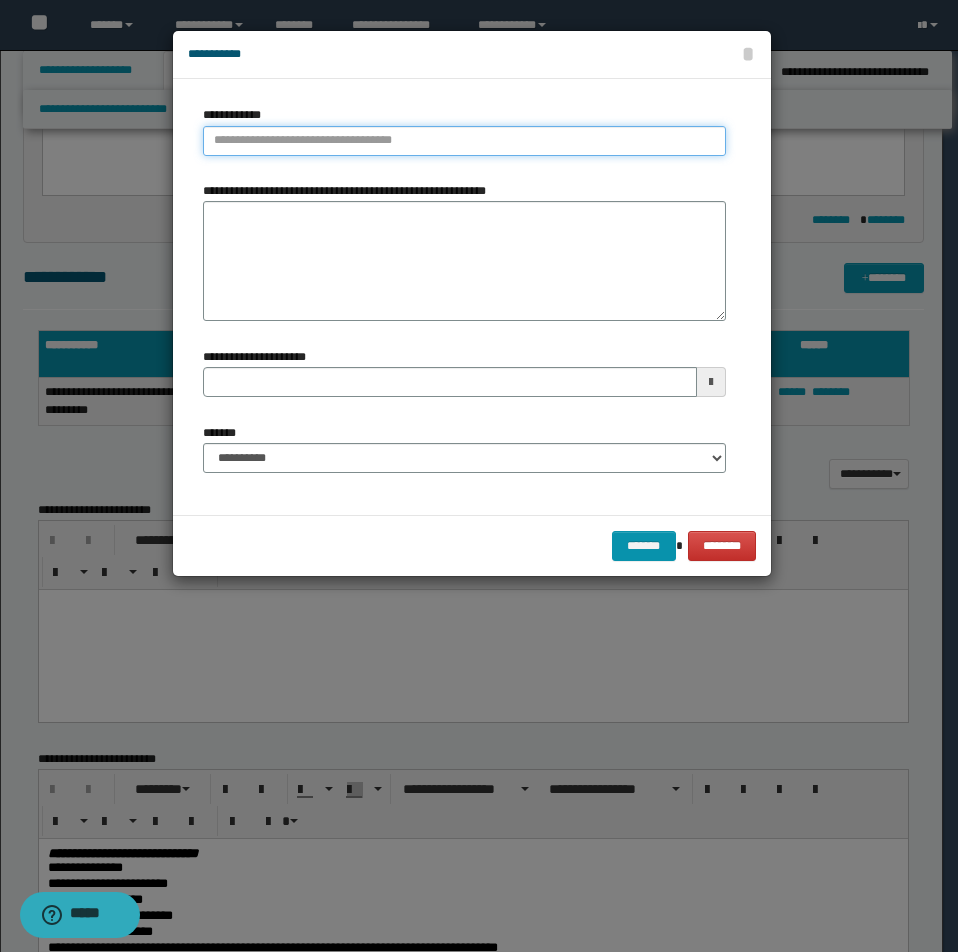 type on "**********" 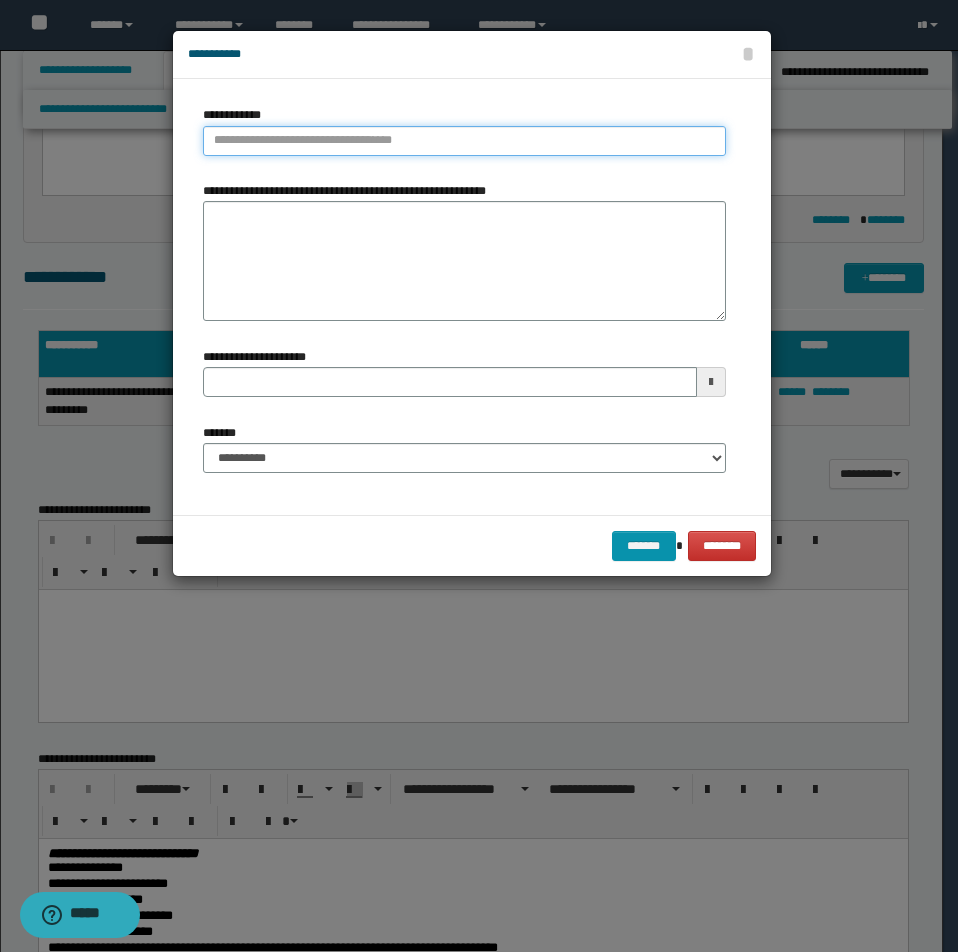 click on "**********" at bounding box center [464, 141] 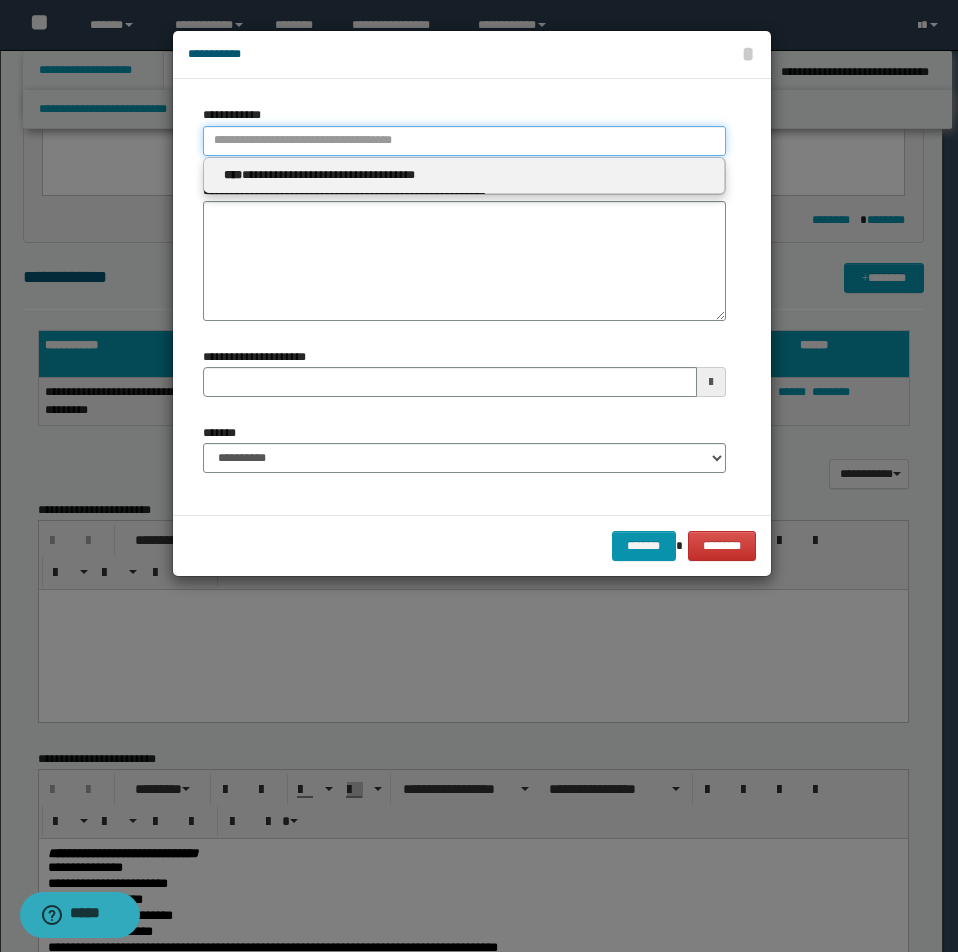 type 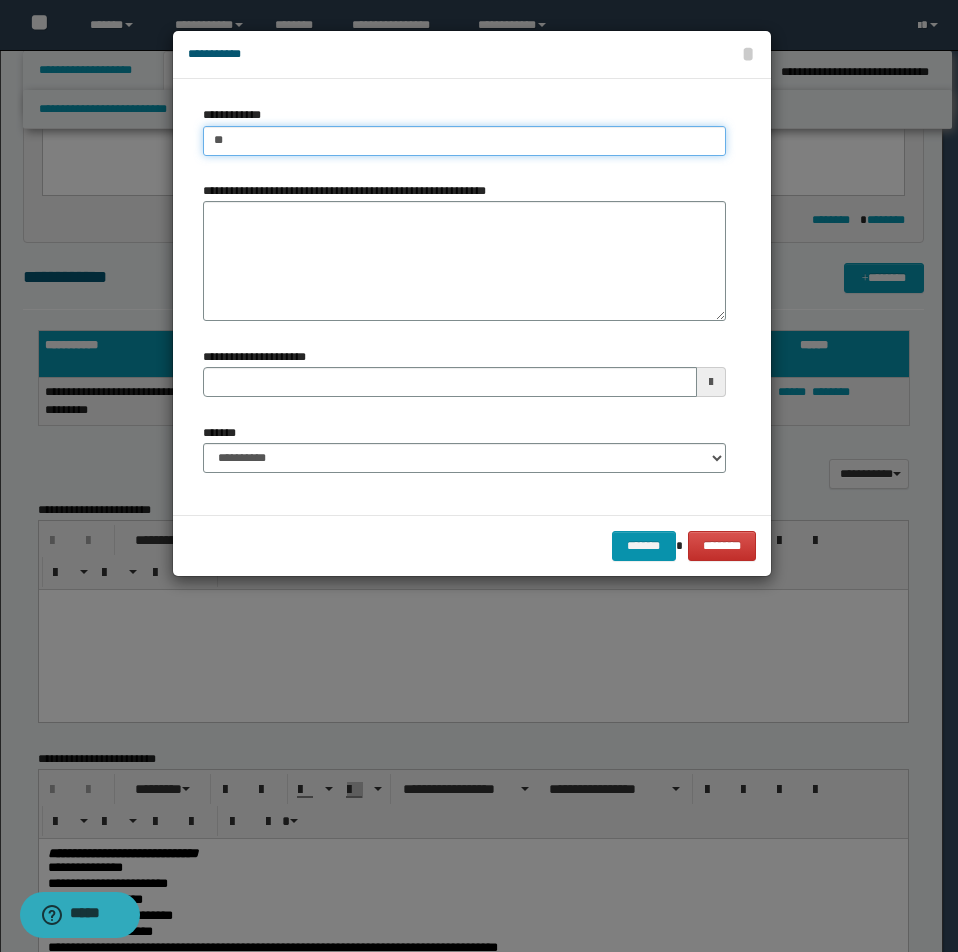 type on "***" 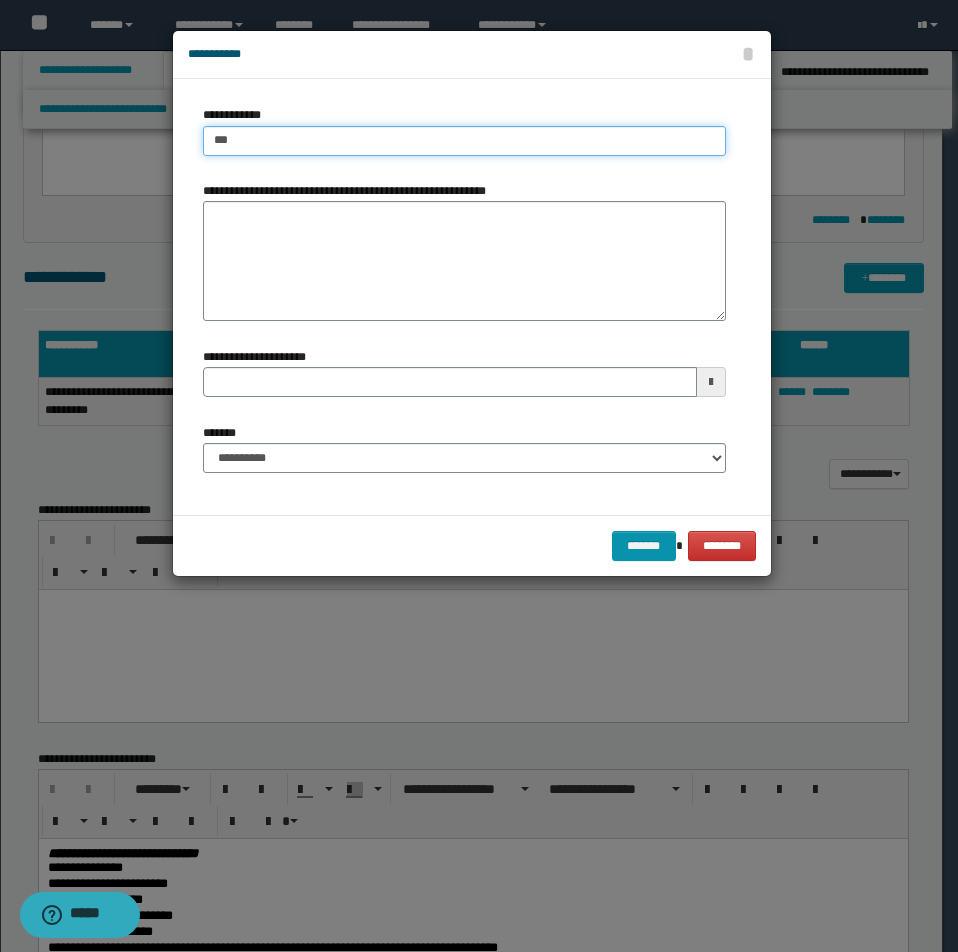 type on "***" 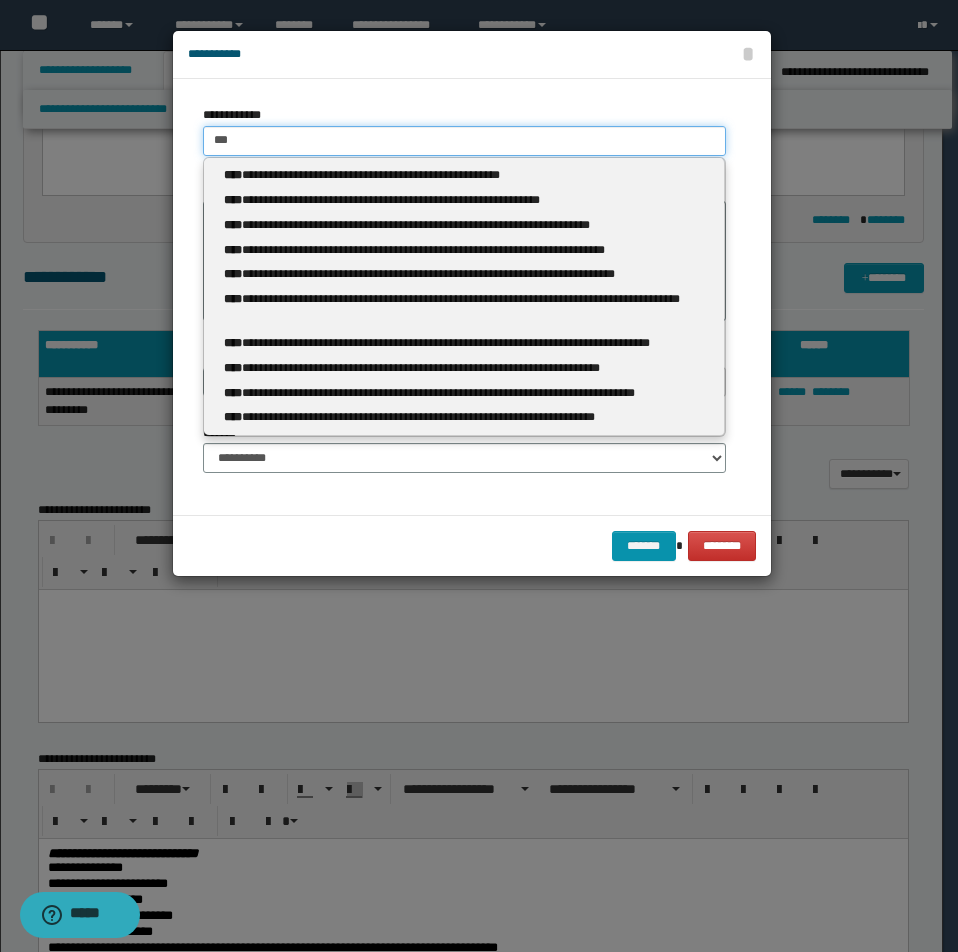 type 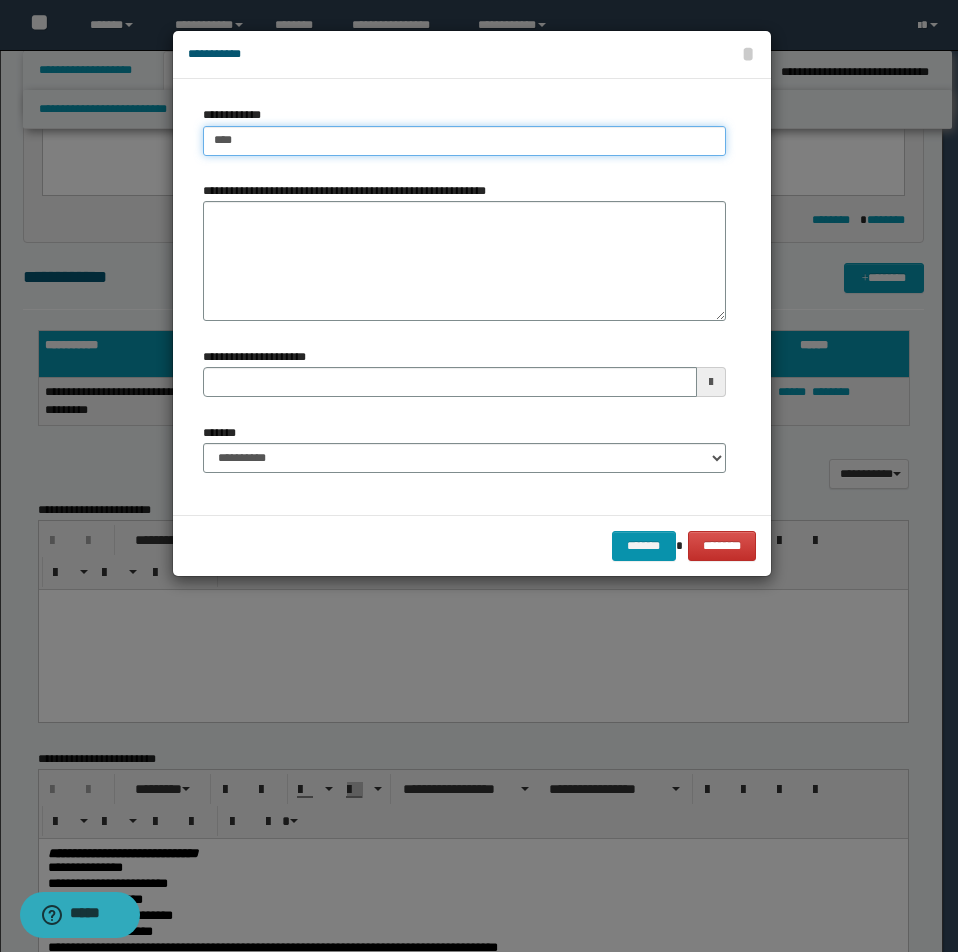 type on "****" 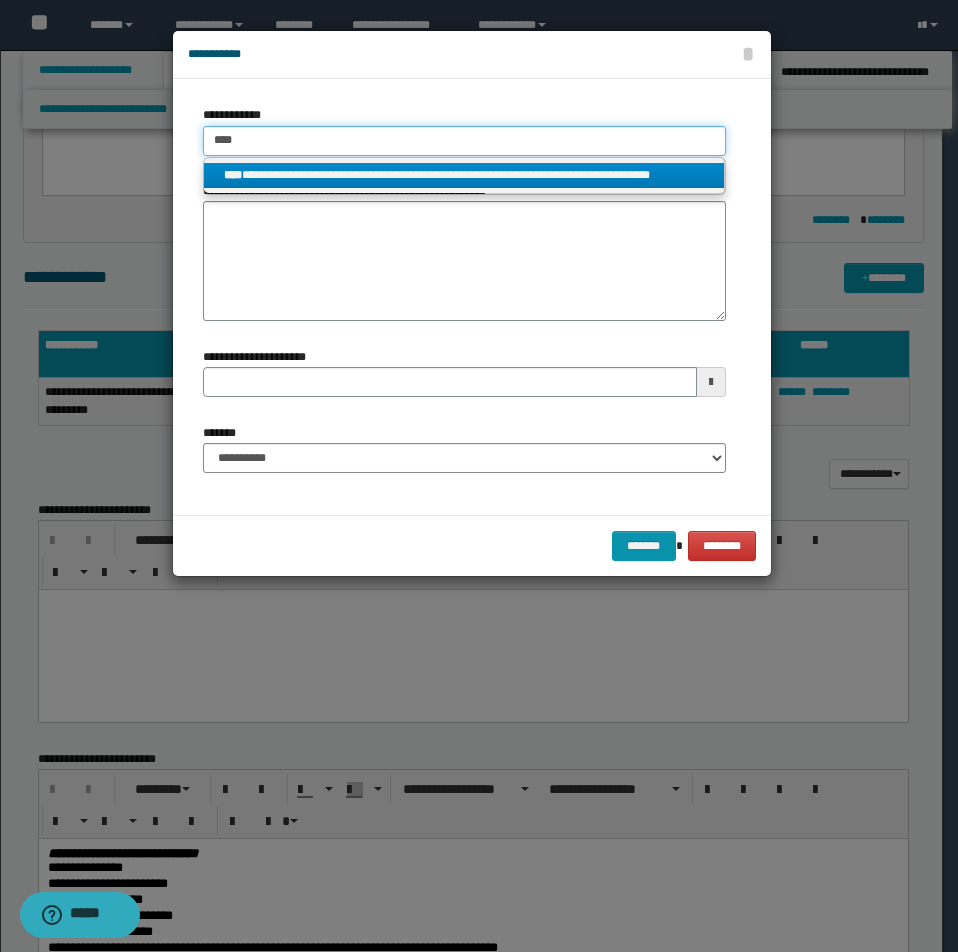 type on "****" 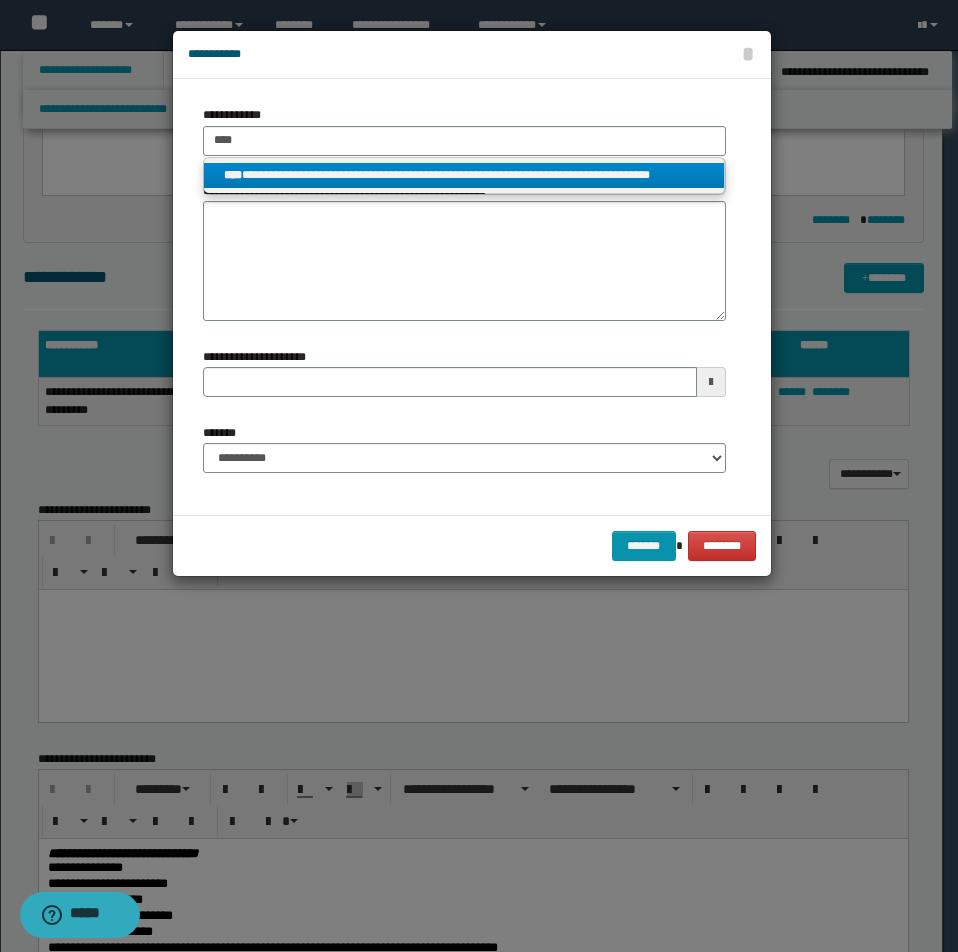 click on "**********" at bounding box center [464, 175] 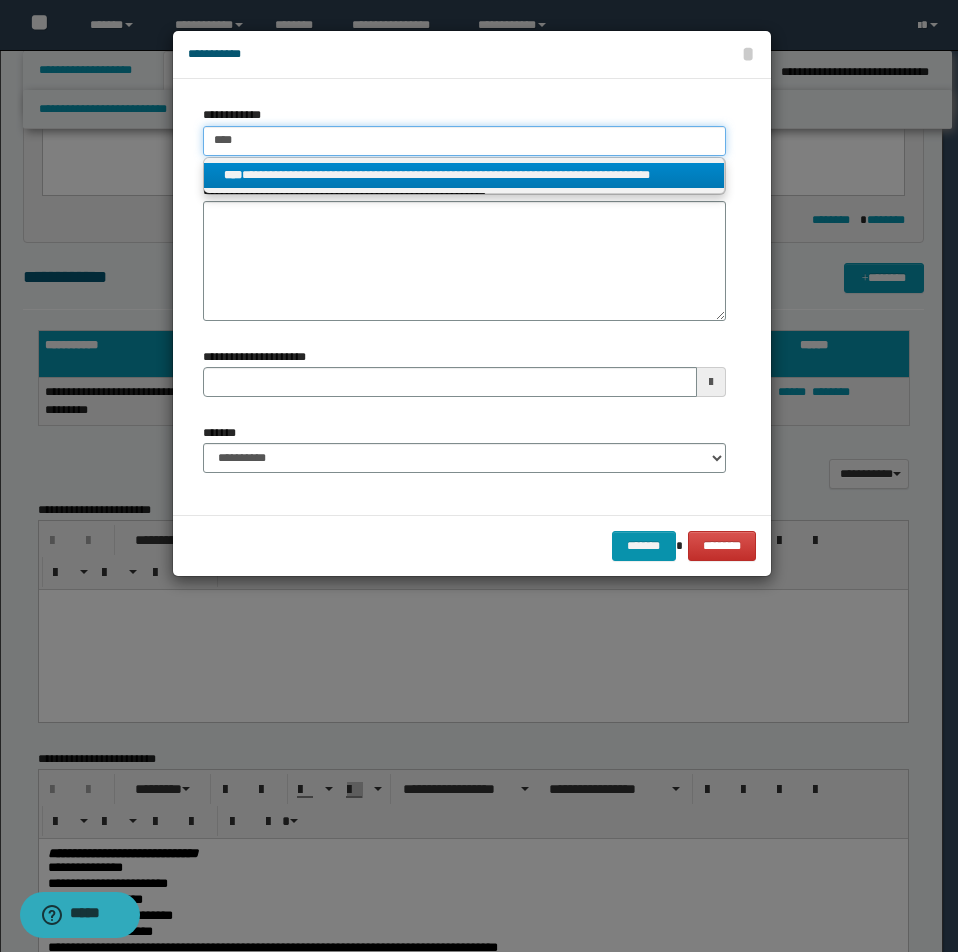 type 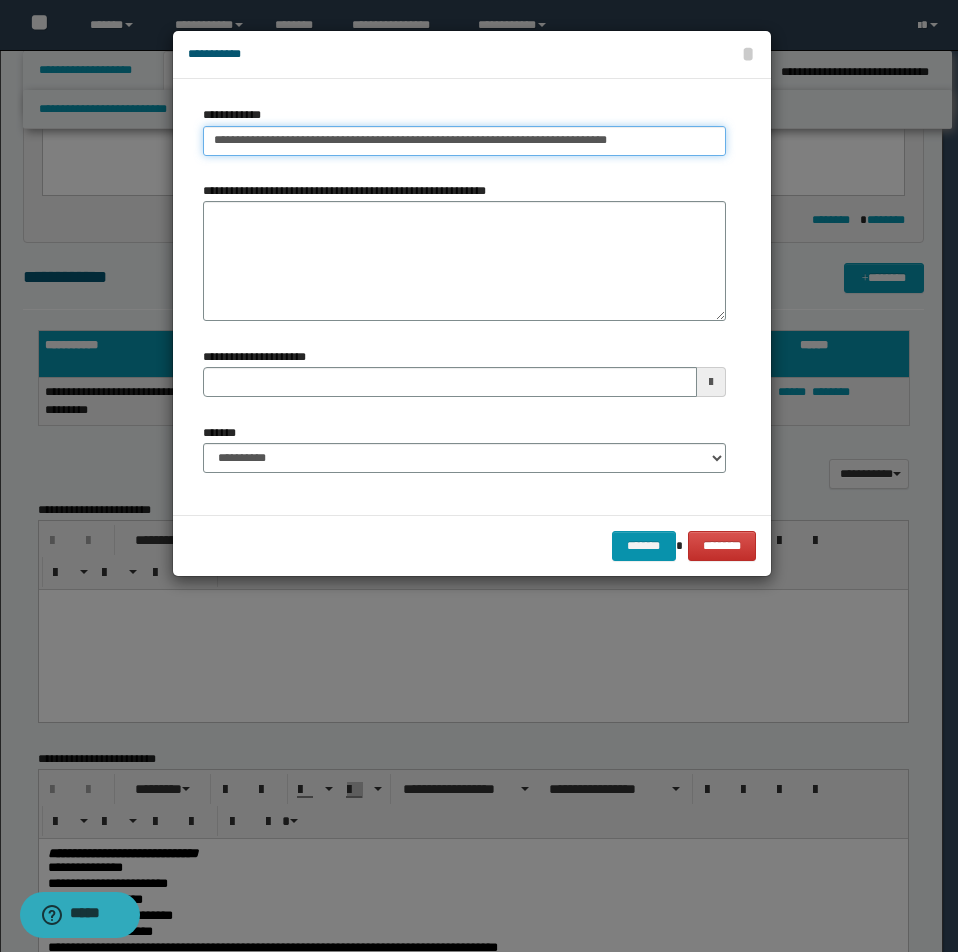 drag, startPoint x: 212, startPoint y: 138, endPoint x: 661, endPoint y: 138, distance: 449 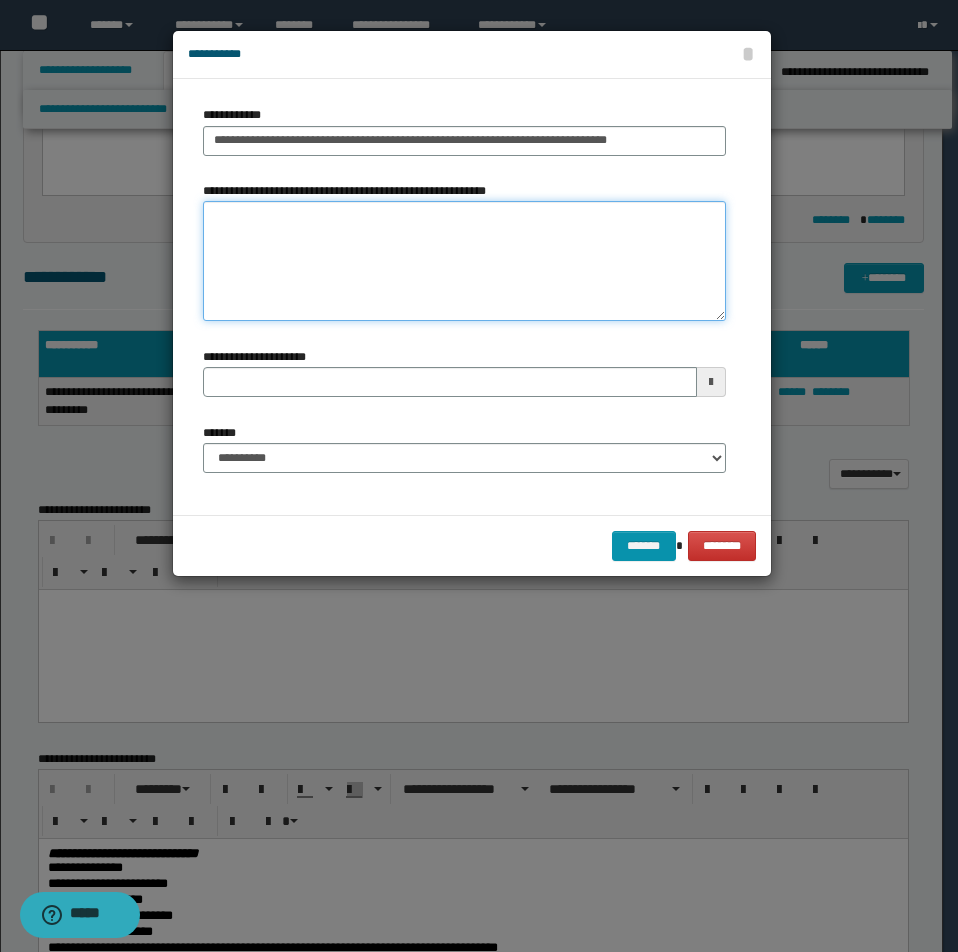 click on "**********" at bounding box center [464, 261] 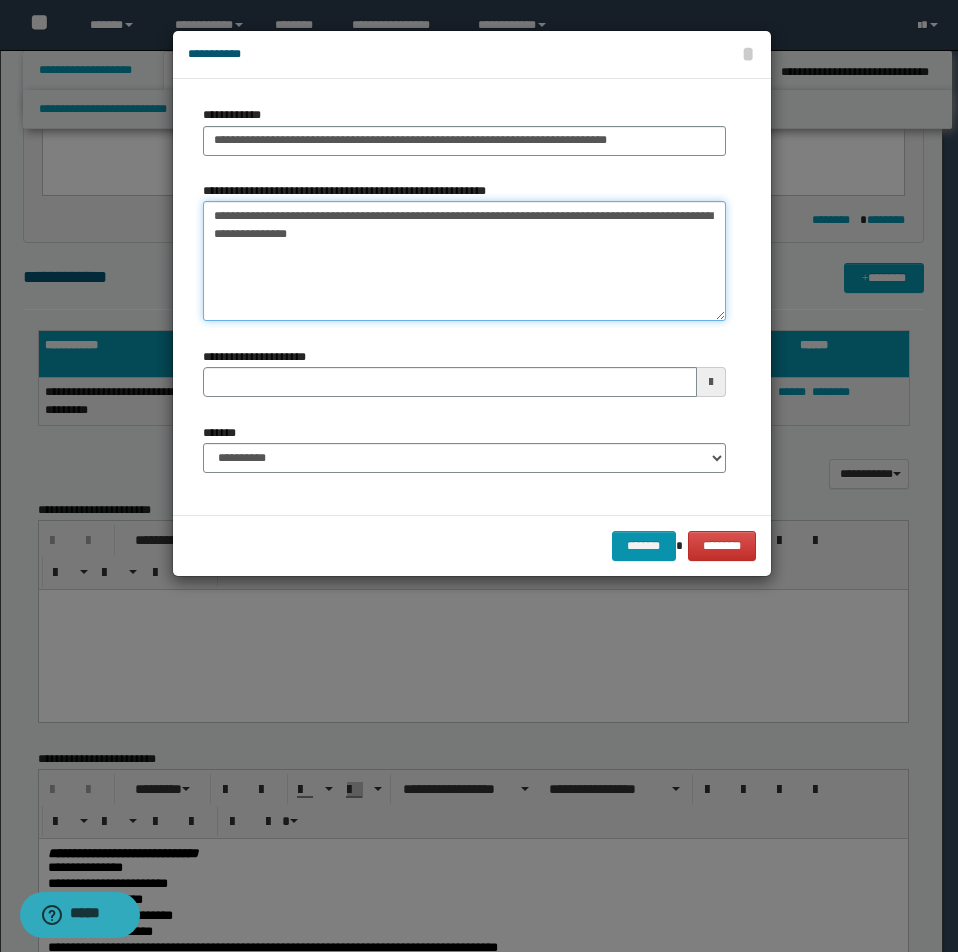 type on "**********" 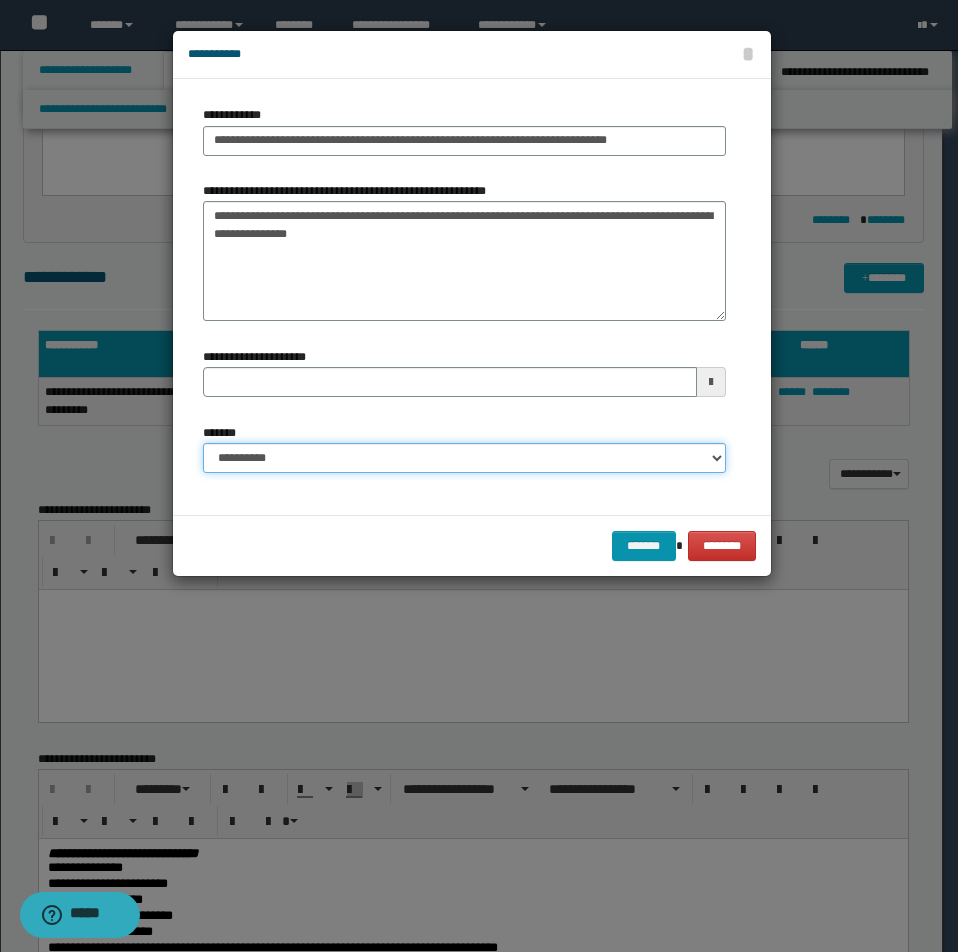 click on "**********" at bounding box center [464, 458] 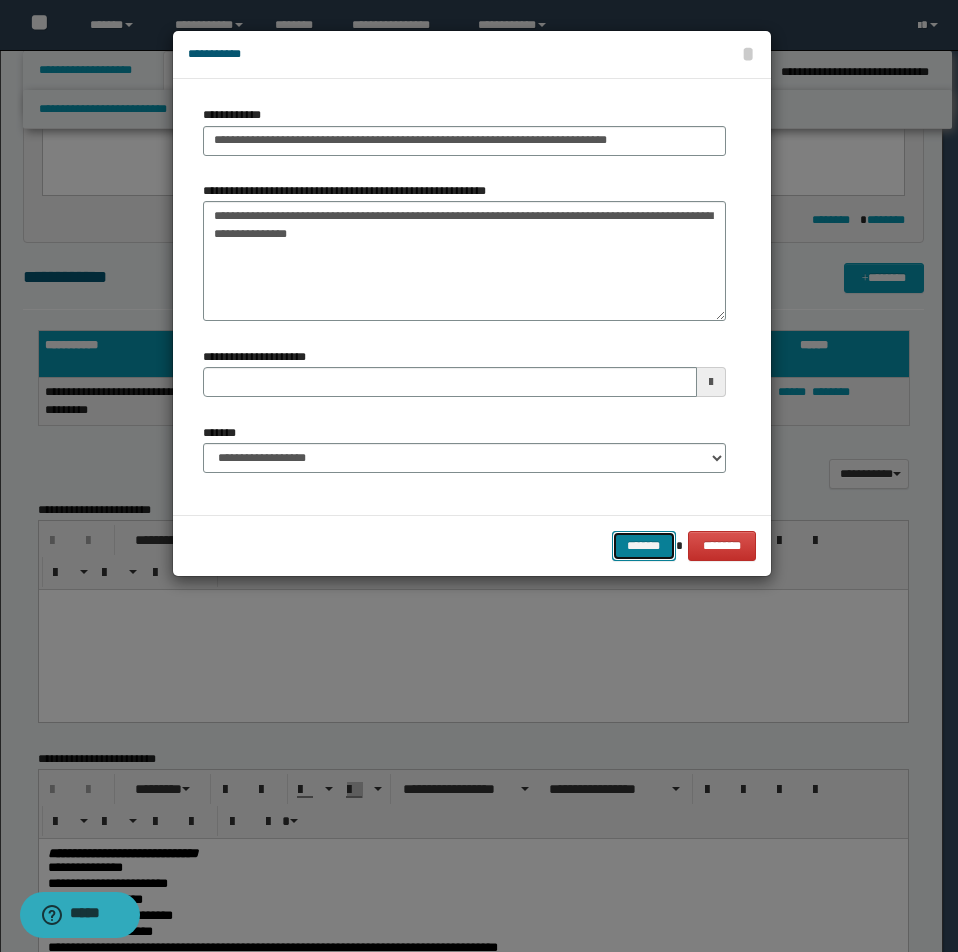 click on "*******" at bounding box center [644, 546] 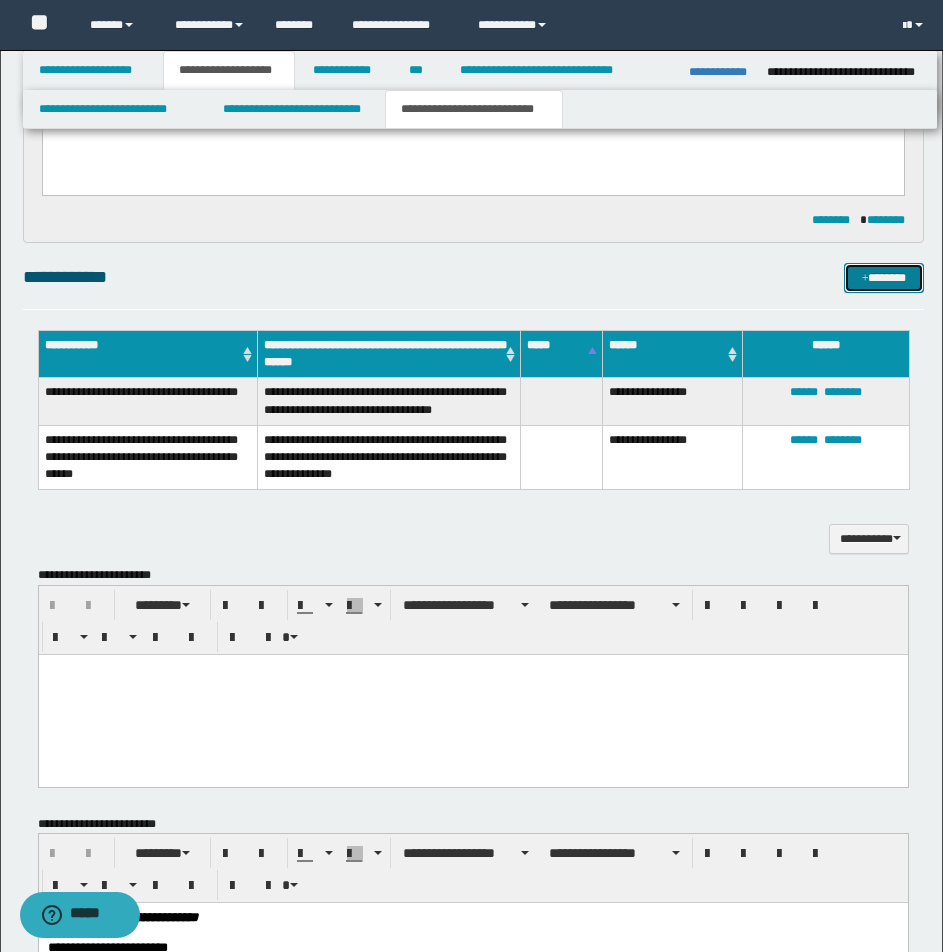 click on "*******" at bounding box center (884, 278) 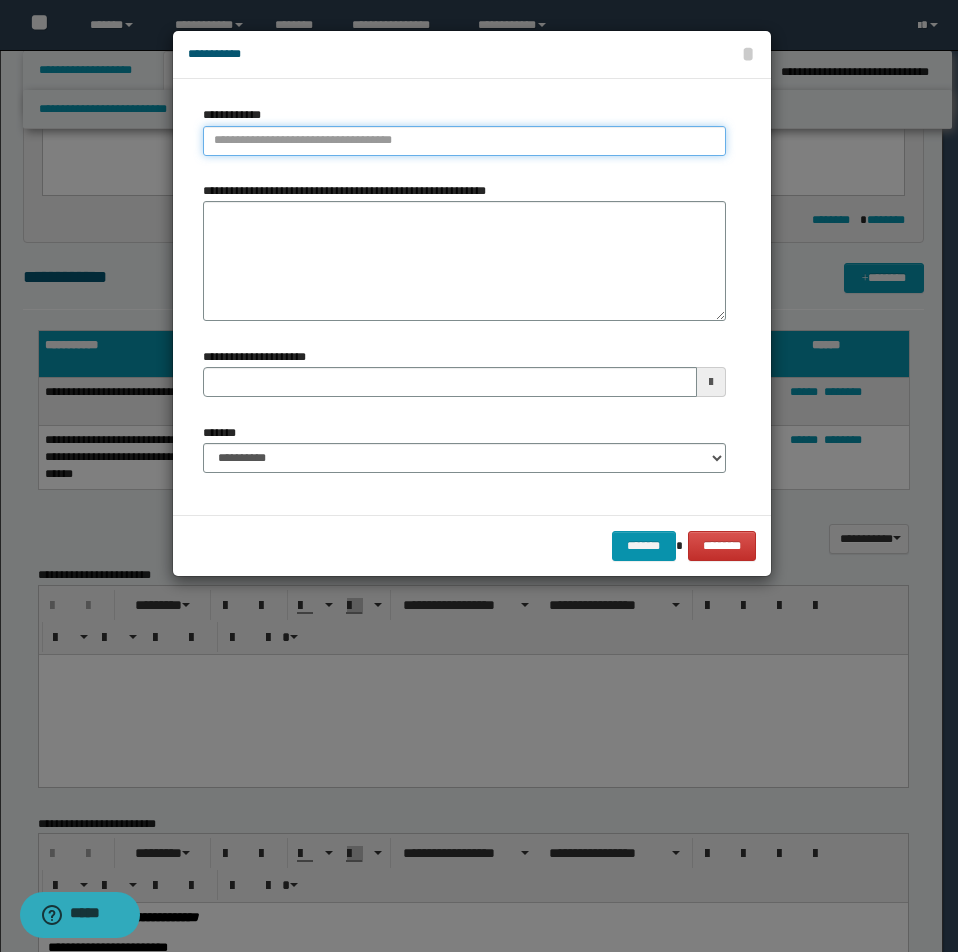 type on "**********" 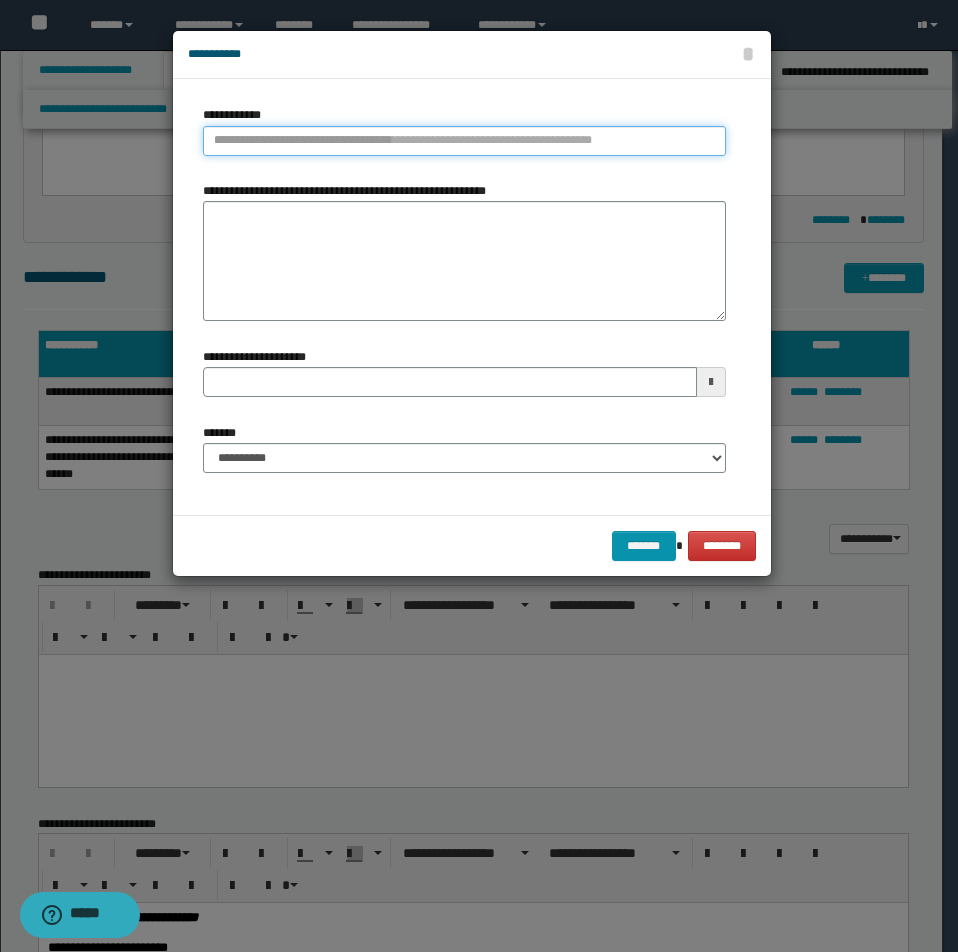 click on "**********" at bounding box center [464, 141] 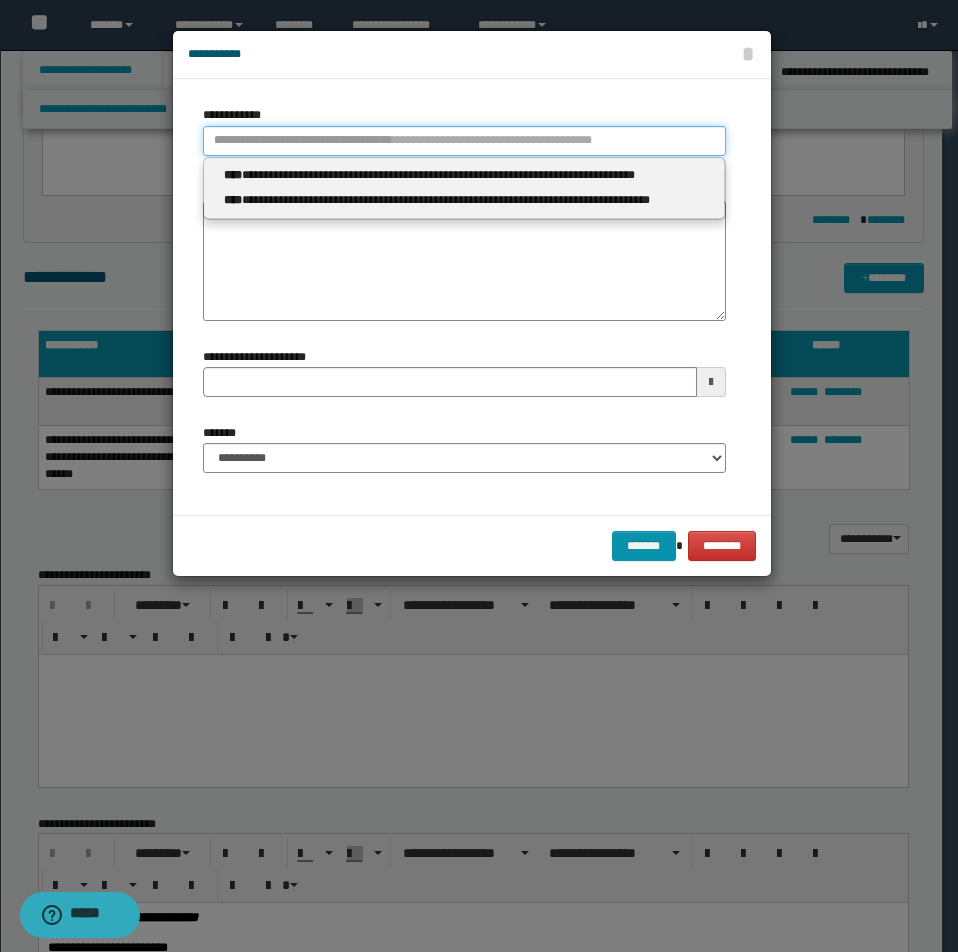 type 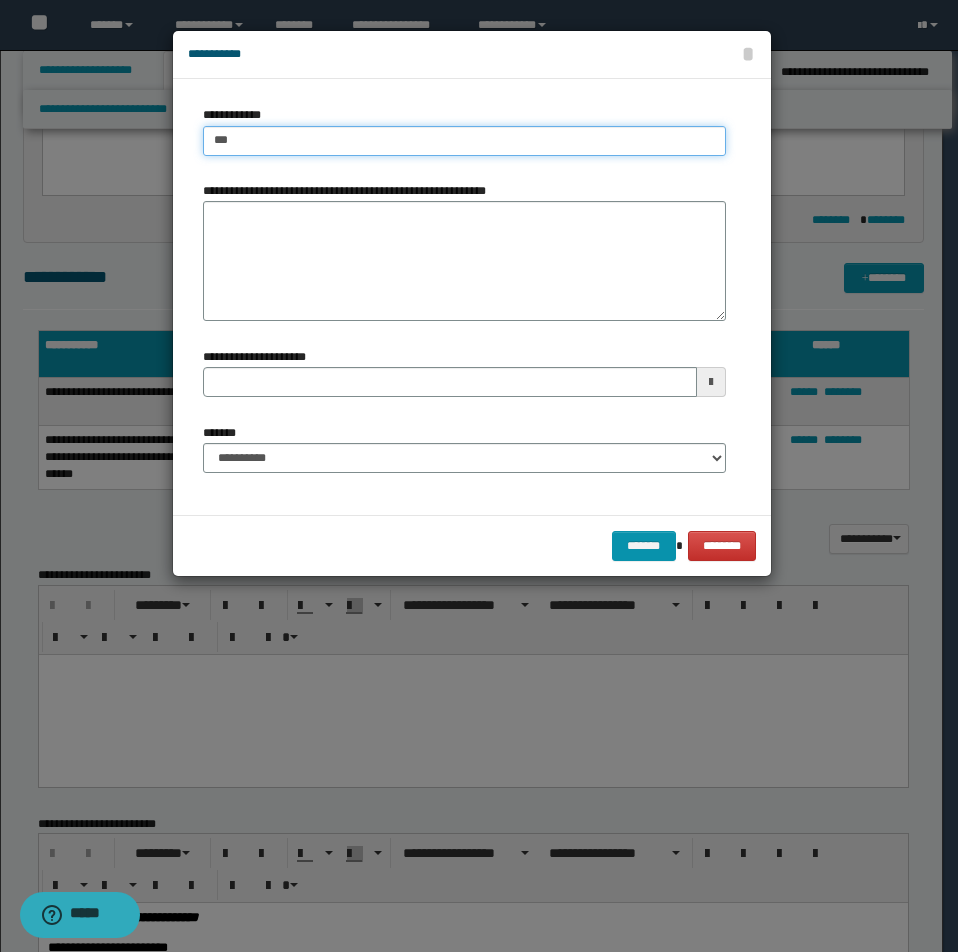 type on "****" 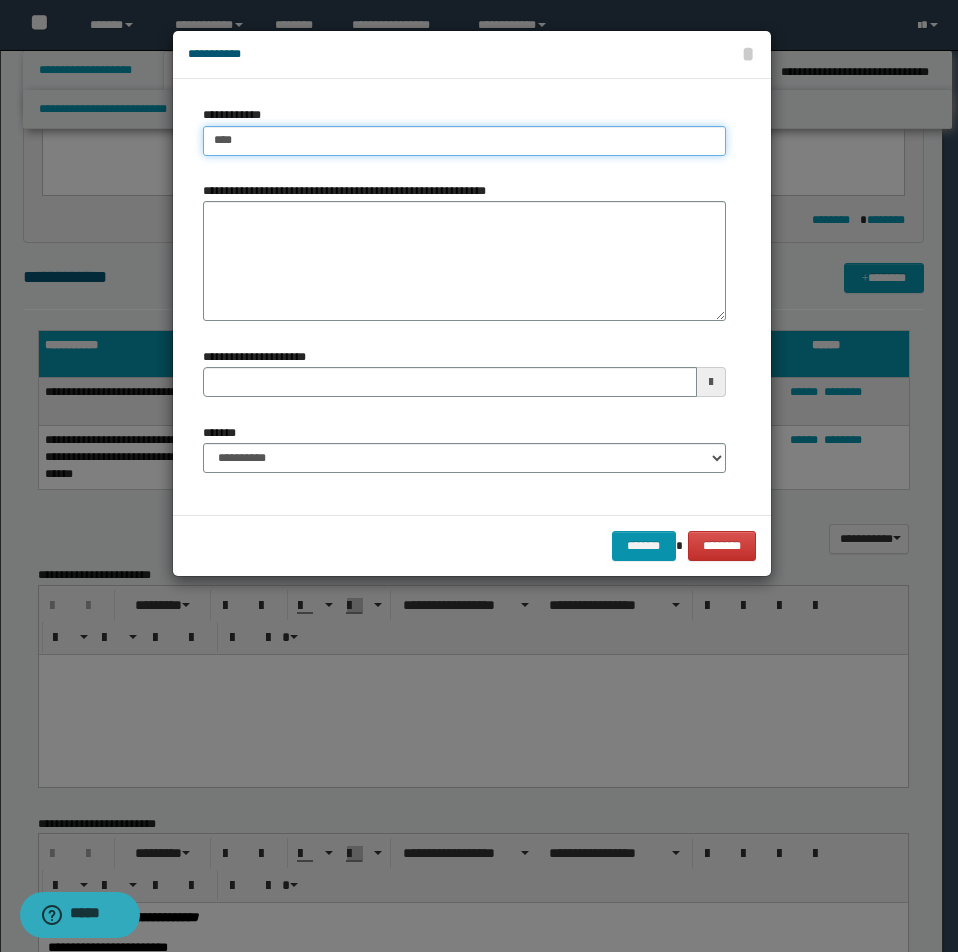 type on "****" 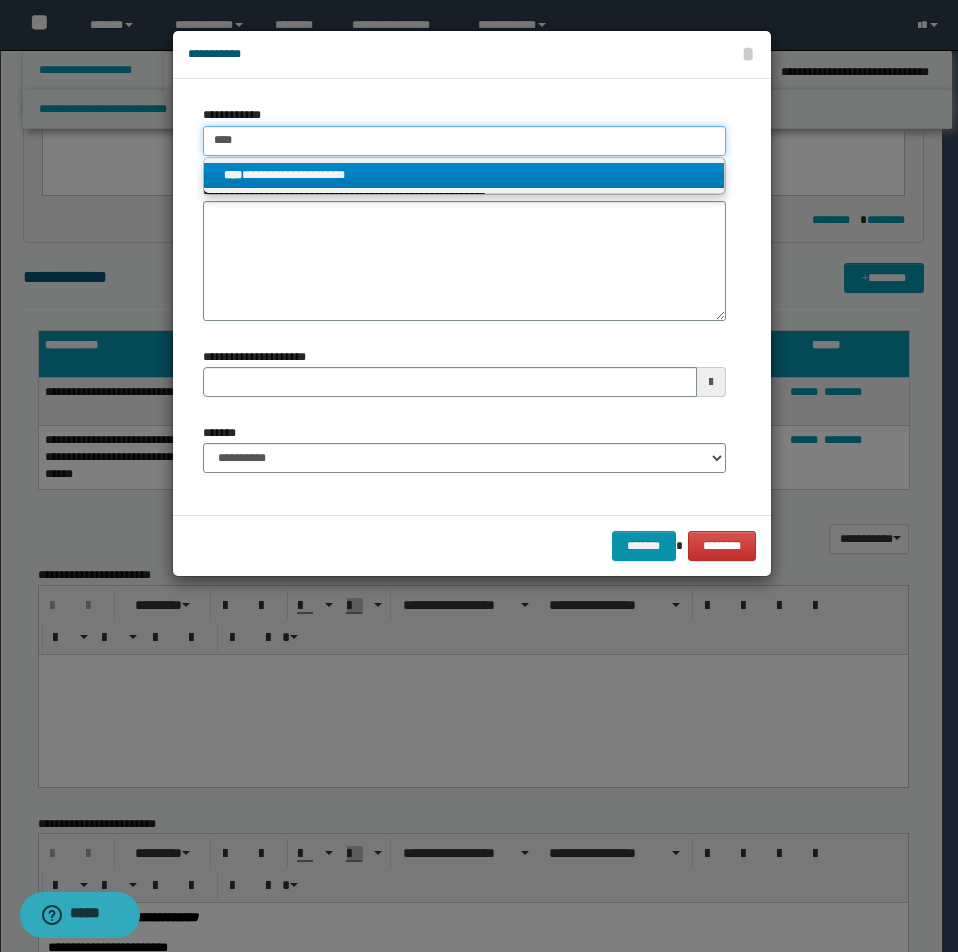 type on "****" 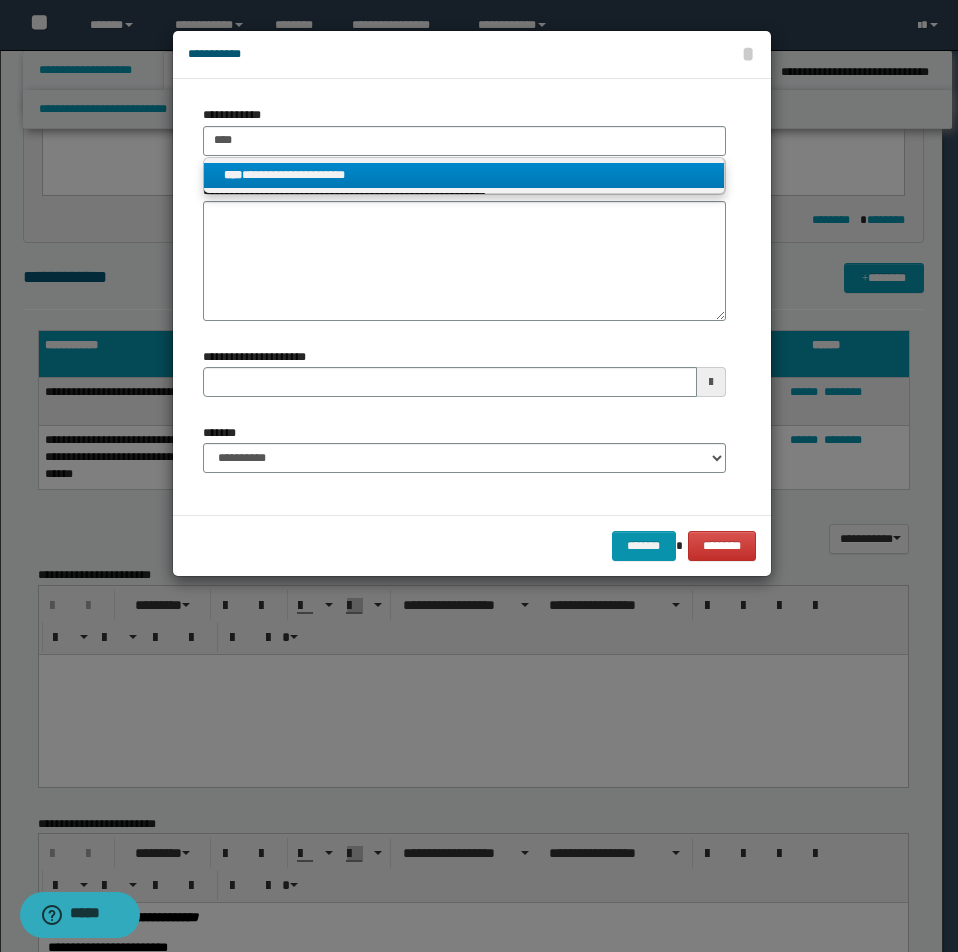 click on "**********" at bounding box center (464, 175) 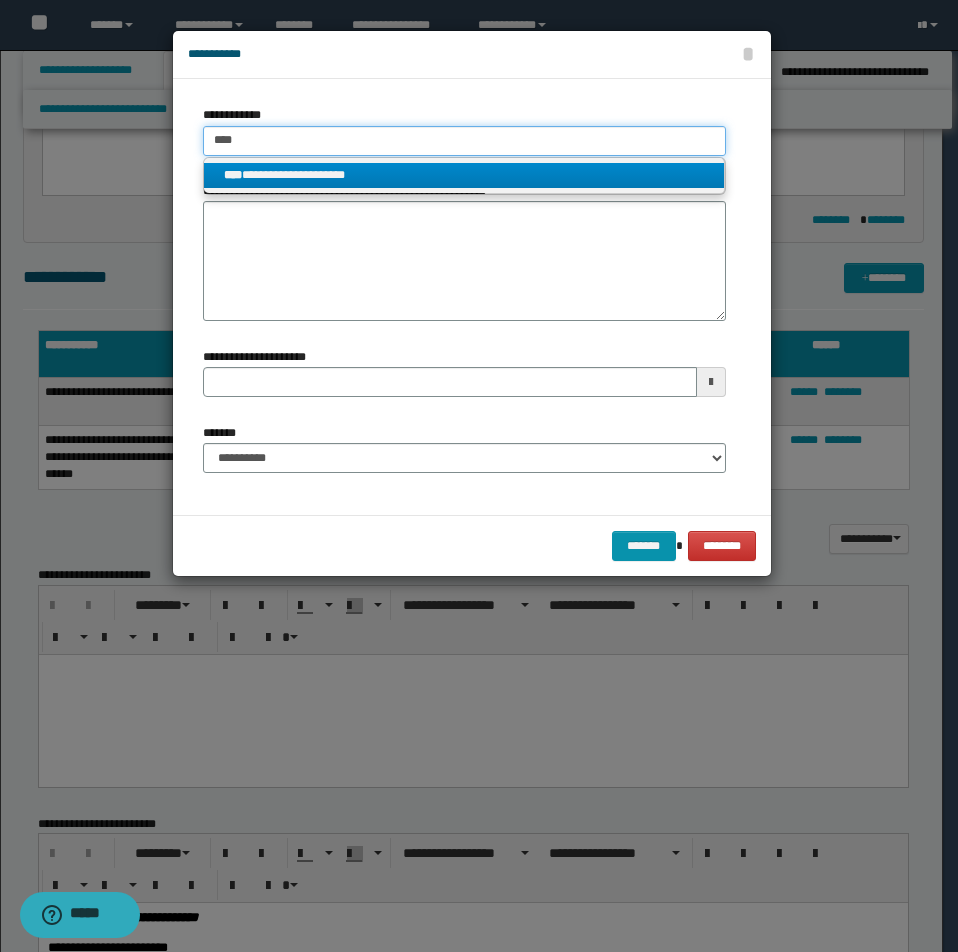 type 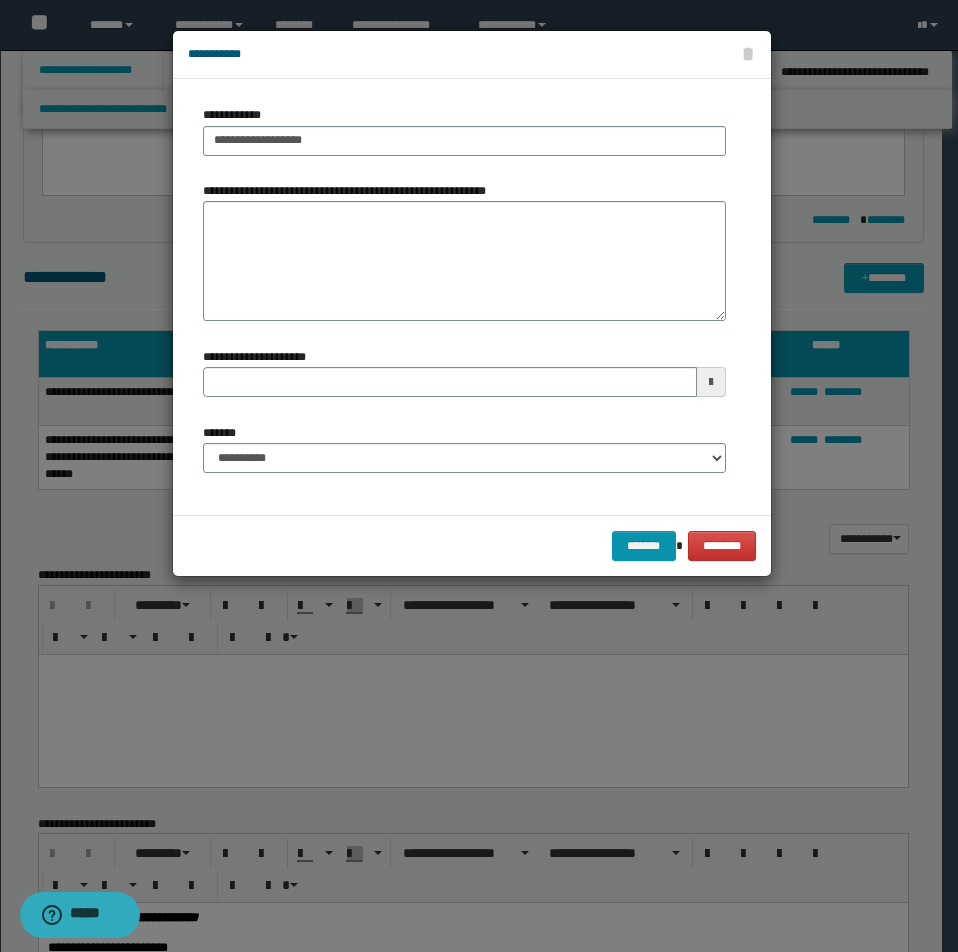 click on "**********" at bounding box center (464, 130) 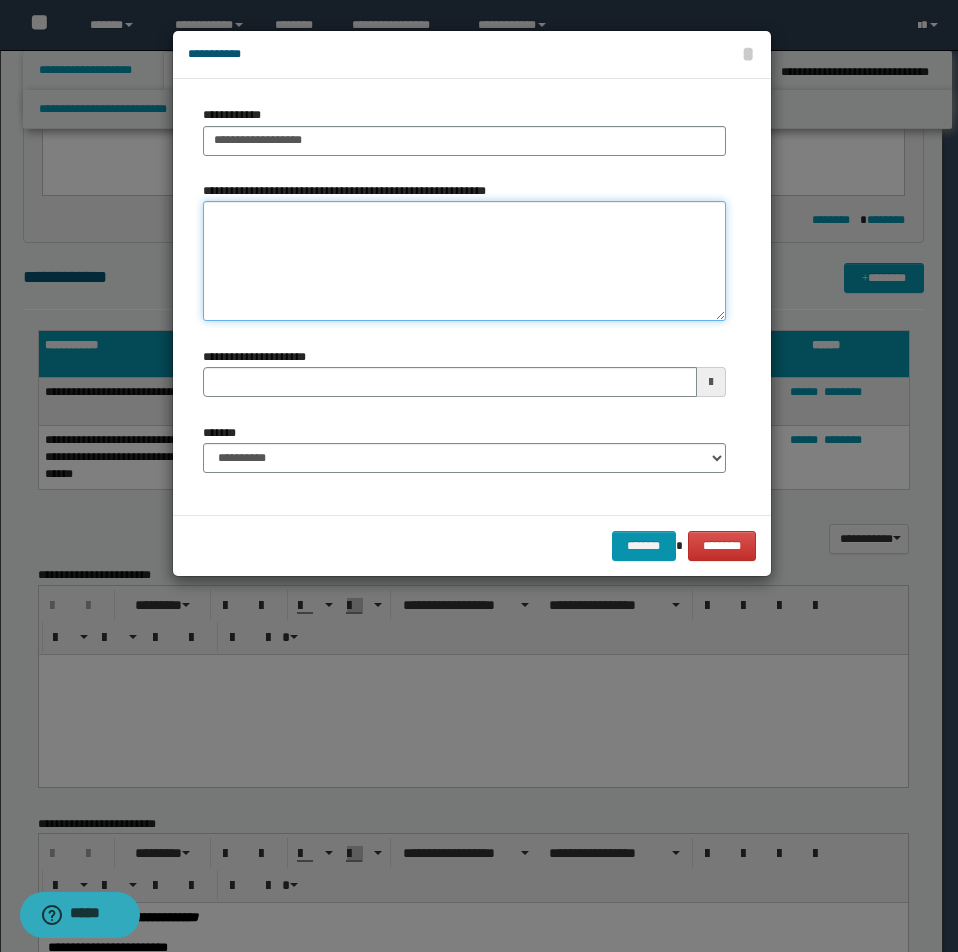 click on "**********" at bounding box center [464, 261] 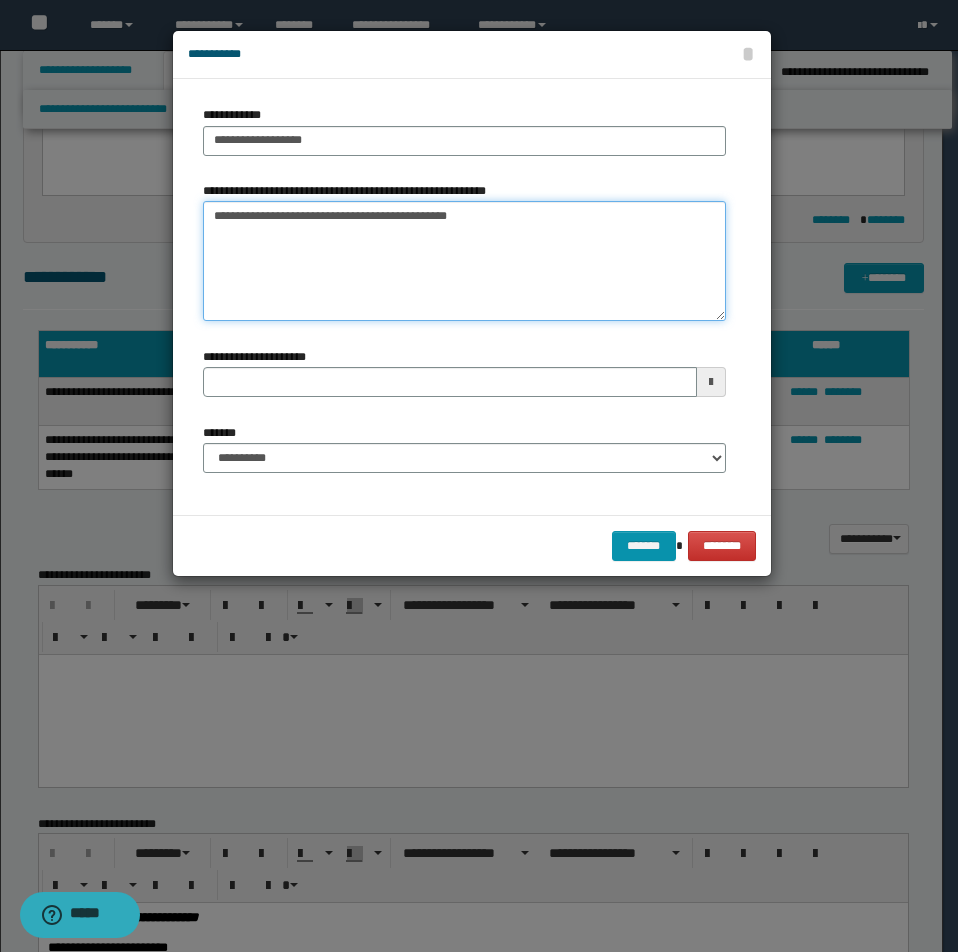 click on "**********" at bounding box center (464, 261) 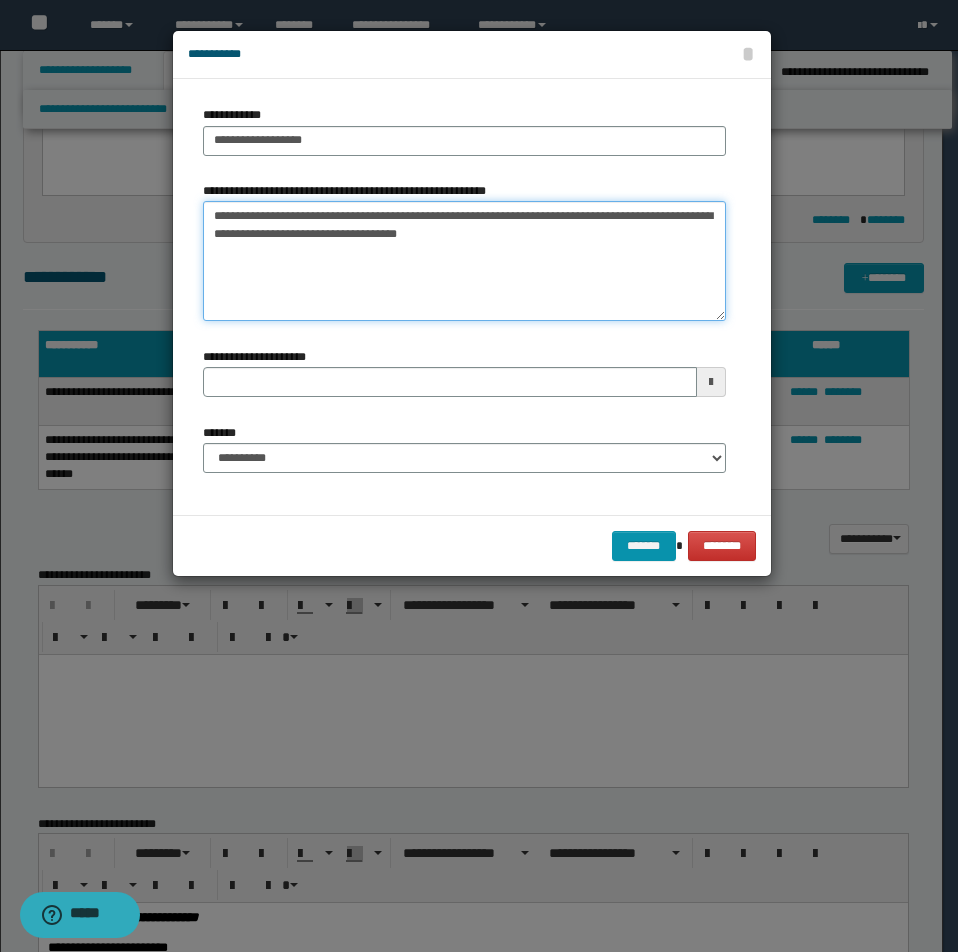 type on "**********" 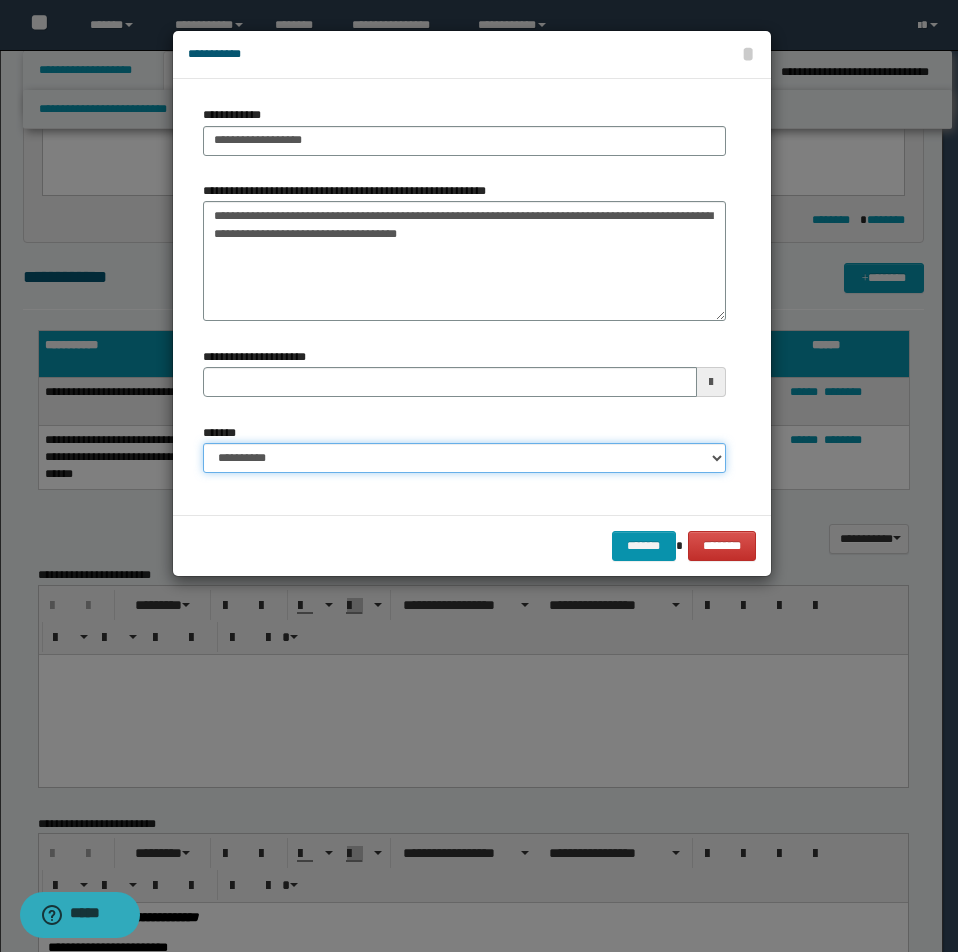 click on "**********" at bounding box center (464, 458) 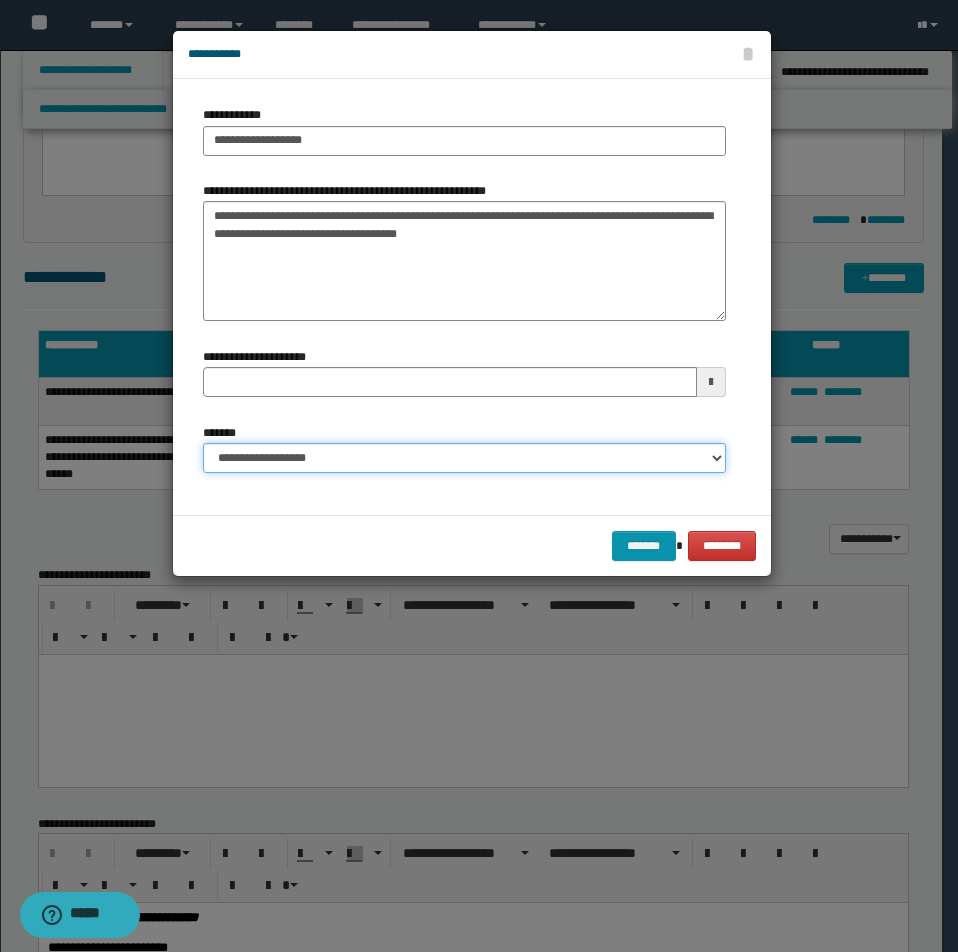 click on "**********" at bounding box center [464, 458] 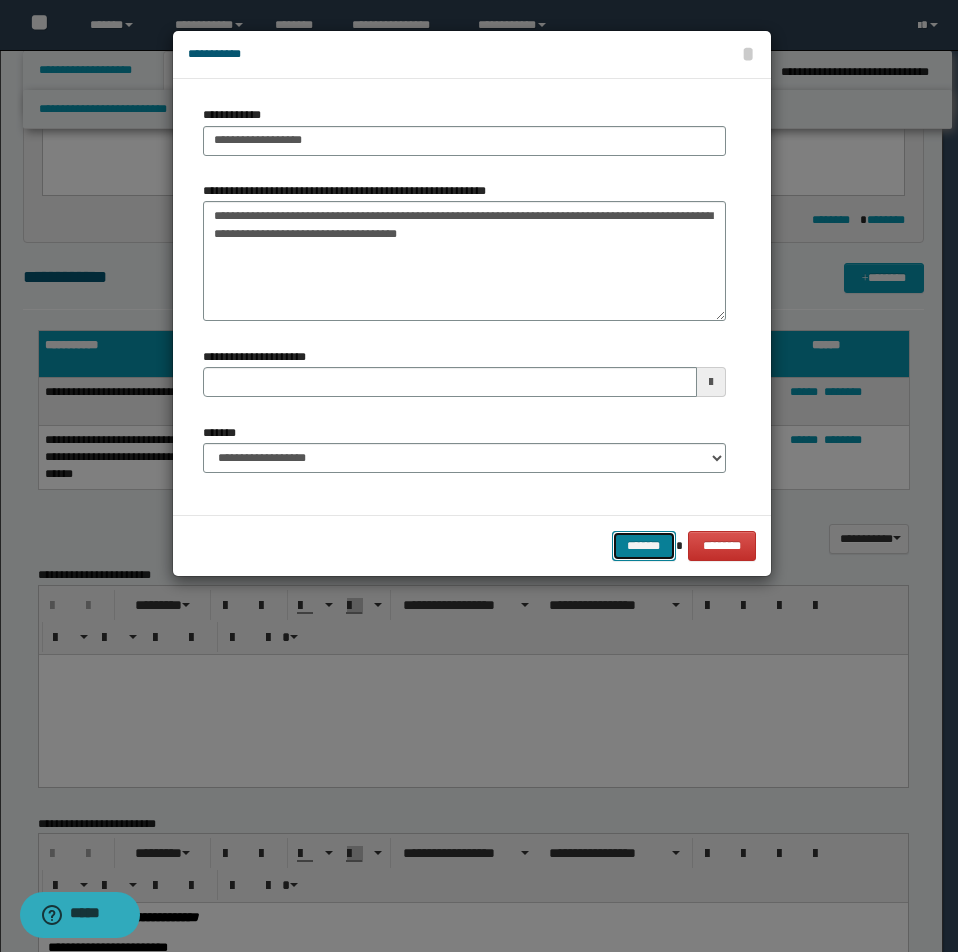 click on "*******" at bounding box center (644, 546) 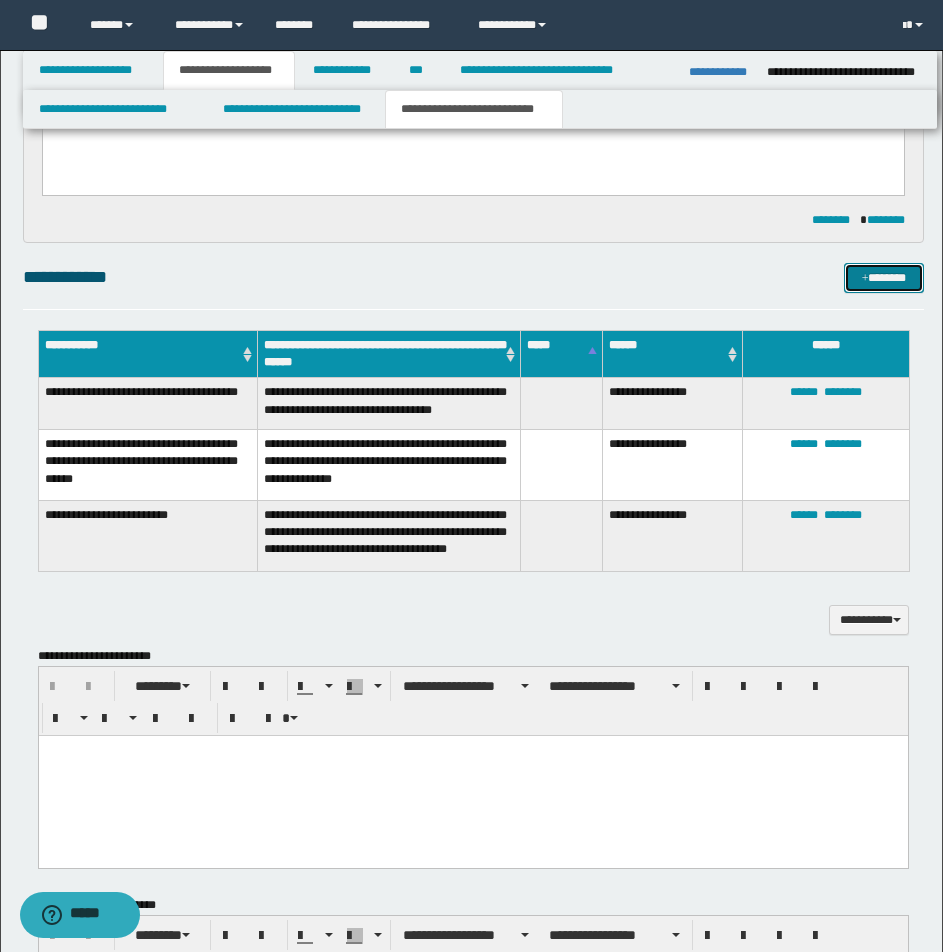 click on "*******" at bounding box center (884, 278) 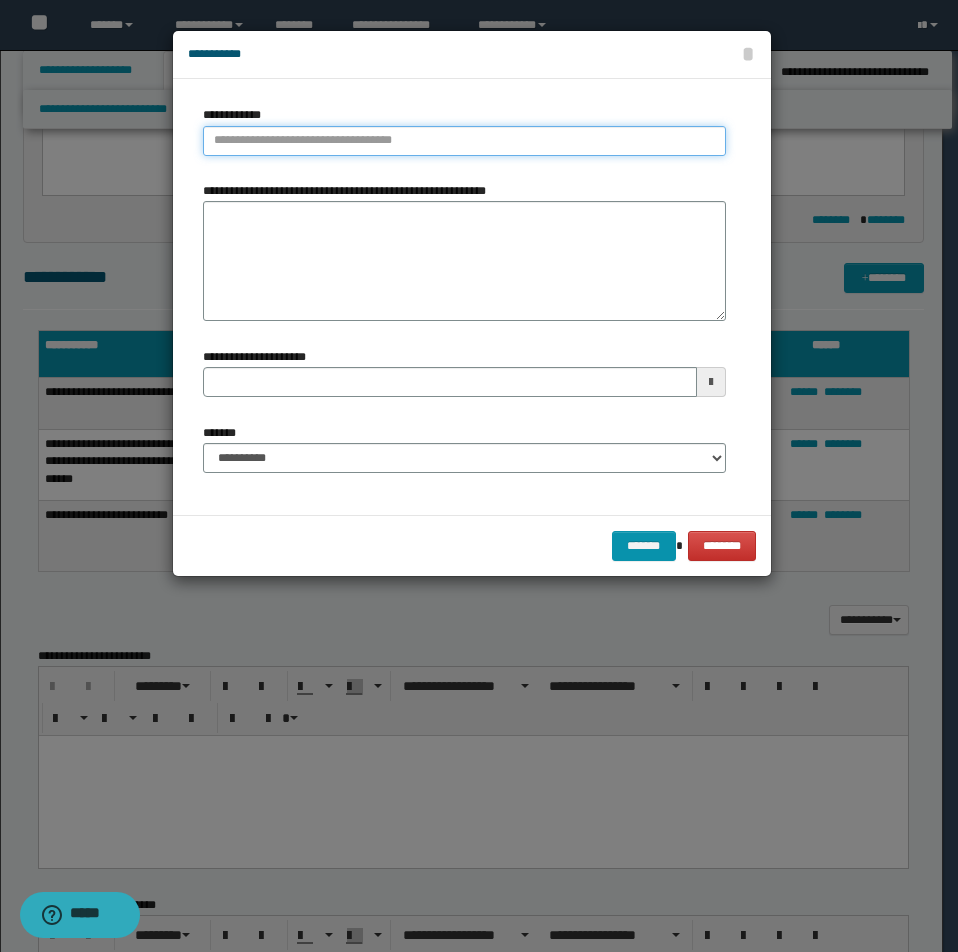 type on "**********" 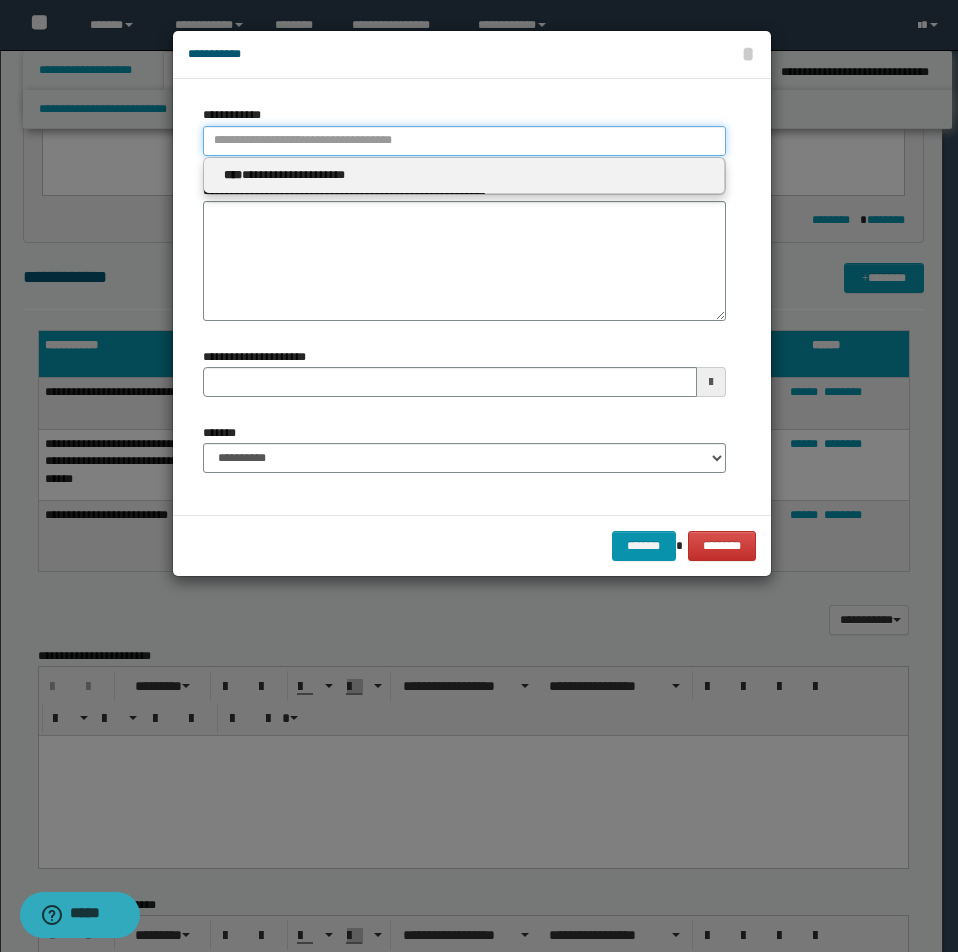 click on "**********" at bounding box center (464, 141) 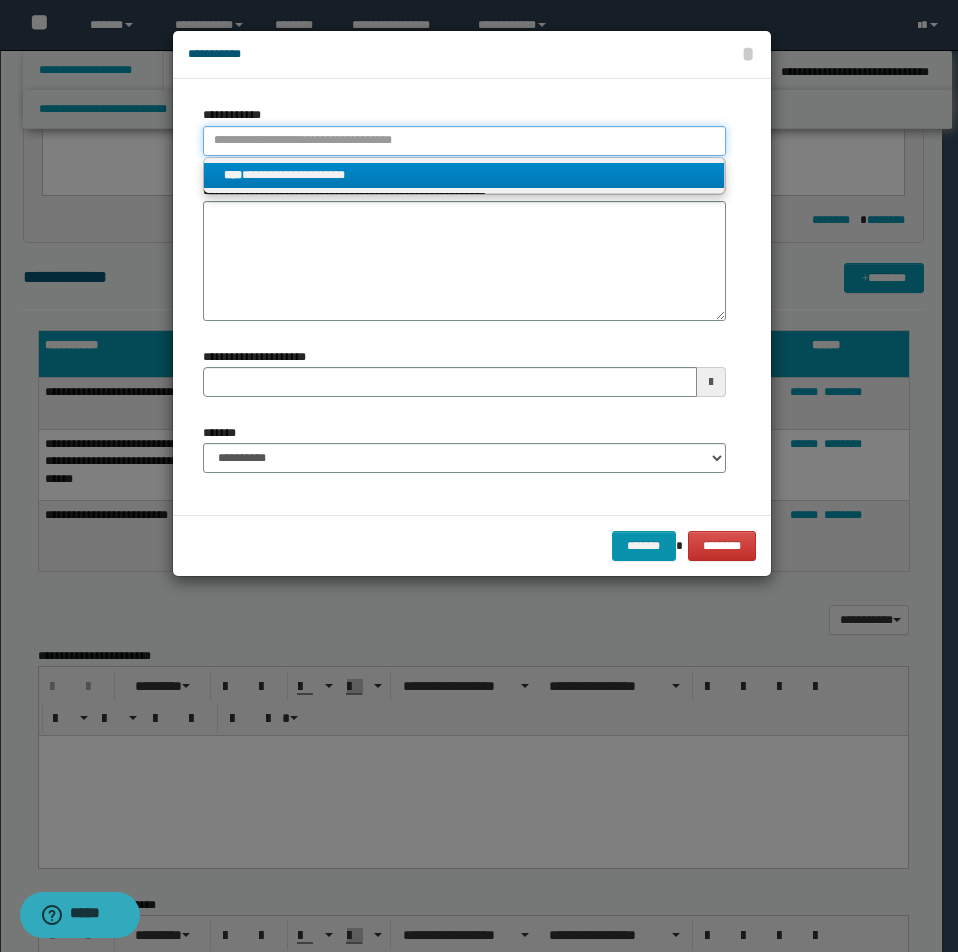 type 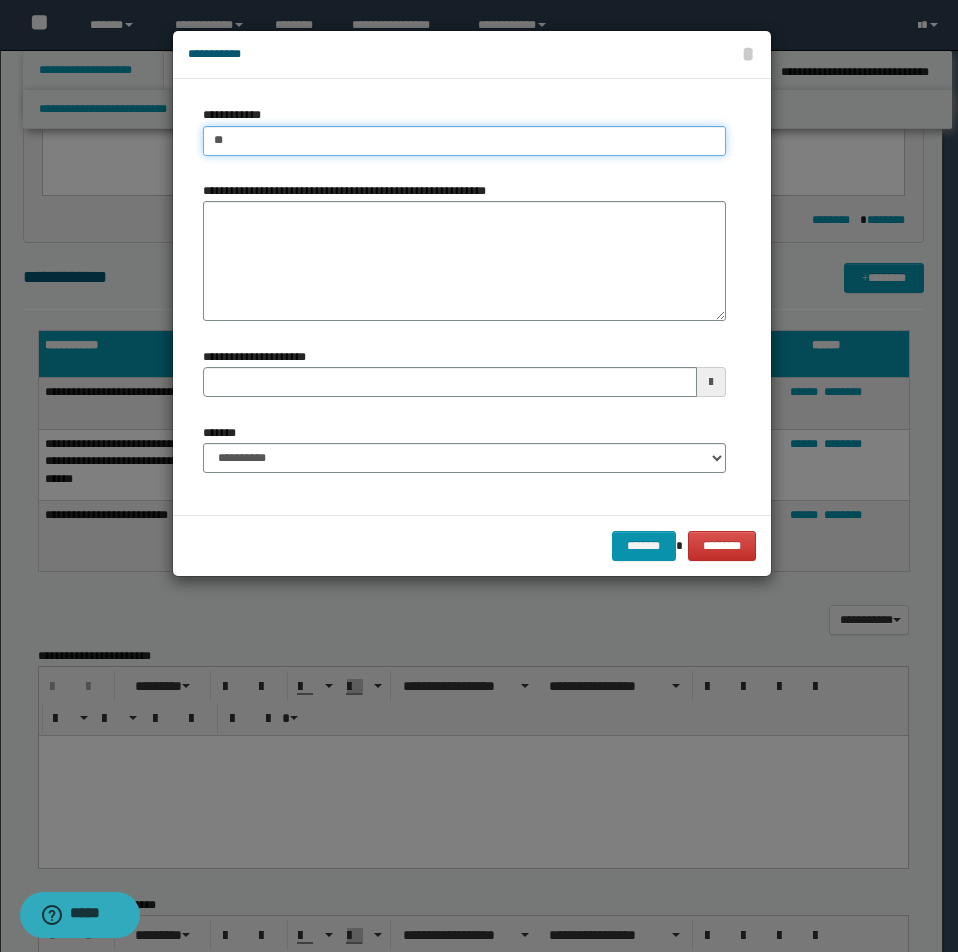 type on "***" 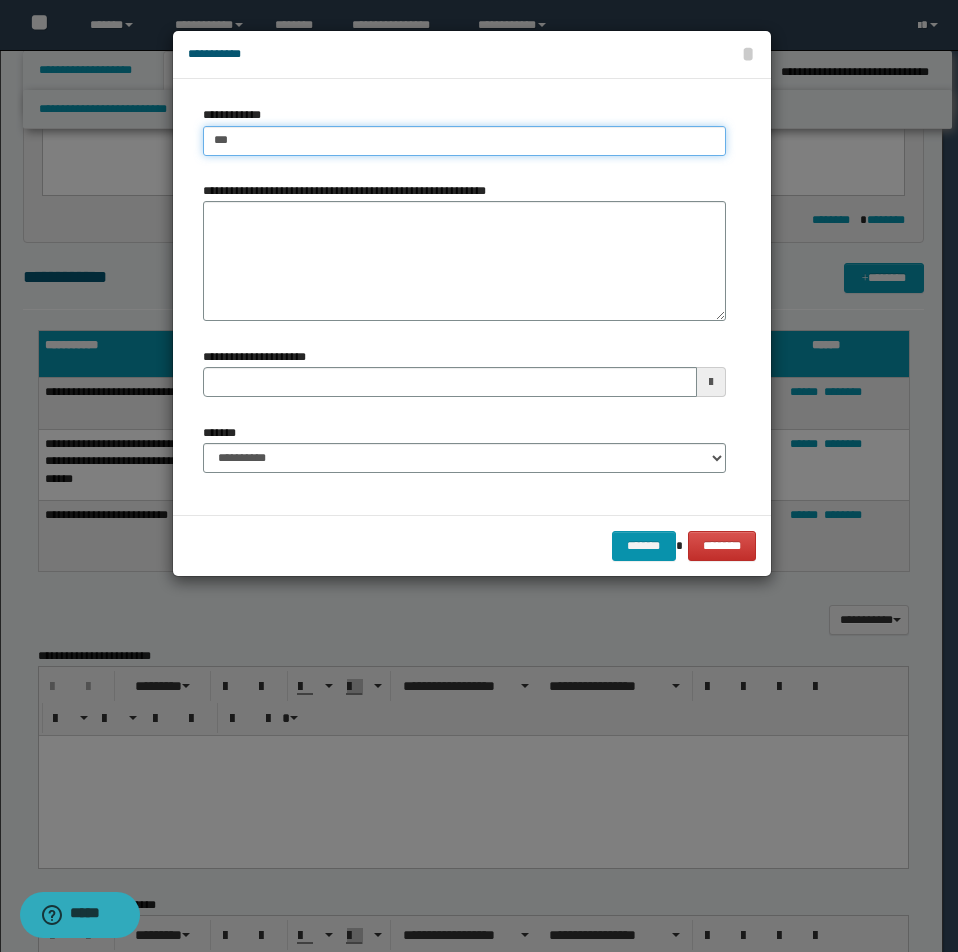 type on "***" 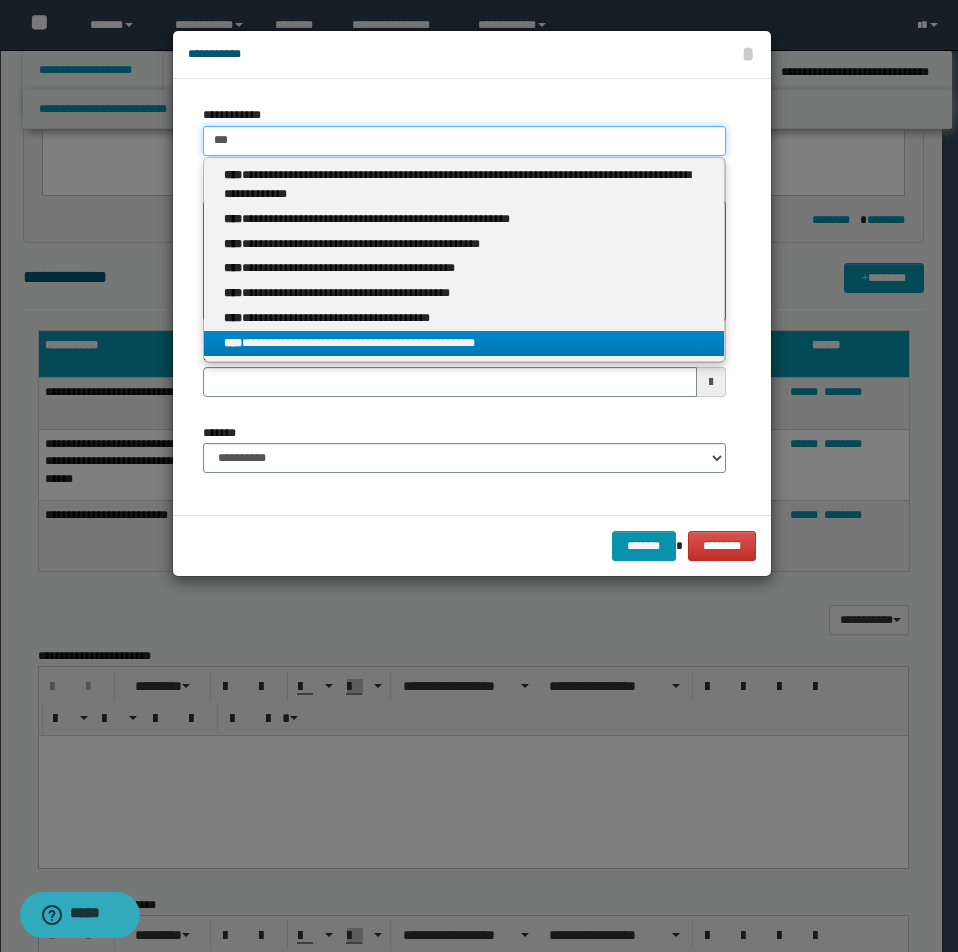 type 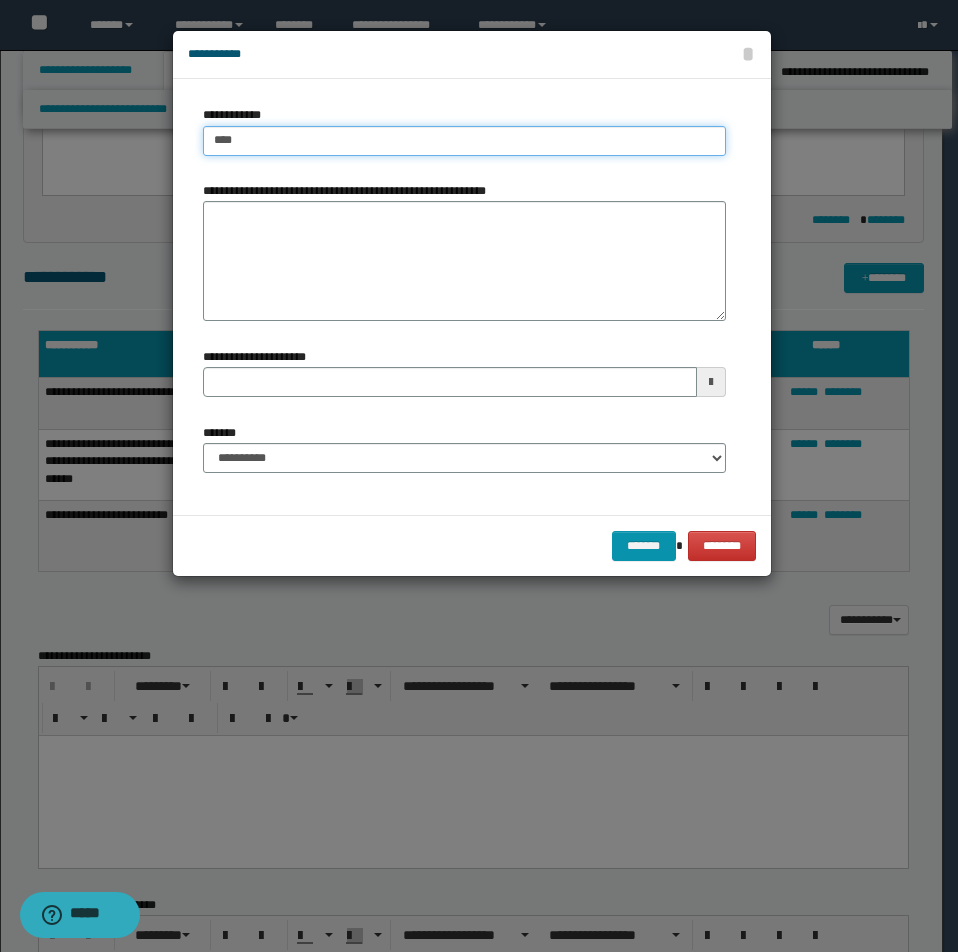 type on "****" 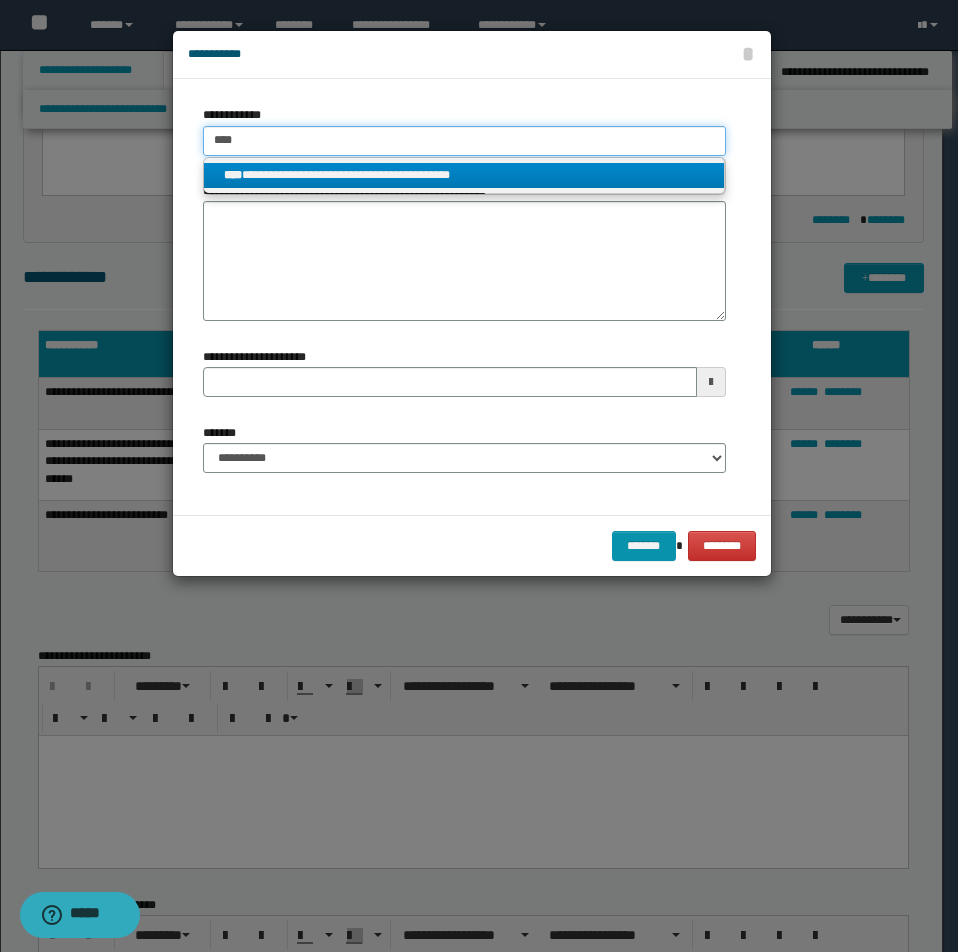 type on "****" 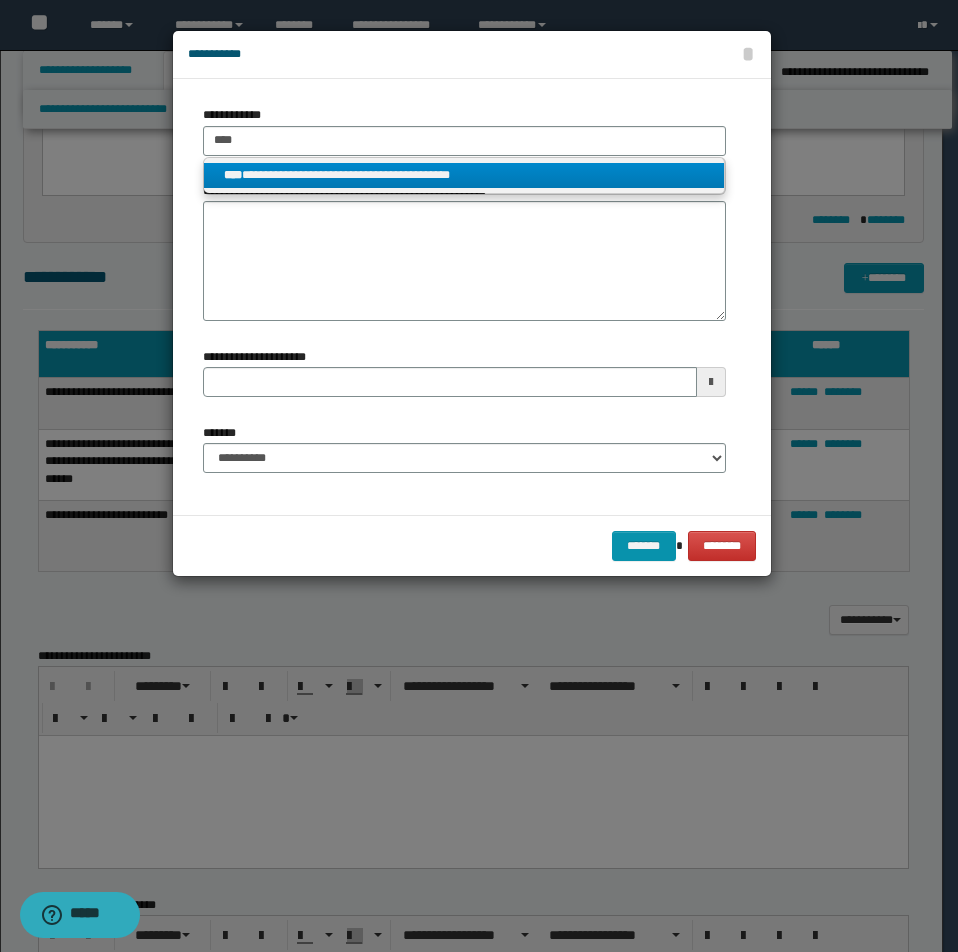 click on "**********" at bounding box center [464, 175] 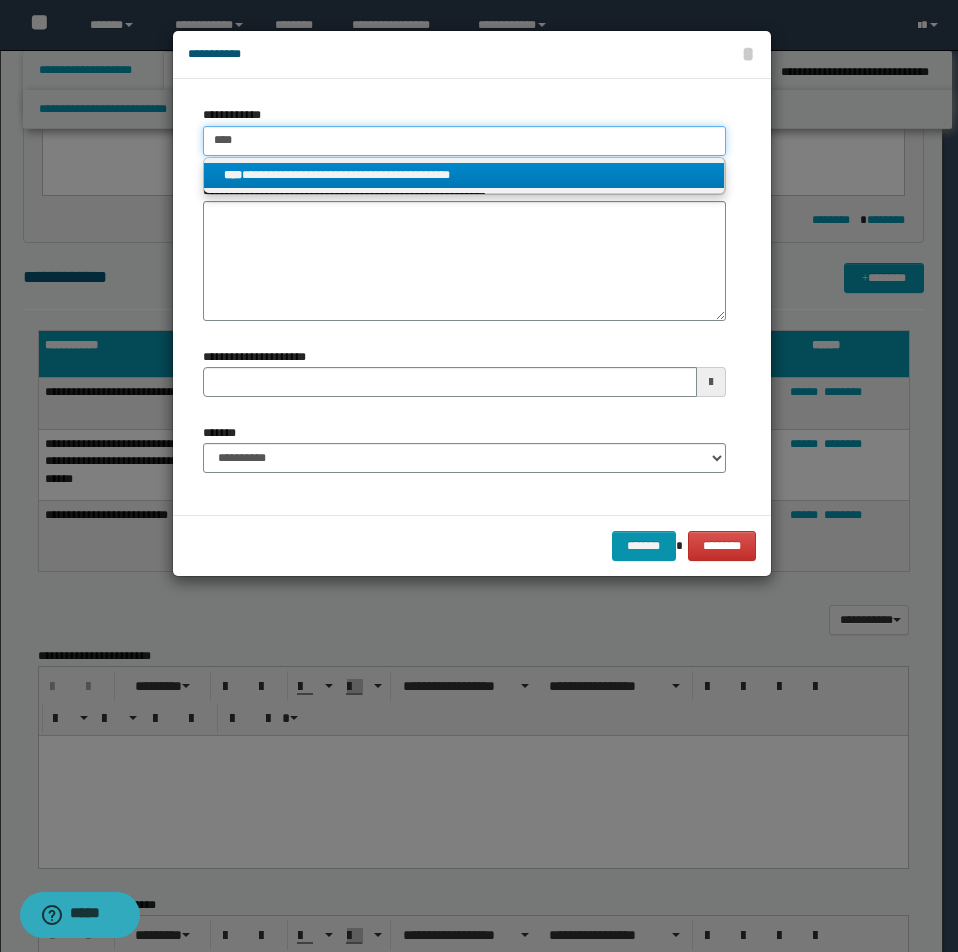 type 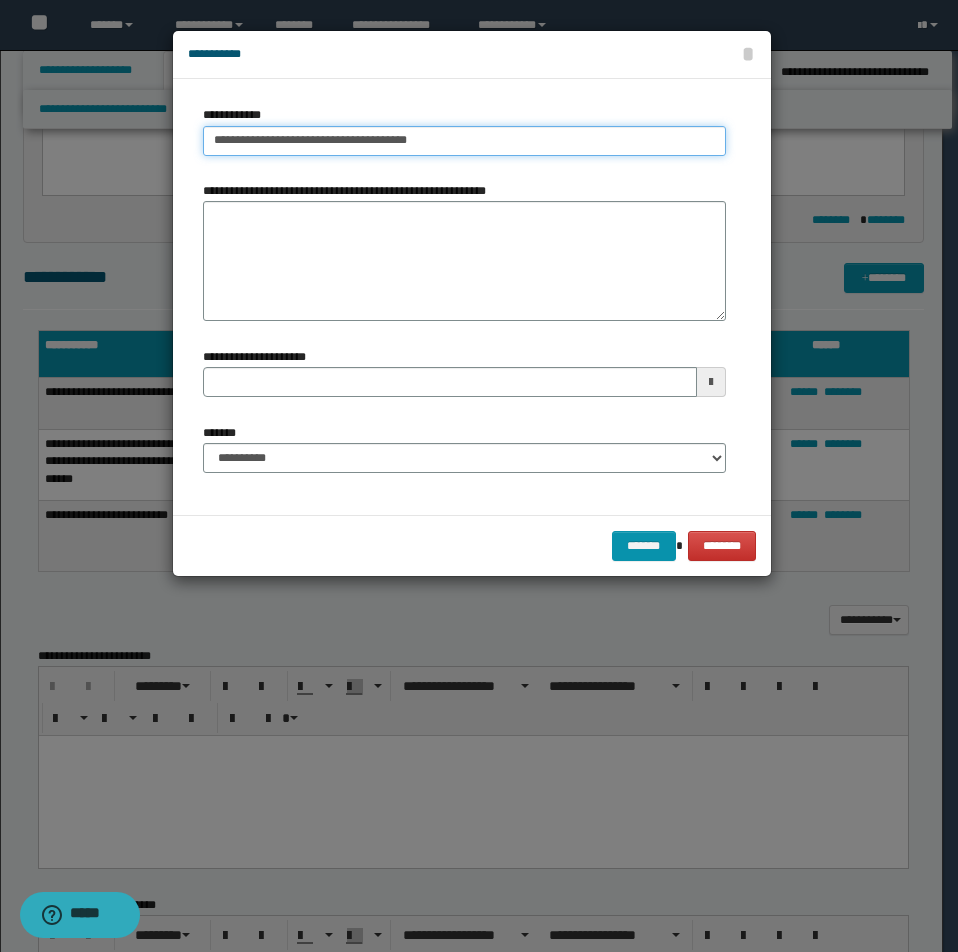 drag, startPoint x: 211, startPoint y: 138, endPoint x: 618, endPoint y: 159, distance: 407.5414 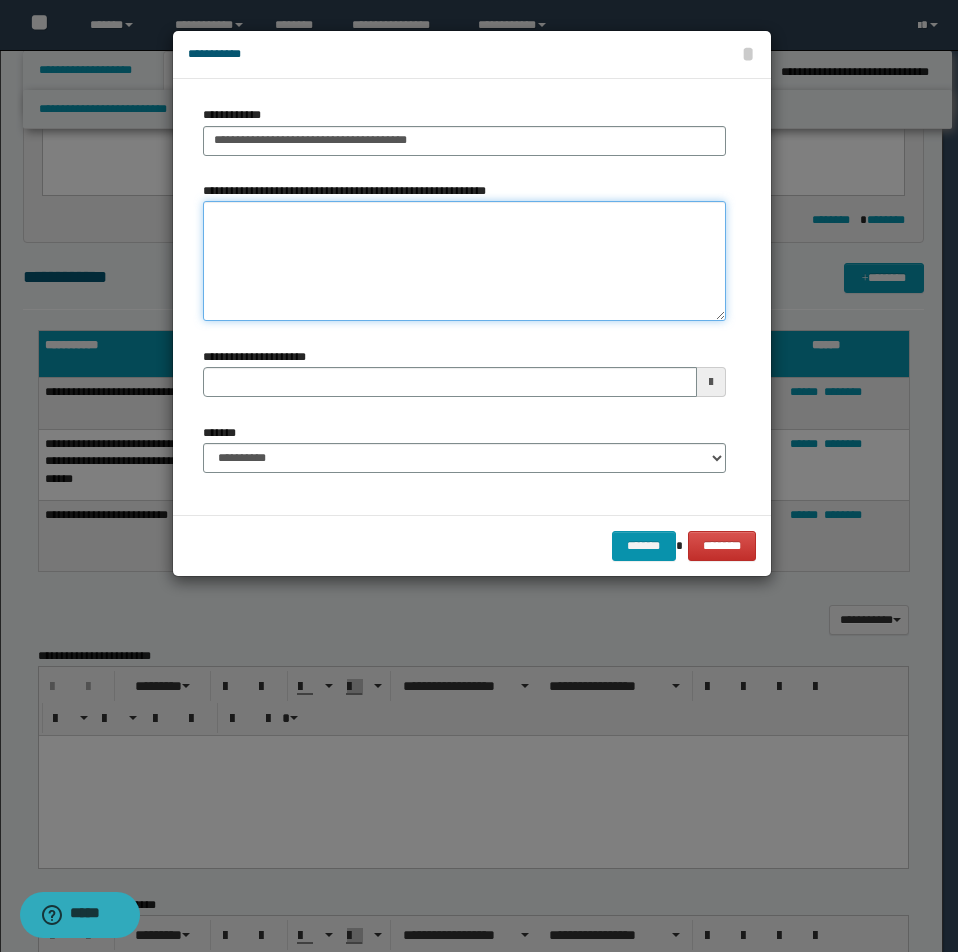 click on "**********" at bounding box center [464, 261] 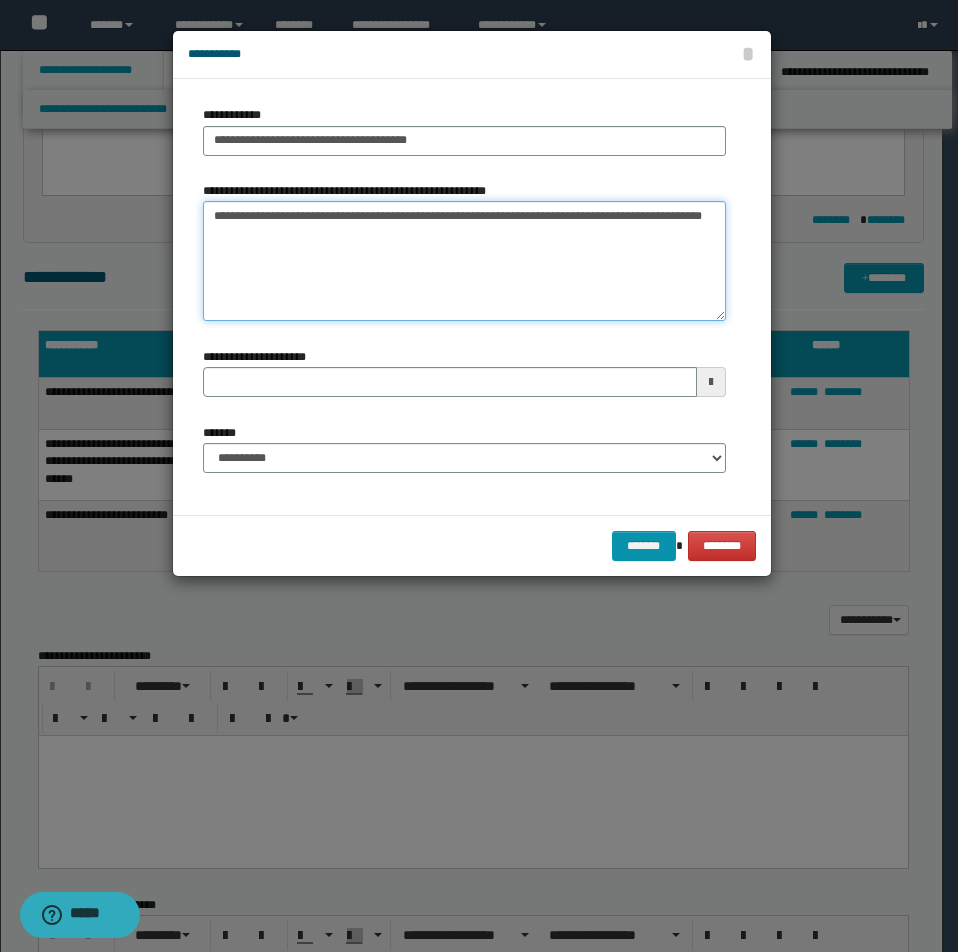 drag, startPoint x: 613, startPoint y: 250, endPoint x: 622, endPoint y: 227, distance: 24.698177 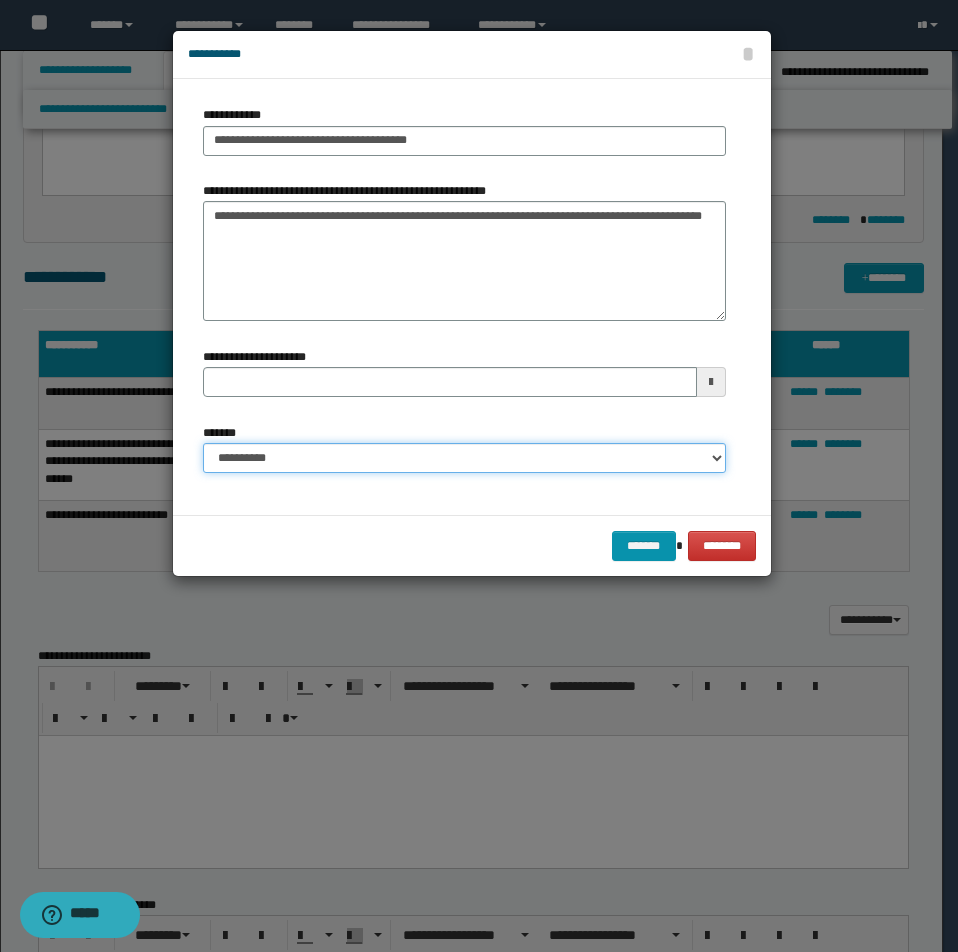 click on "**********" at bounding box center [464, 458] 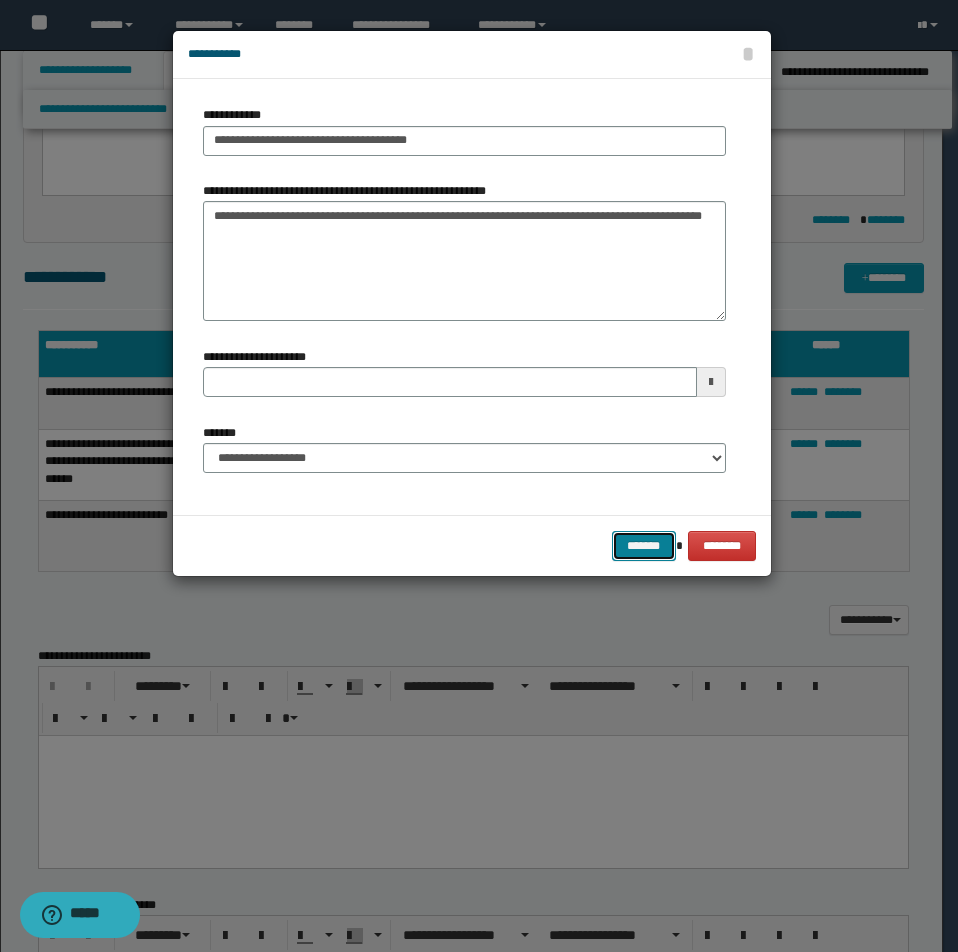 click on "*******" at bounding box center (644, 546) 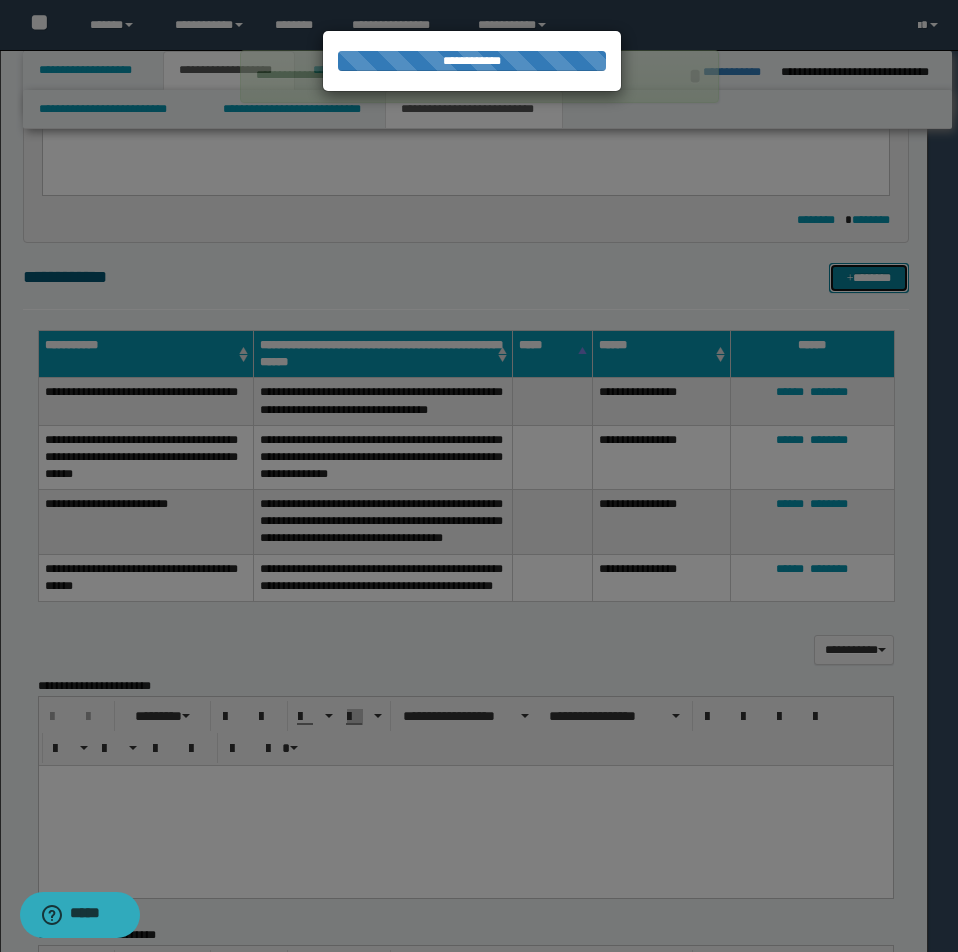 type 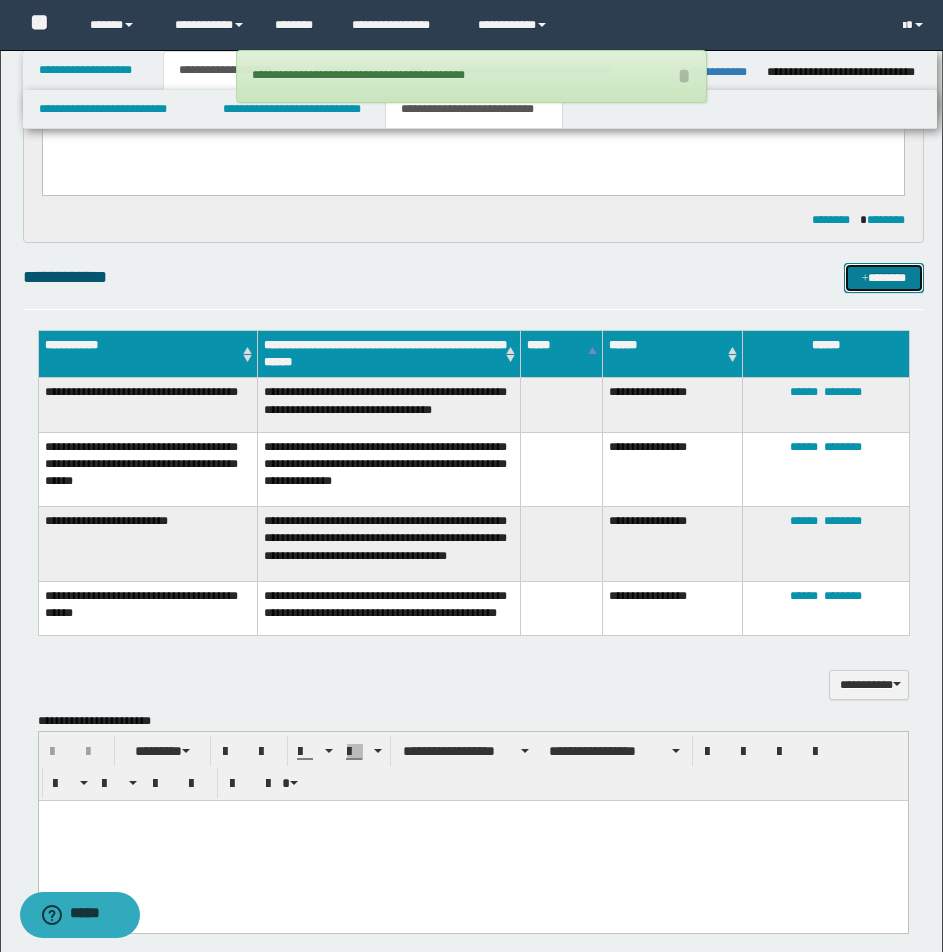 click on "*******" at bounding box center [884, 278] 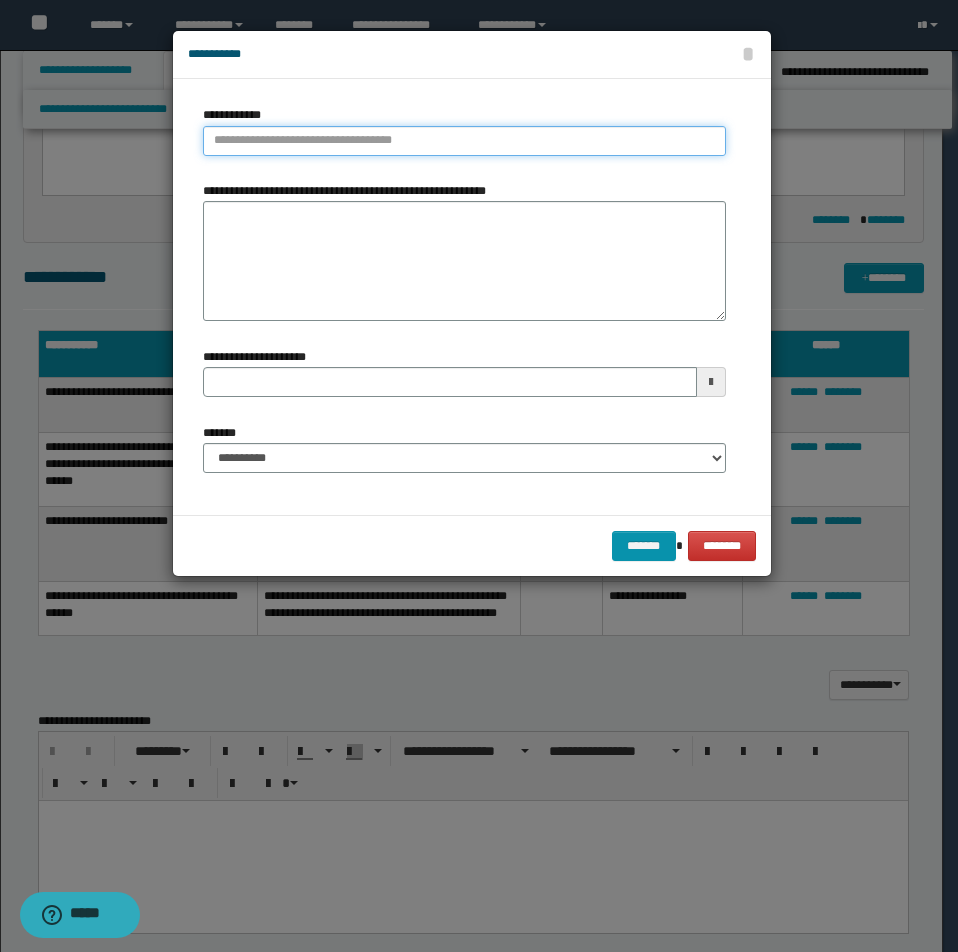 type on "**********" 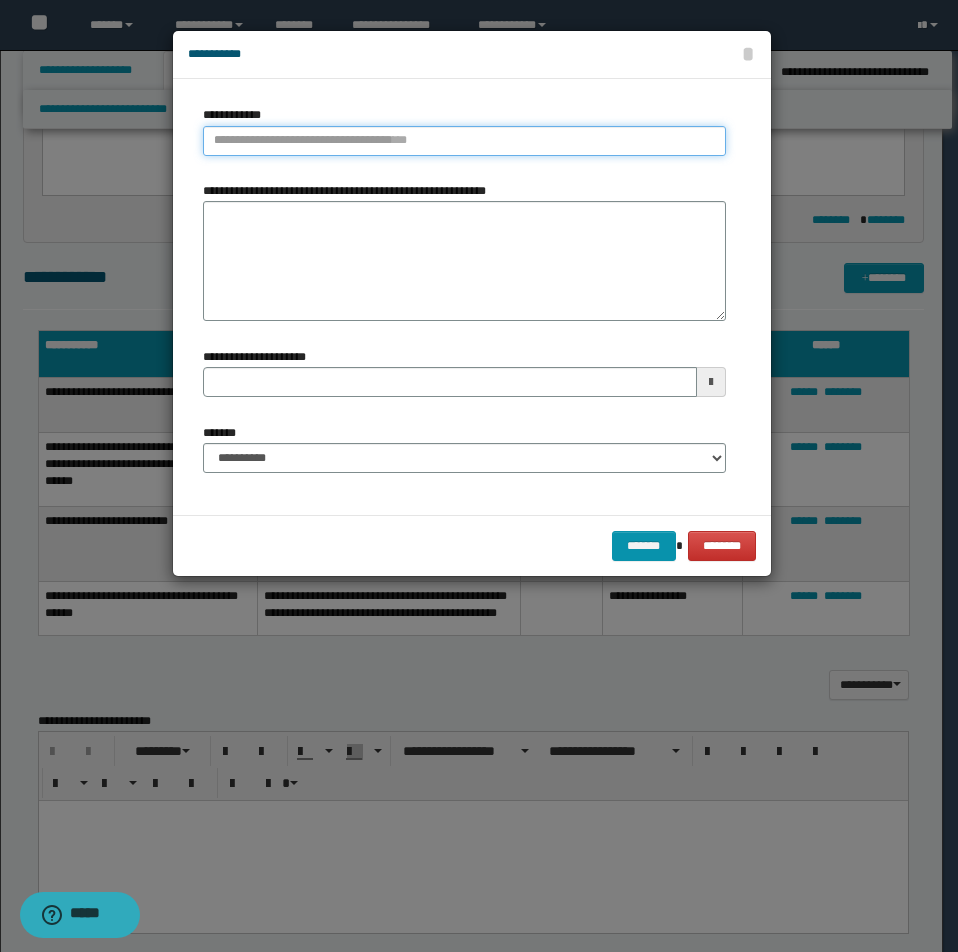 click on "**********" at bounding box center (464, 141) 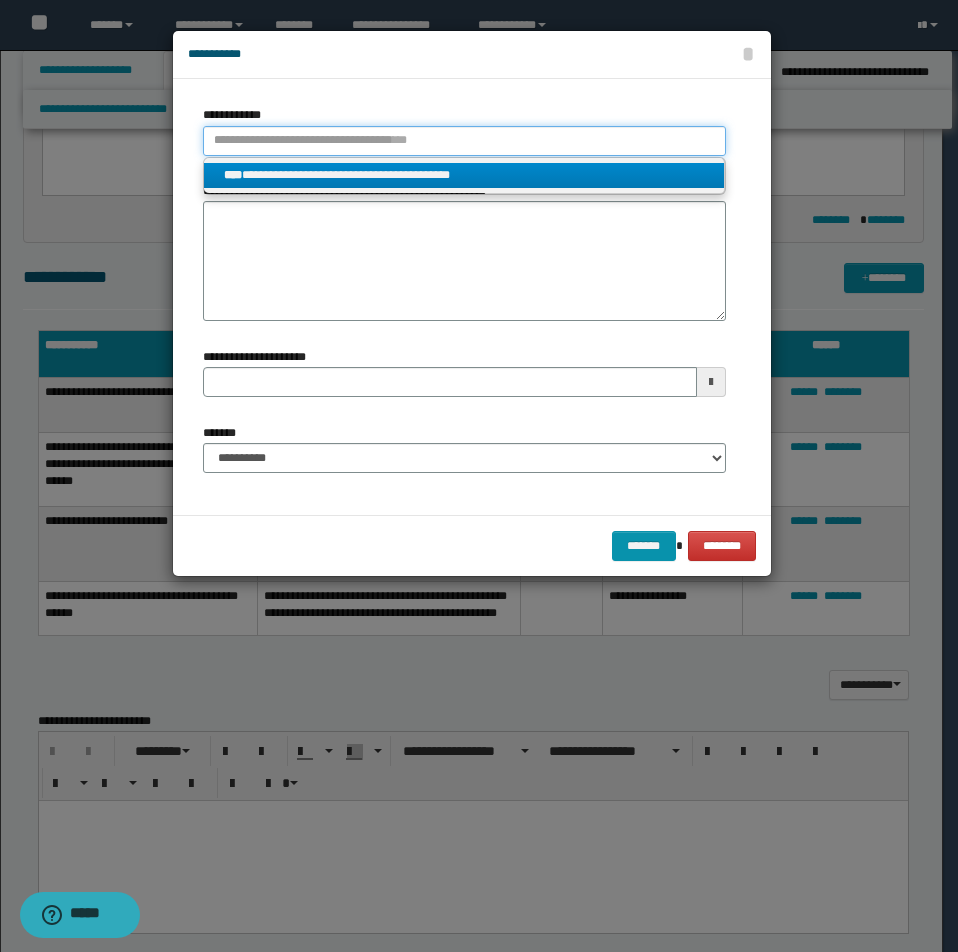 type 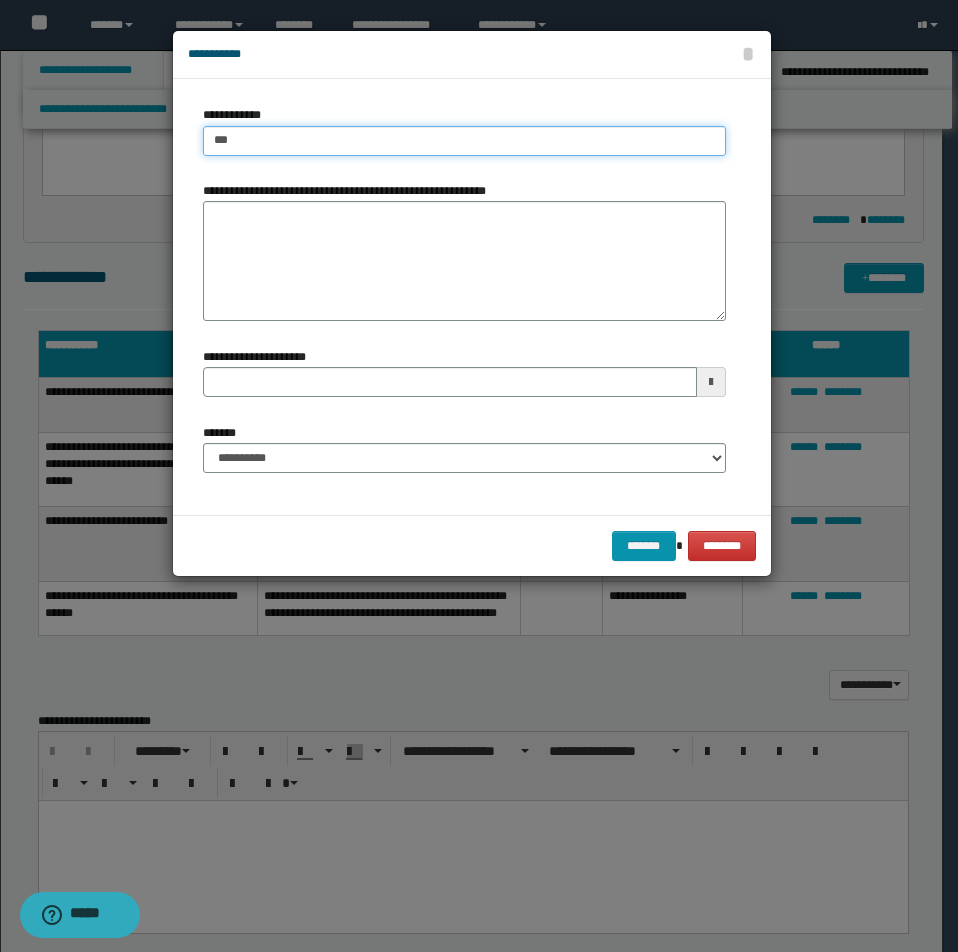 type on "****" 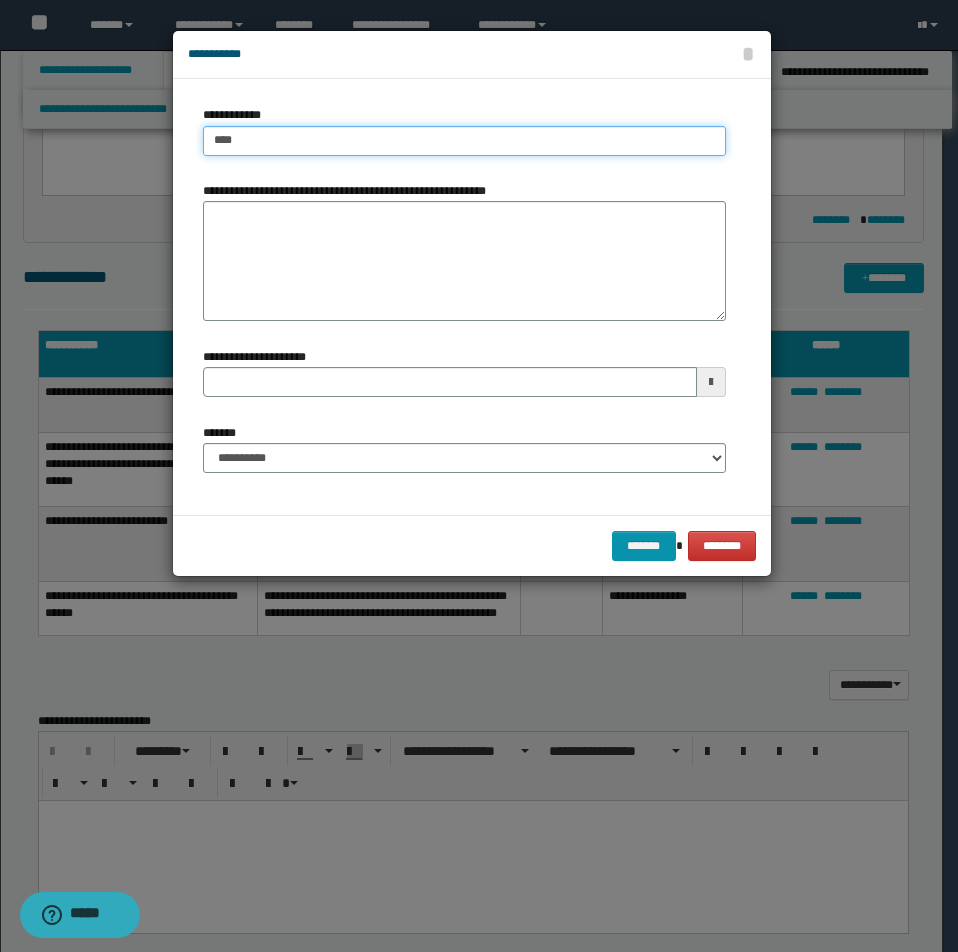 type on "****" 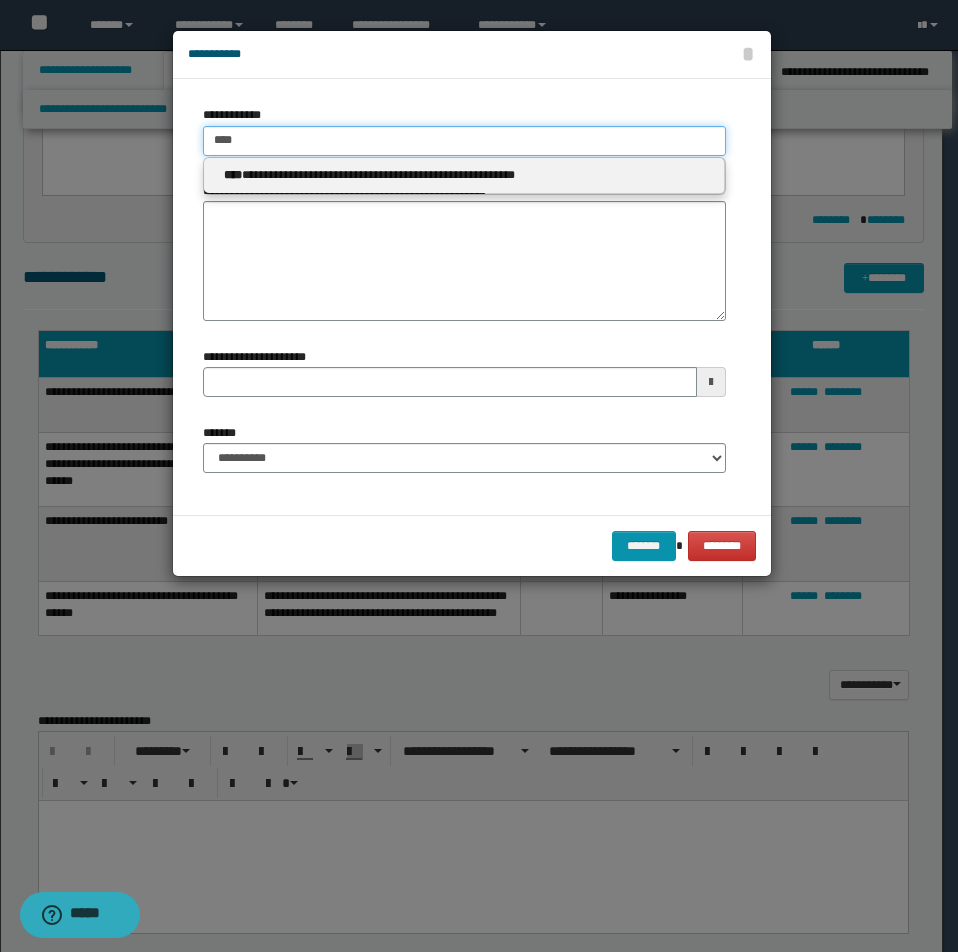 type on "****" 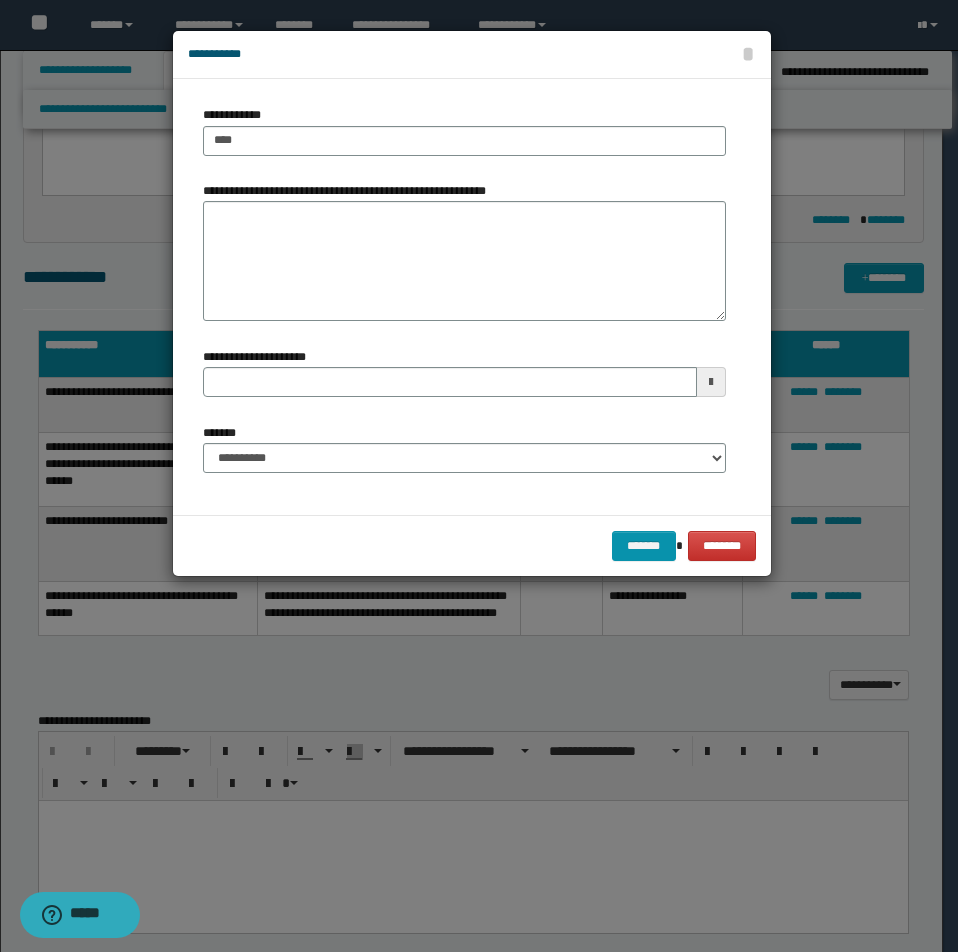 click on "**********" at bounding box center (349, 191) 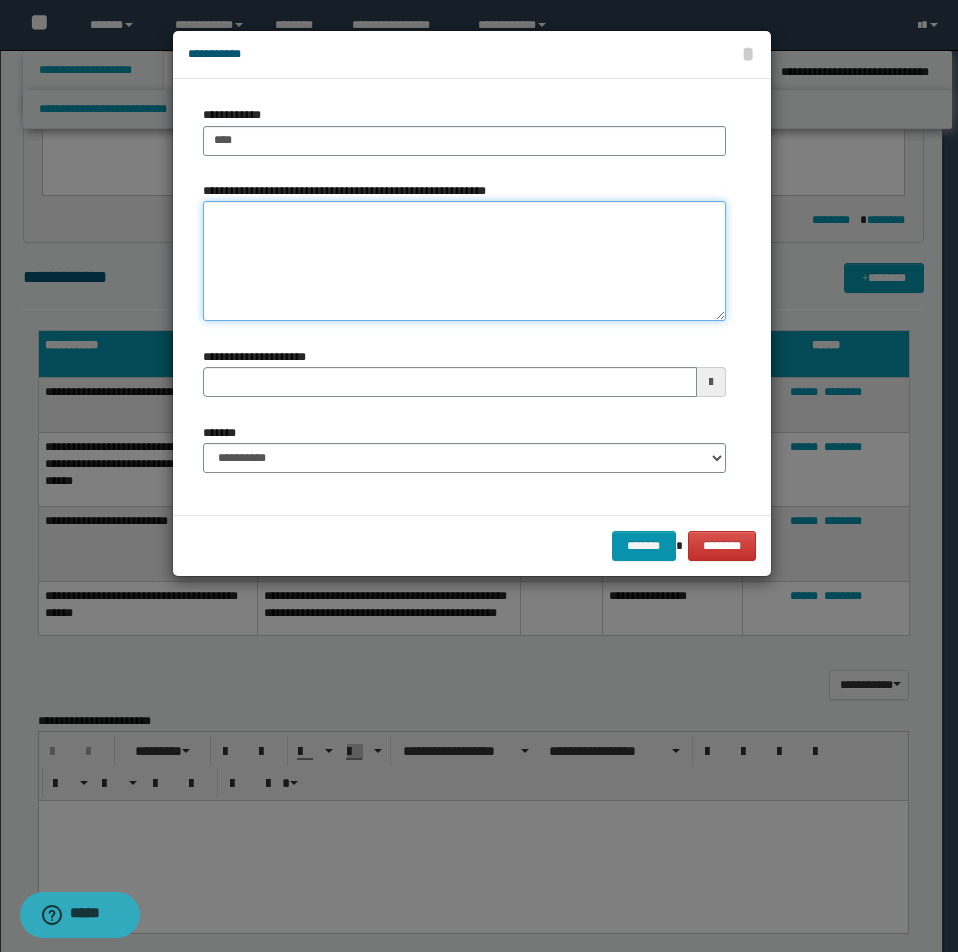 click on "**********" at bounding box center [464, 261] 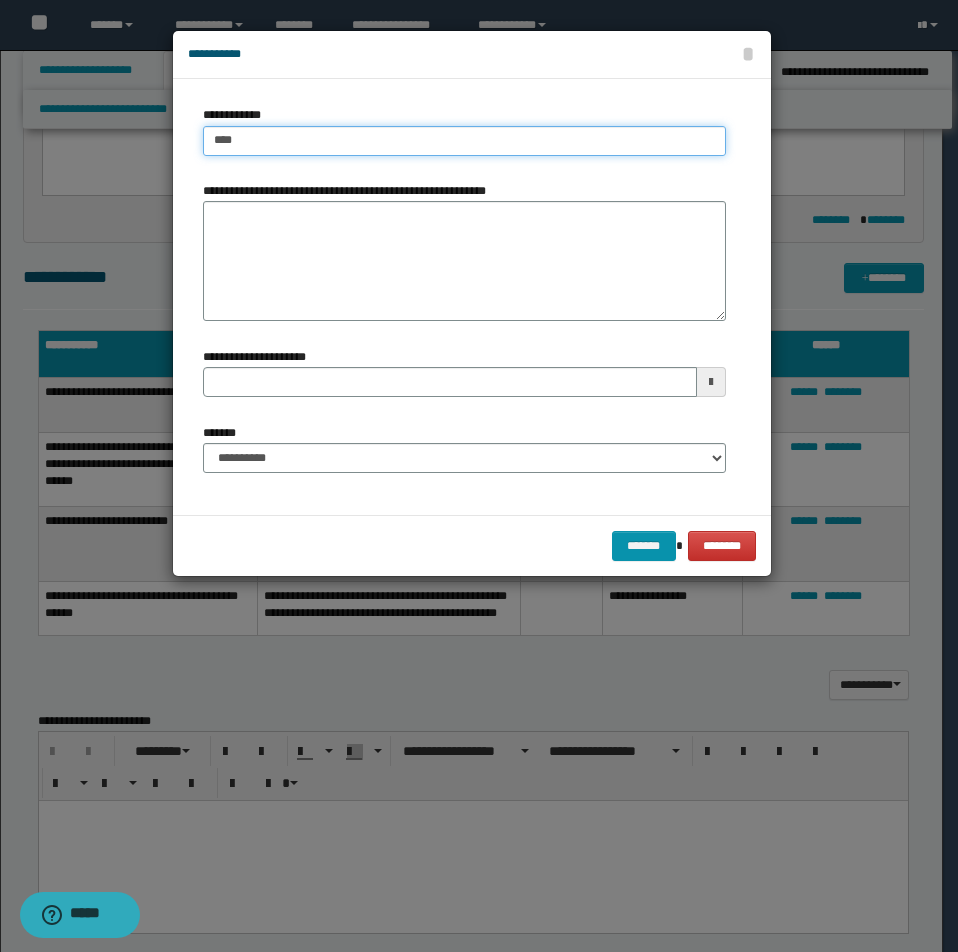 type on "****" 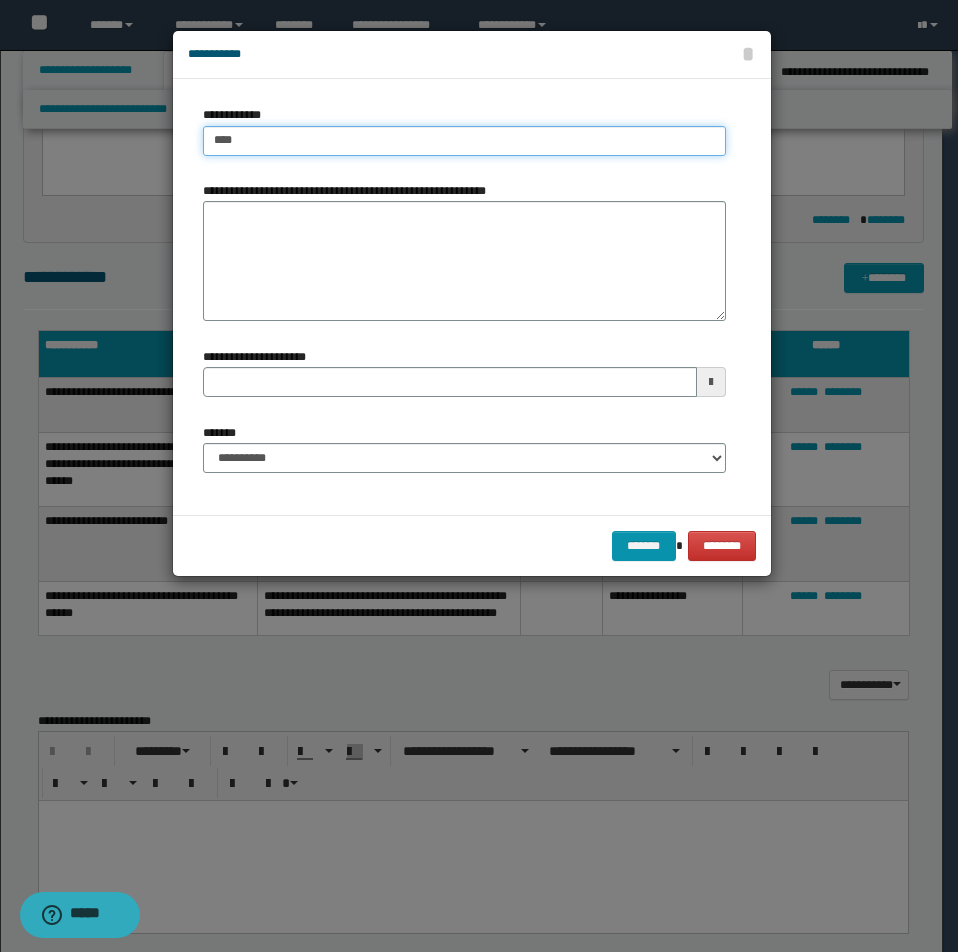 click on "****" at bounding box center [464, 141] 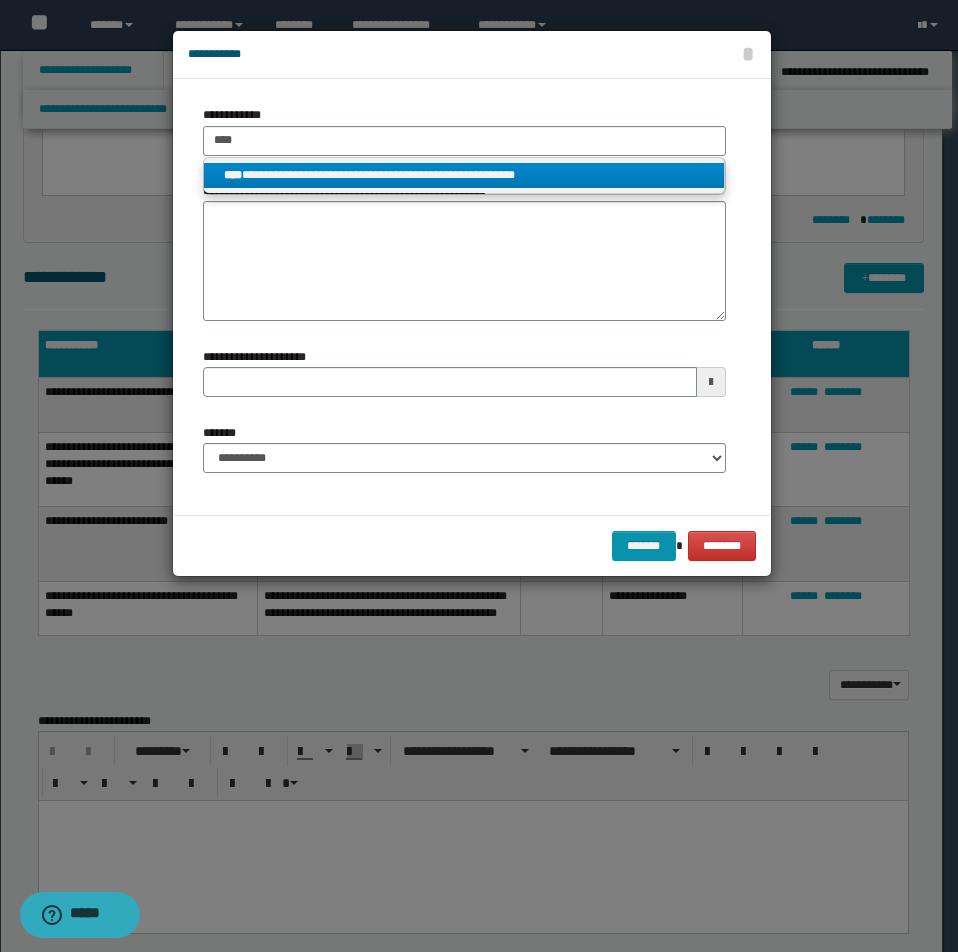 click on "**********" at bounding box center [464, 175] 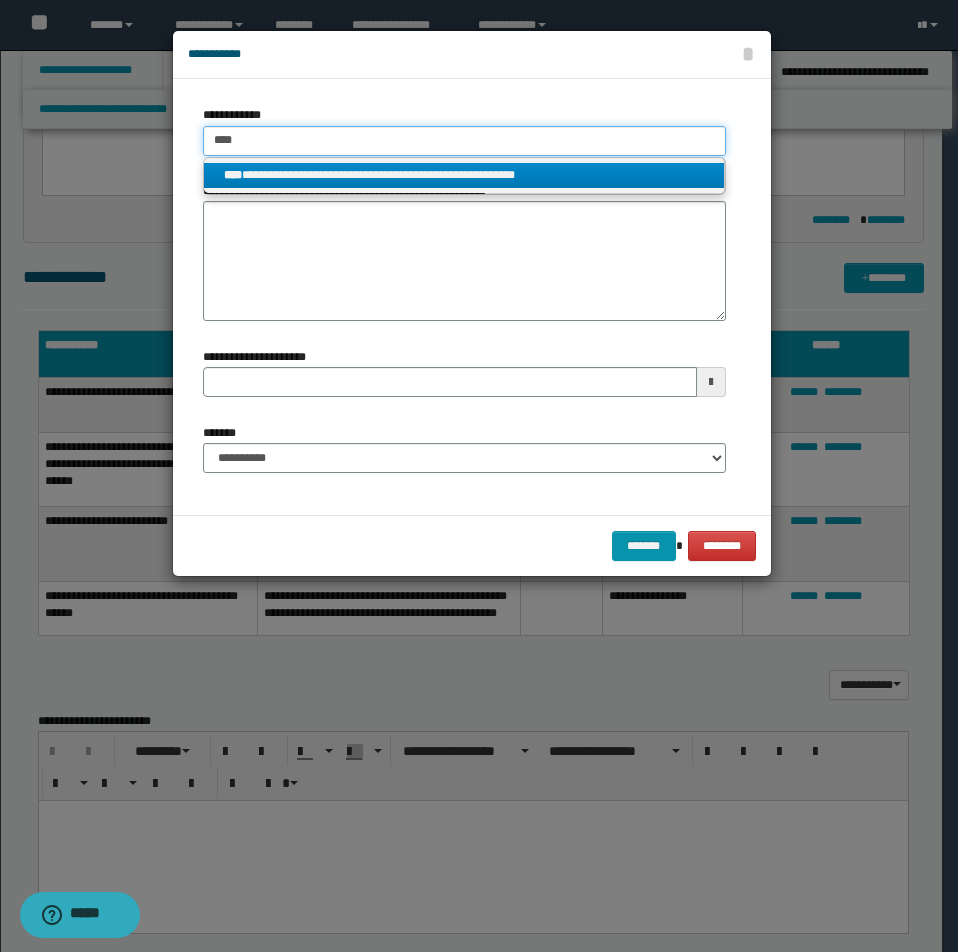 type 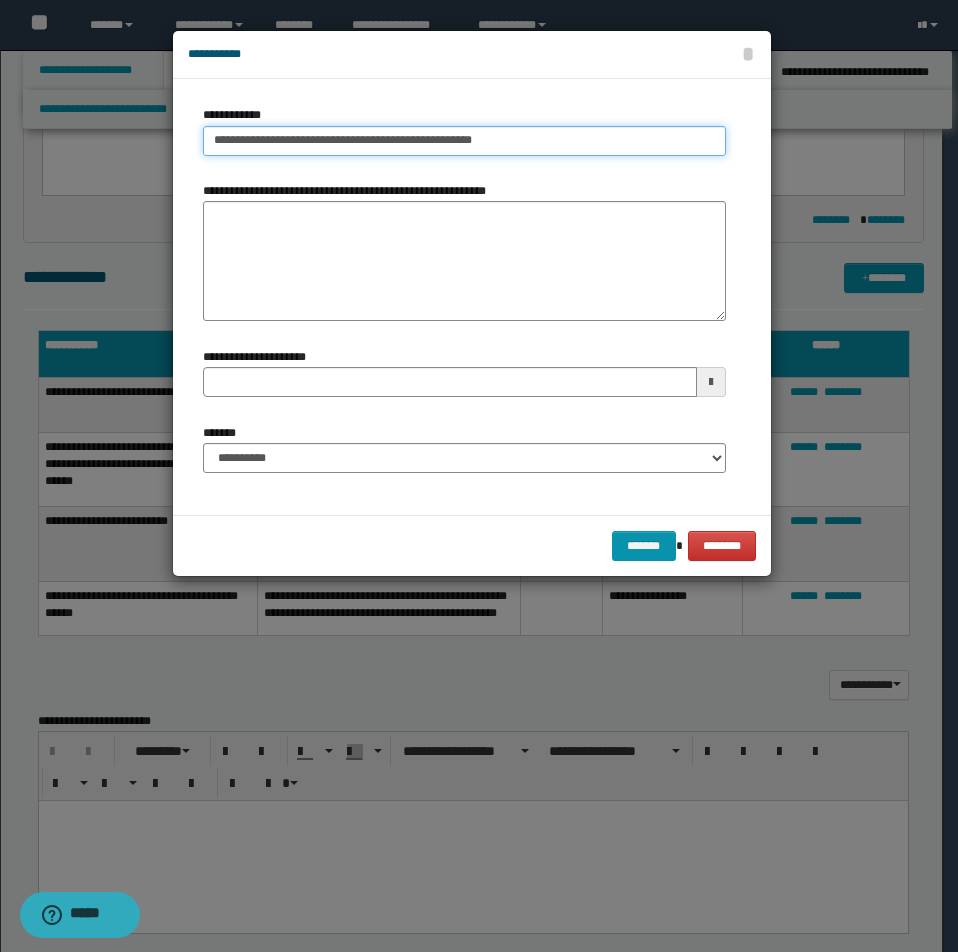 drag, startPoint x: 203, startPoint y: 141, endPoint x: 575, endPoint y: 147, distance: 372.04837 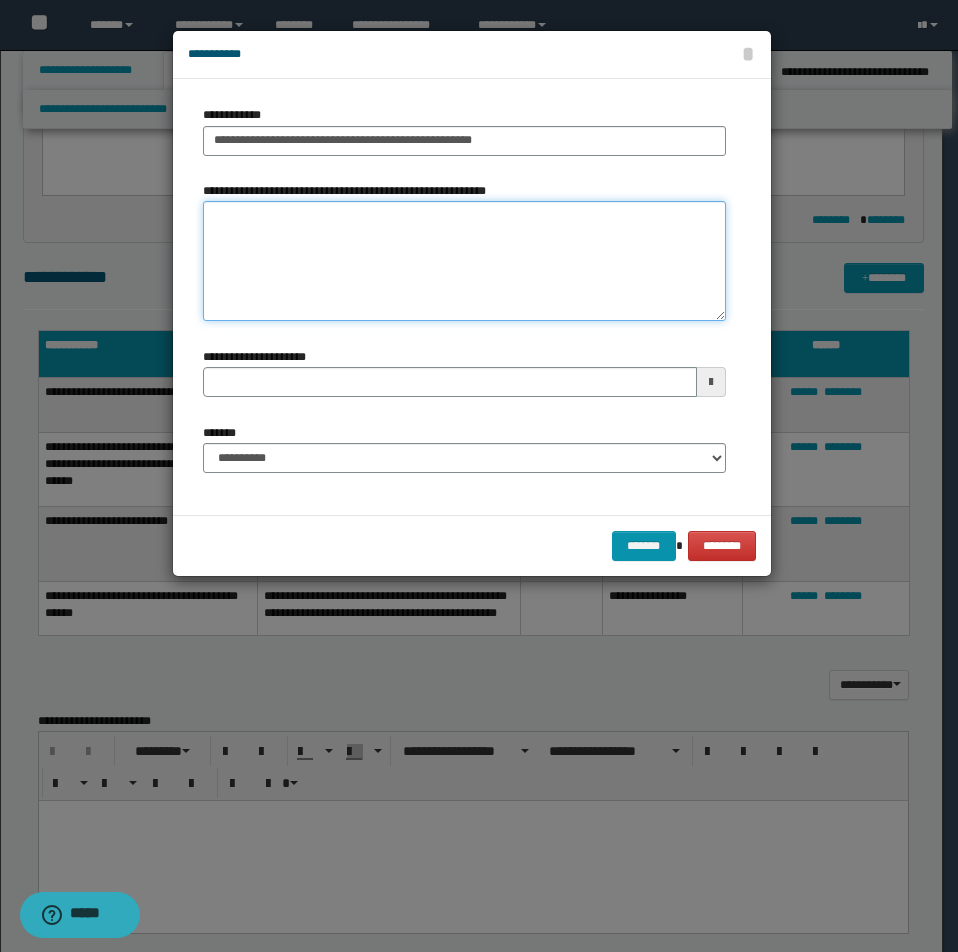 click on "**********" at bounding box center (464, 261) 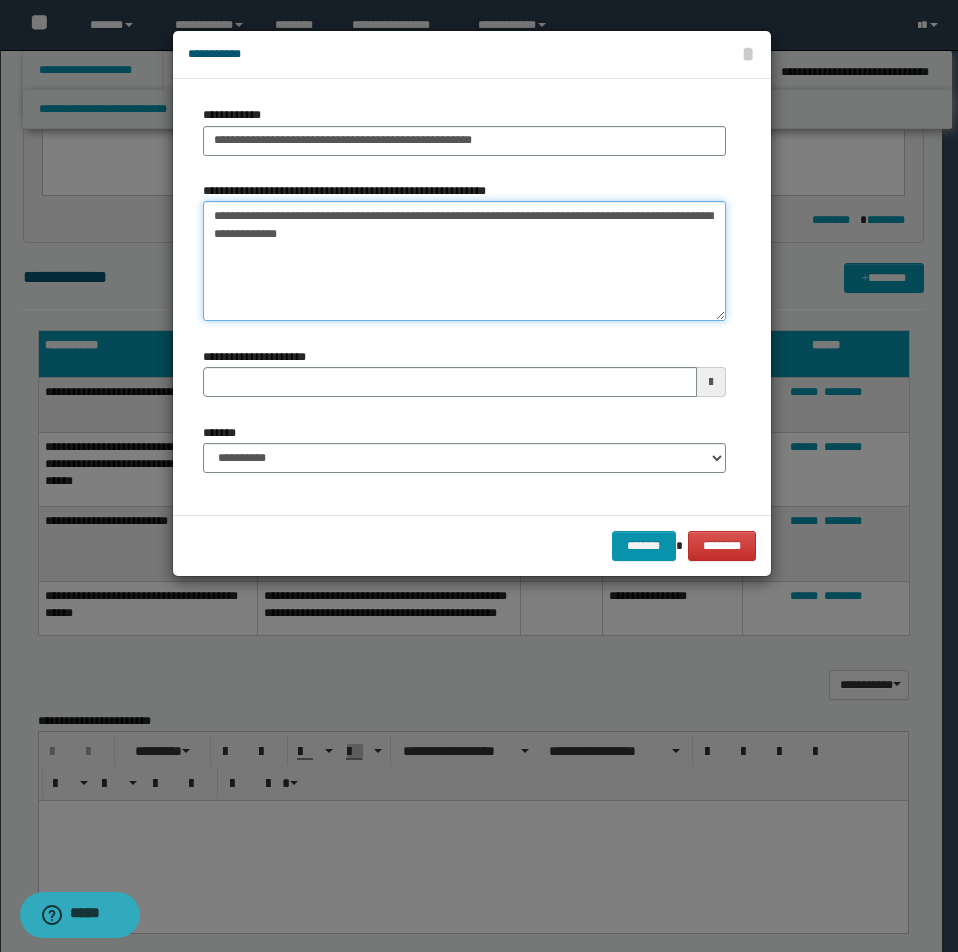 type on "**********" 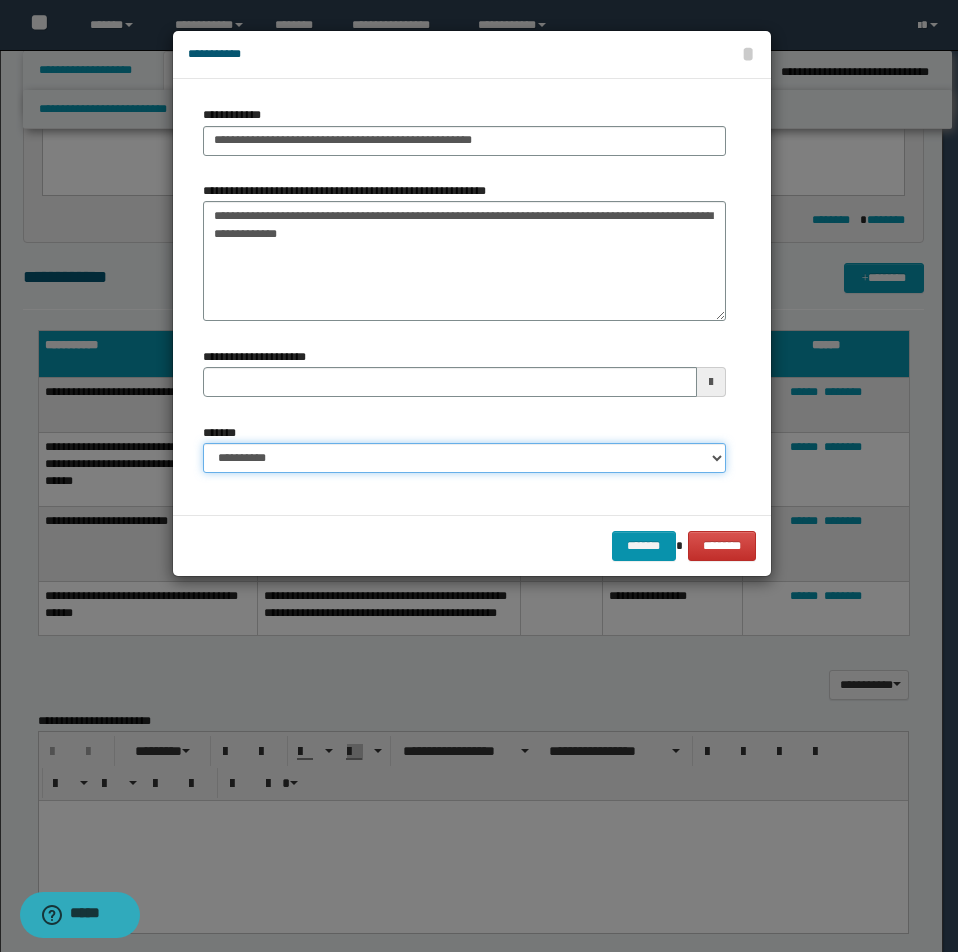 click on "**********" at bounding box center [464, 458] 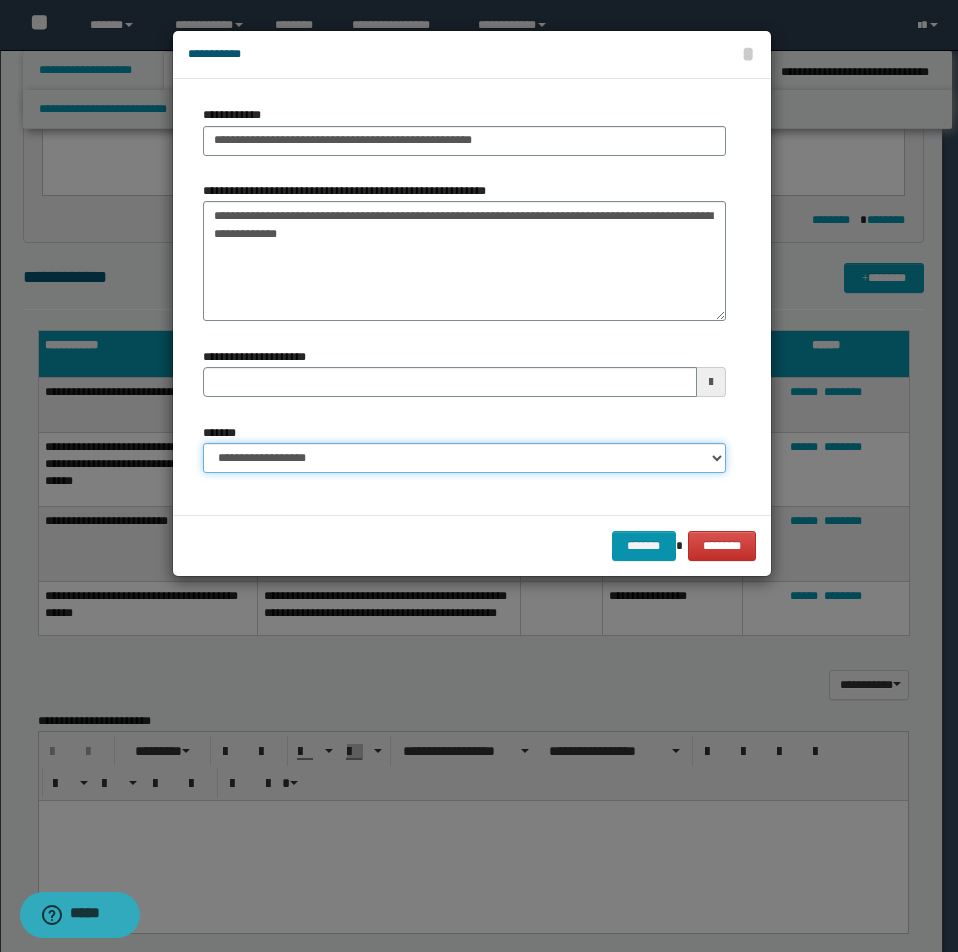 click on "**********" at bounding box center [464, 458] 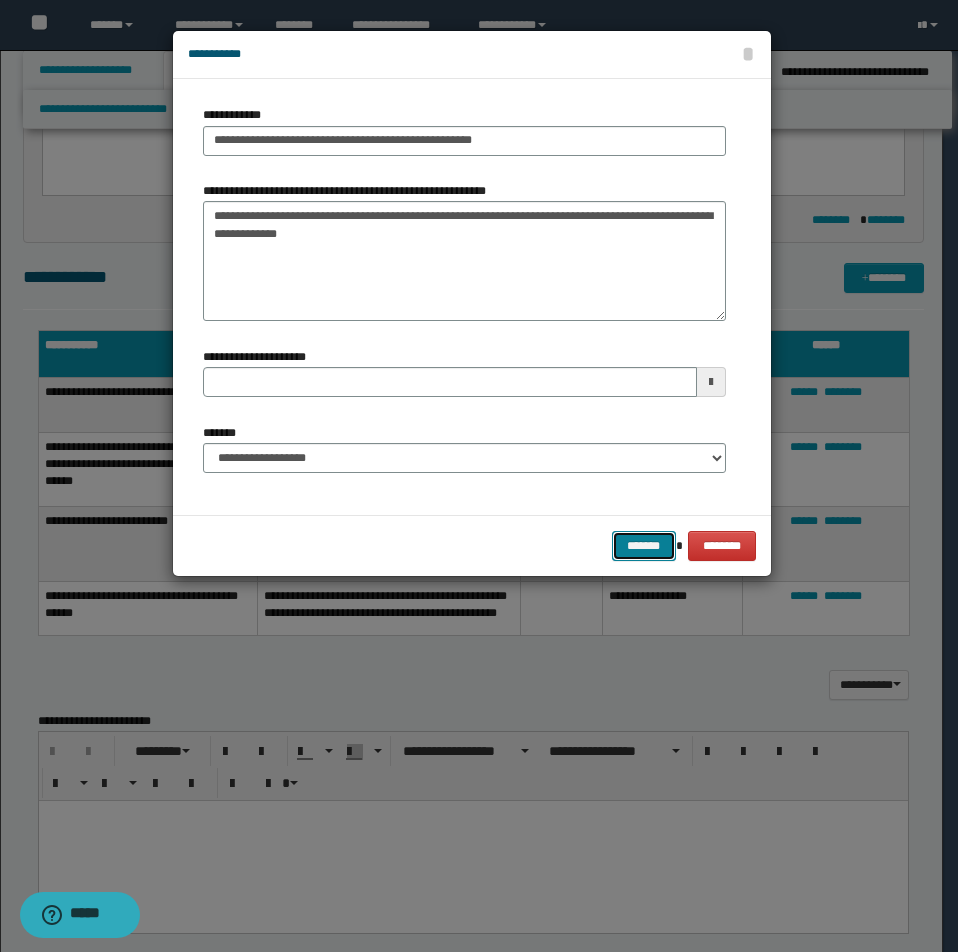click on "*******" at bounding box center (644, 546) 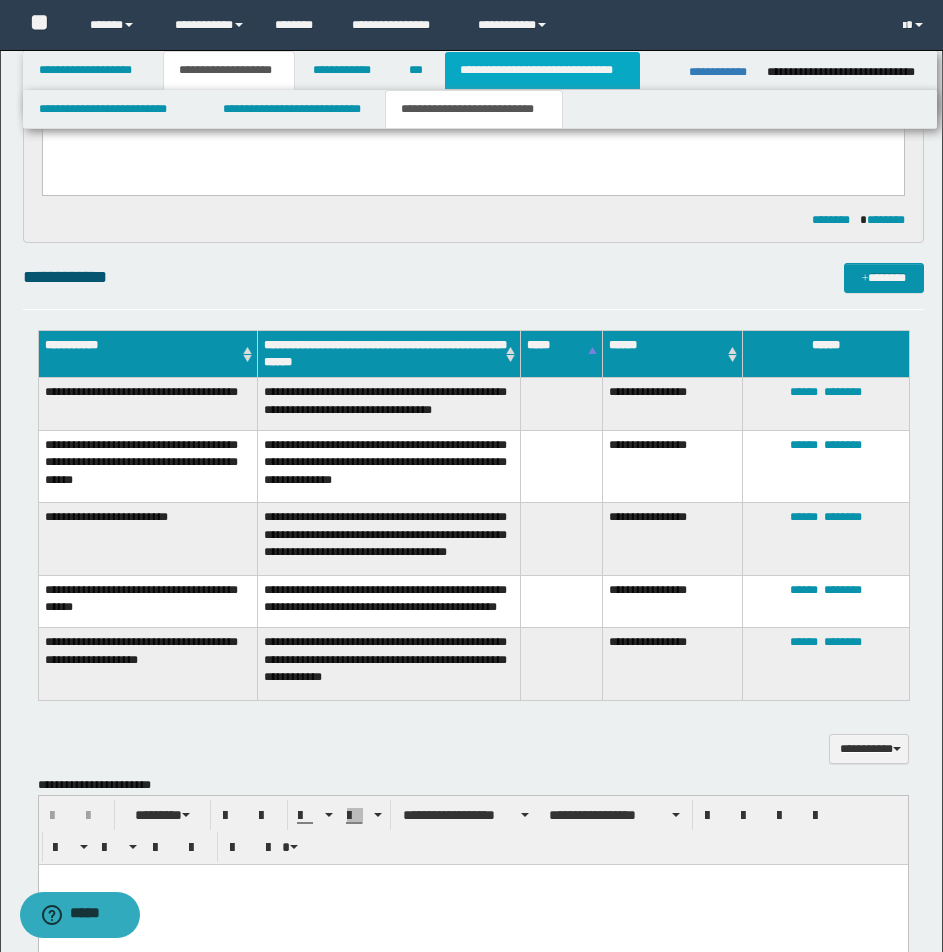 click on "**********" at bounding box center [542, 70] 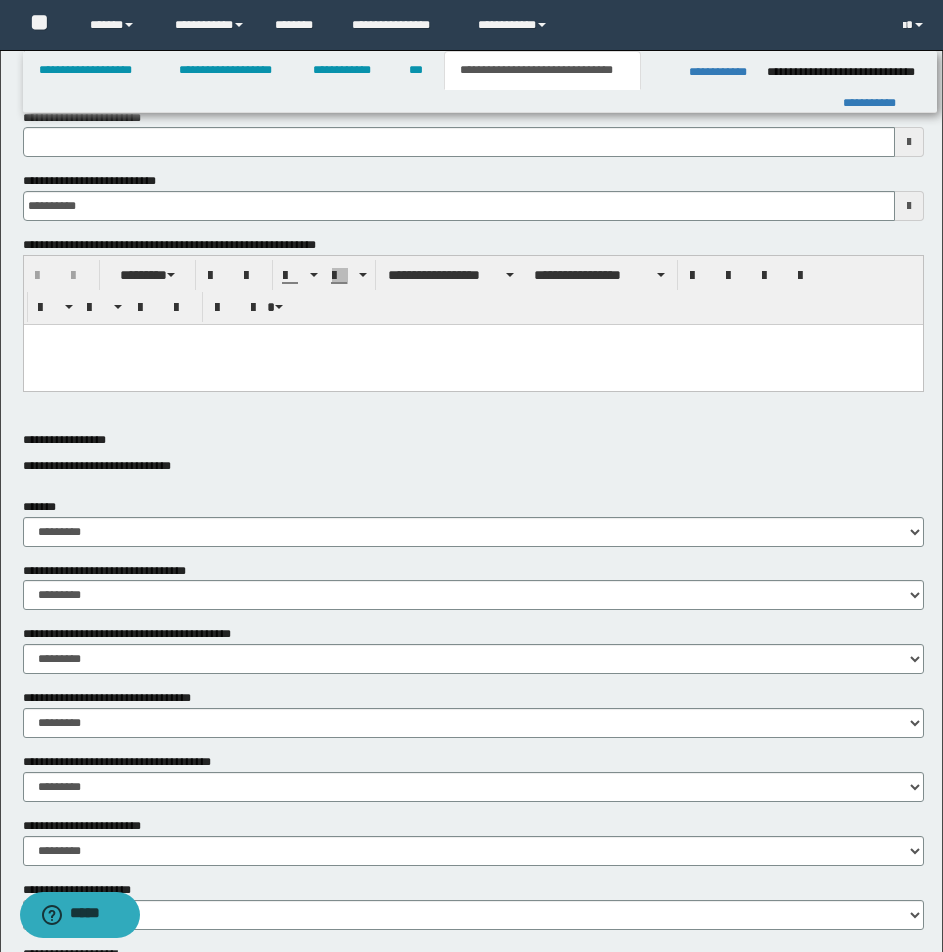 scroll, scrollTop: 0, scrollLeft: 0, axis: both 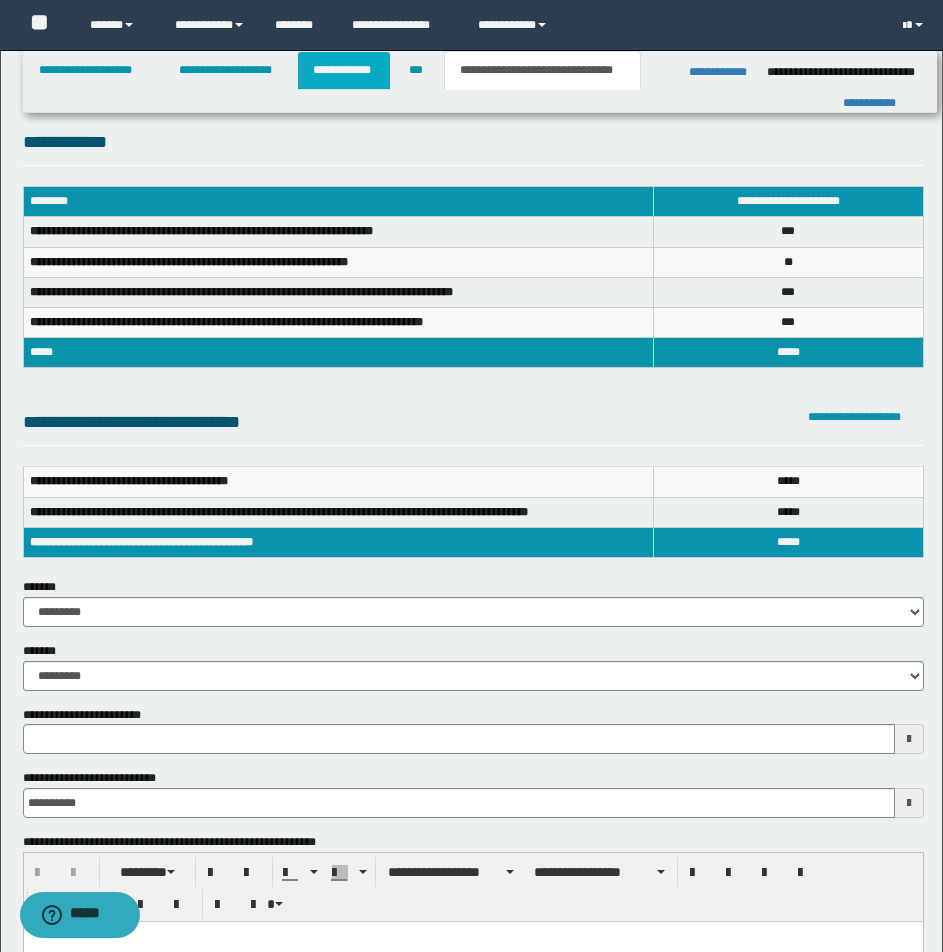 click on "**********" at bounding box center (344, 70) 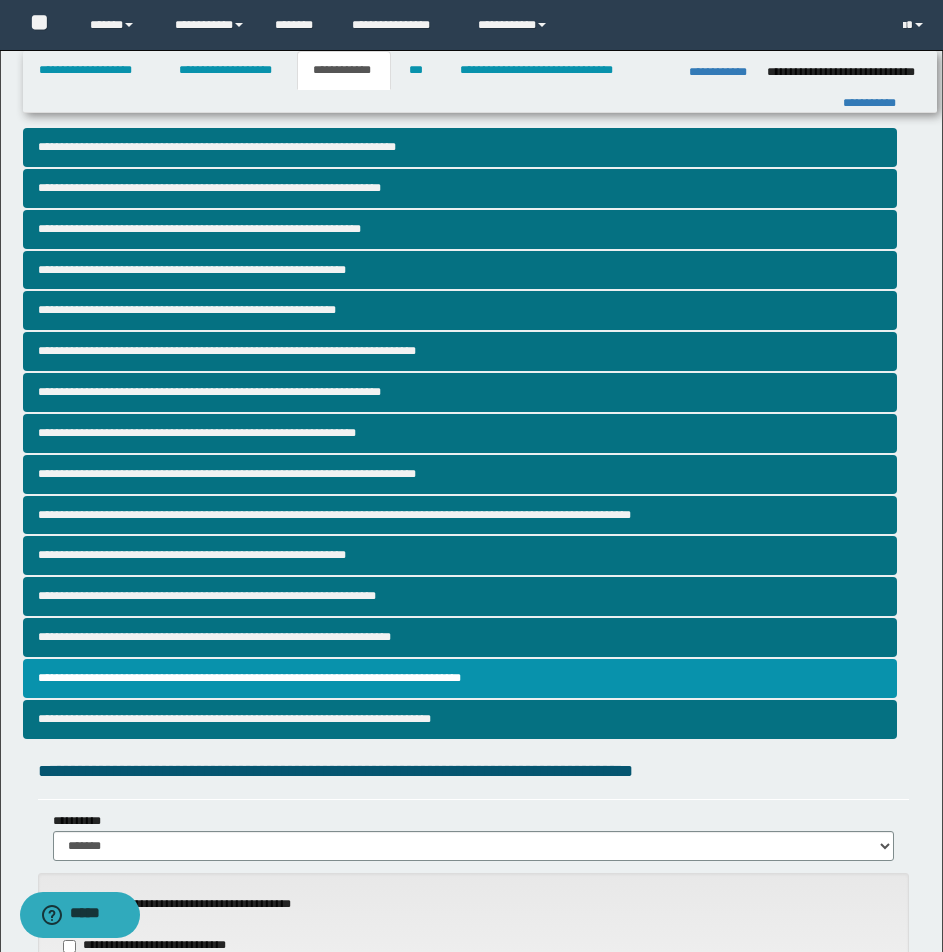 scroll, scrollTop: 833, scrollLeft: 0, axis: vertical 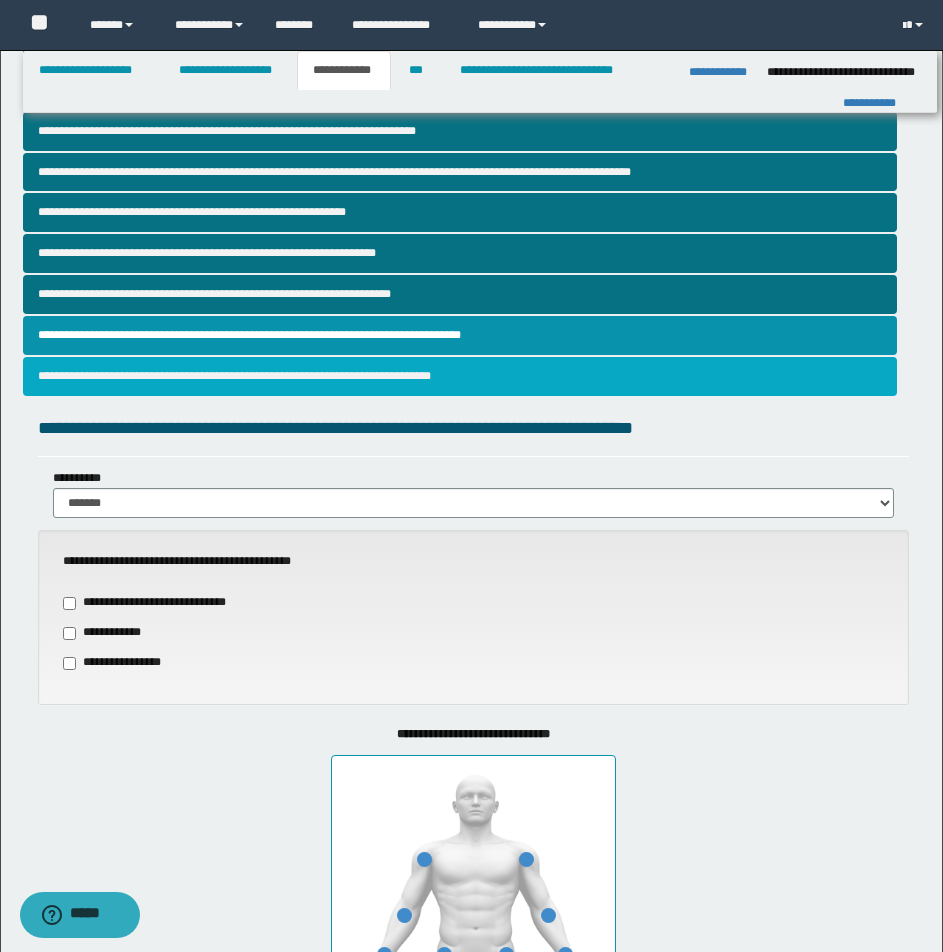 click on "**********" at bounding box center [460, 376] 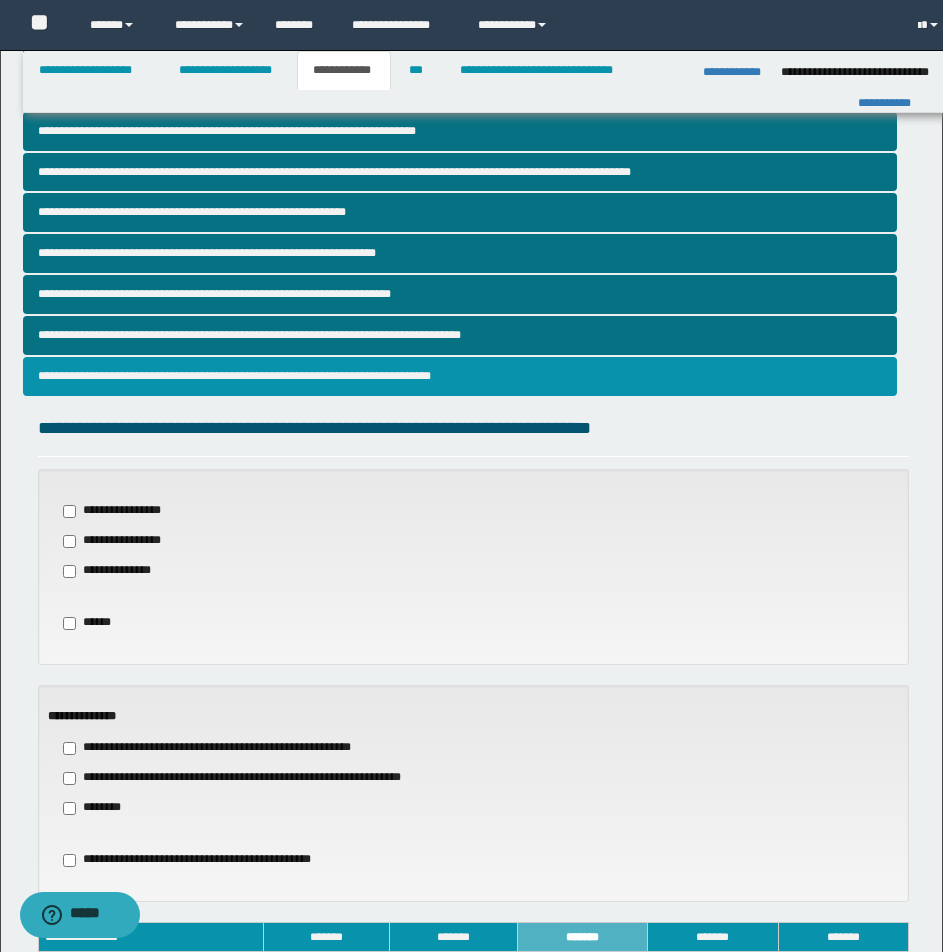 scroll, scrollTop: 0, scrollLeft: 0, axis: both 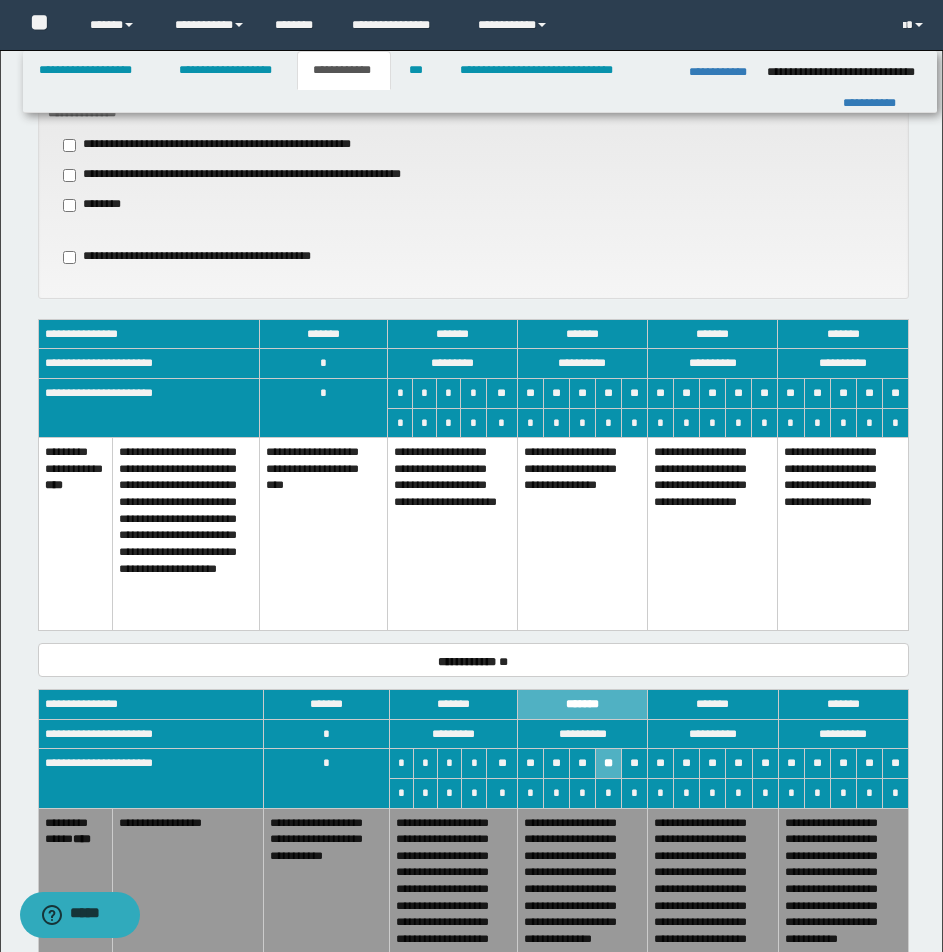 click on "**********" at bounding box center [453, 534] 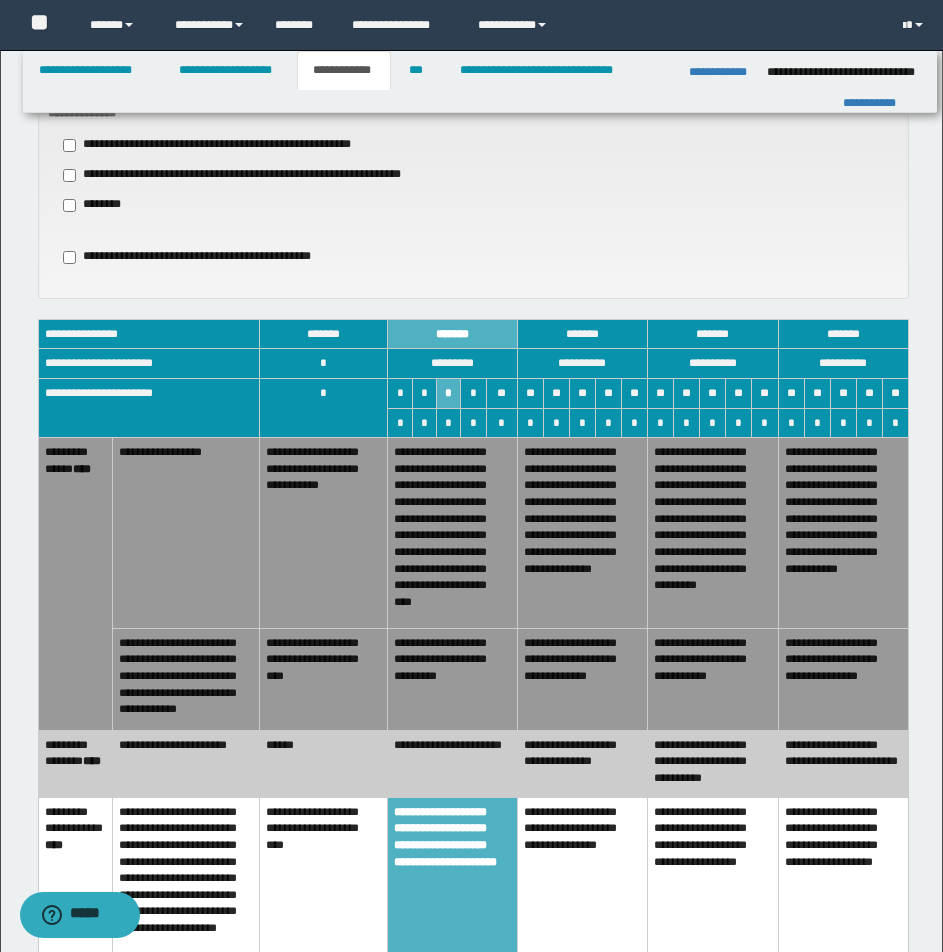 click on "**********" at bounding box center [582, 679] 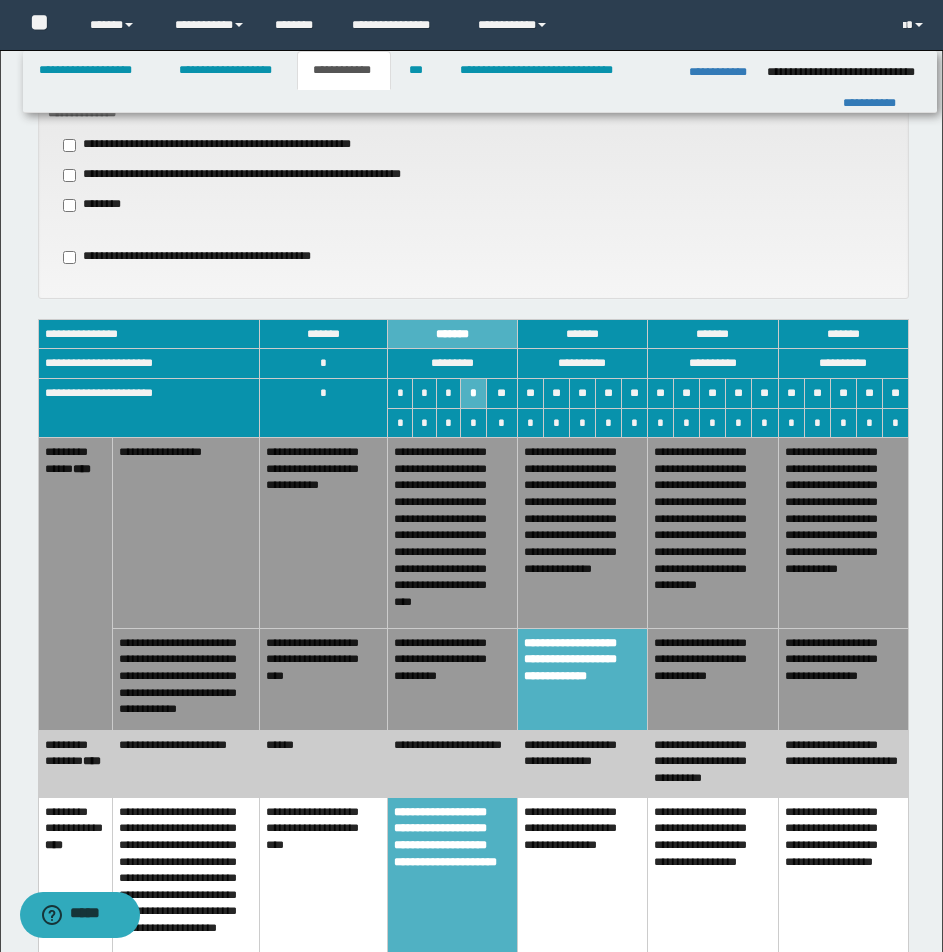 scroll, scrollTop: 2016, scrollLeft: 0, axis: vertical 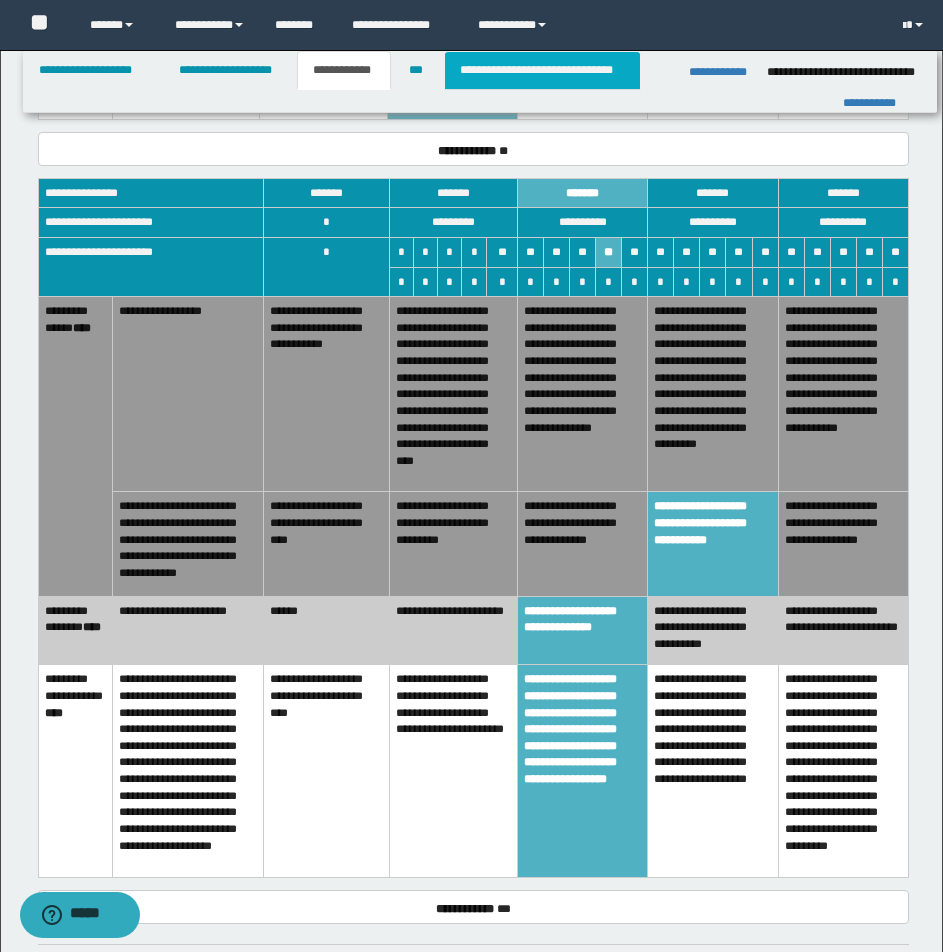 click on "**********" at bounding box center (542, 70) 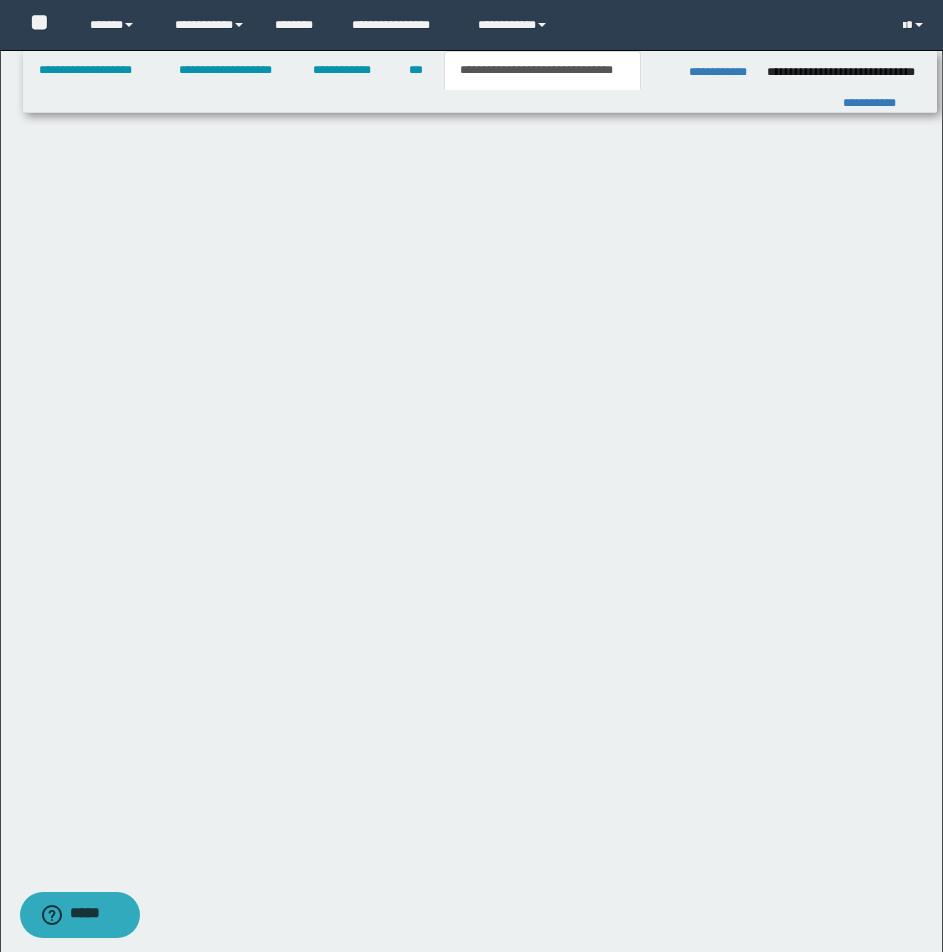 scroll, scrollTop: 1138, scrollLeft: 0, axis: vertical 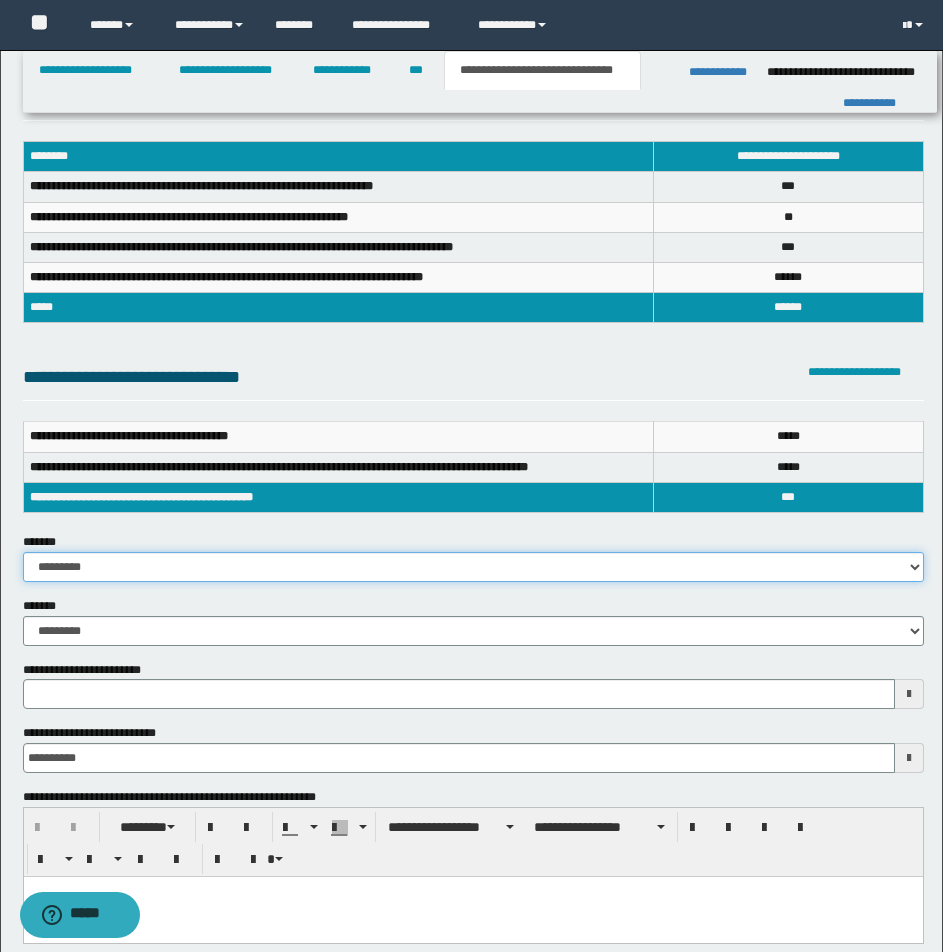 click on "**********" at bounding box center (473, 567) 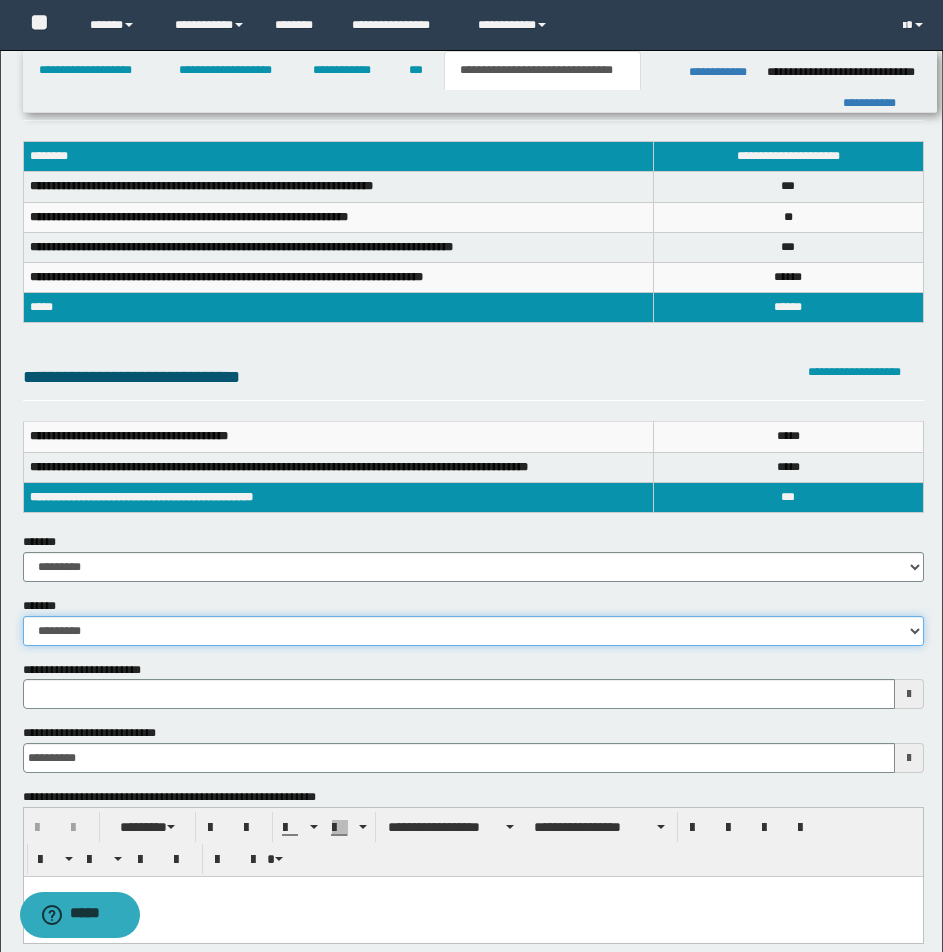 click on "**********" at bounding box center [473, 631] 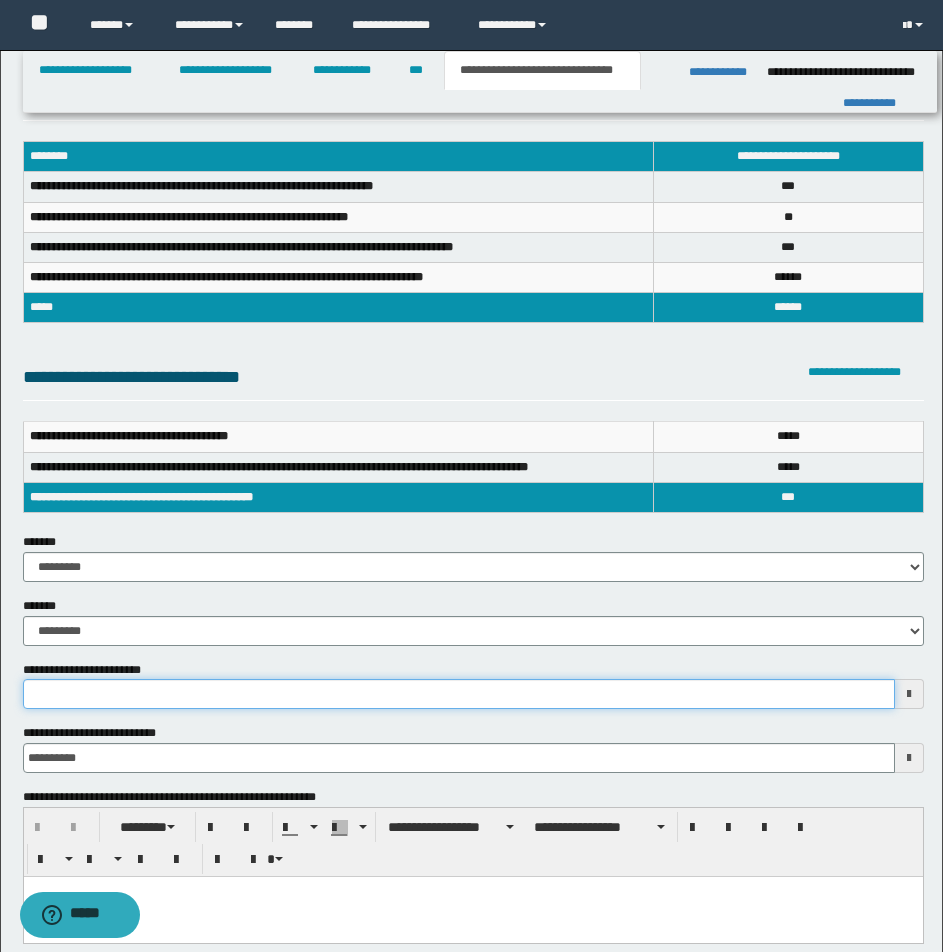 click on "**********" at bounding box center (459, 694) 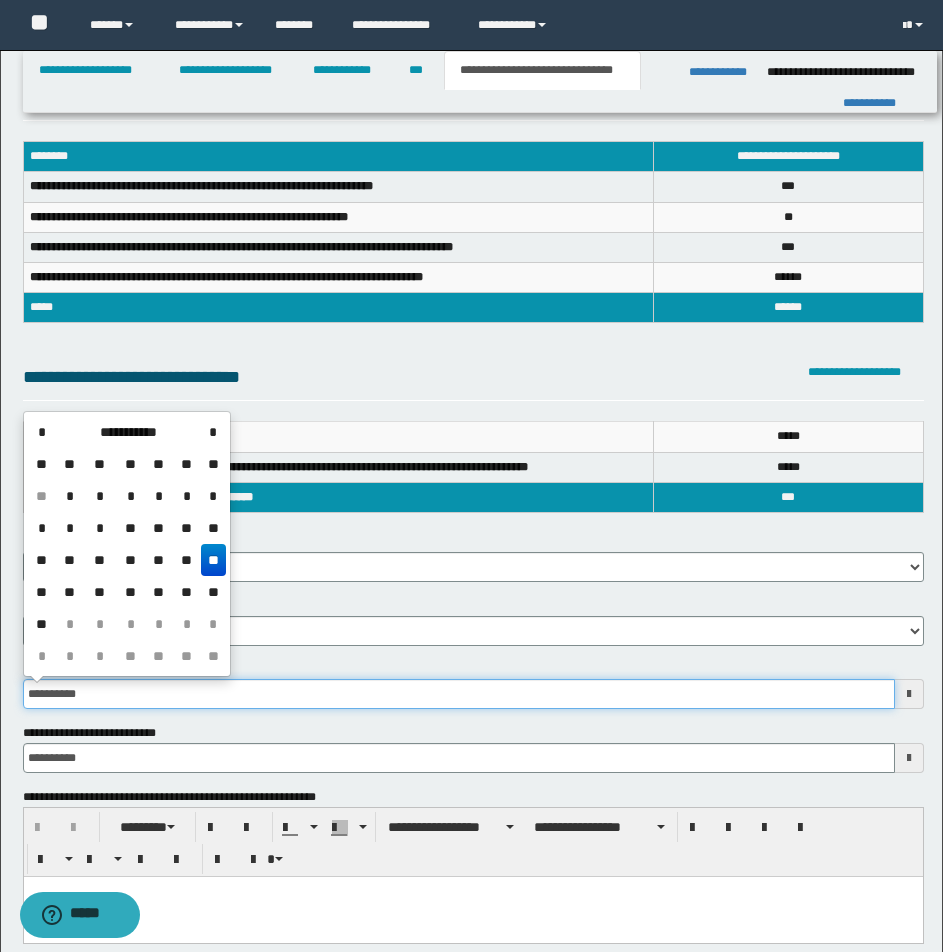 type on "**********" 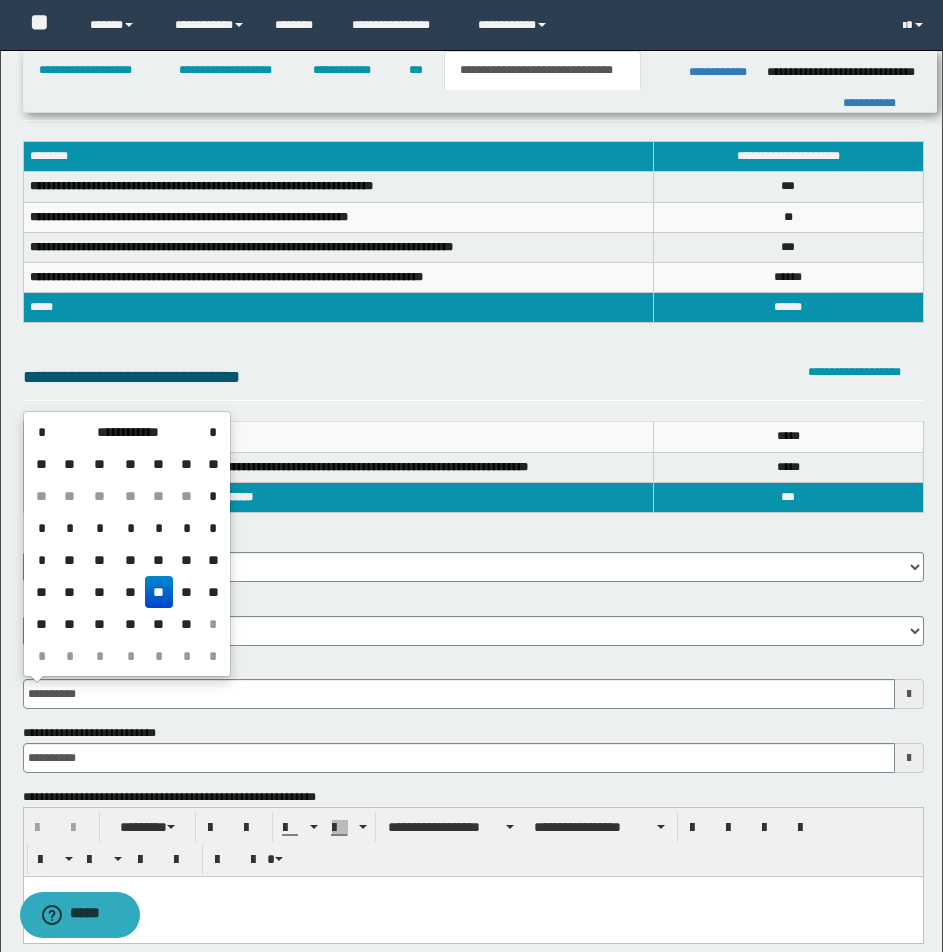 click on "**" at bounding box center [159, 592] 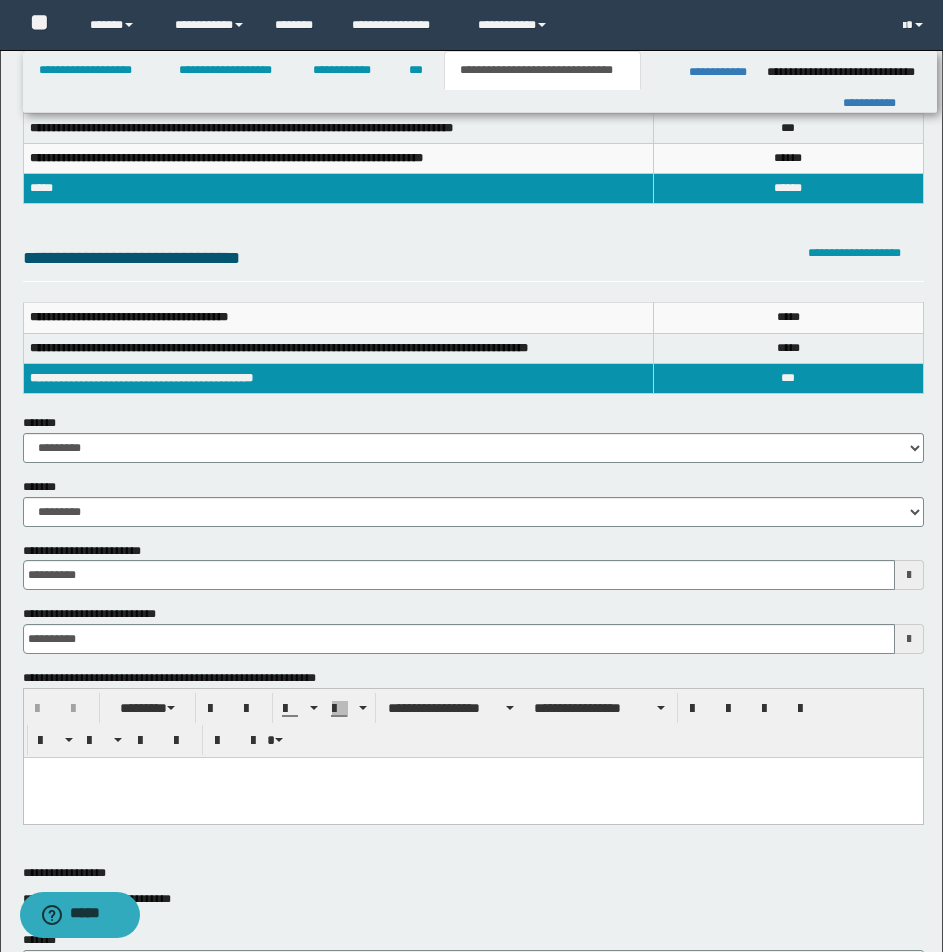 scroll, scrollTop: 165, scrollLeft: 0, axis: vertical 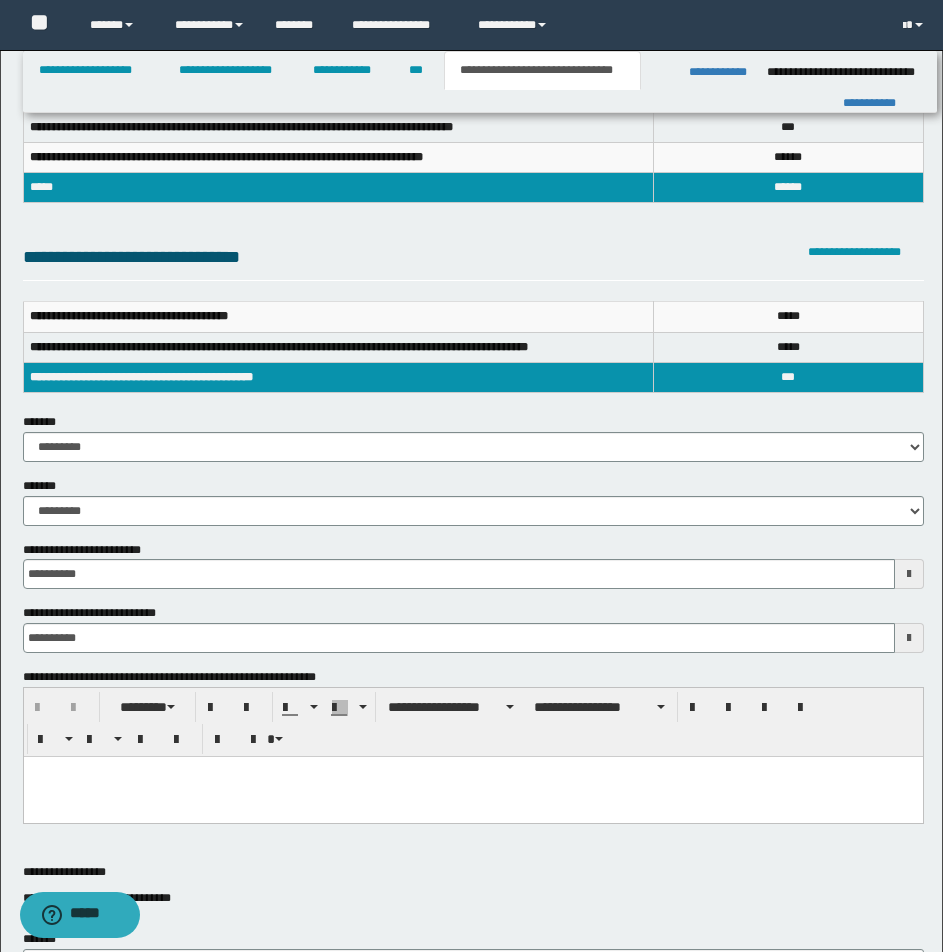 click at bounding box center (472, 772) 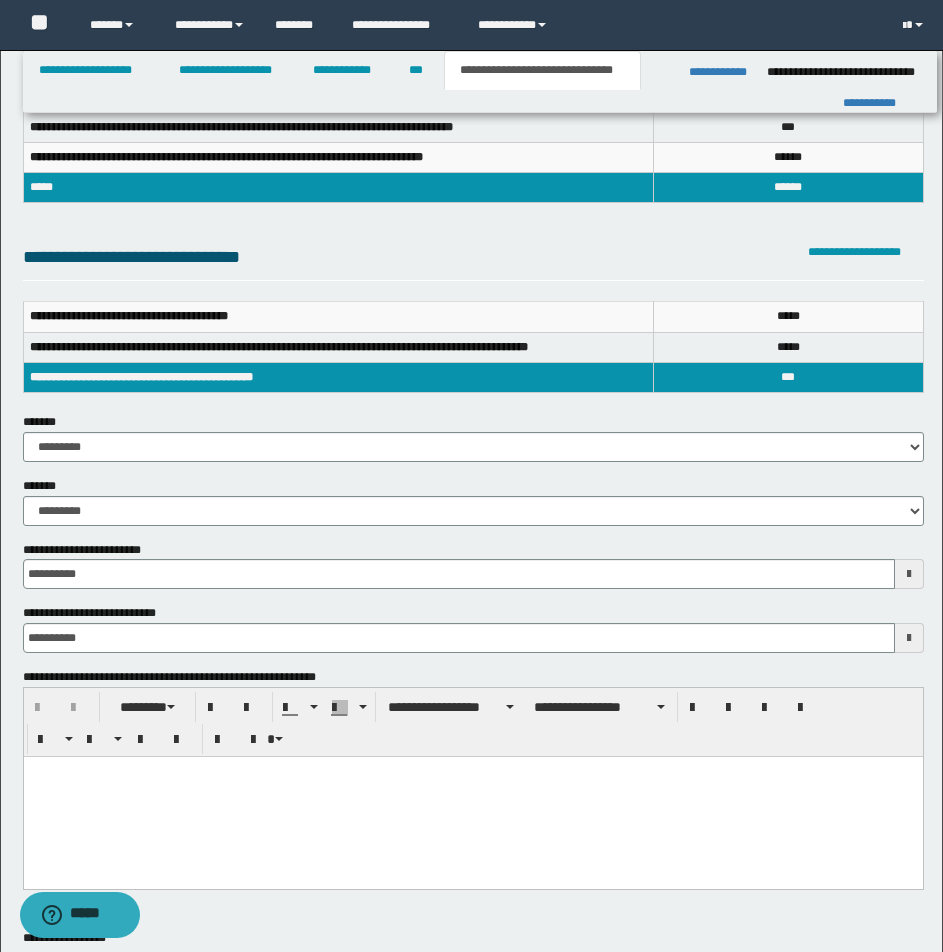 click at bounding box center [472, 772] 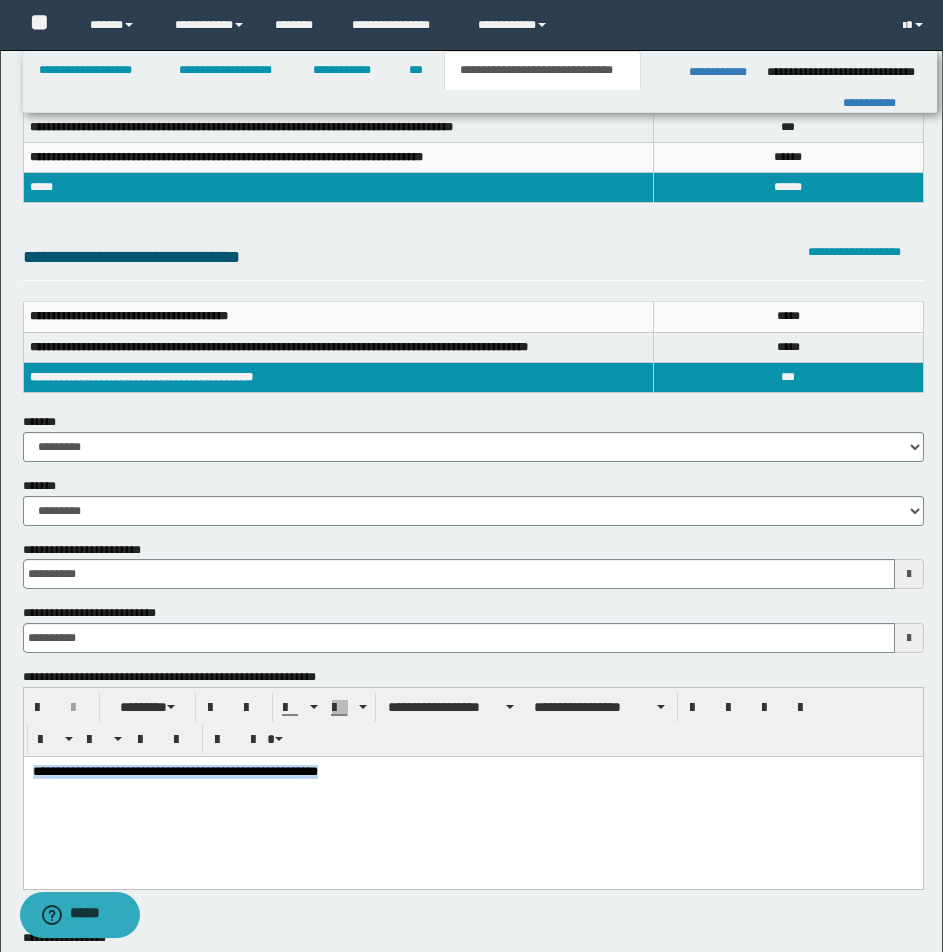 drag, startPoint x: 35, startPoint y: 768, endPoint x: 501, endPoint y: 767, distance: 466.00107 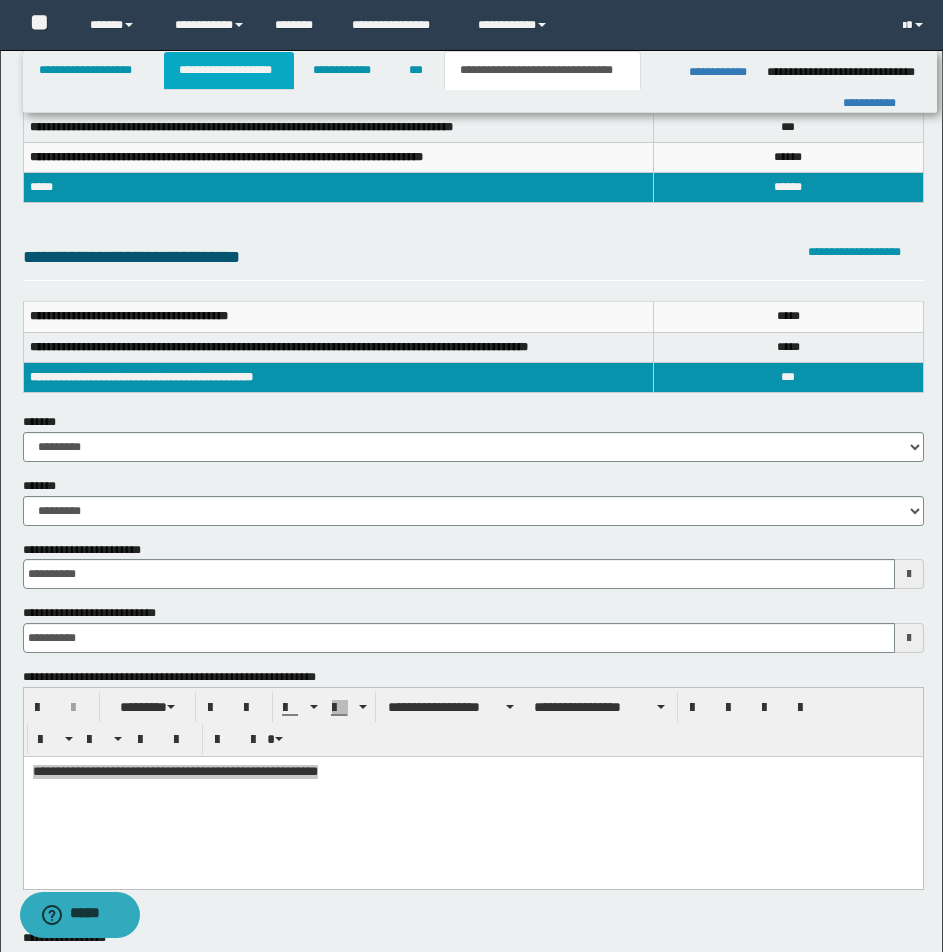 drag, startPoint x: 237, startPoint y: 67, endPoint x: 565, endPoint y: 132, distance: 334.37854 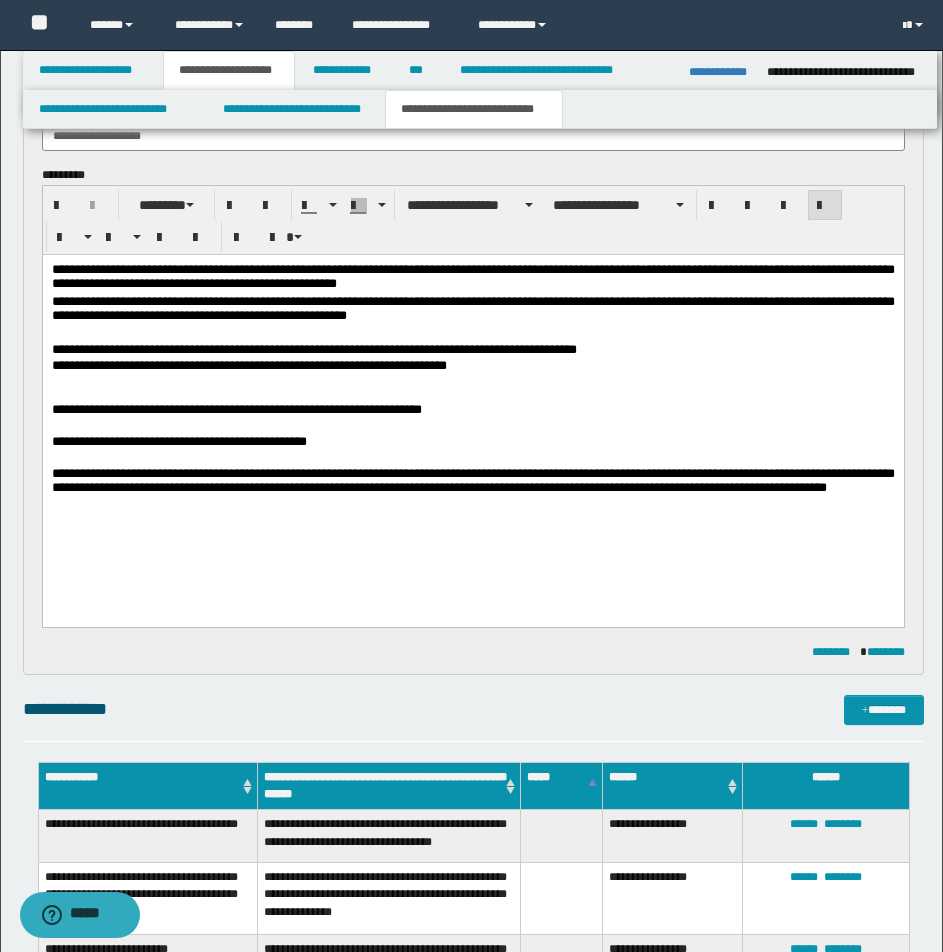 scroll, scrollTop: 1029, scrollLeft: 0, axis: vertical 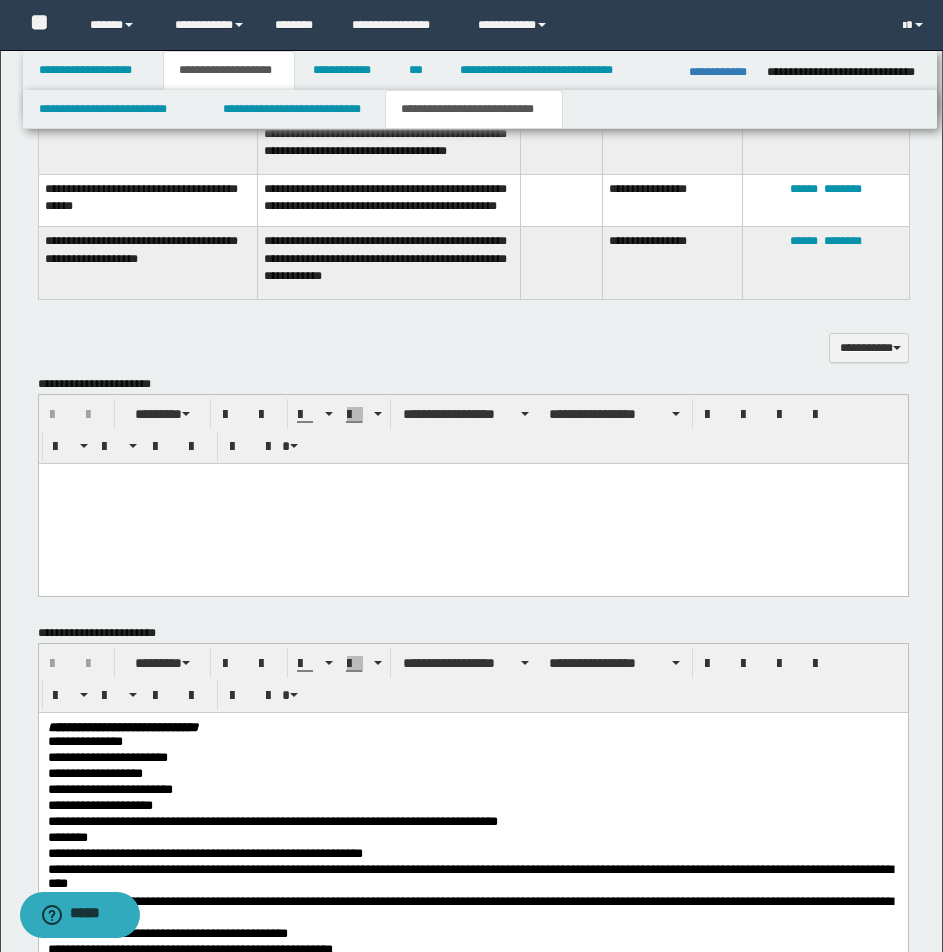 click at bounding box center (472, 478) 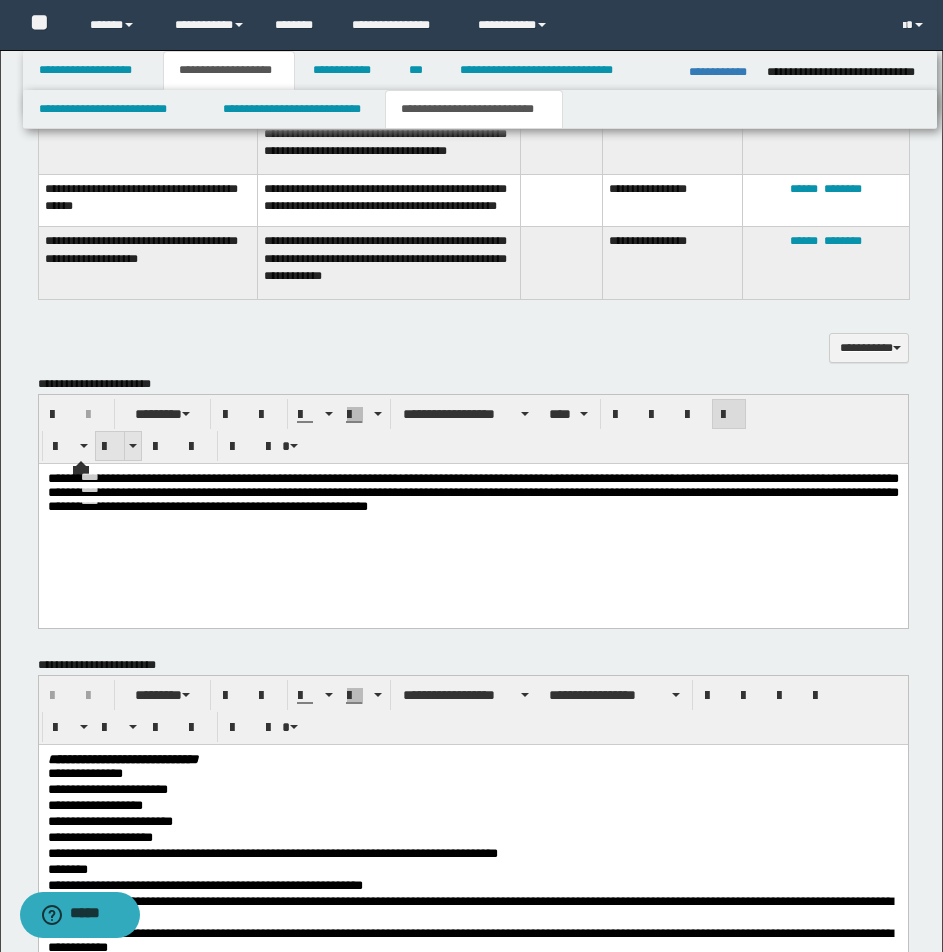 click at bounding box center [118, 446] 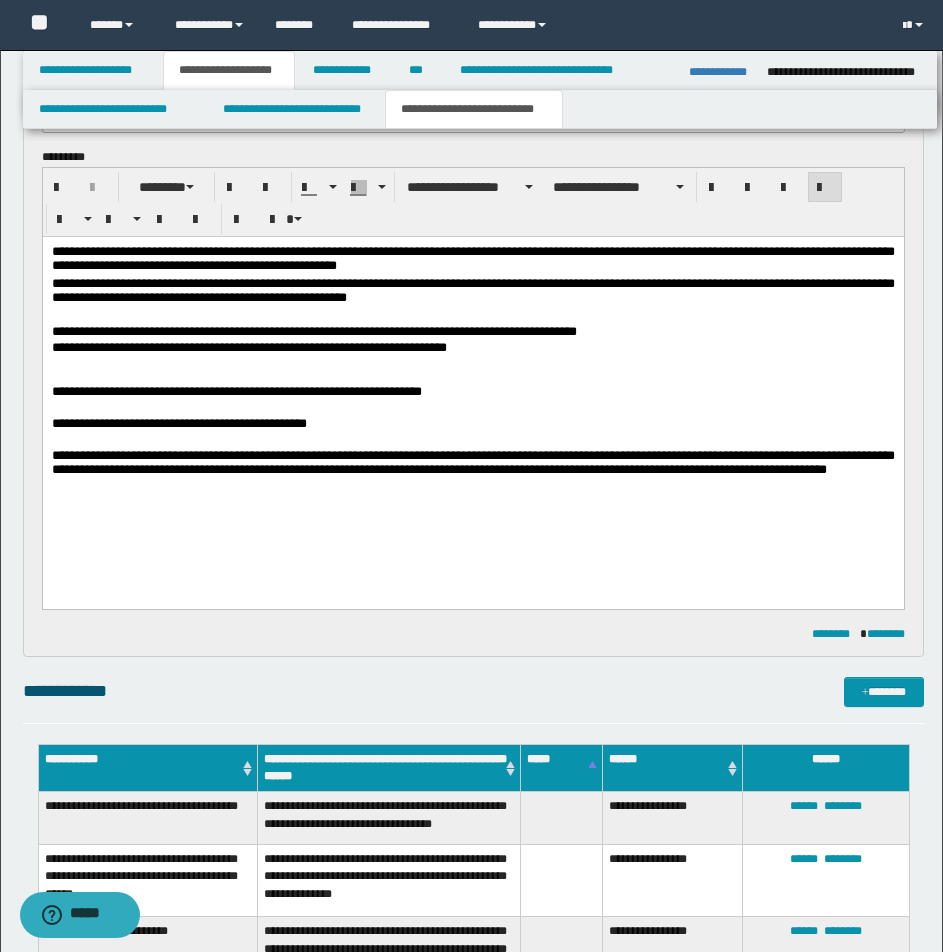 scroll, scrollTop: 176, scrollLeft: 0, axis: vertical 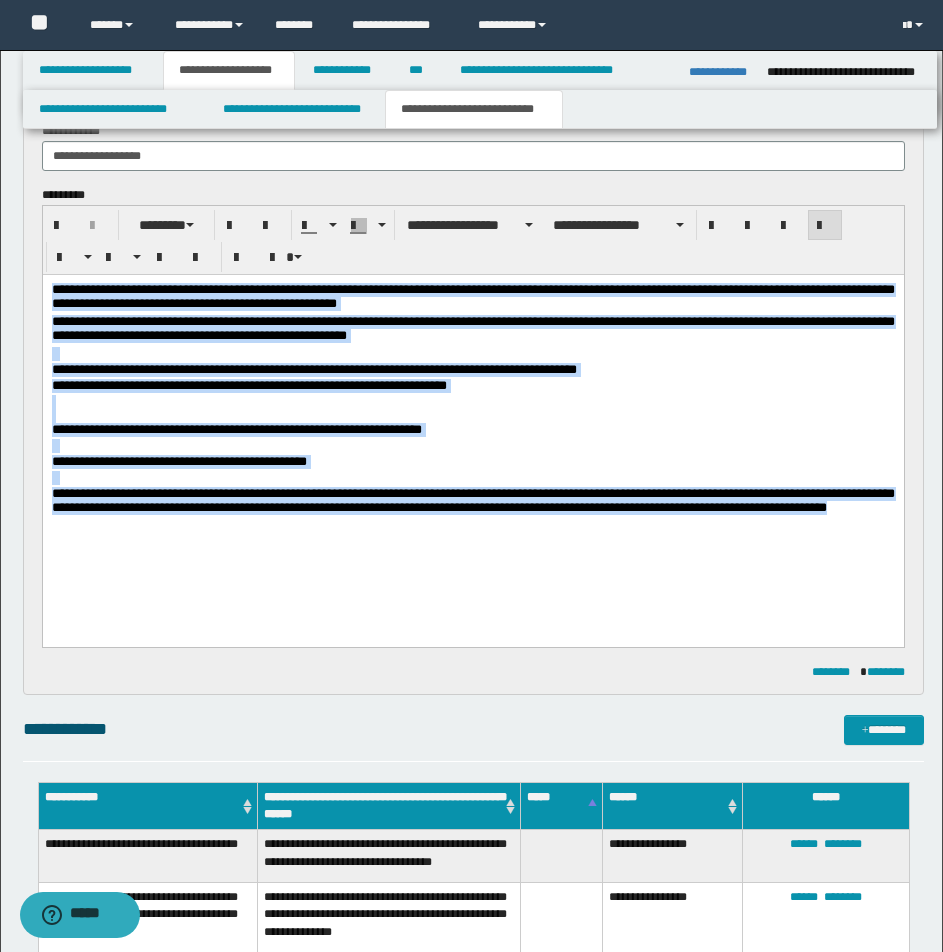drag, startPoint x: 52, startPoint y: 291, endPoint x: 784, endPoint y: 547, distance: 775.47406 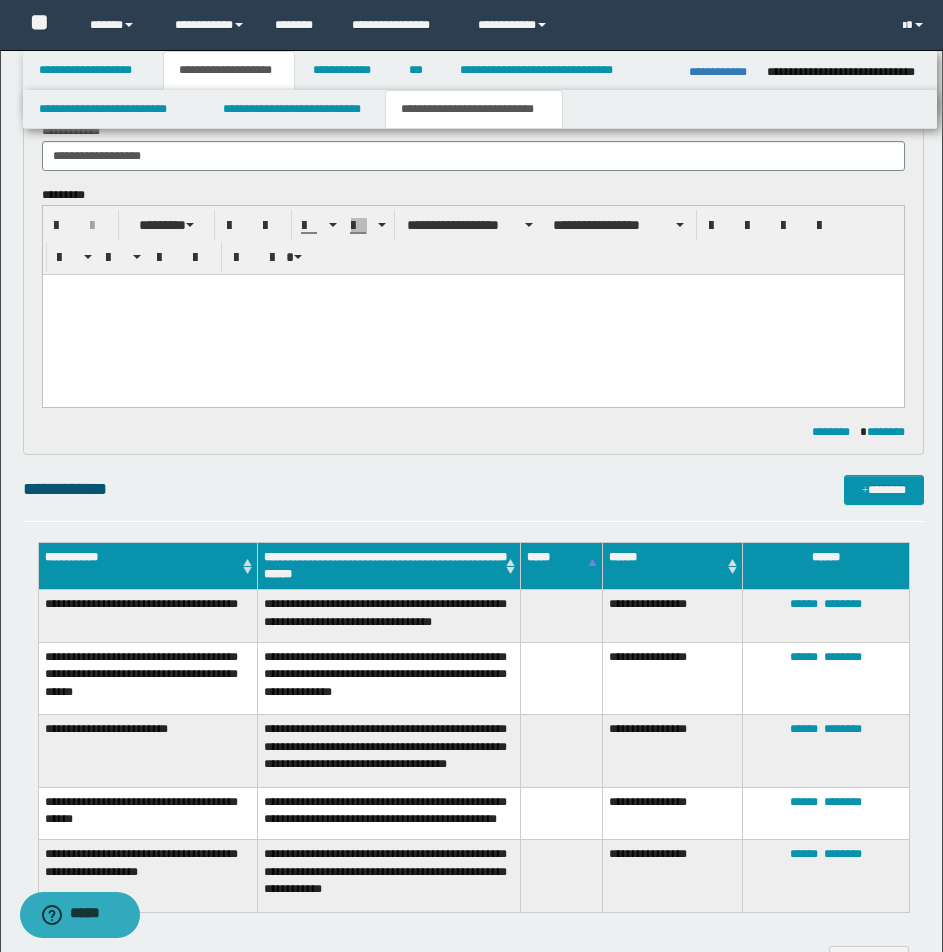 paste 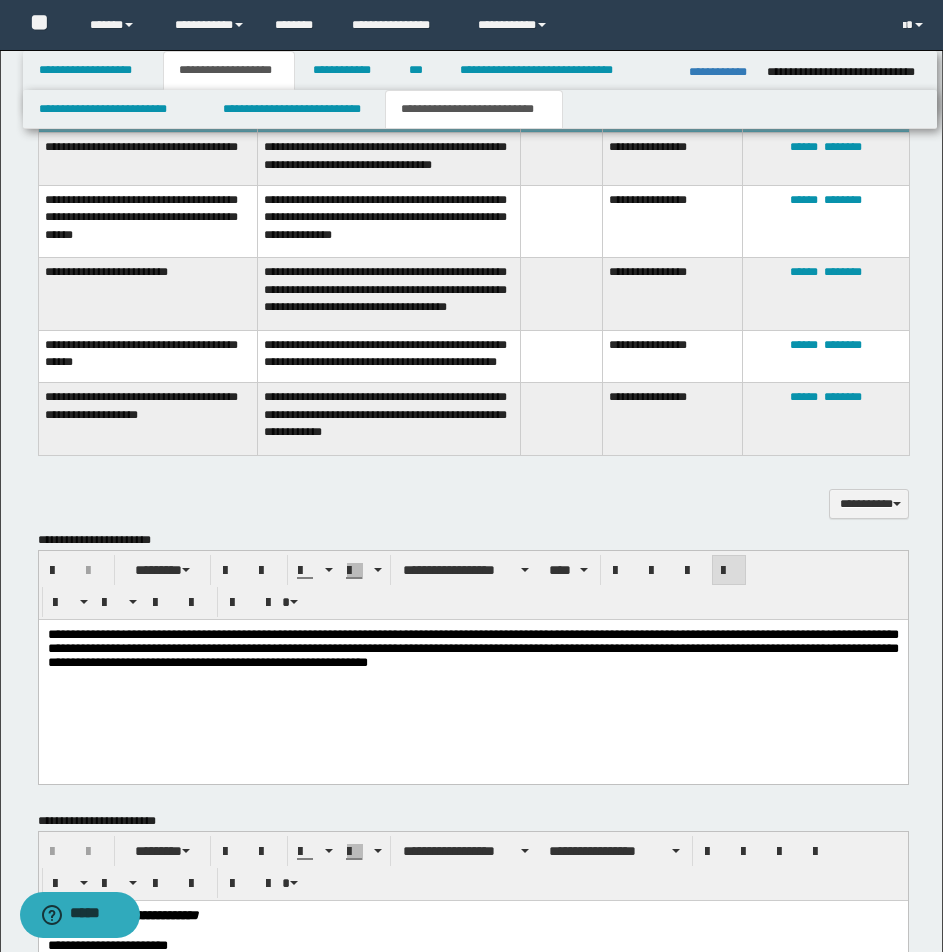 scroll, scrollTop: 971, scrollLeft: 0, axis: vertical 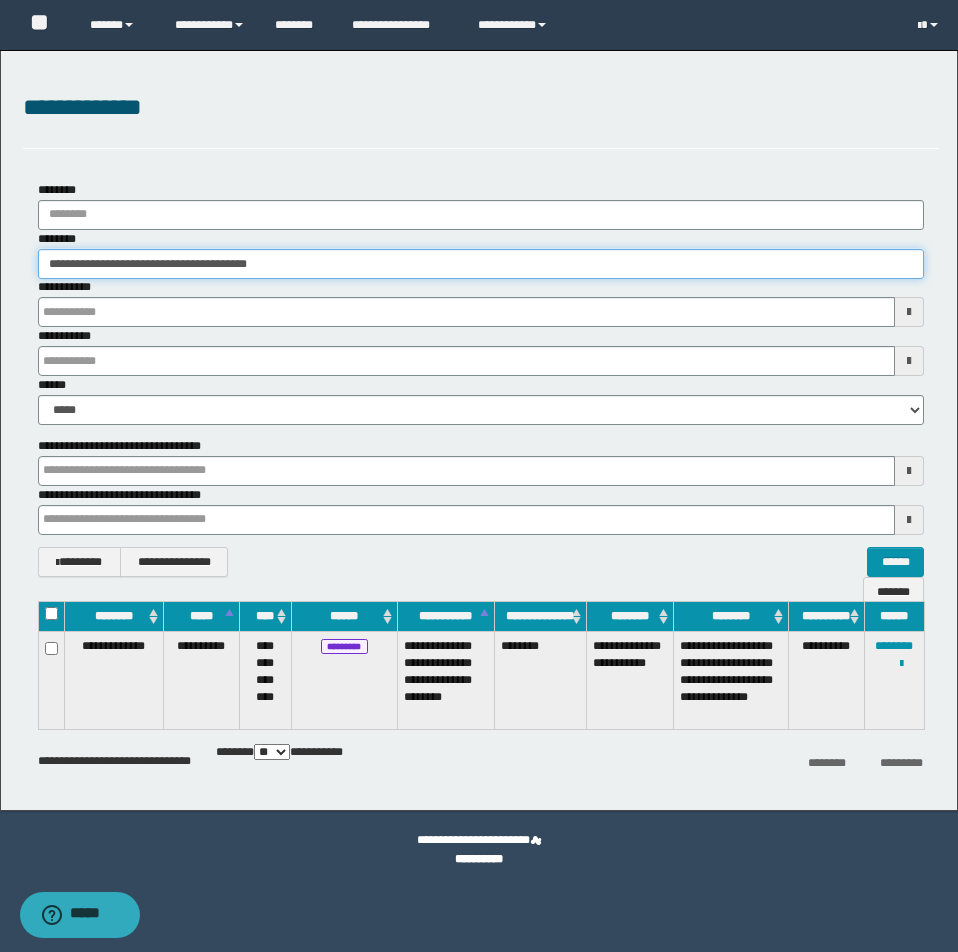 click on "**********" at bounding box center (481, 264) 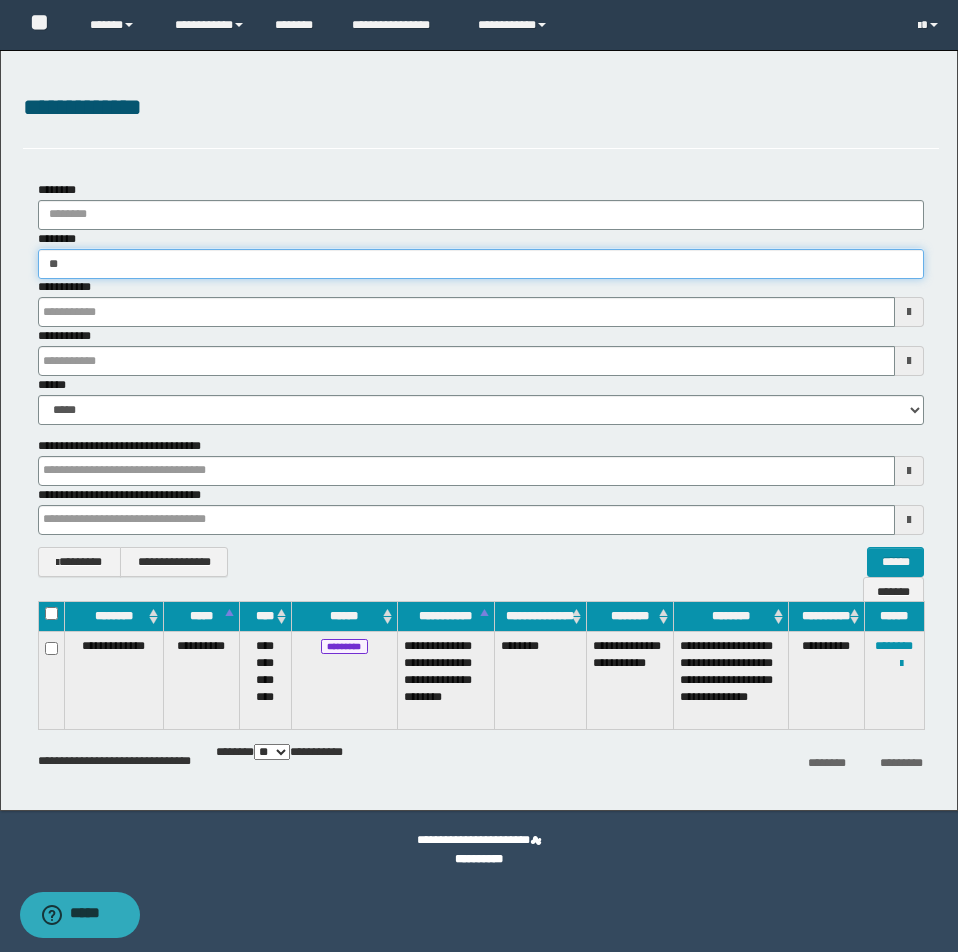 type on "*" 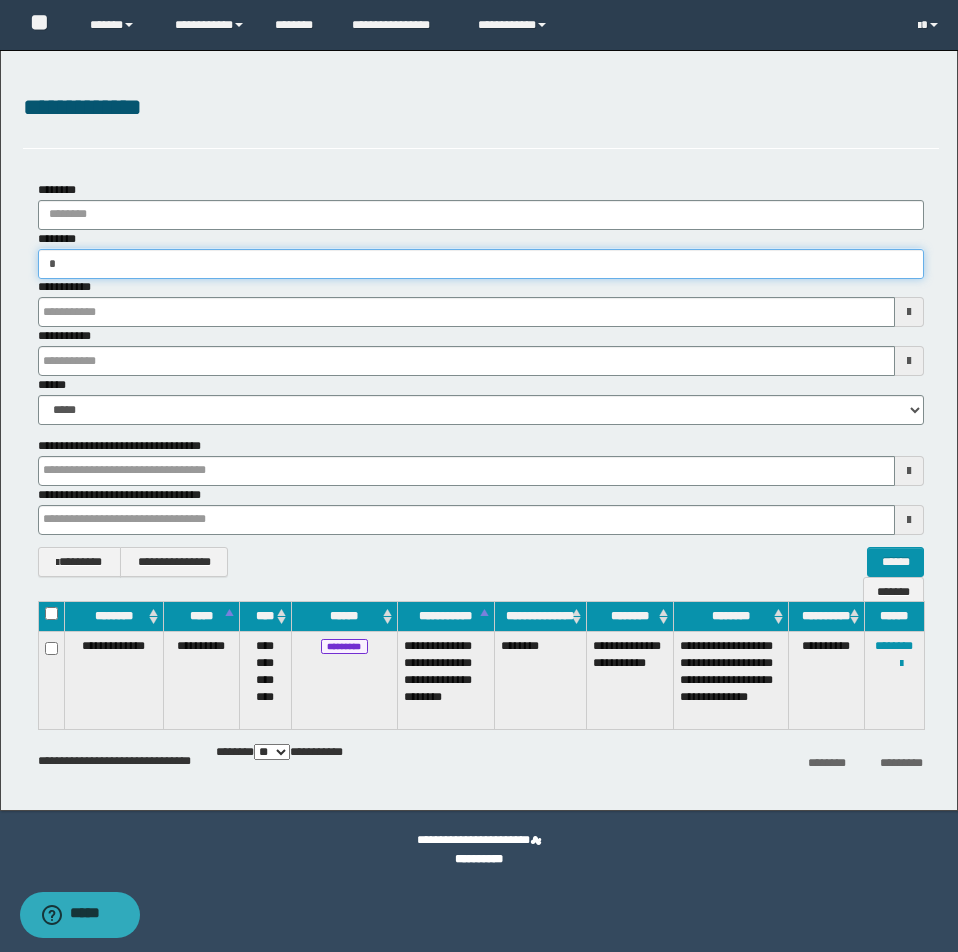 type on "**" 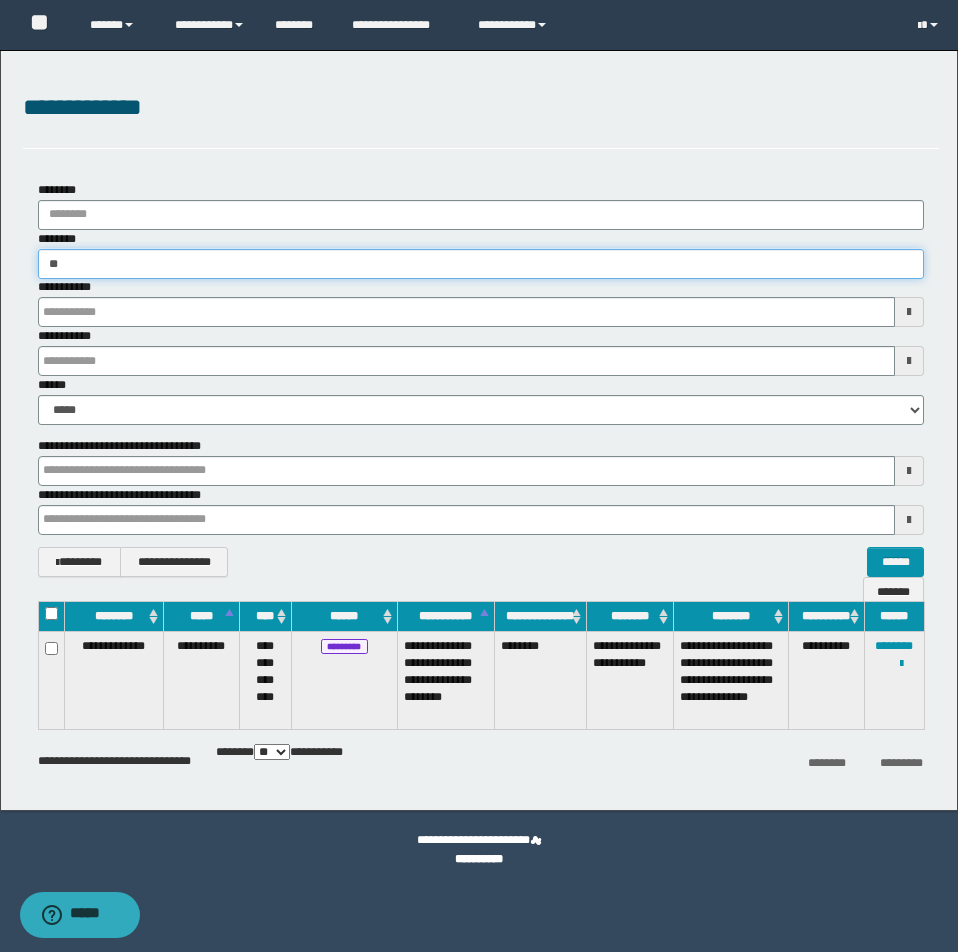 type on "**" 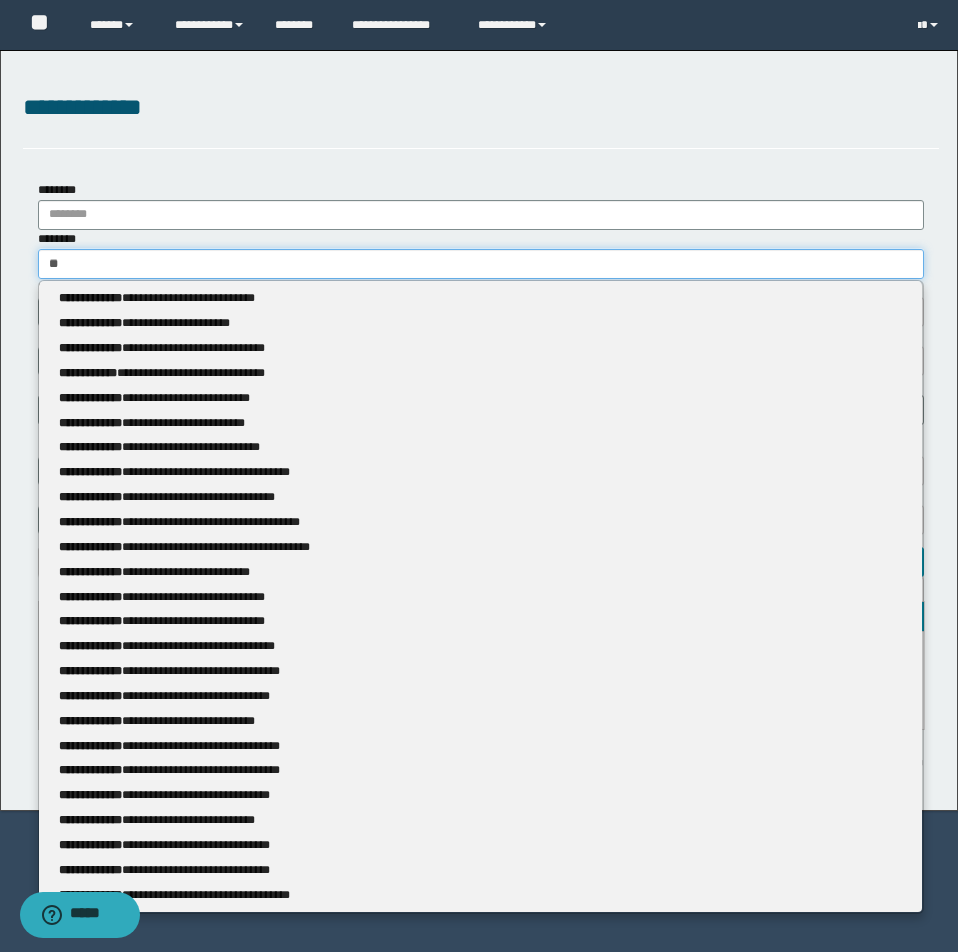 type 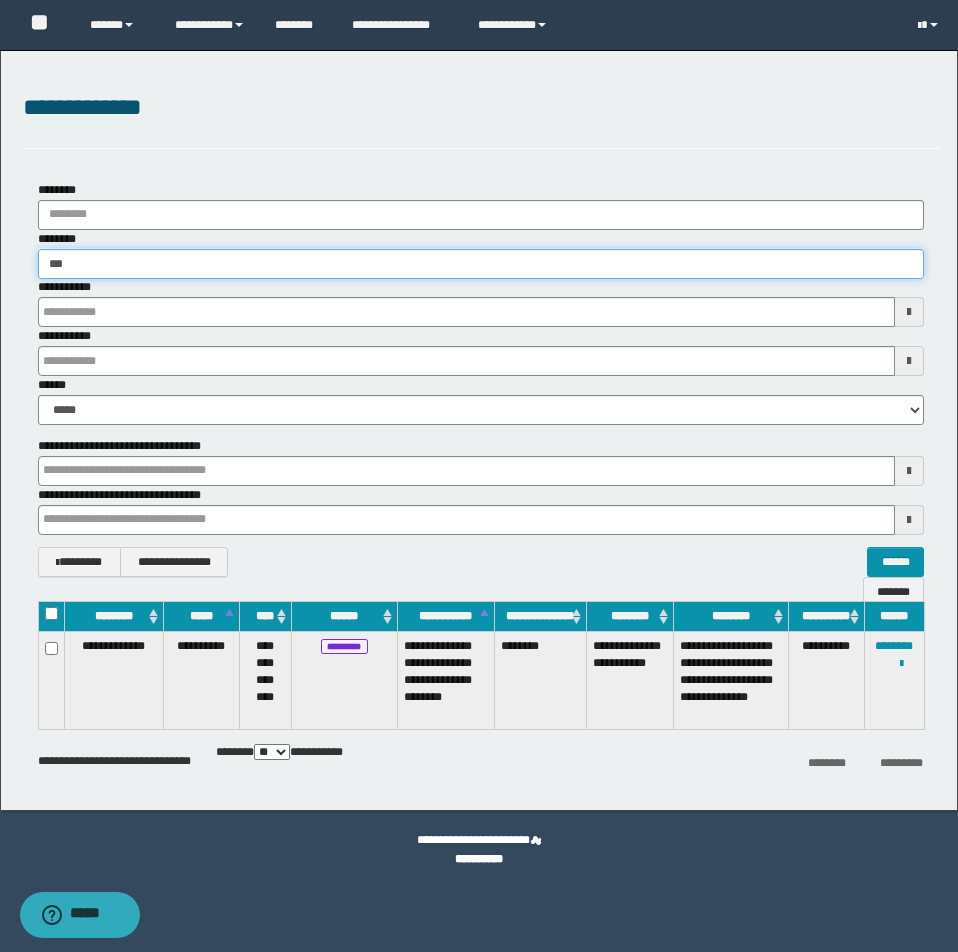 type on "****" 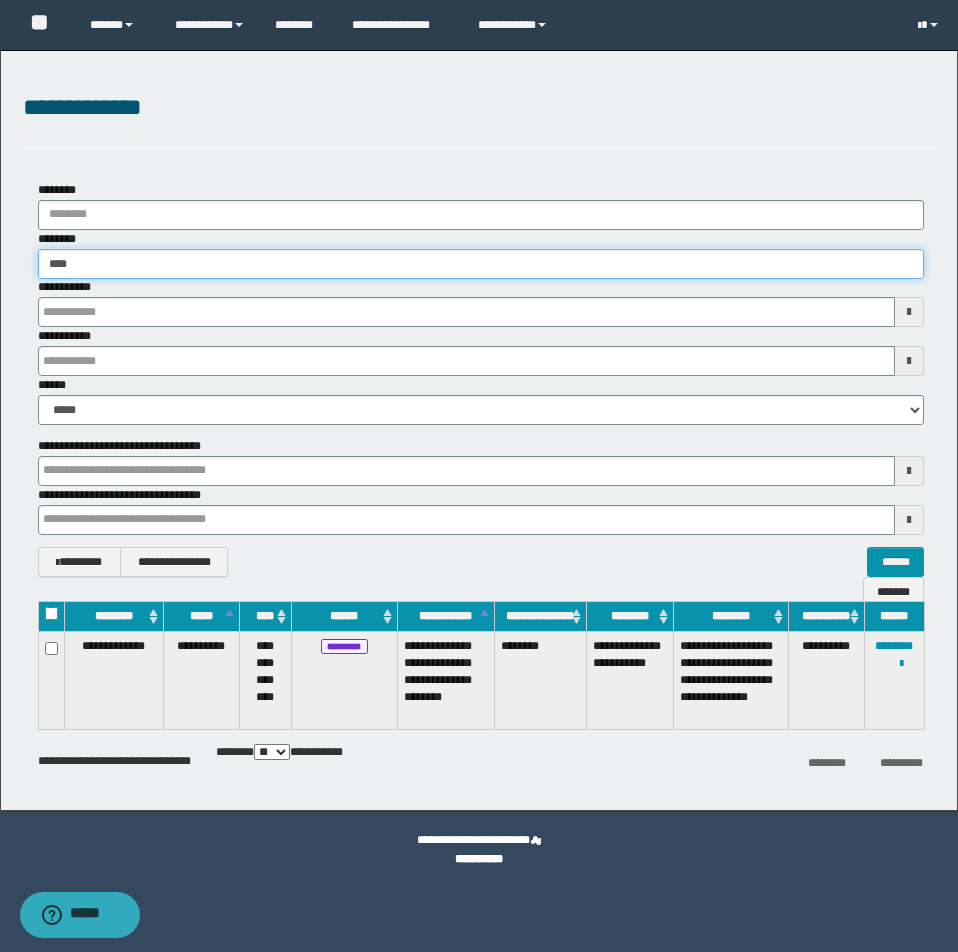 type on "****" 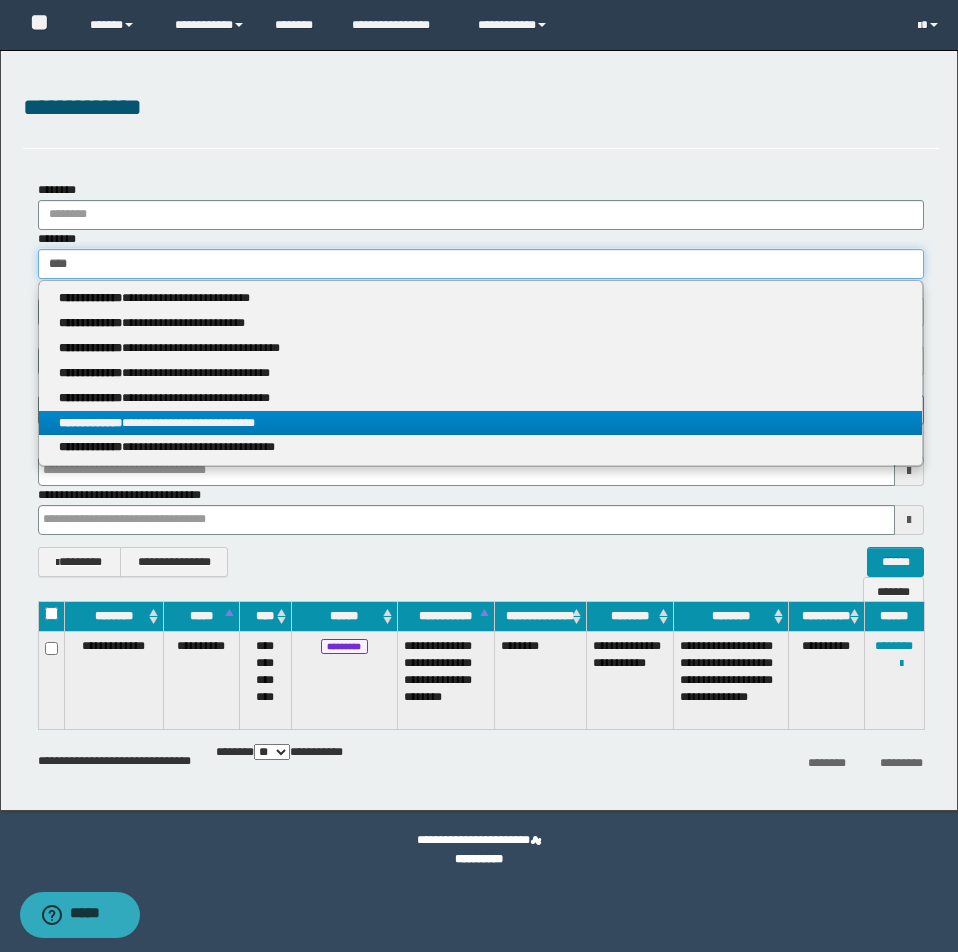 type on "****" 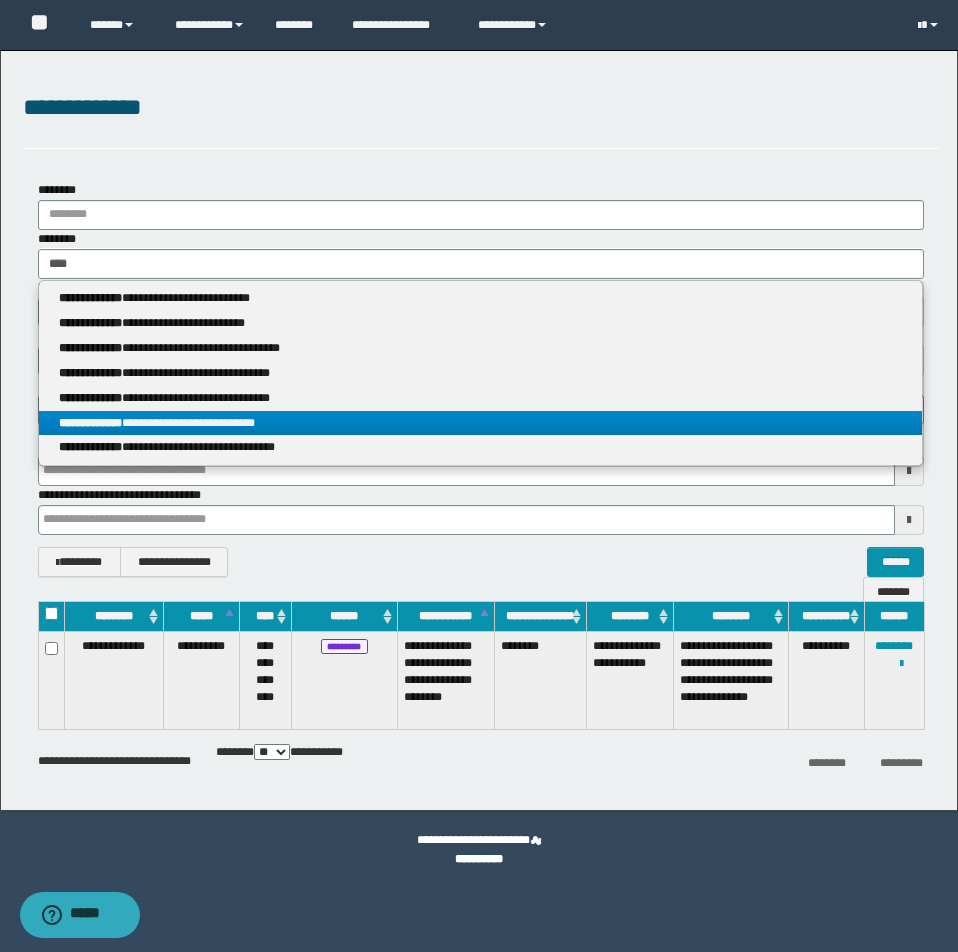 click on "**********" at bounding box center [480, 423] 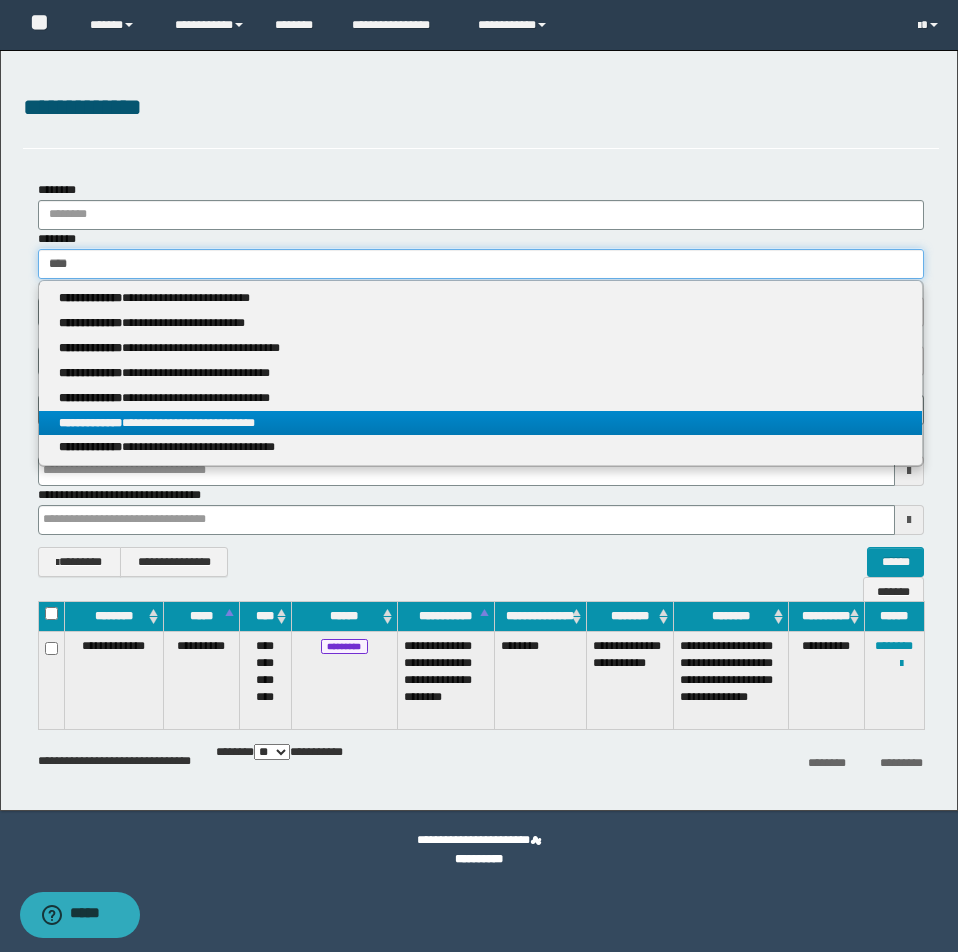 type 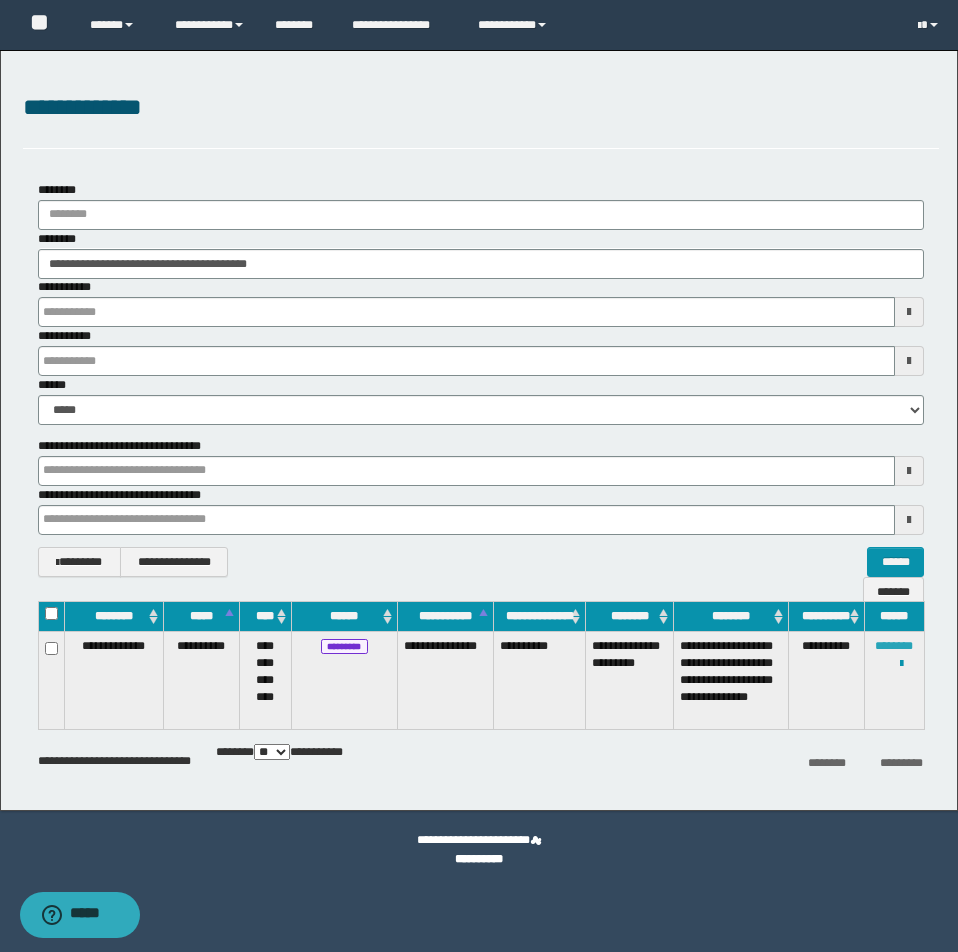 click on "********" at bounding box center (894, 646) 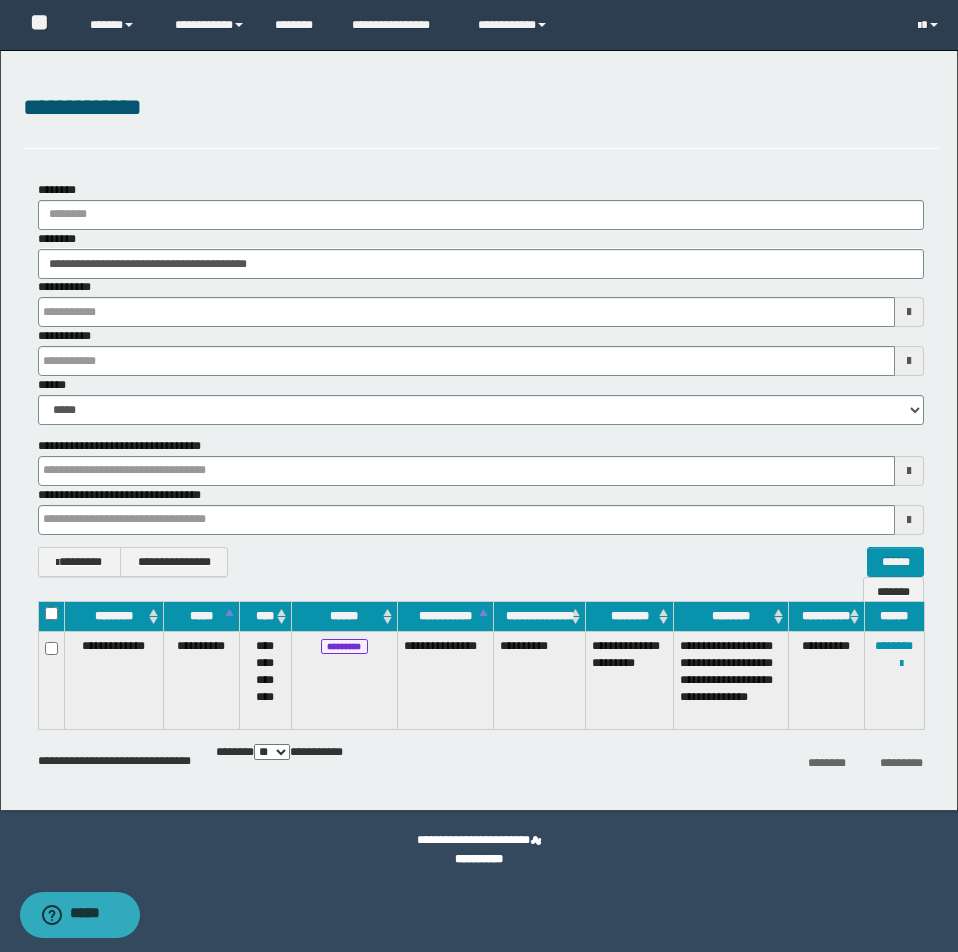 click at bounding box center [0, 0] 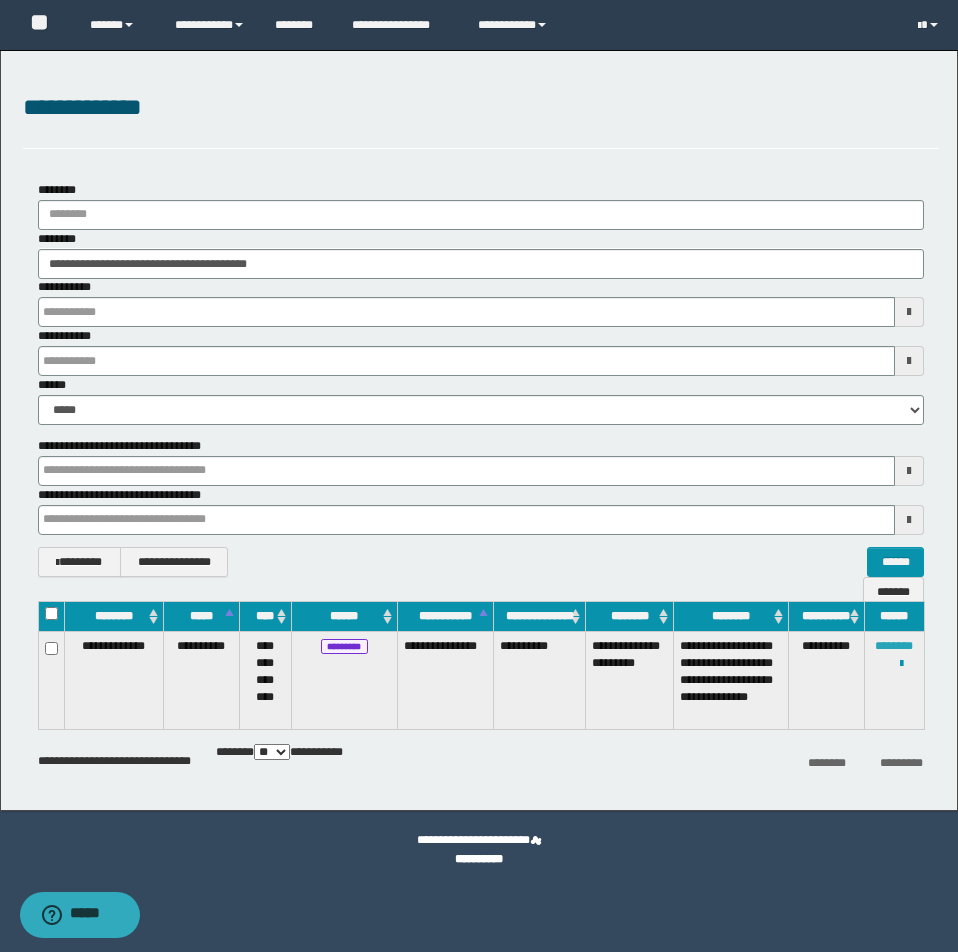 click on "********" at bounding box center (894, 646) 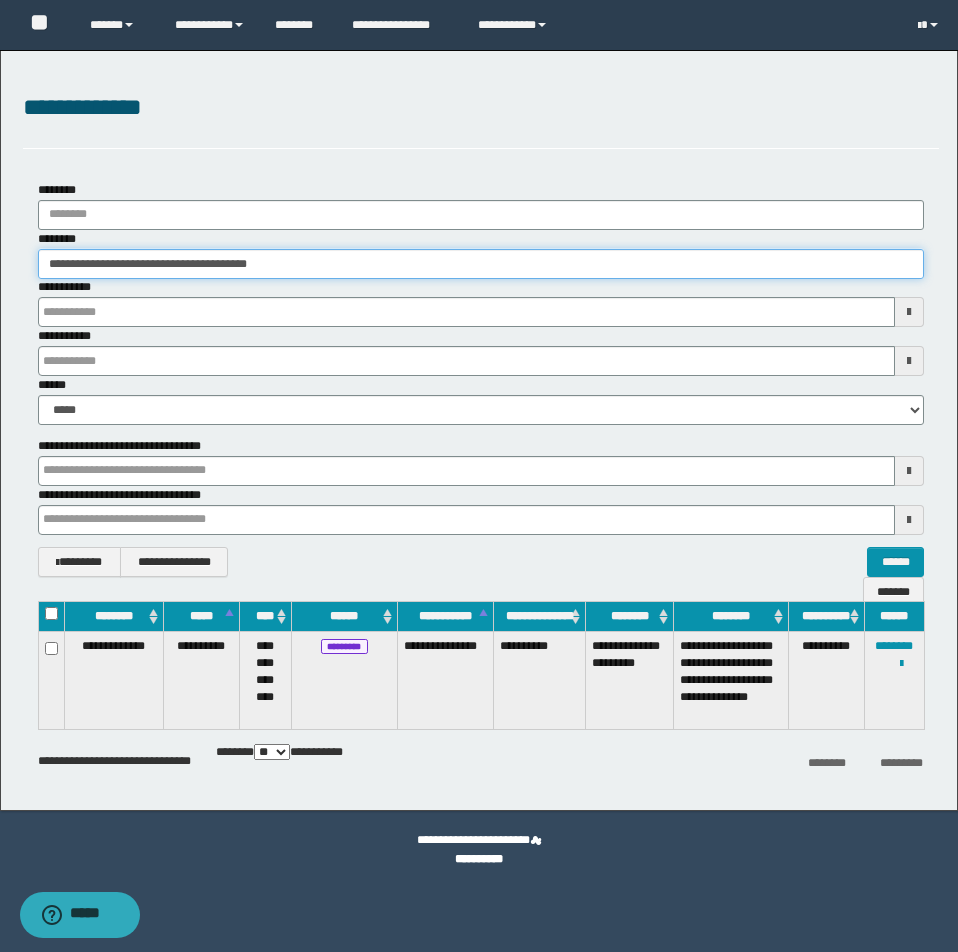 click on "**********" at bounding box center [481, 264] 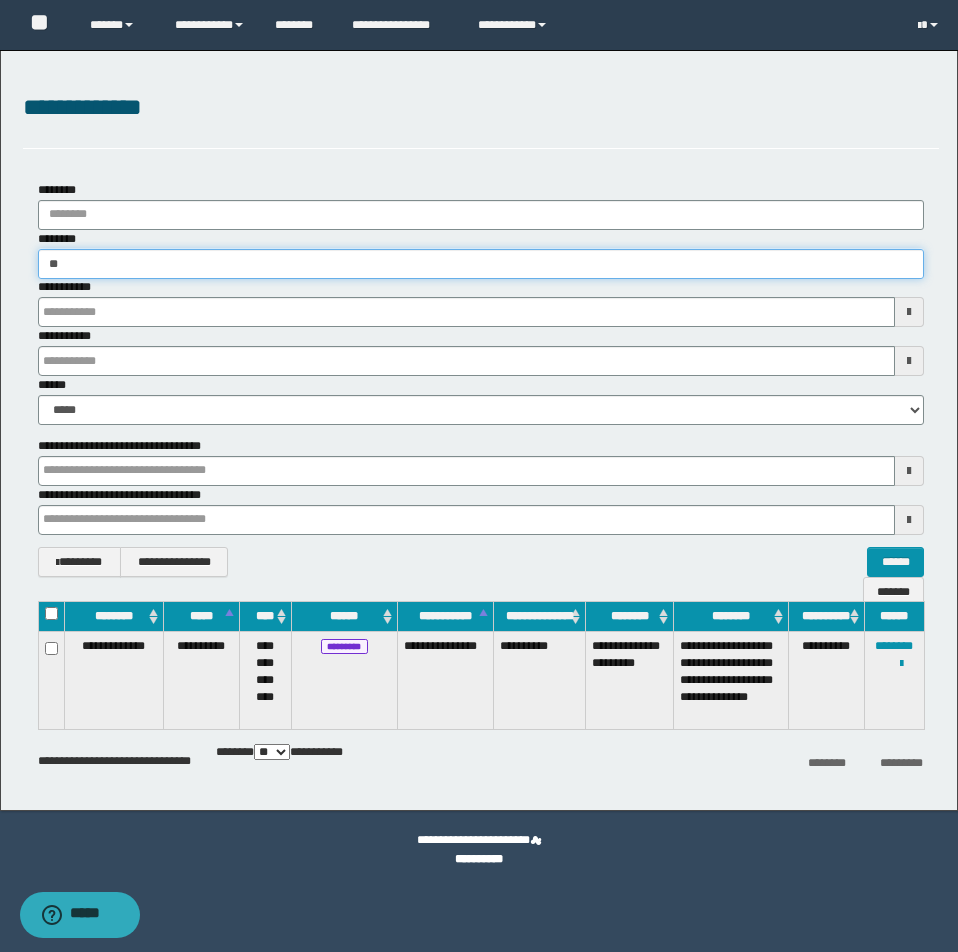 type on "*" 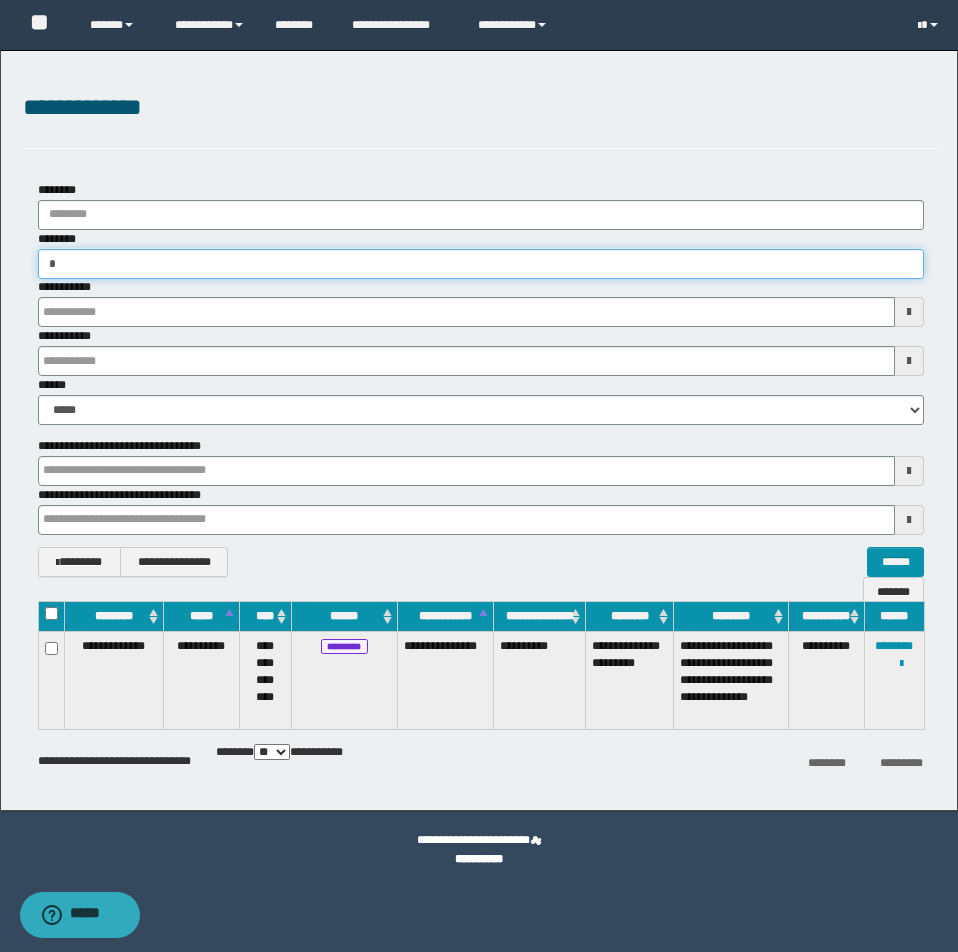 type on "**" 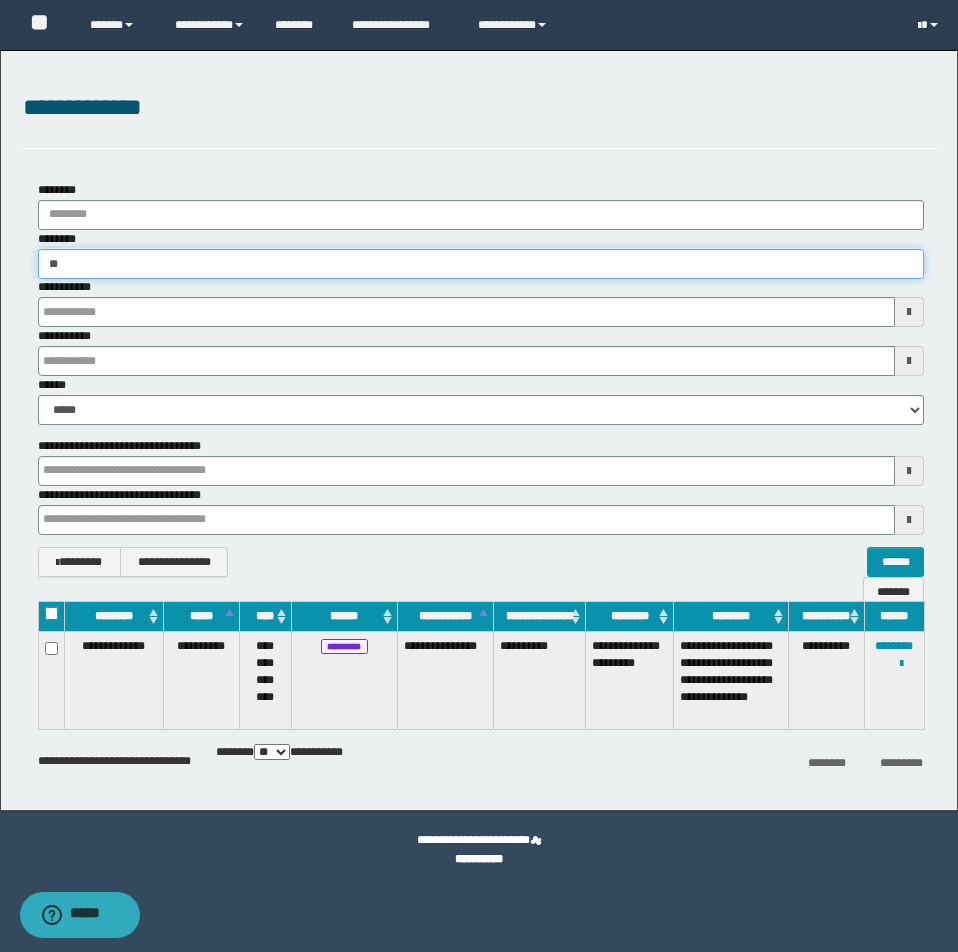 type on "**" 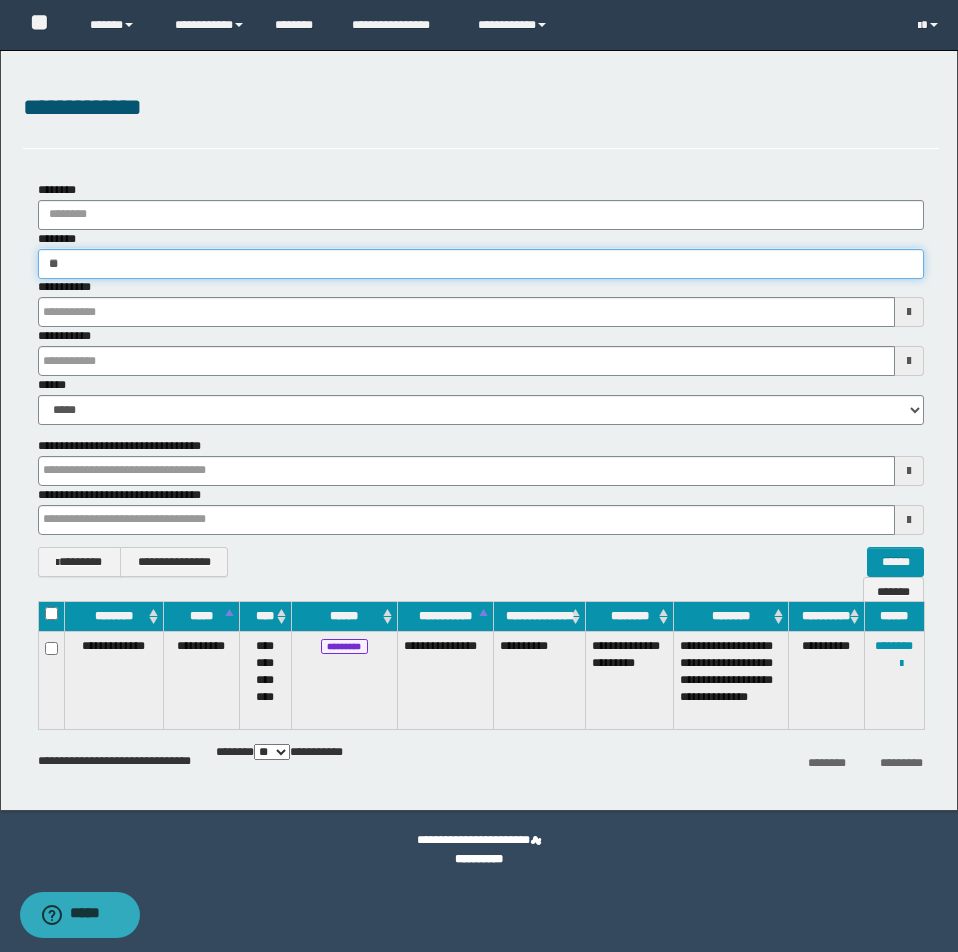 type 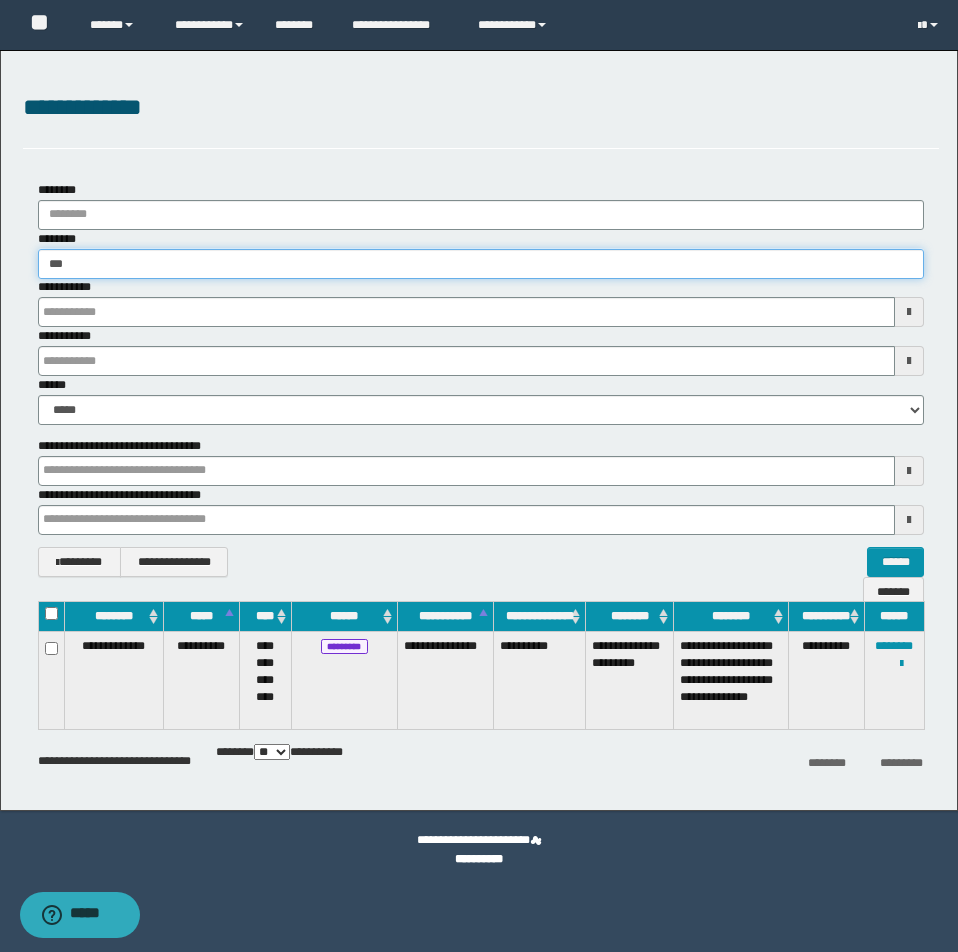 type on "***" 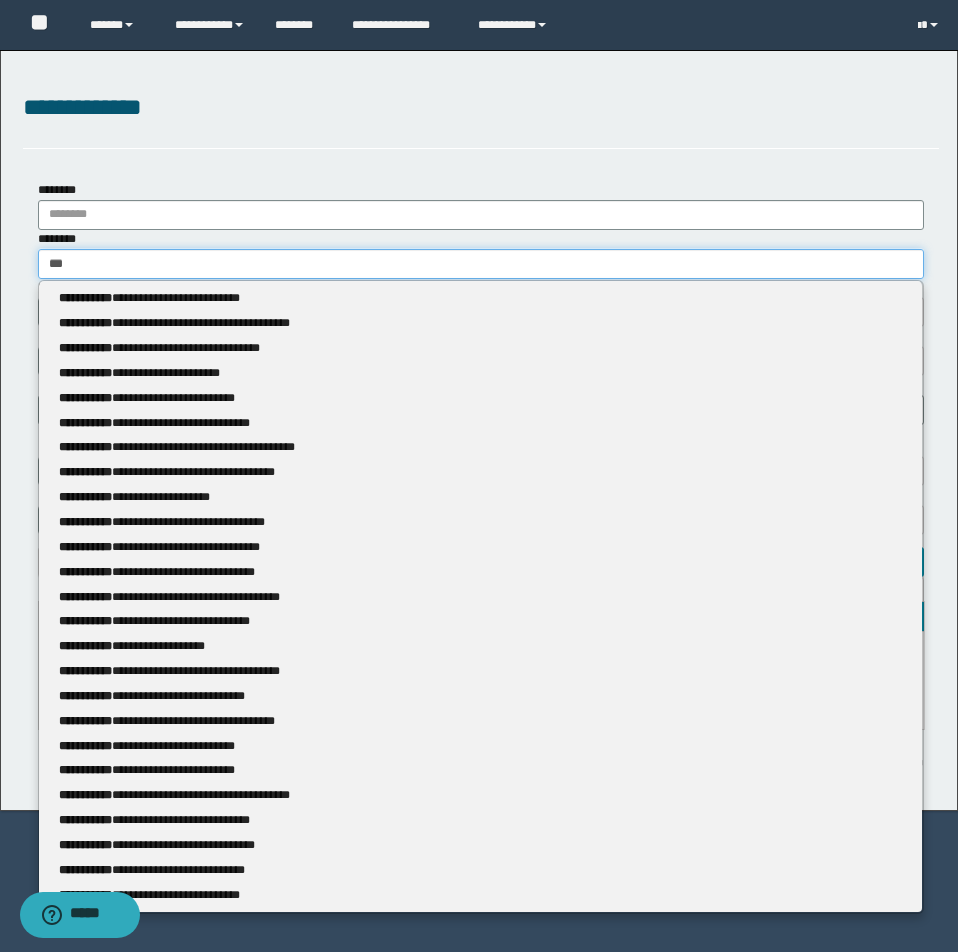 type 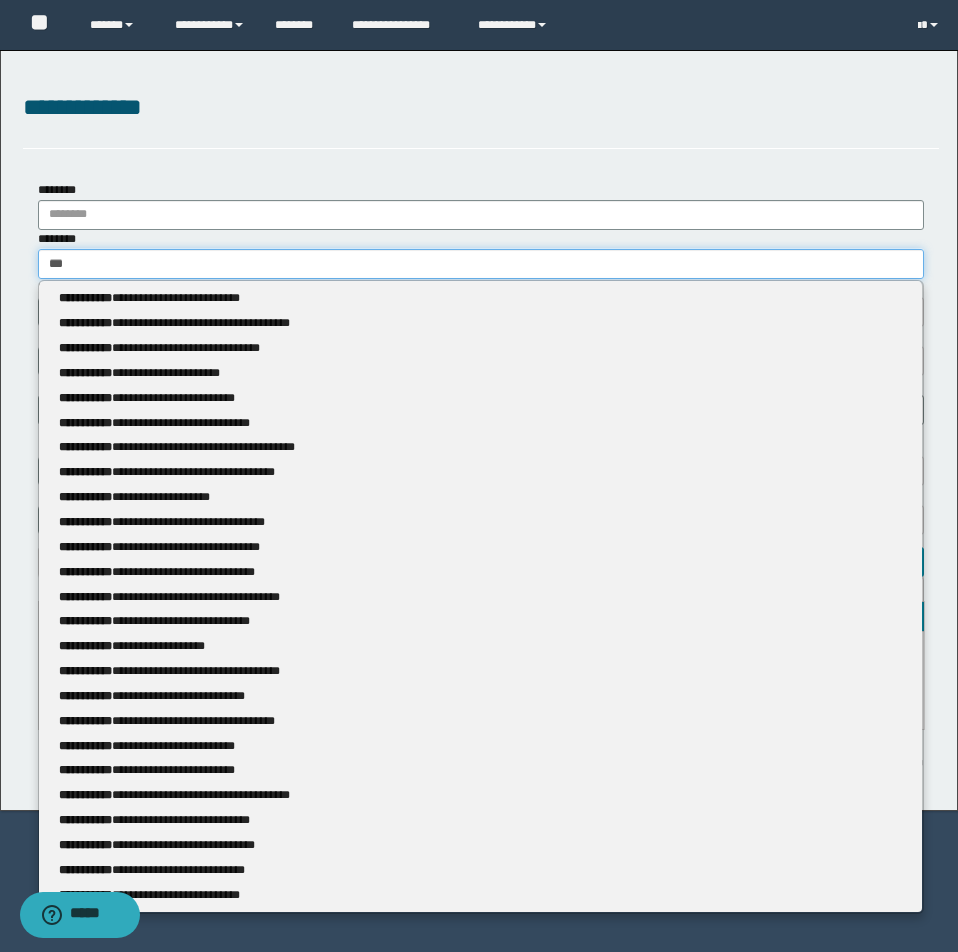 type on "****" 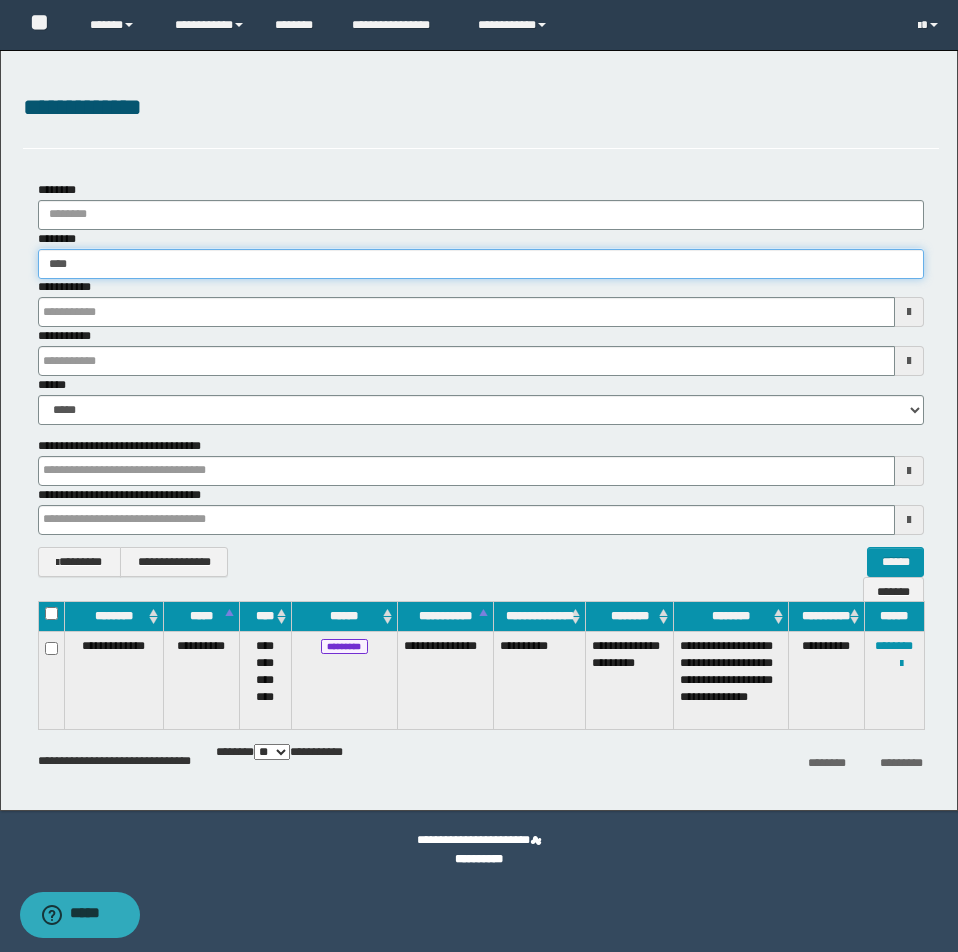 type on "****" 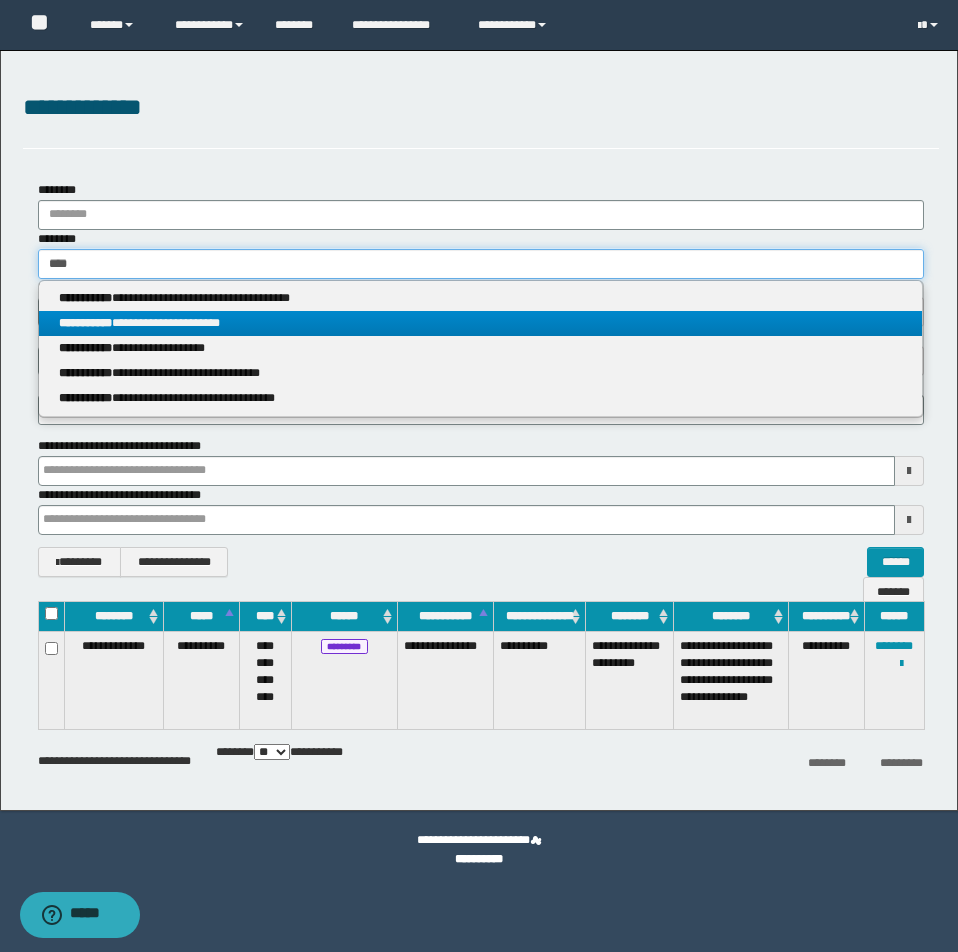 type on "****" 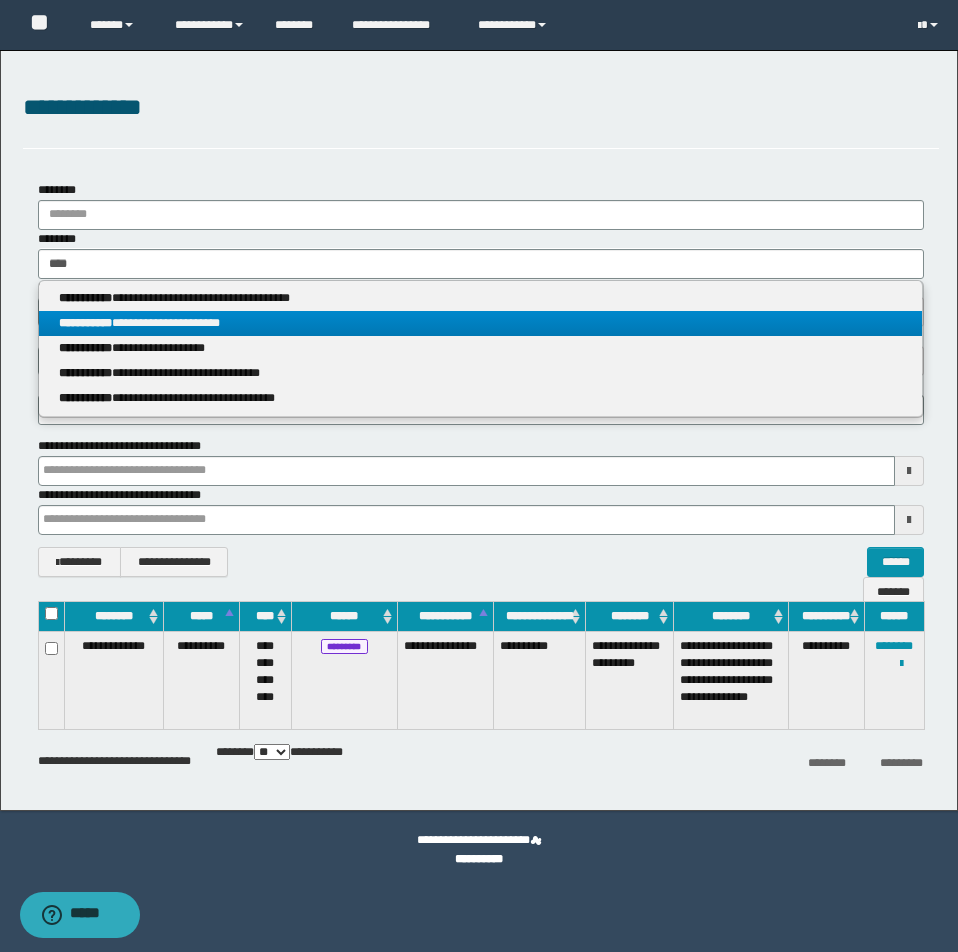 click on "**********" at bounding box center [480, 323] 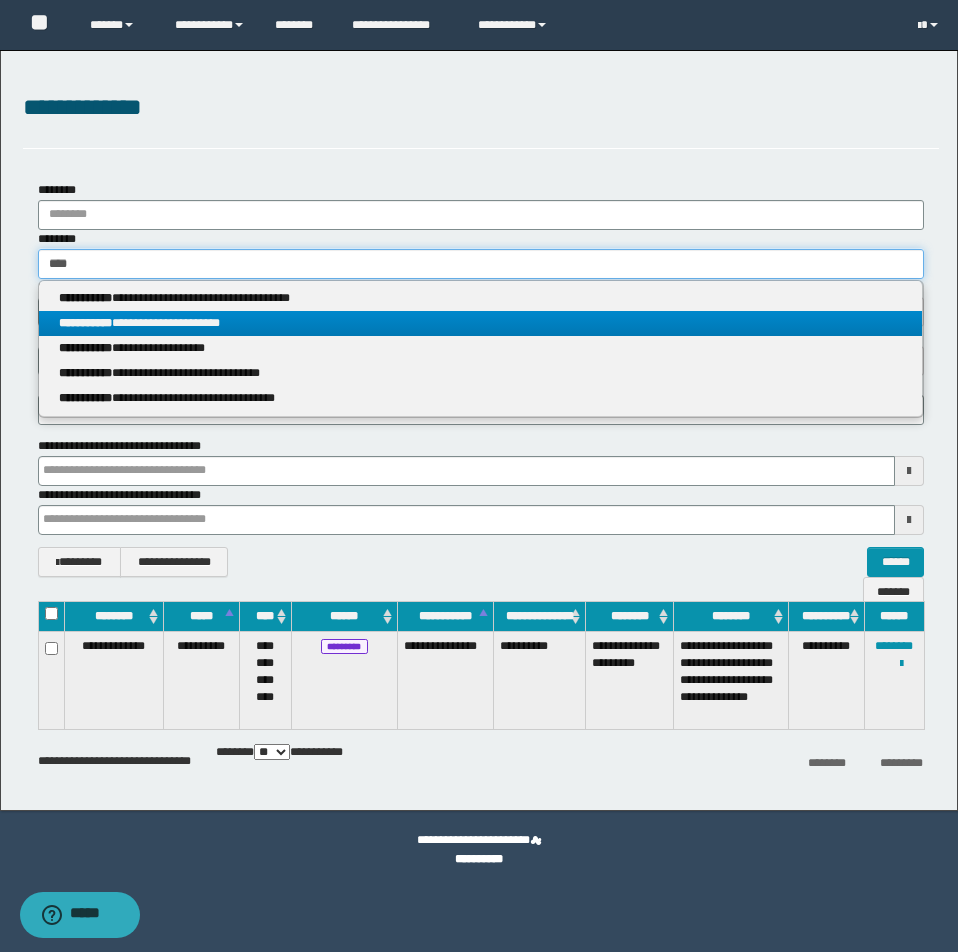 type 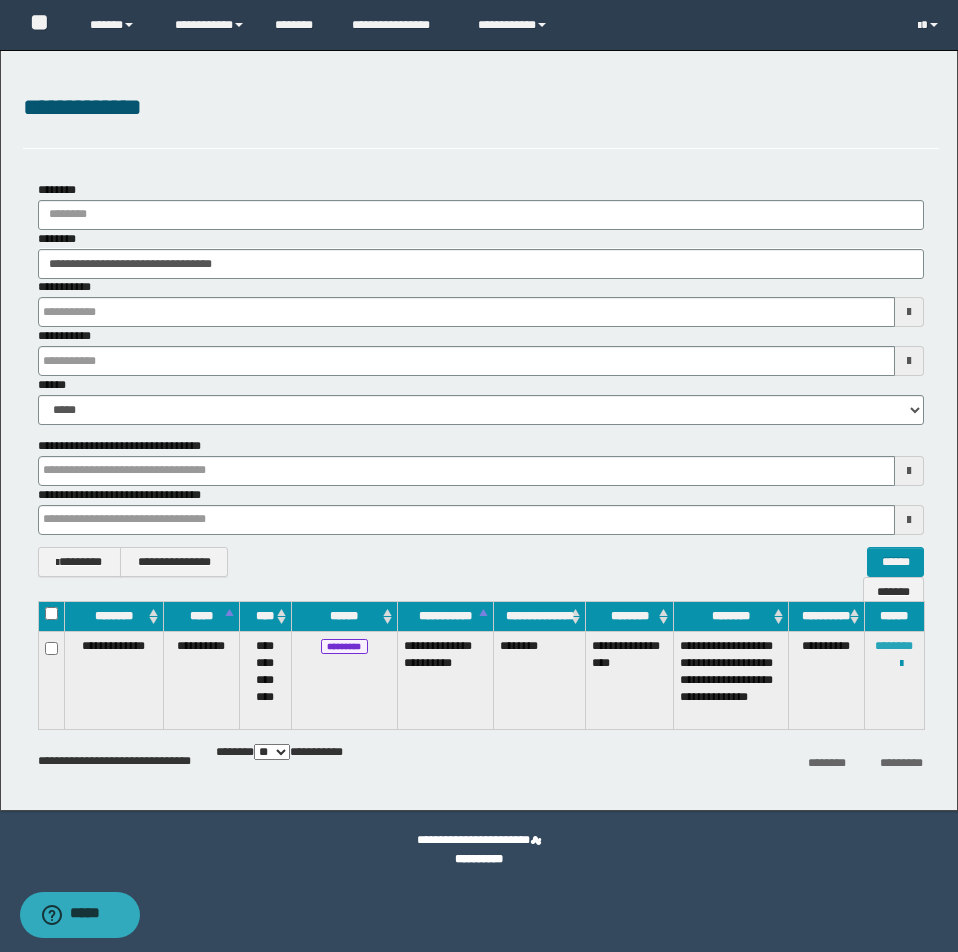 click on "********" at bounding box center (894, 646) 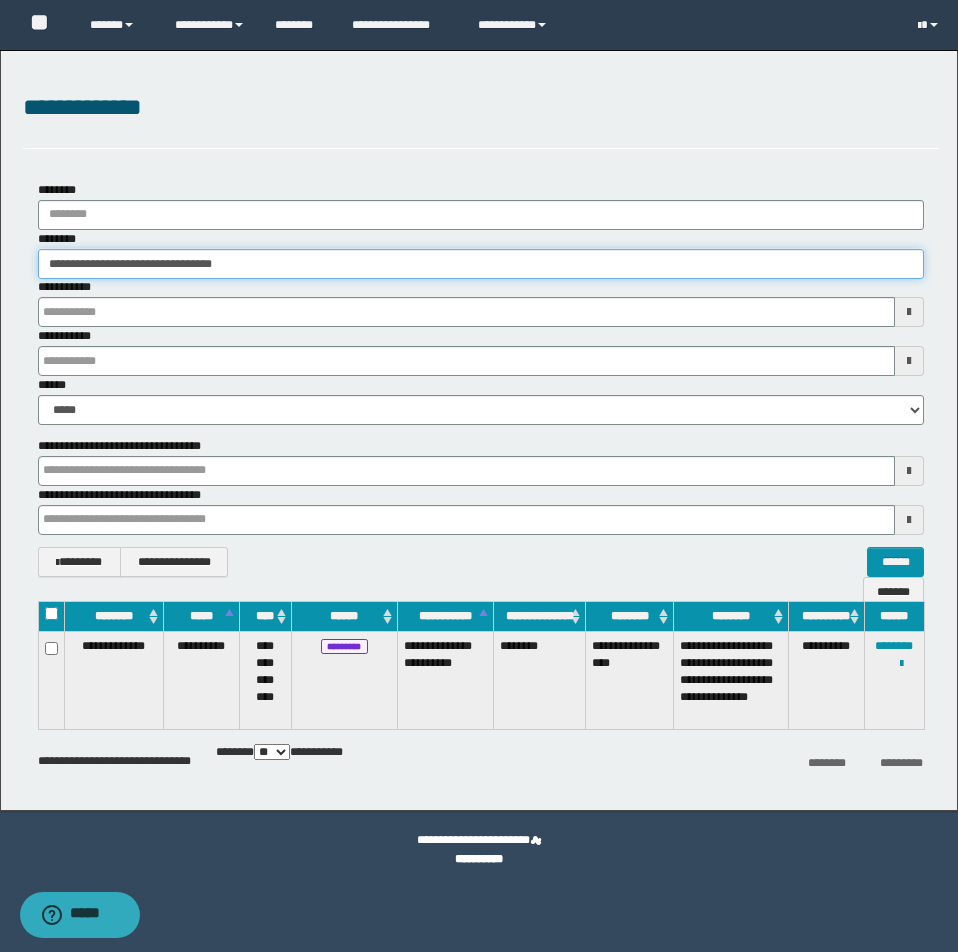 click on "**********" at bounding box center [481, 264] 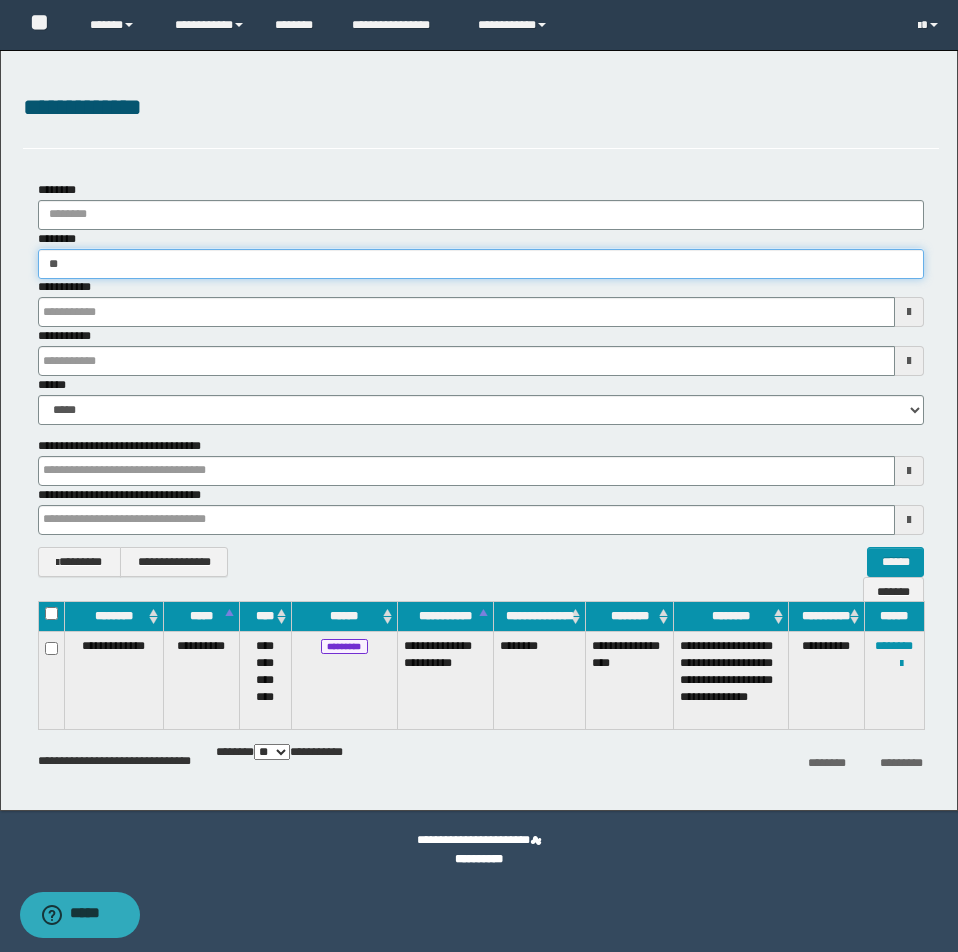 type on "*" 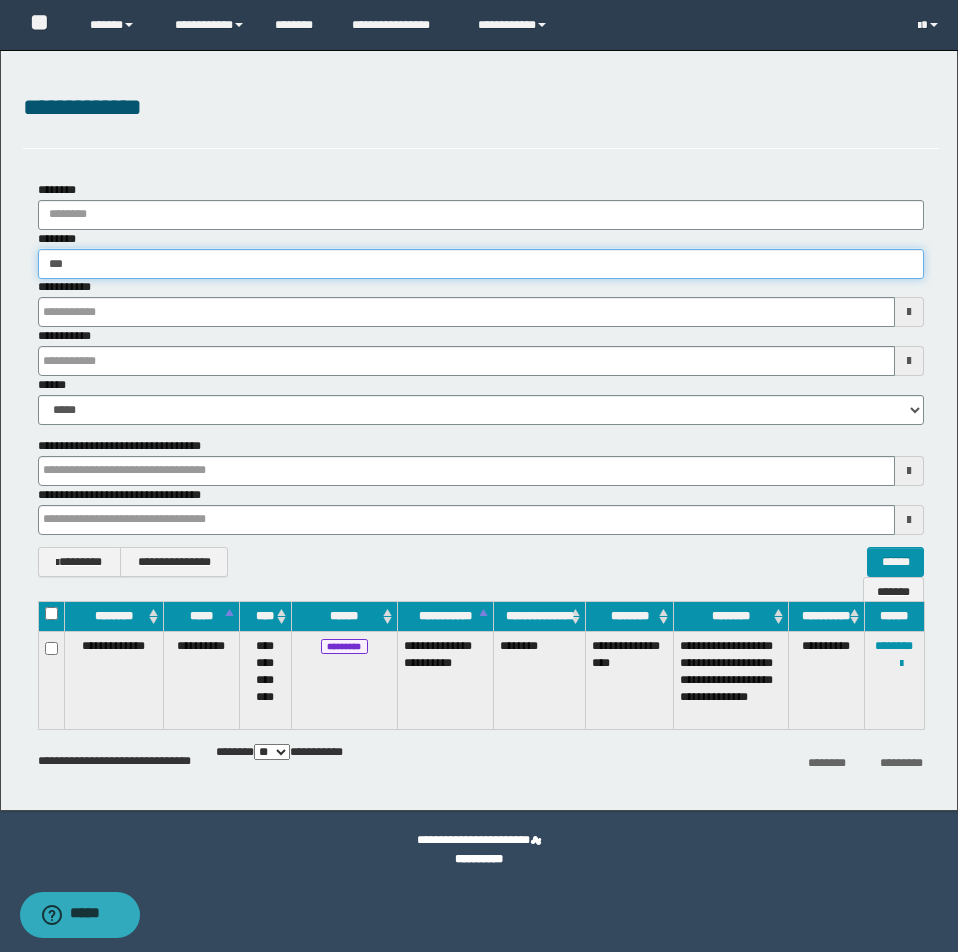 type on "****" 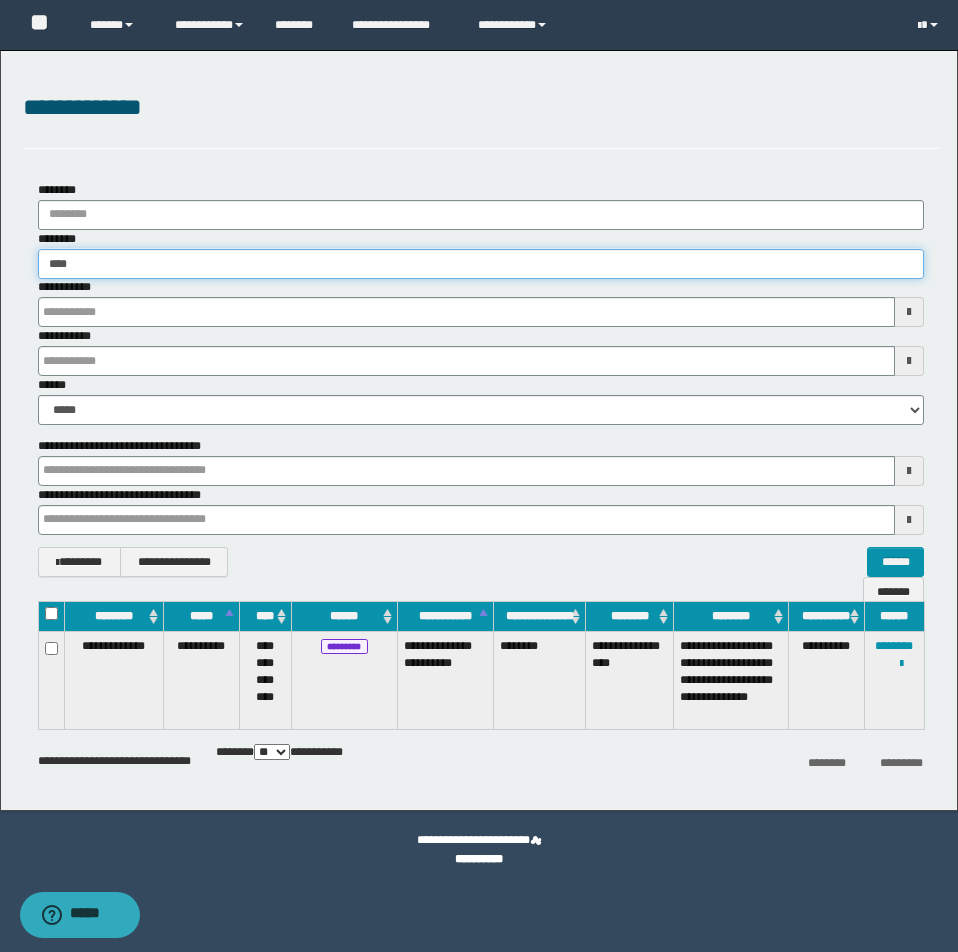 type on "****" 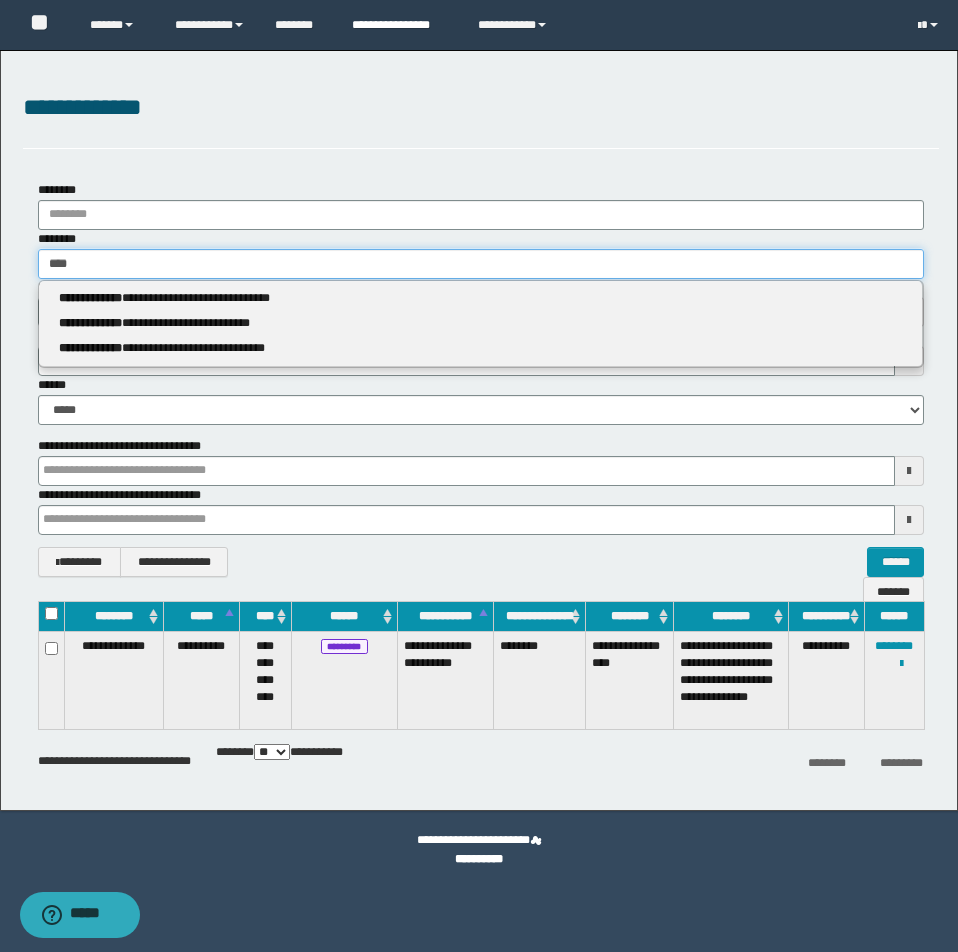 type on "****" 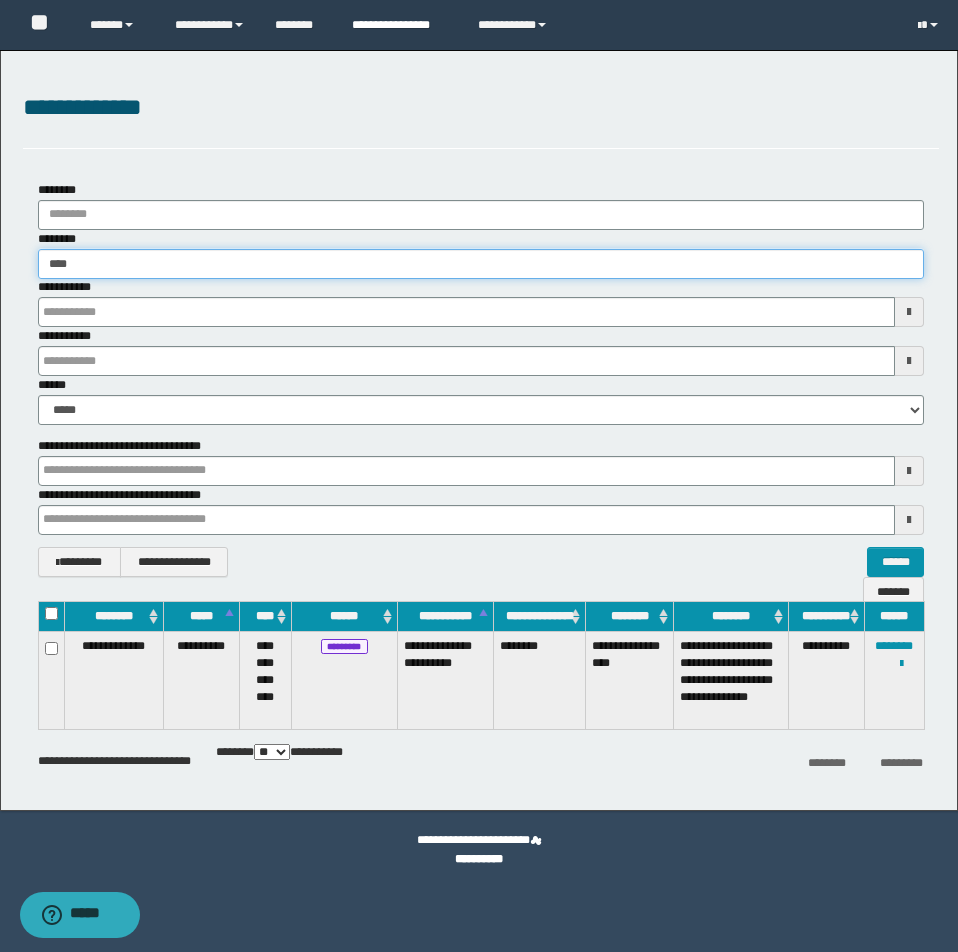 type on "****" 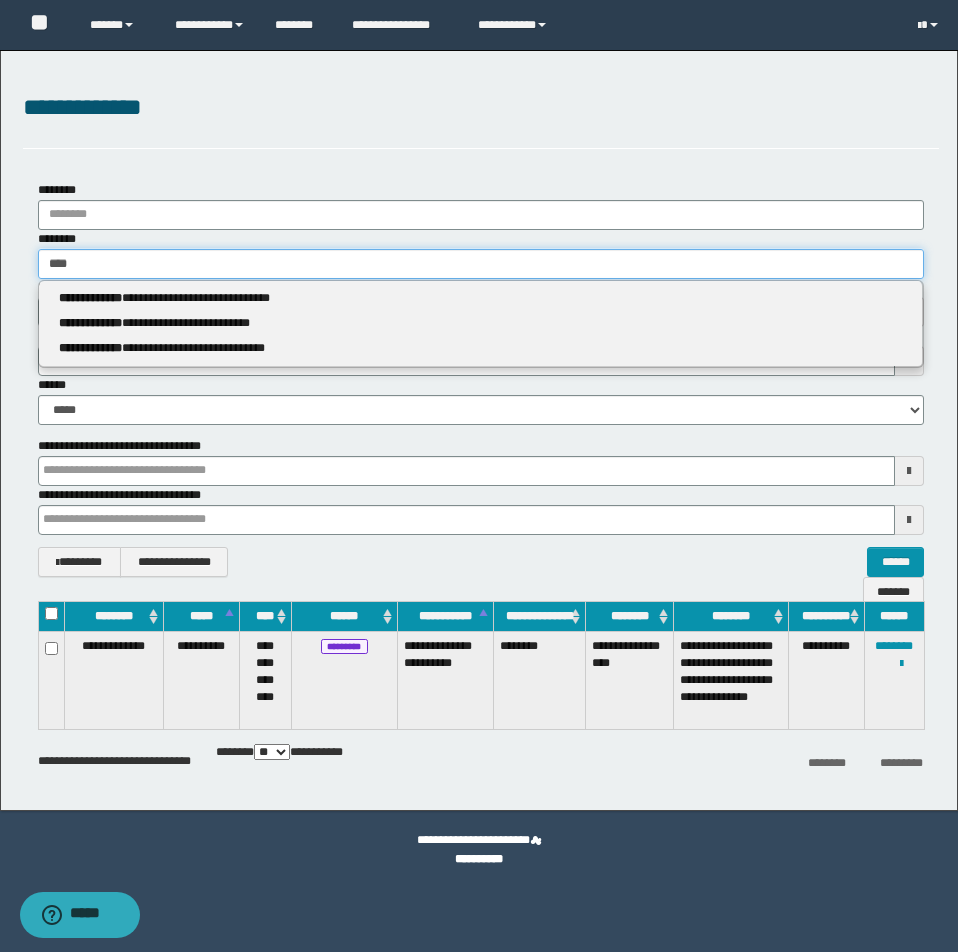 click on "****" at bounding box center (481, 264) 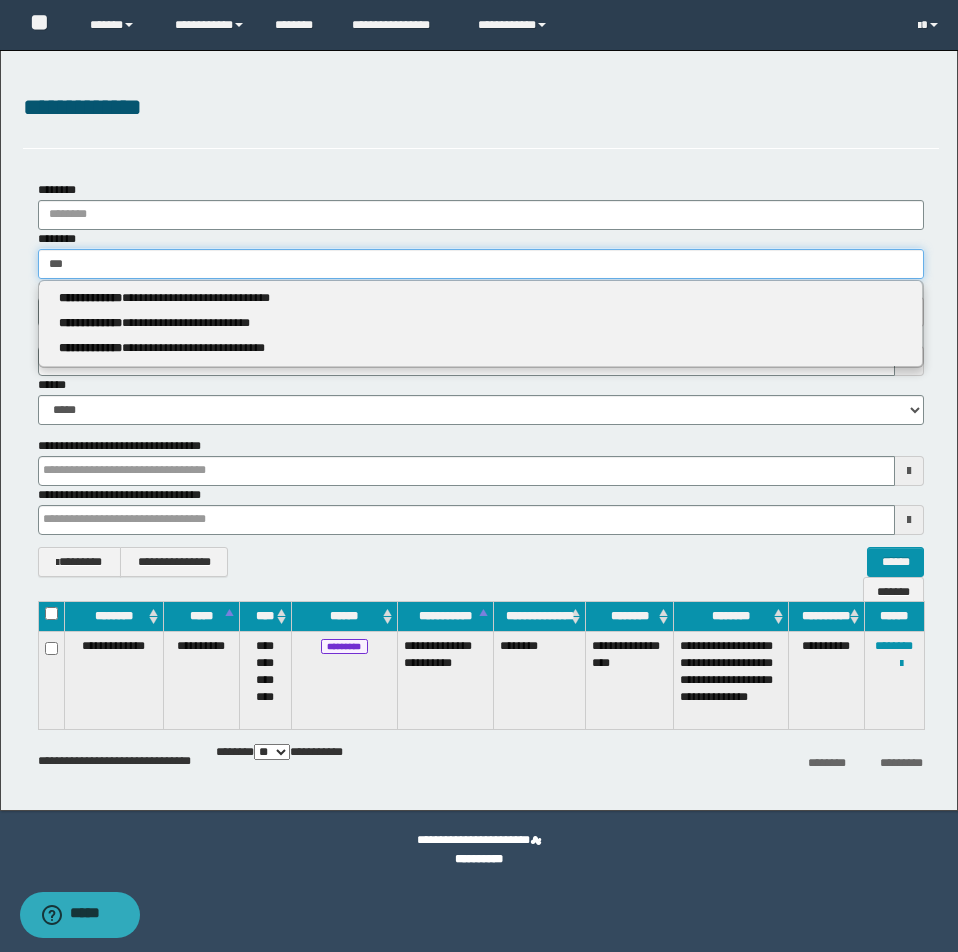 type on "***" 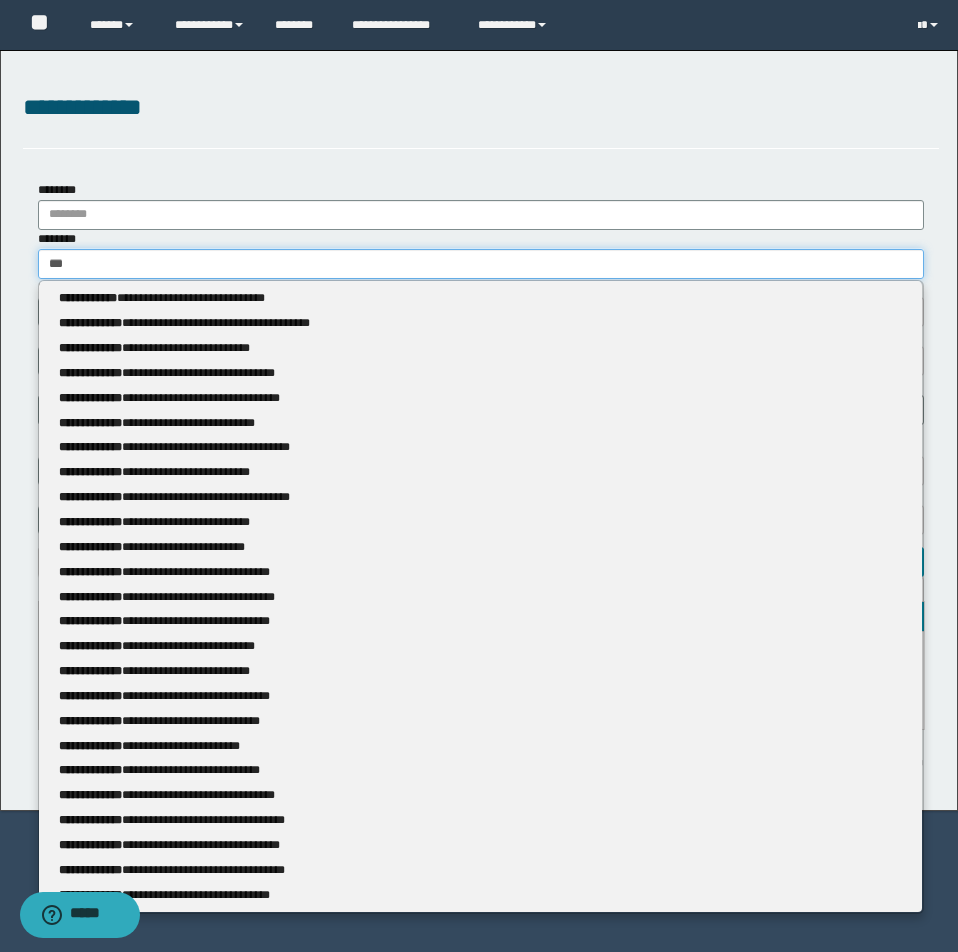 type 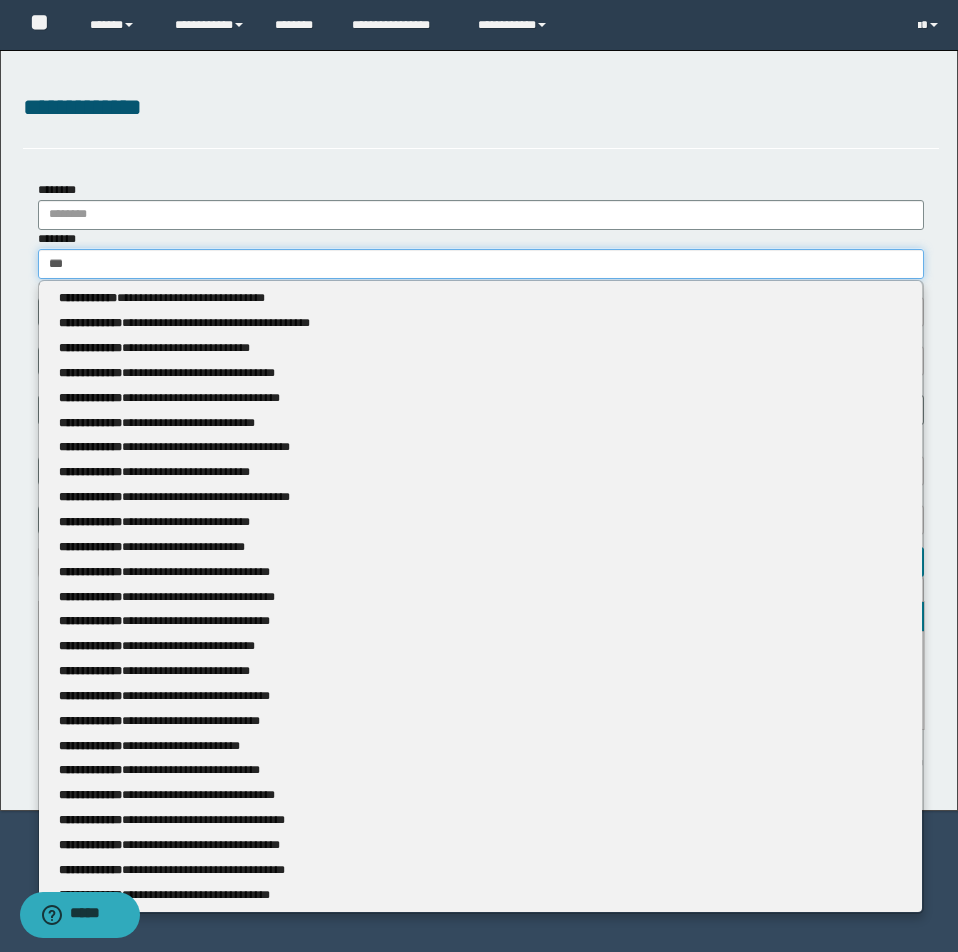 type on "****" 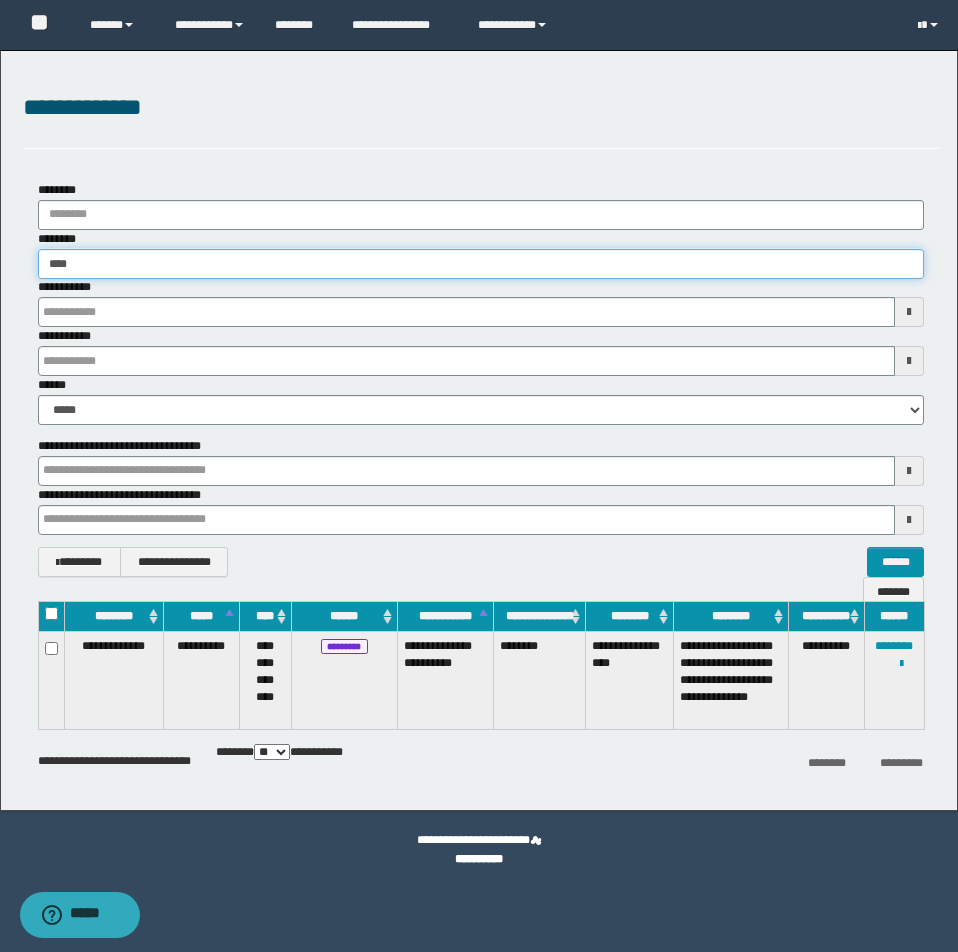 type on "****" 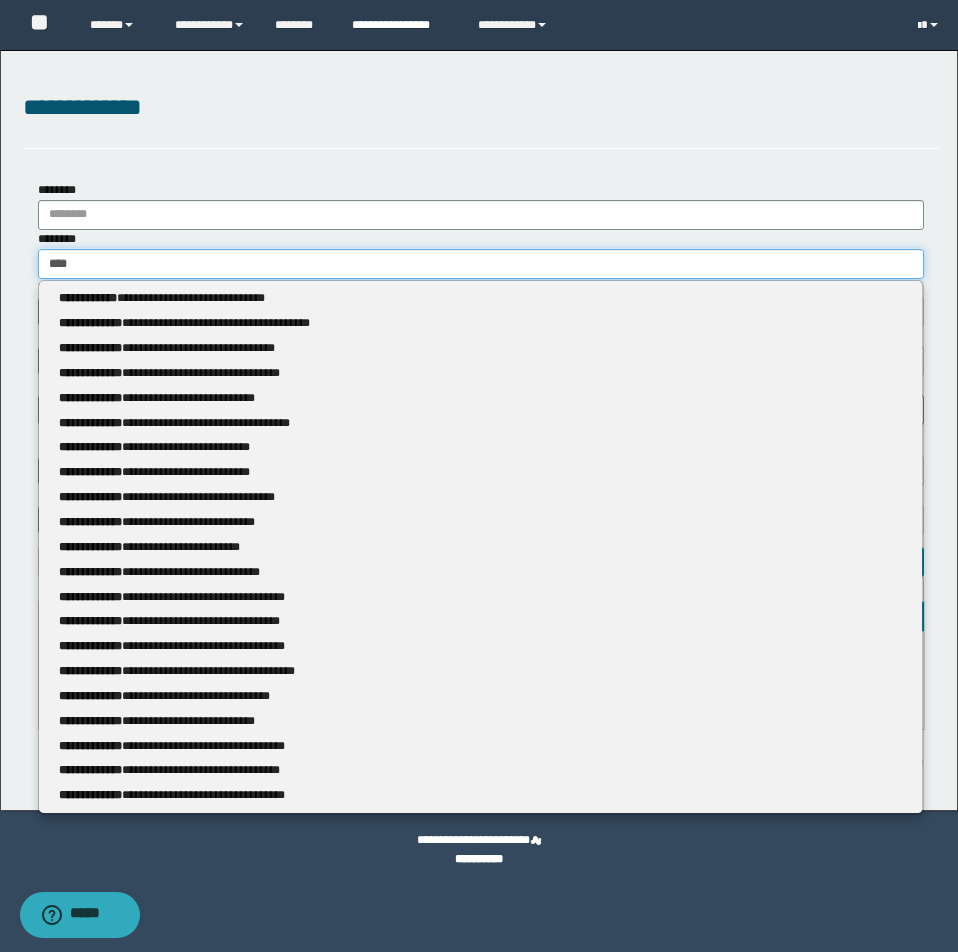 type on "****" 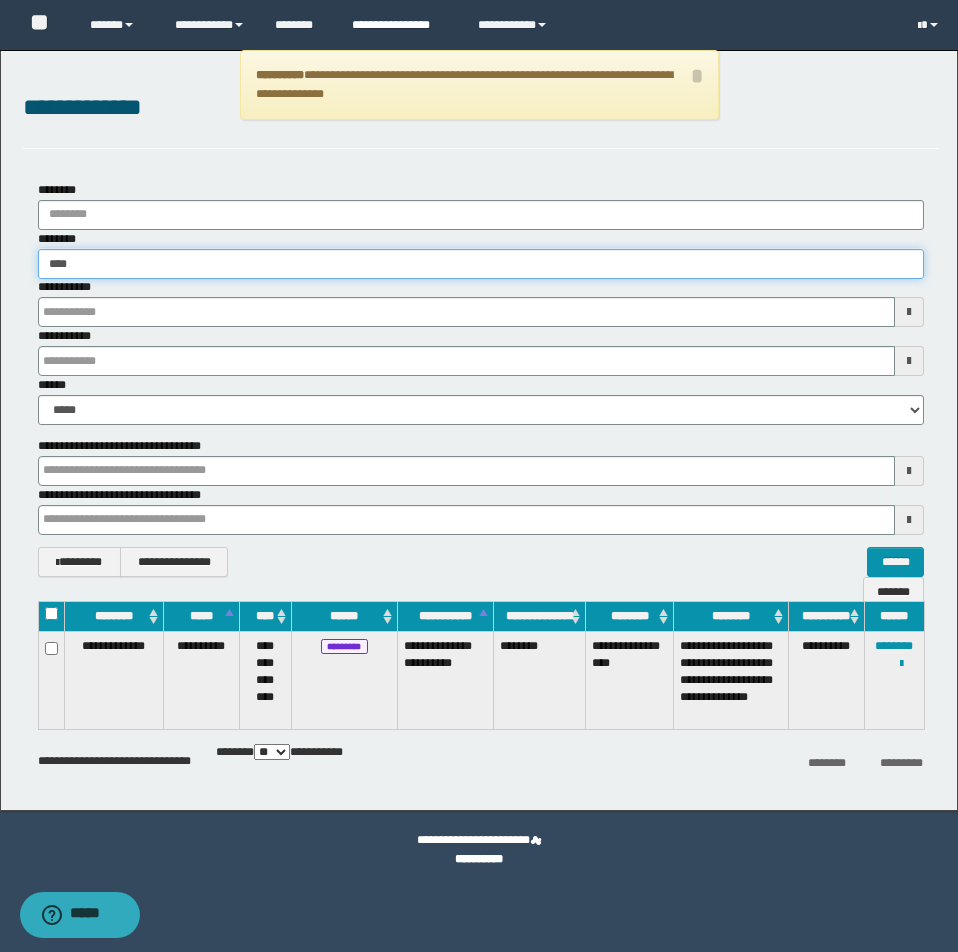 type on "****" 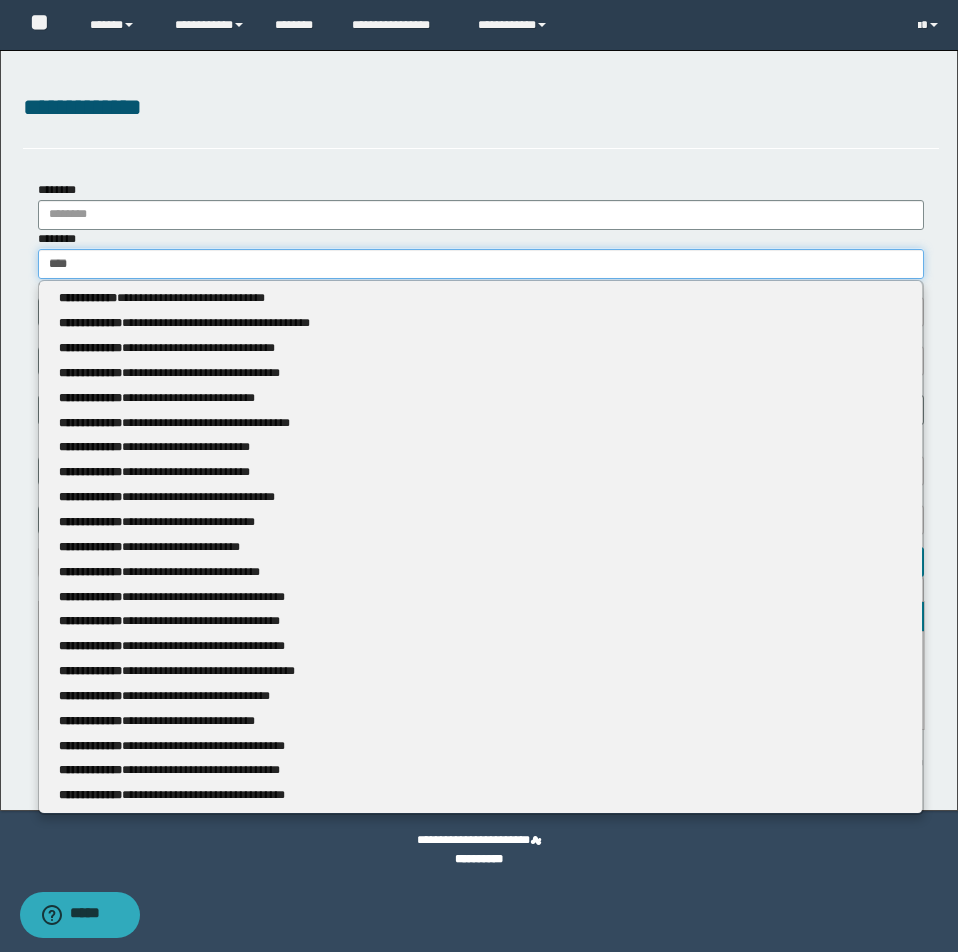 click on "****" at bounding box center (481, 264) 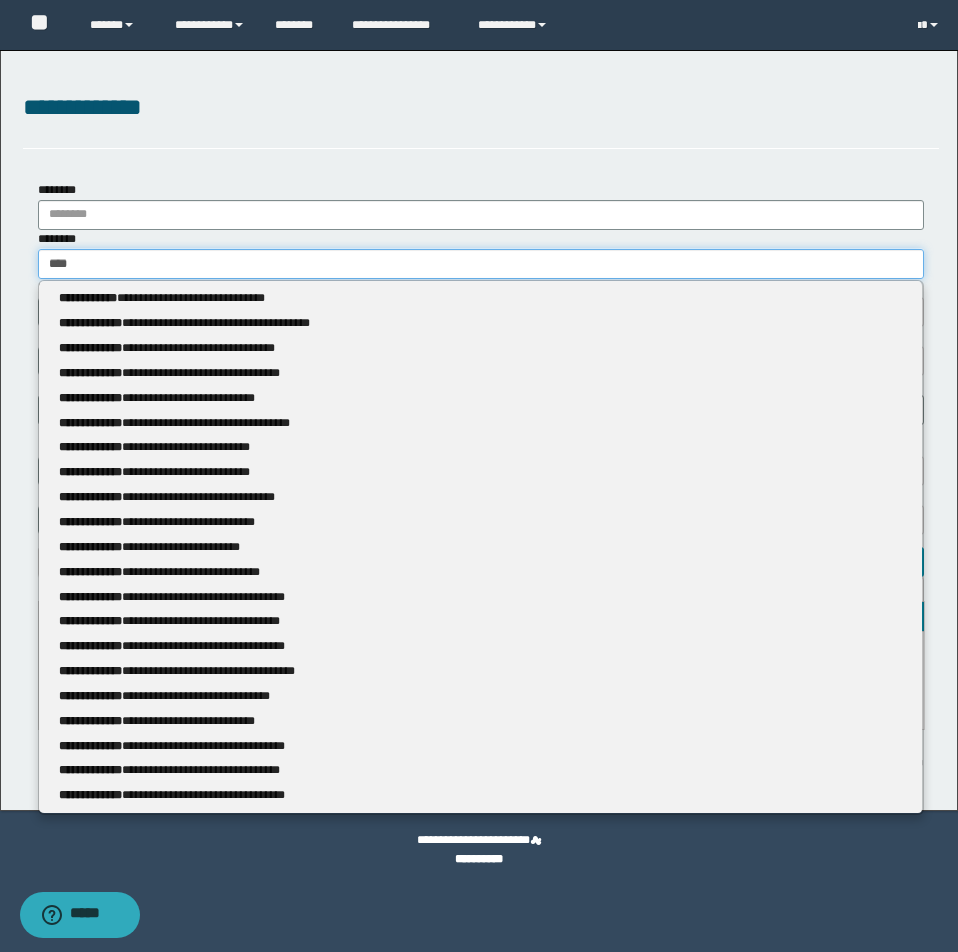 type 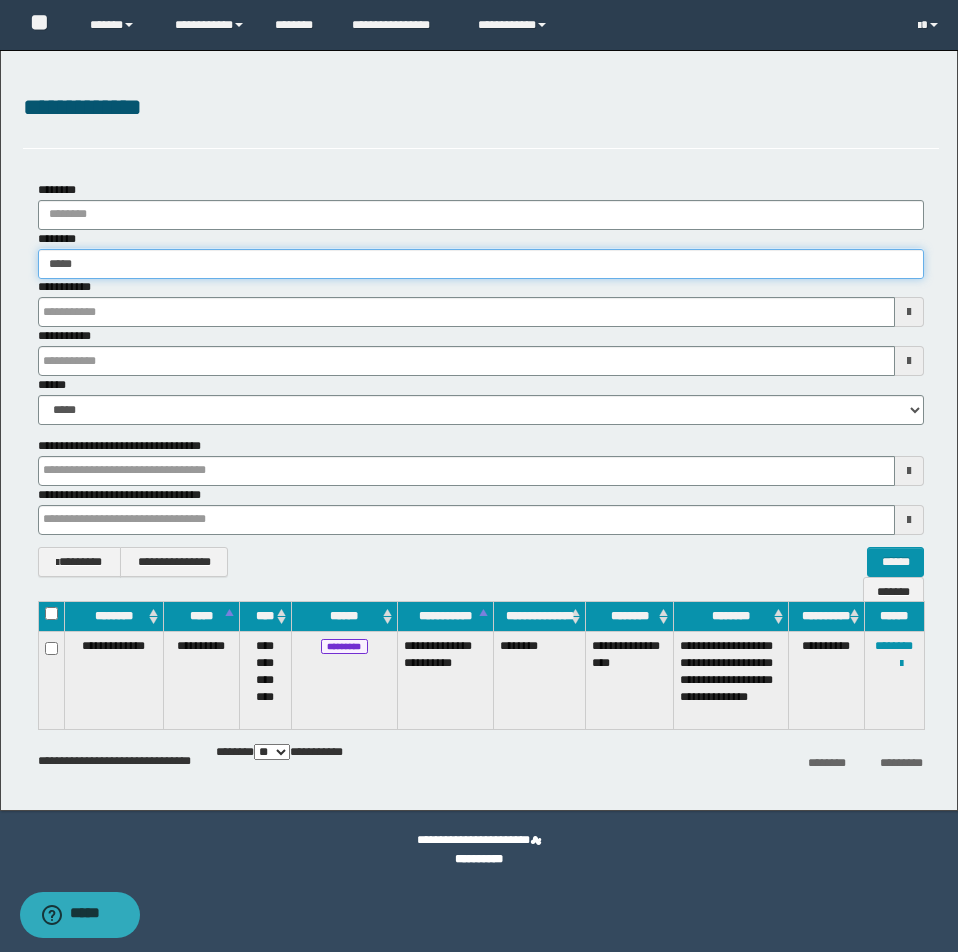 type on "******" 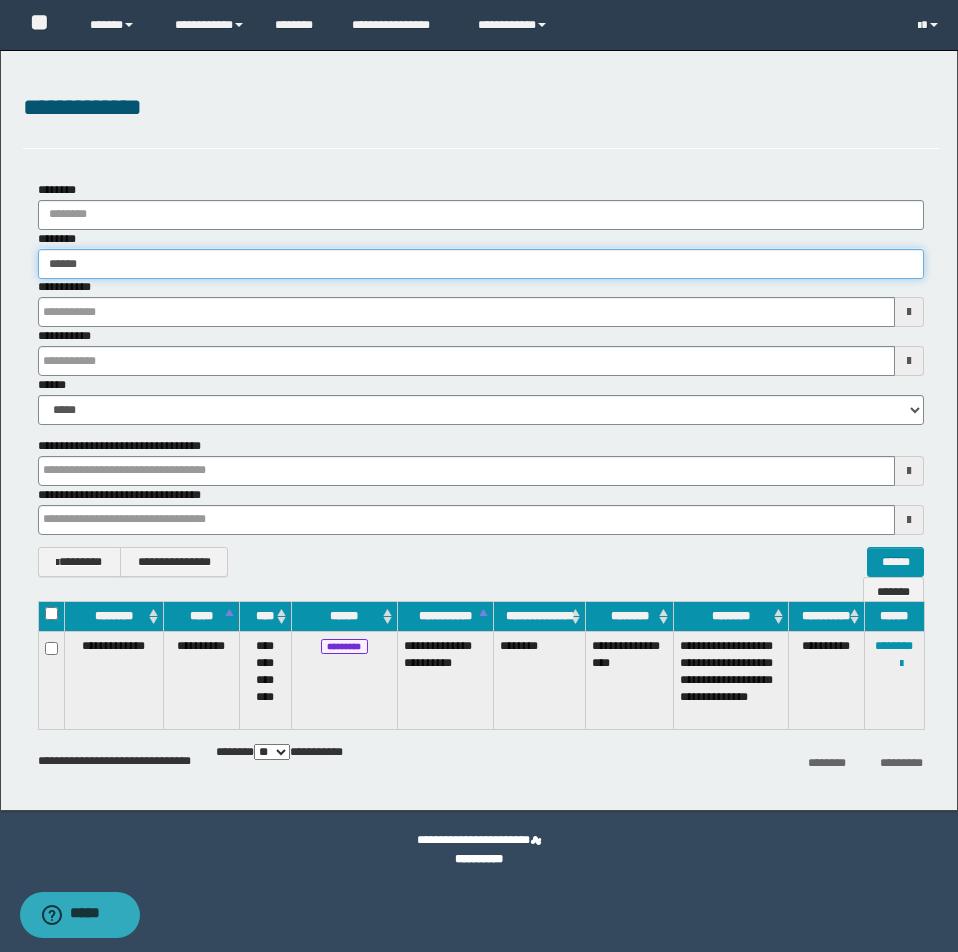 type on "******" 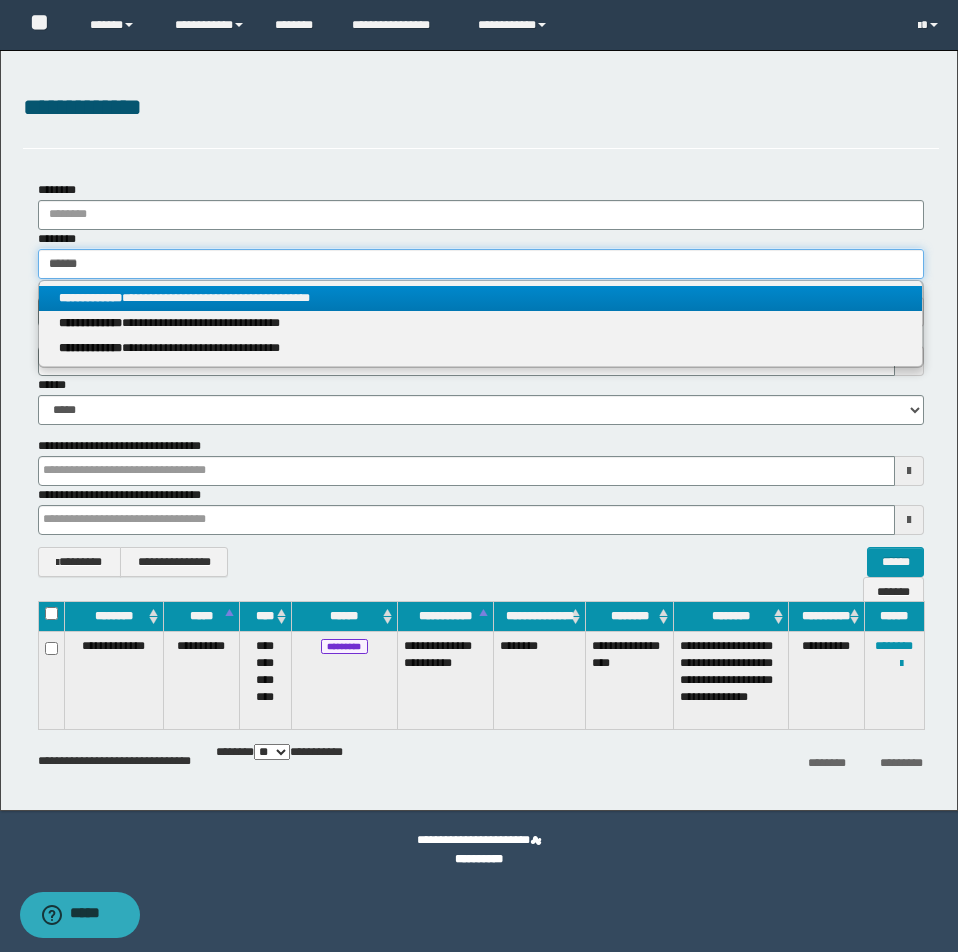 type on "******" 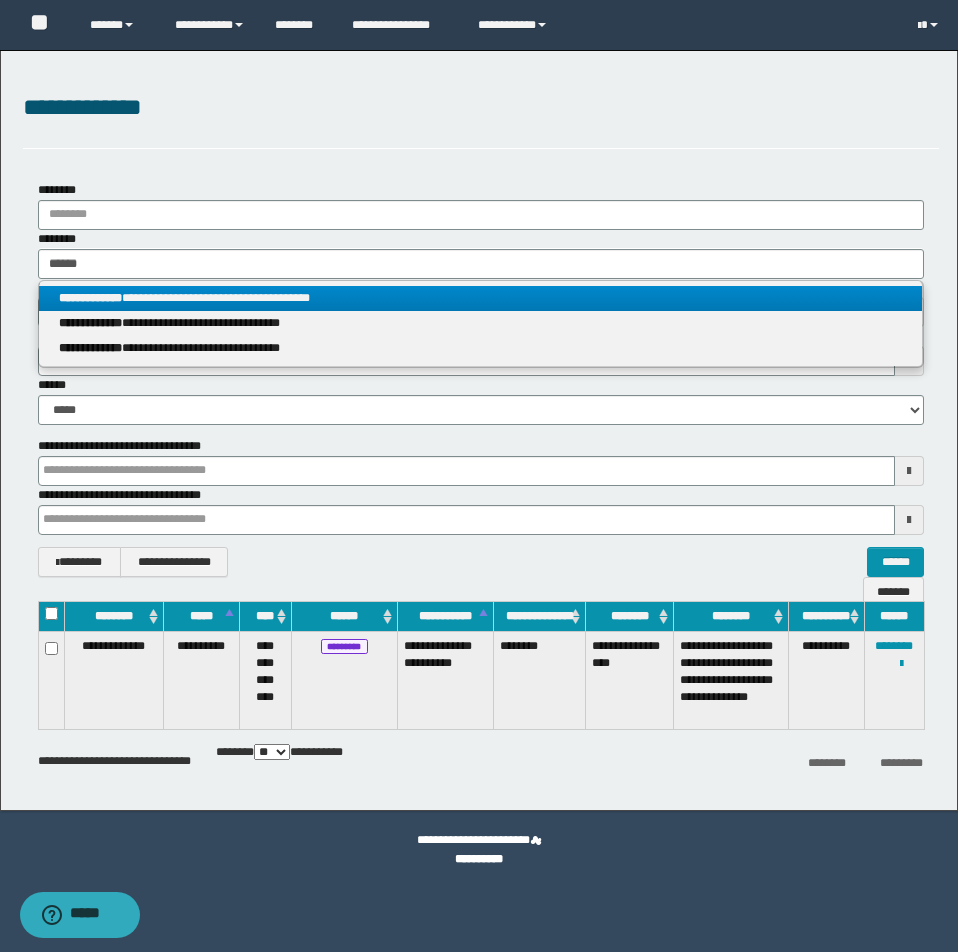 click on "**********" at bounding box center [480, 298] 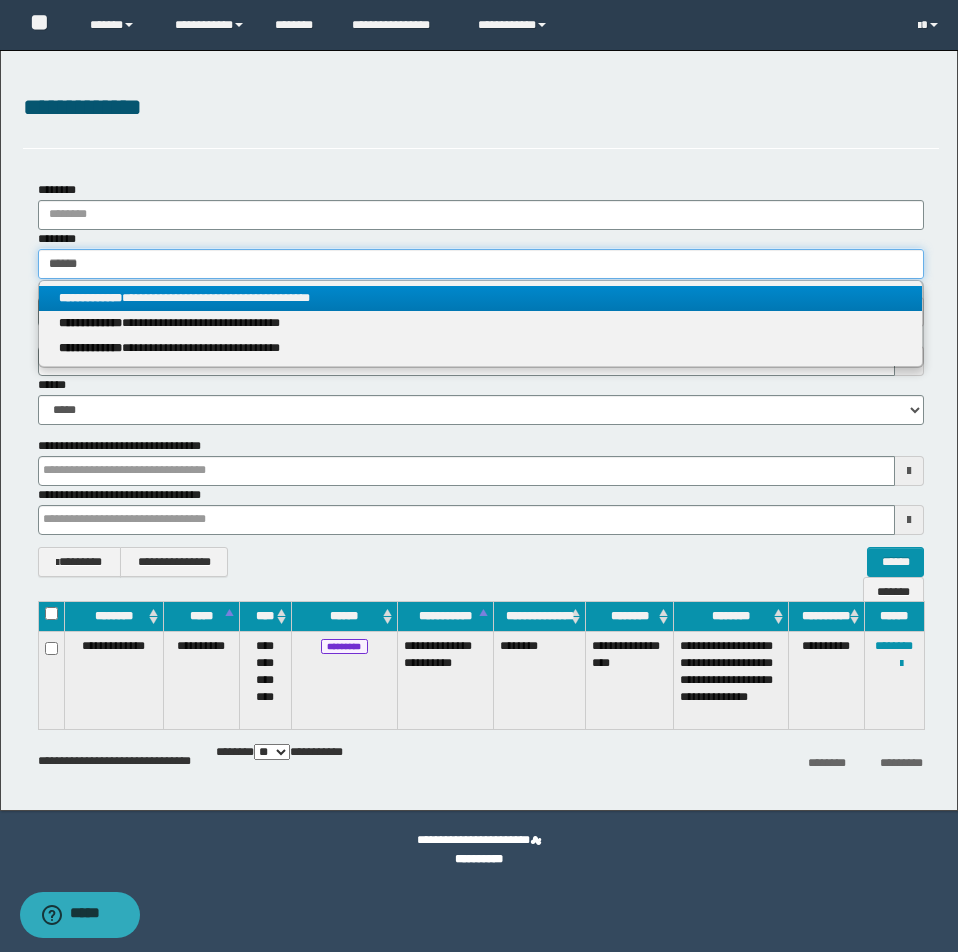 type 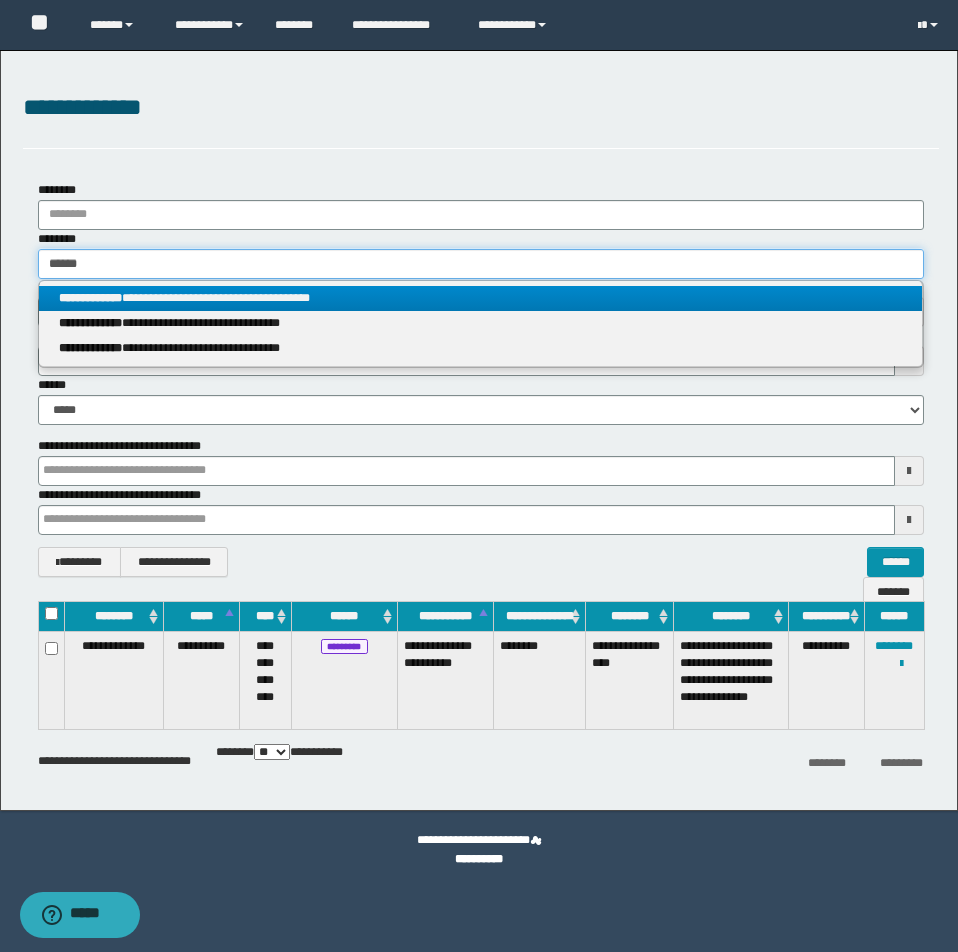 type on "**********" 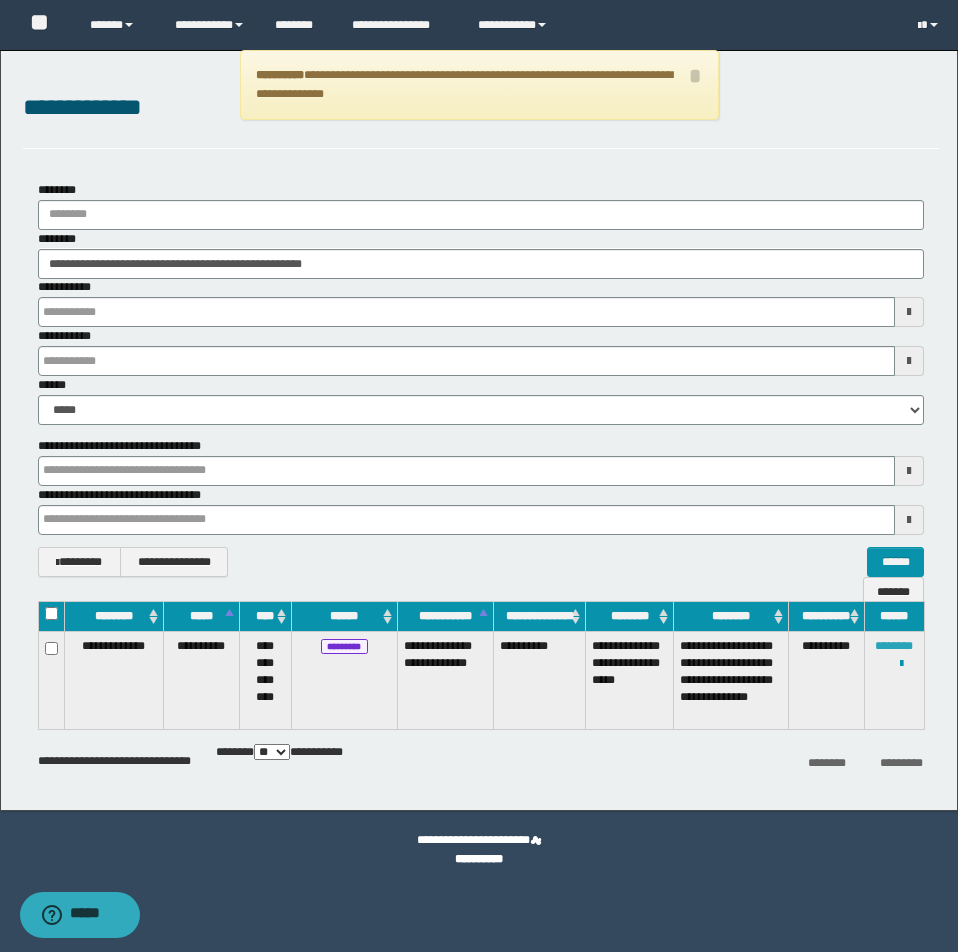 click on "********" at bounding box center (894, 646) 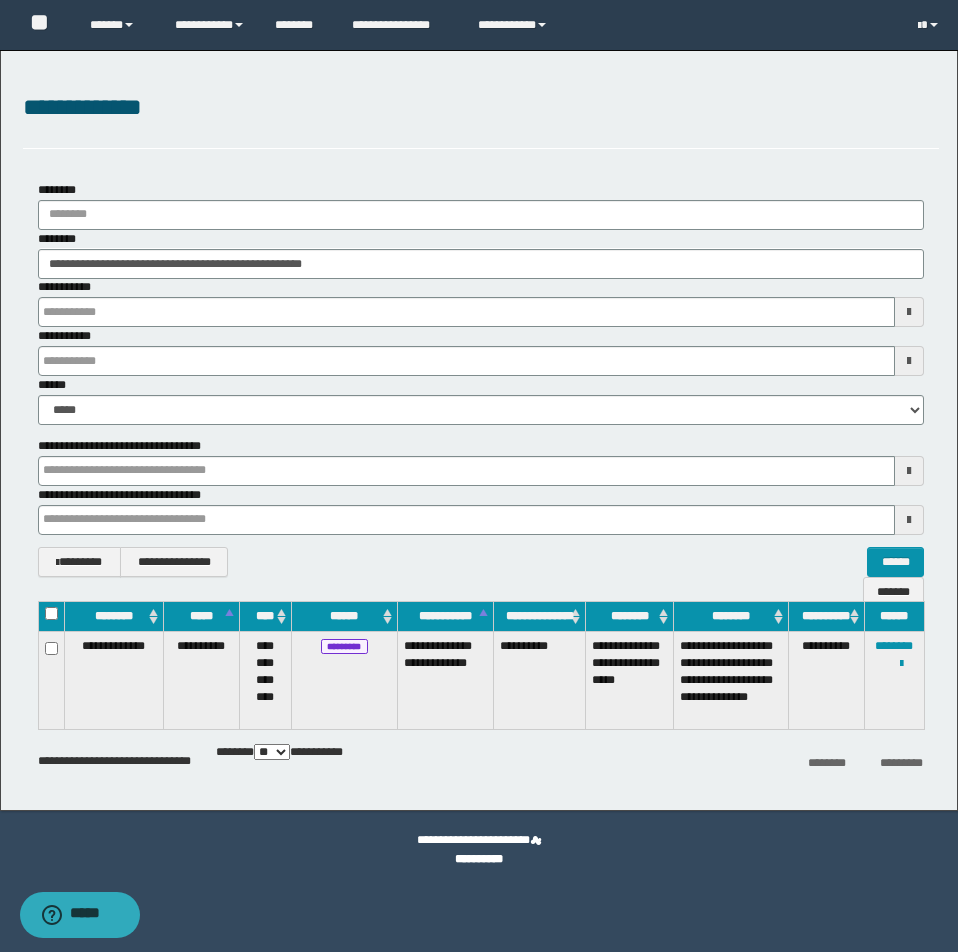 click at bounding box center (0, 0) 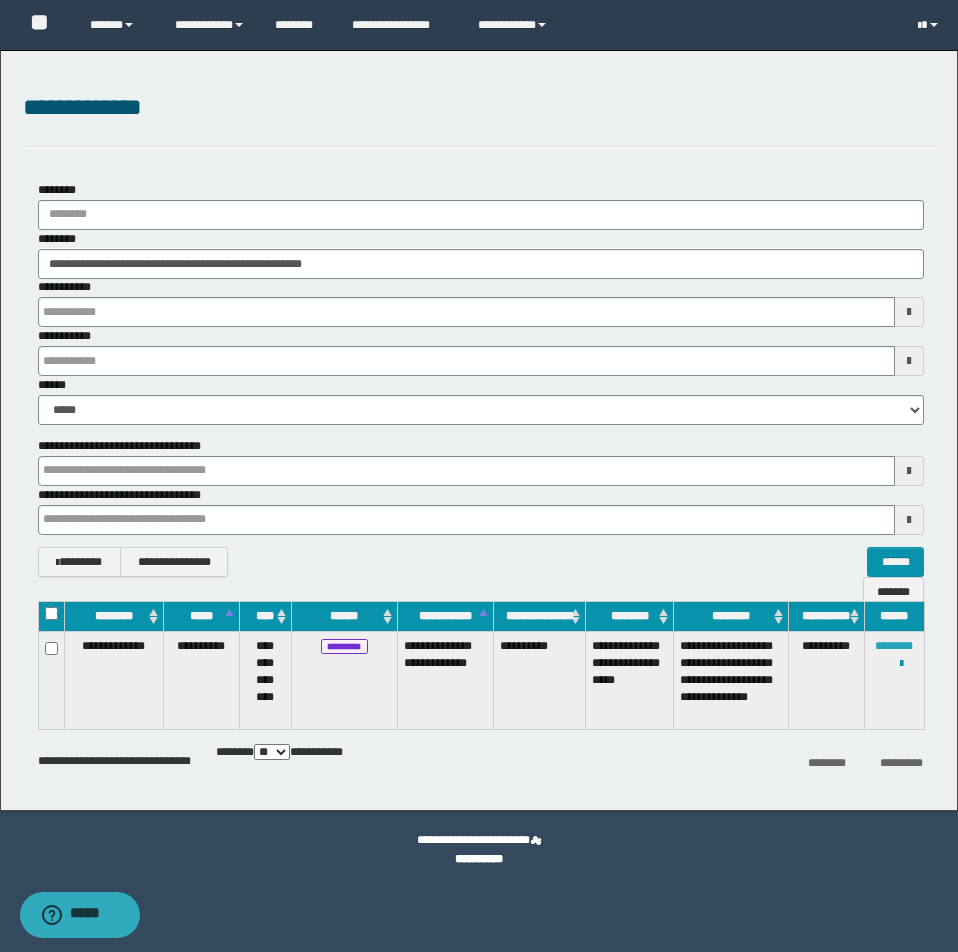 click on "********" at bounding box center (894, 646) 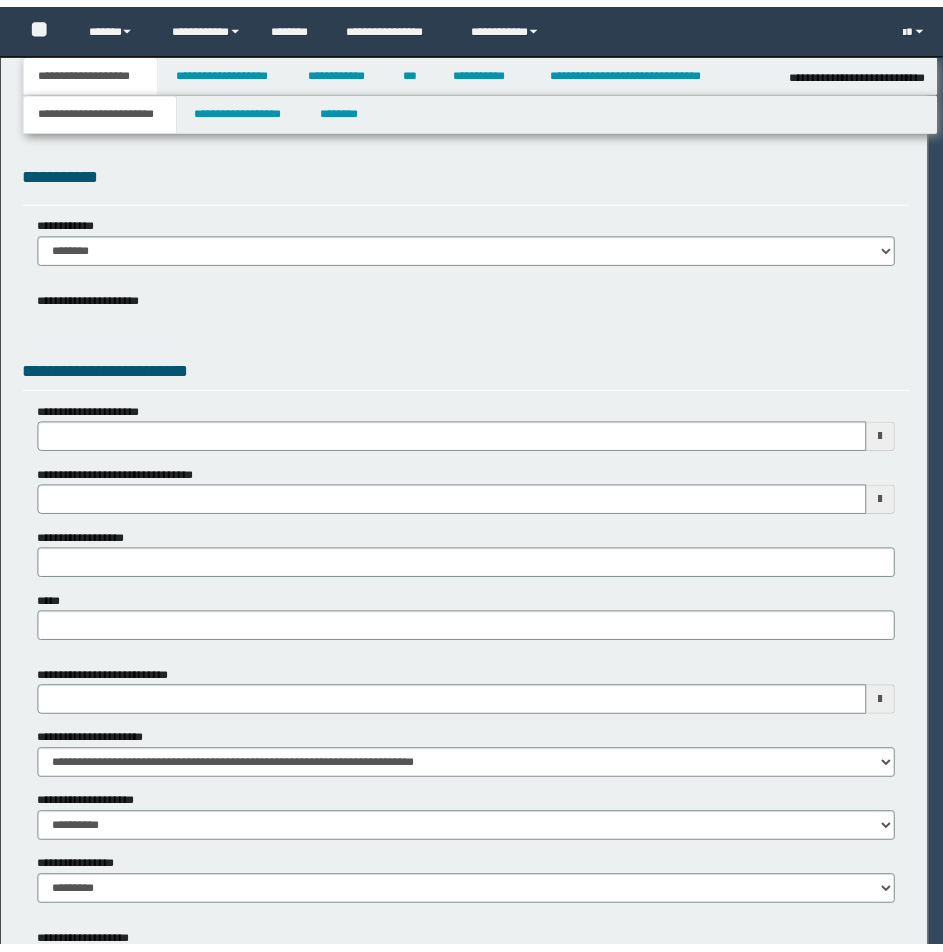 scroll, scrollTop: 0, scrollLeft: 0, axis: both 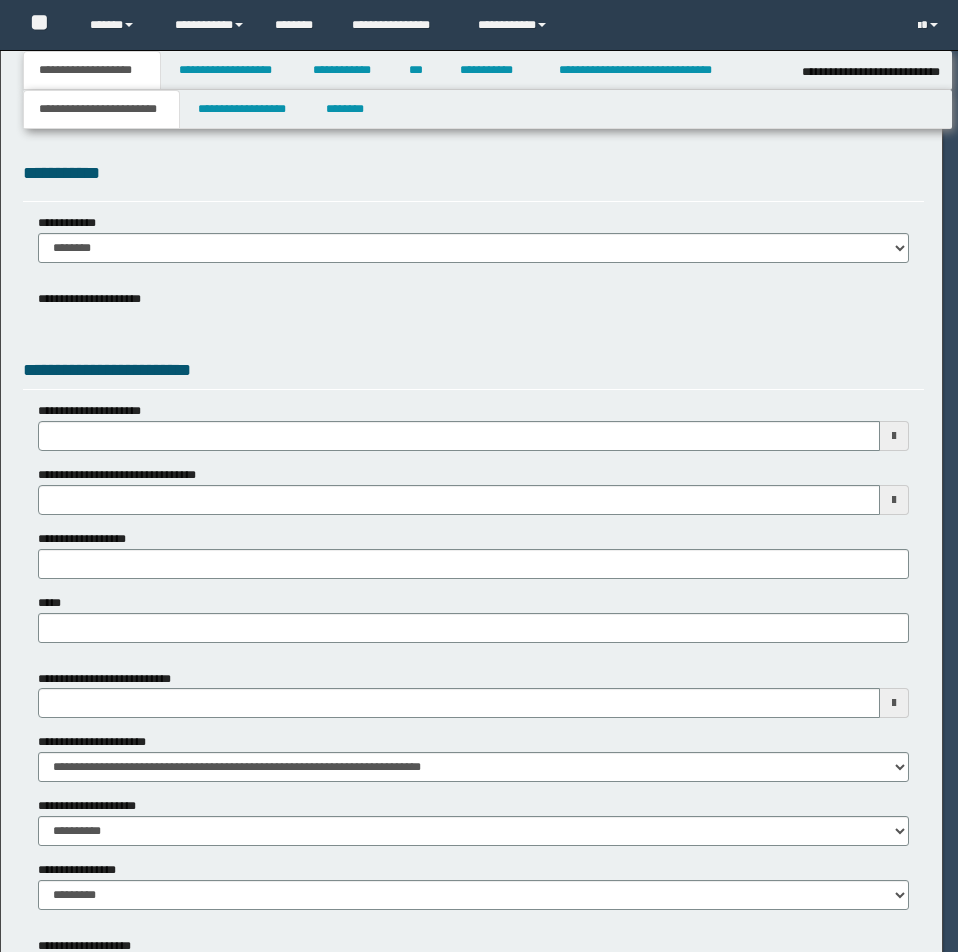 select on "*" 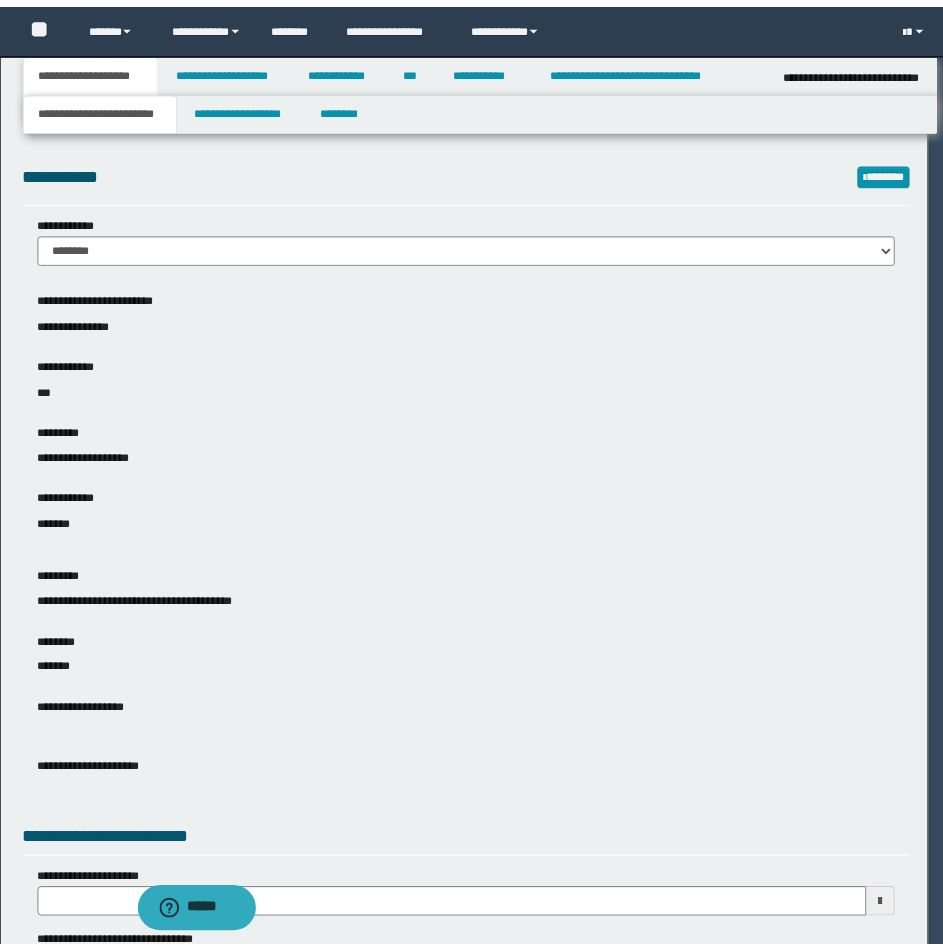 scroll, scrollTop: 0, scrollLeft: 0, axis: both 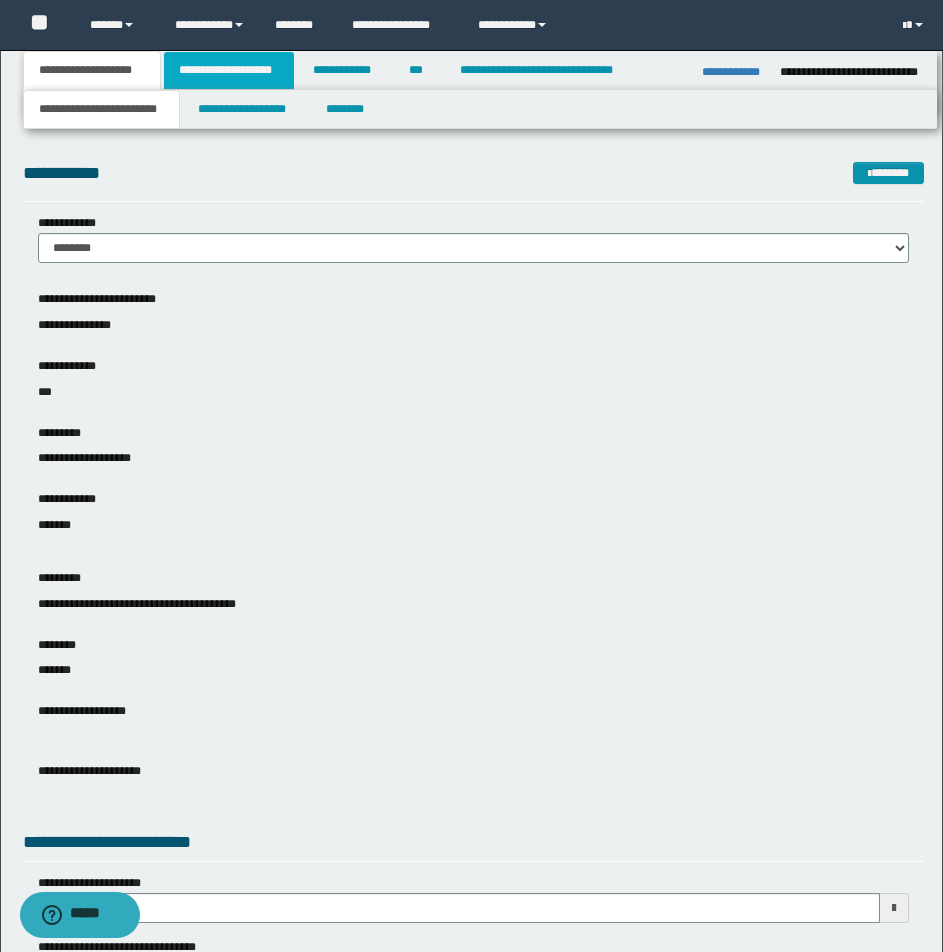 click on "**********" at bounding box center (229, 70) 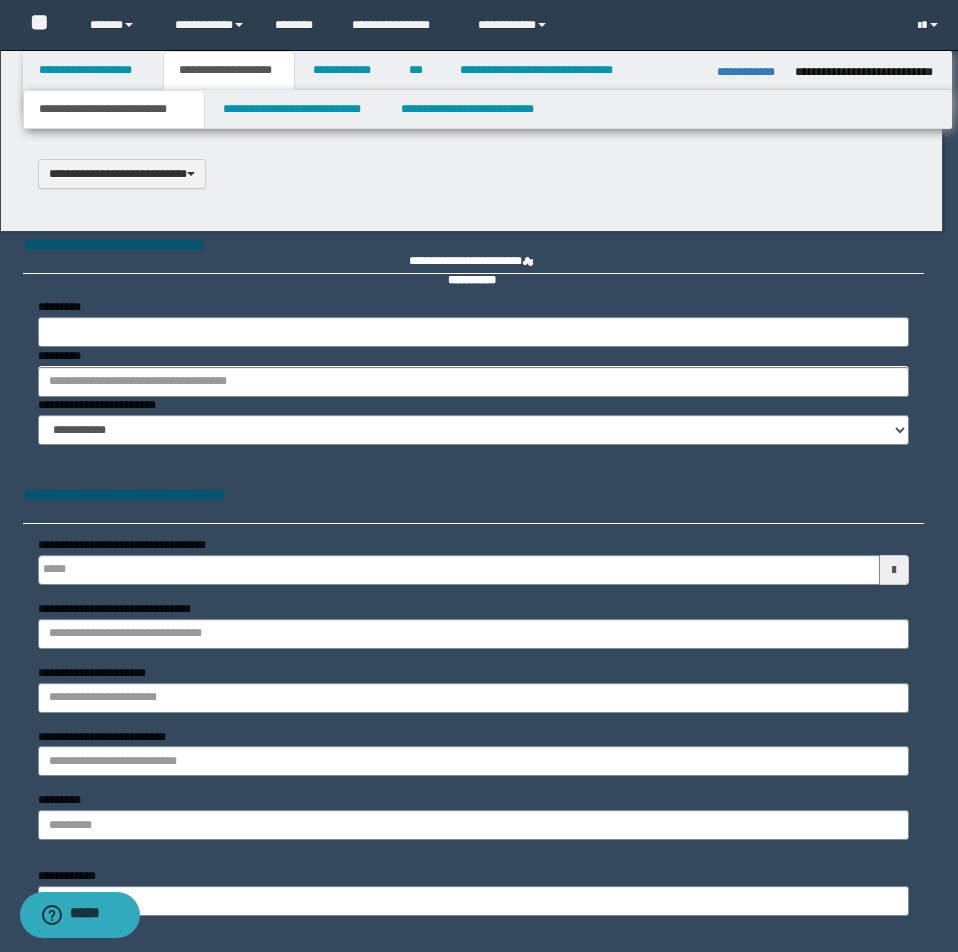 type 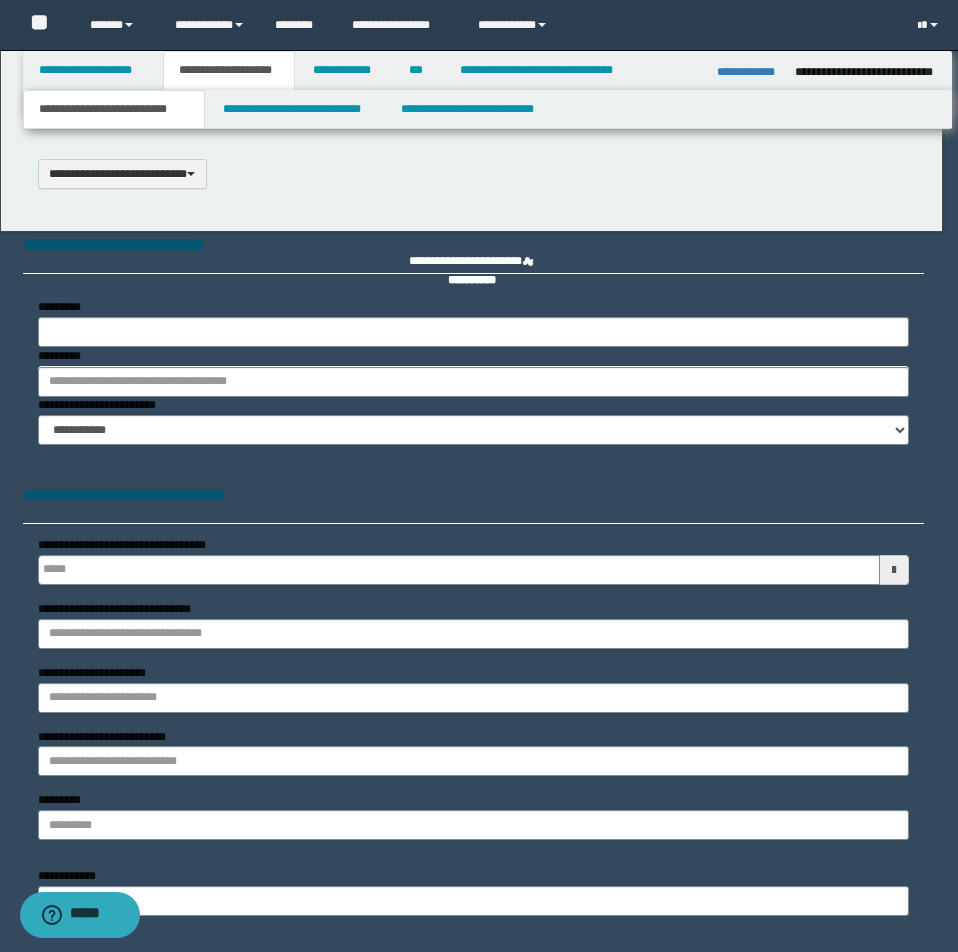 select on "*" 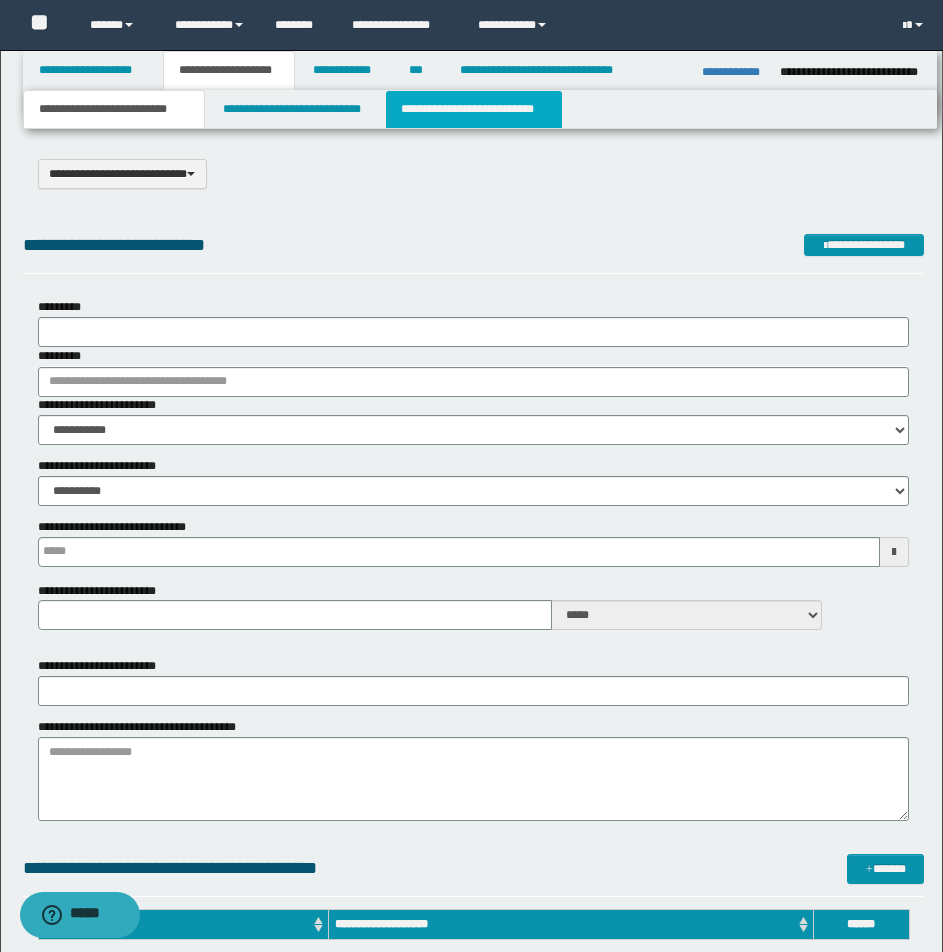 scroll, scrollTop: 0, scrollLeft: 0, axis: both 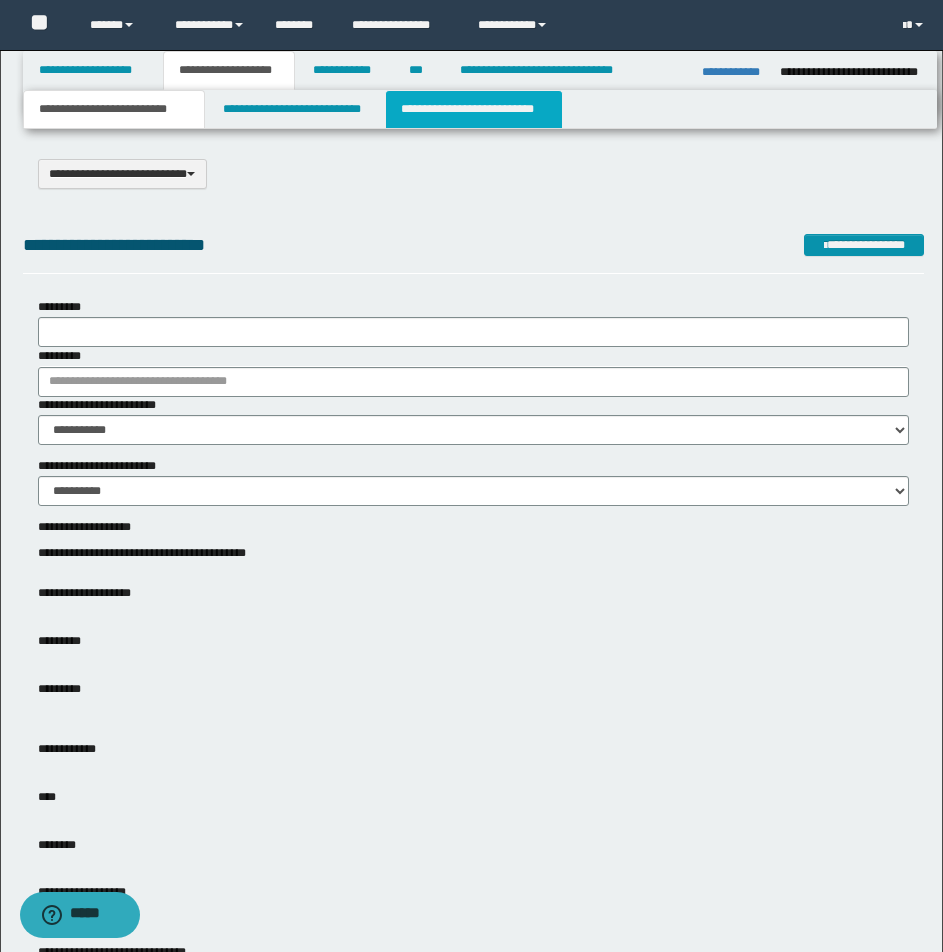 click on "**********" at bounding box center (474, 109) 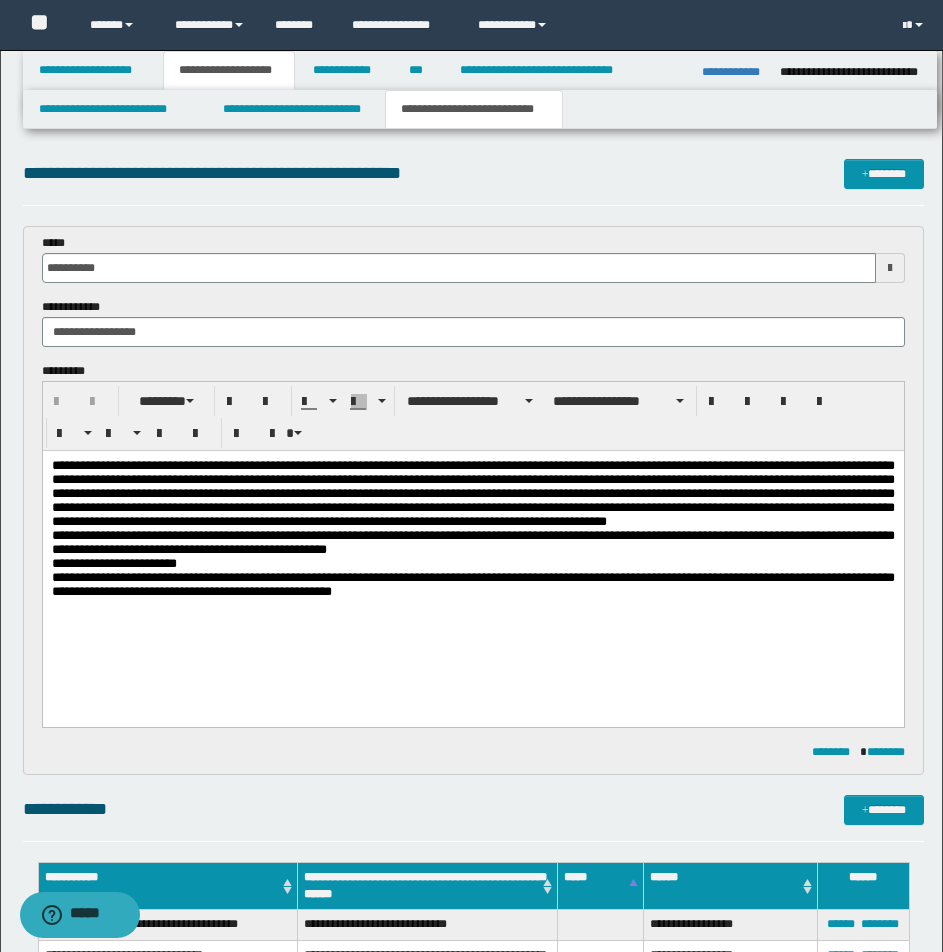 scroll, scrollTop: 0, scrollLeft: 0, axis: both 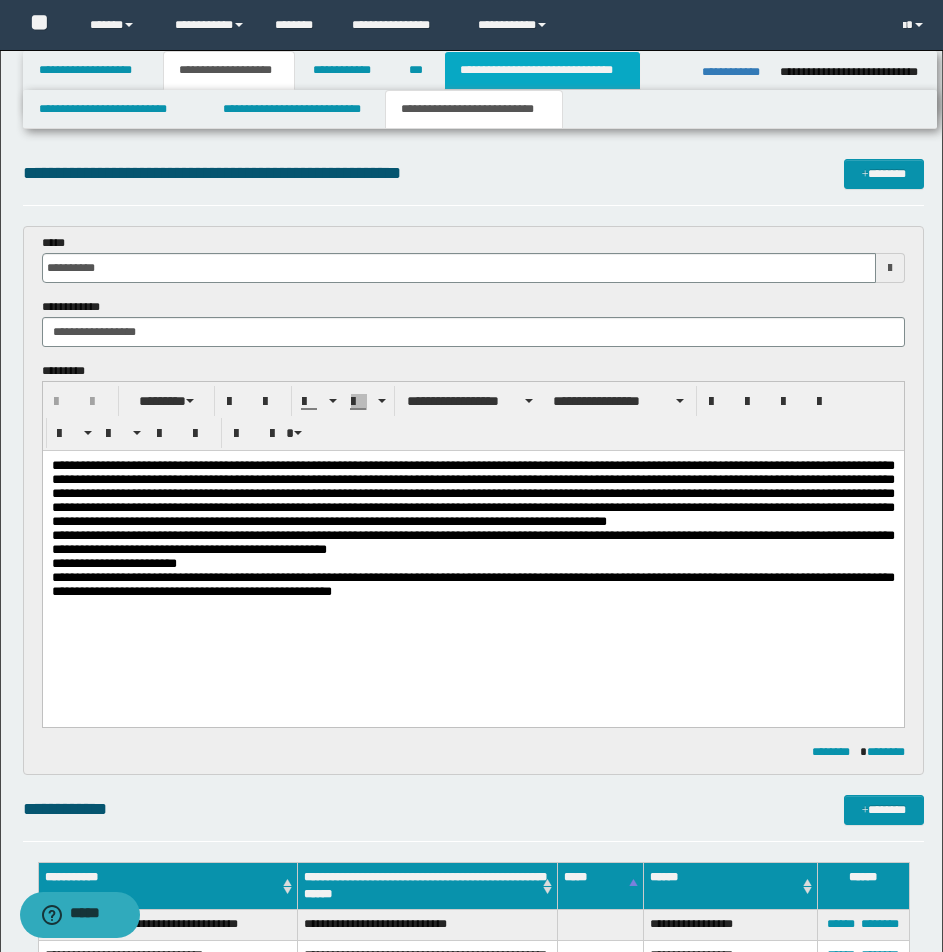 click on "**********" at bounding box center (542, 70) 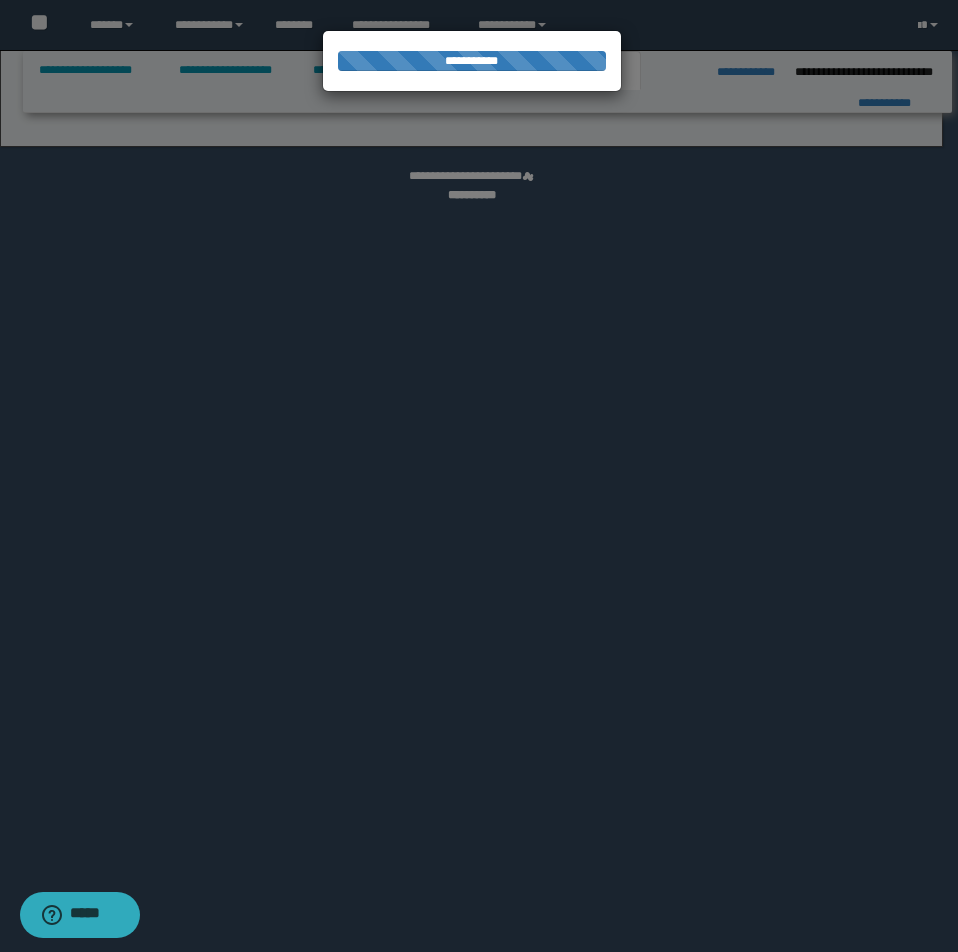 select on "*" 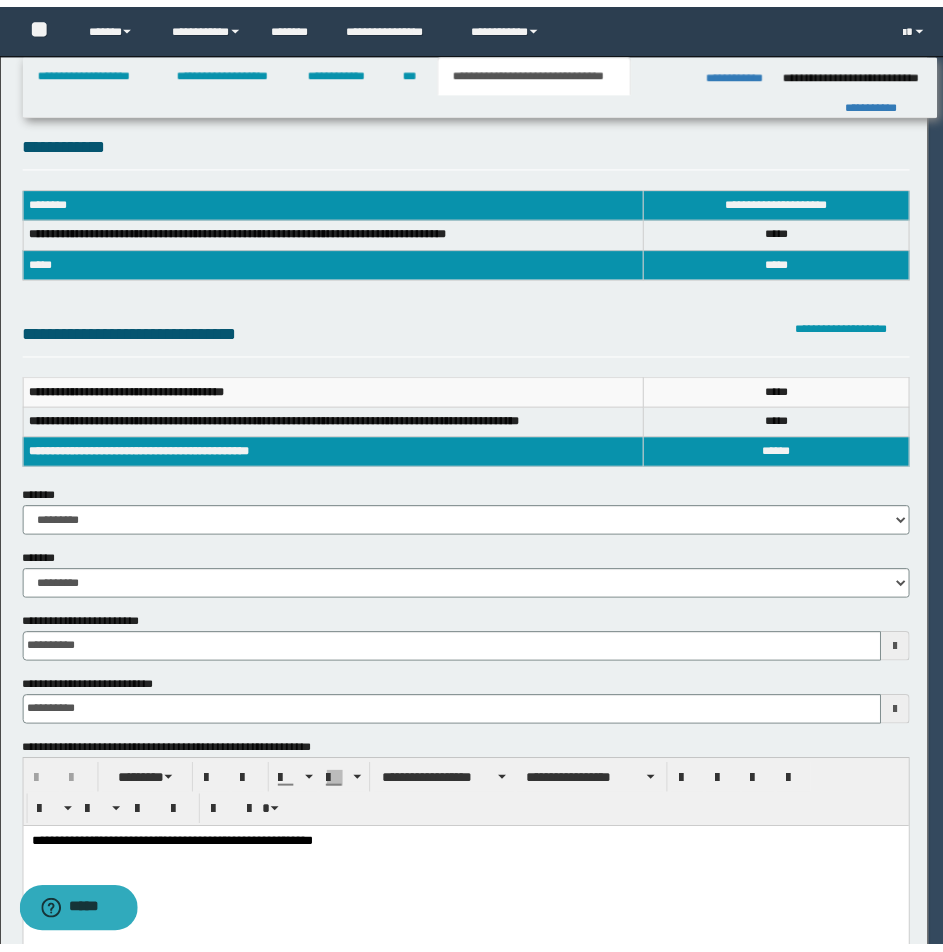 scroll, scrollTop: 0, scrollLeft: 0, axis: both 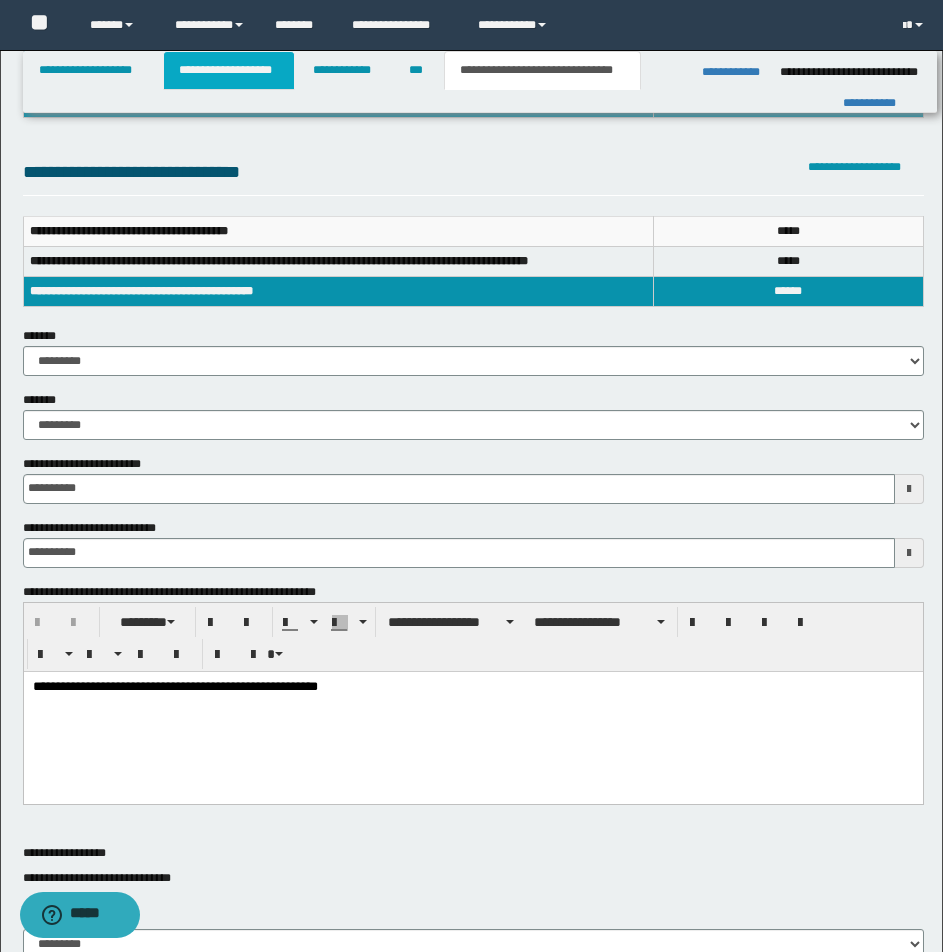 click on "**********" at bounding box center [229, 70] 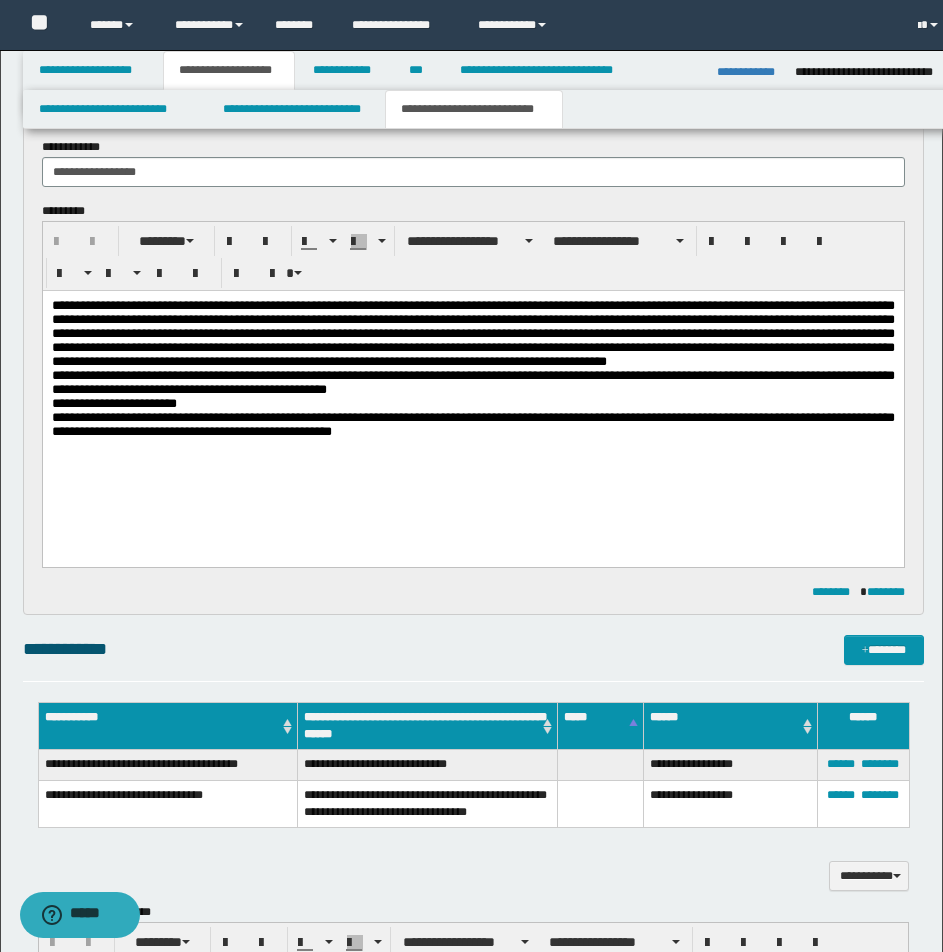 scroll, scrollTop: 191, scrollLeft: 0, axis: vertical 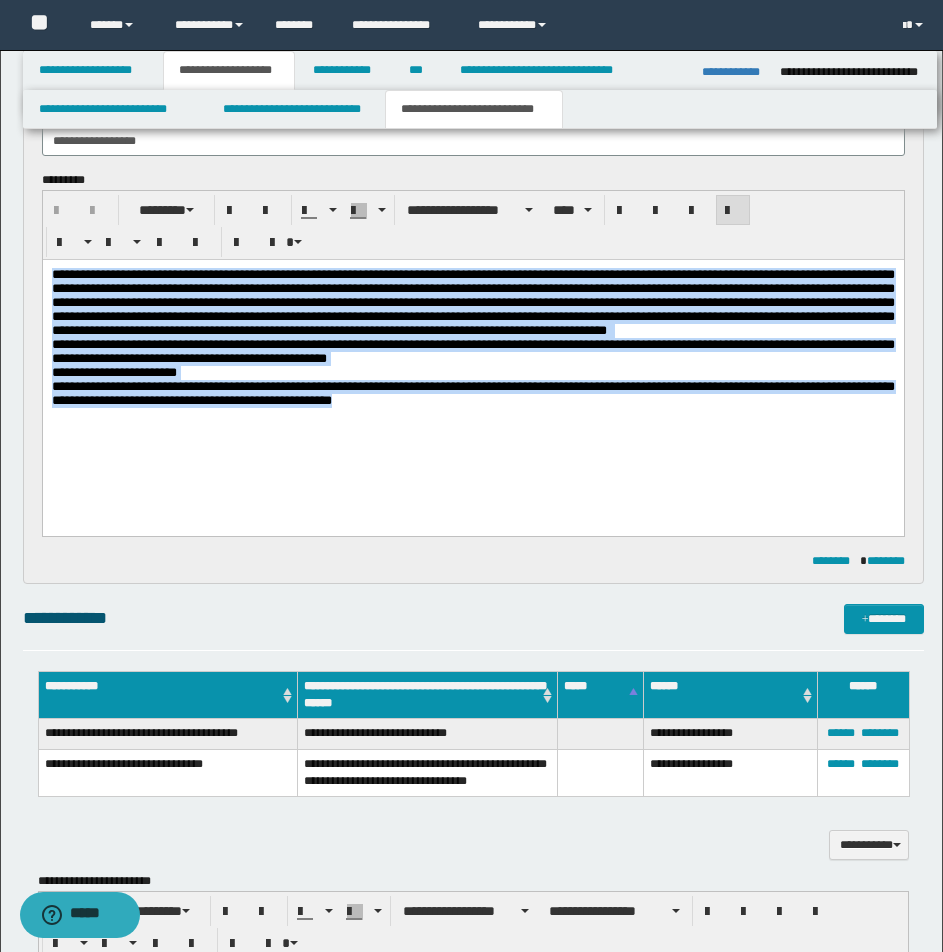 drag, startPoint x: 51, startPoint y: 270, endPoint x: 599, endPoint y: 497, distance: 593.15515 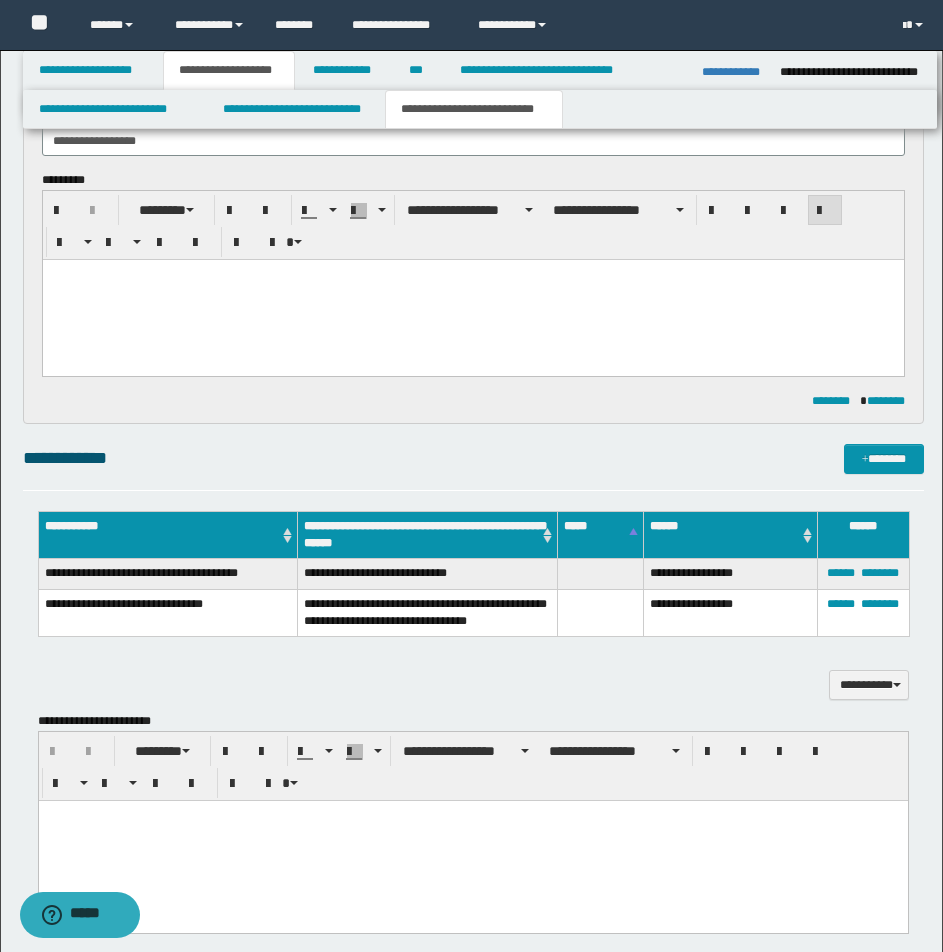 type 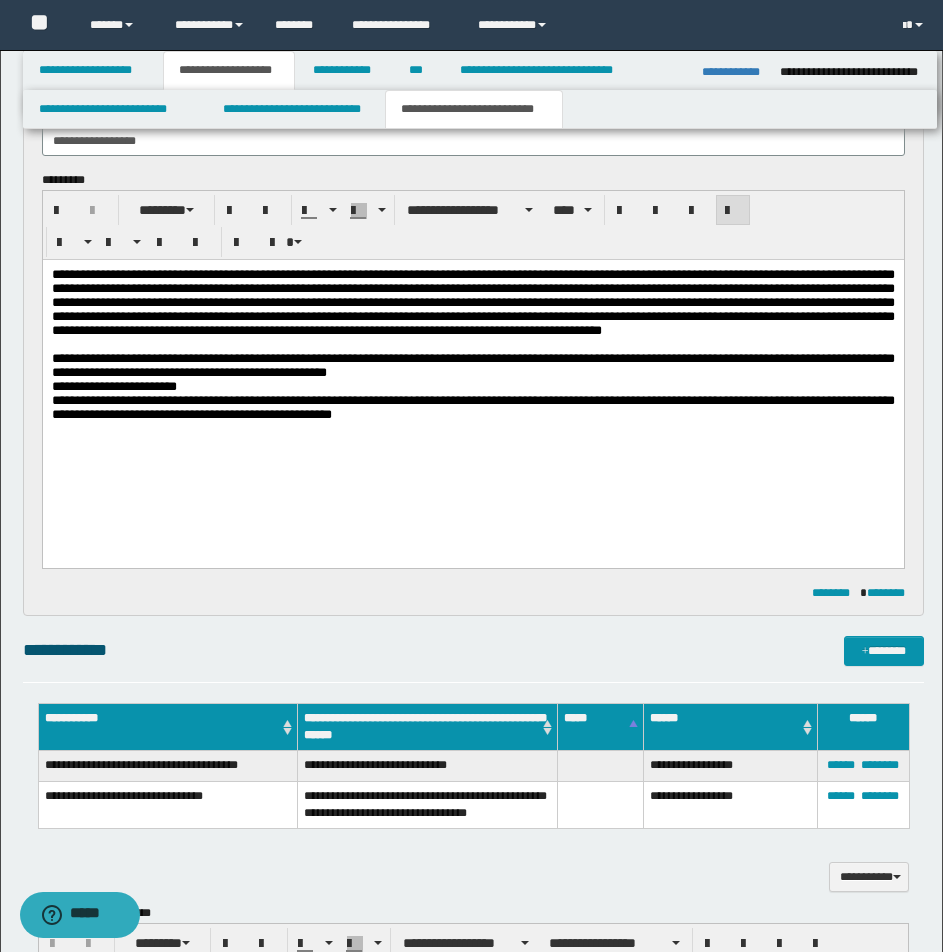 click on "**********" at bounding box center [472, 303] 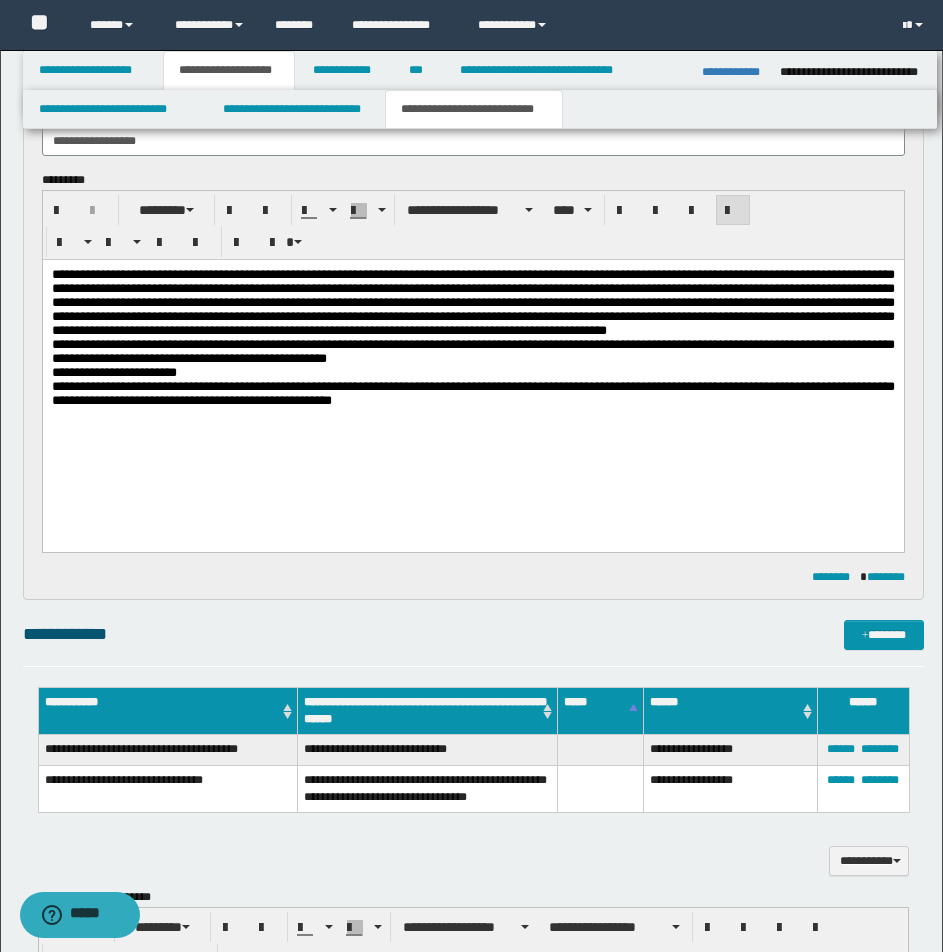 click on "**********" at bounding box center [472, 352] 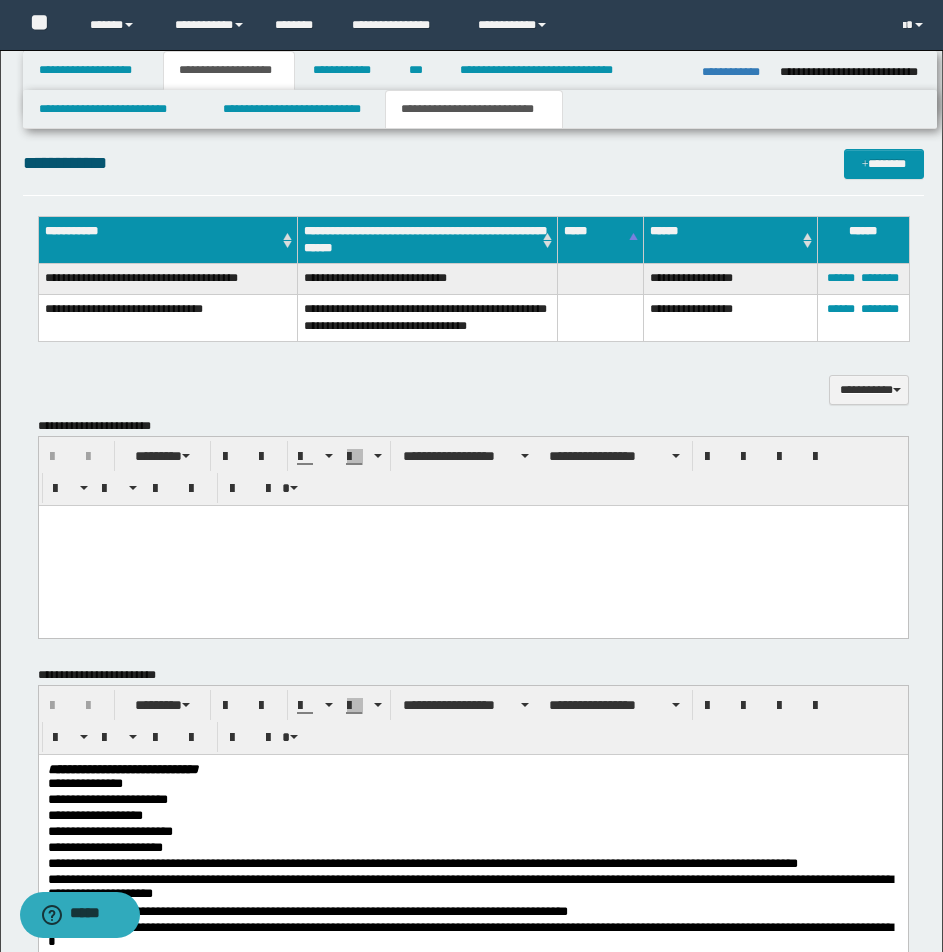 scroll, scrollTop: 721, scrollLeft: 0, axis: vertical 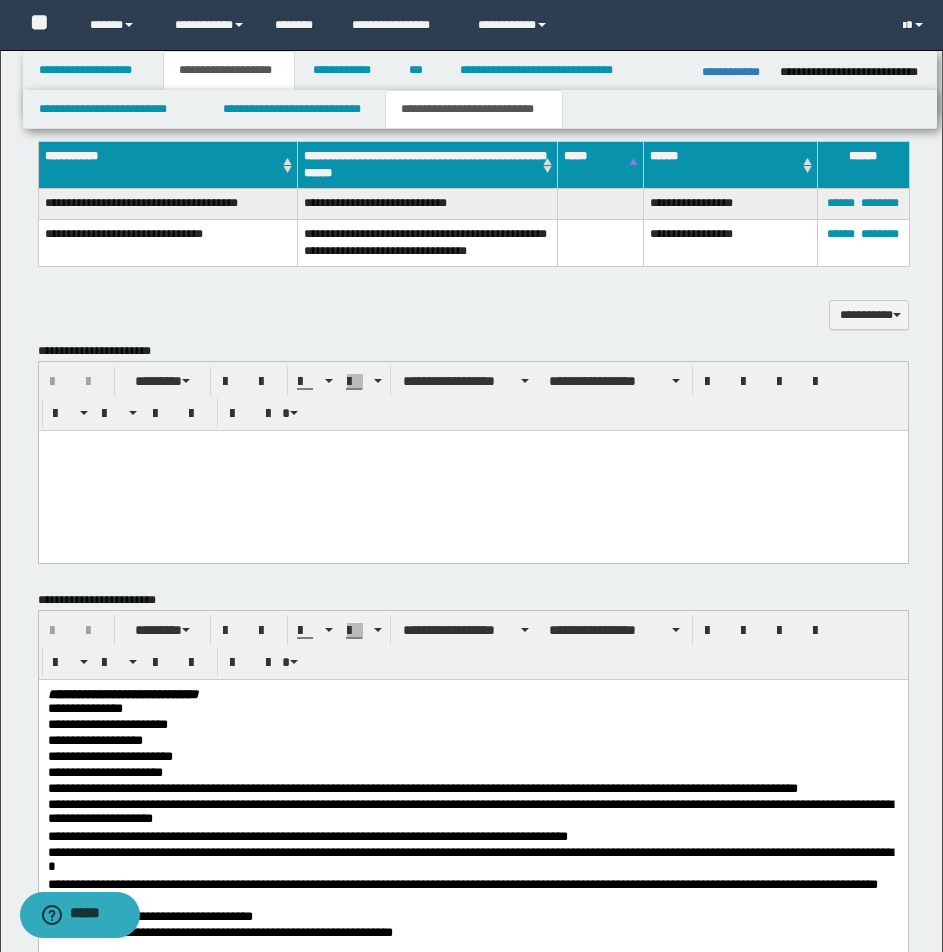 click at bounding box center [472, 471] 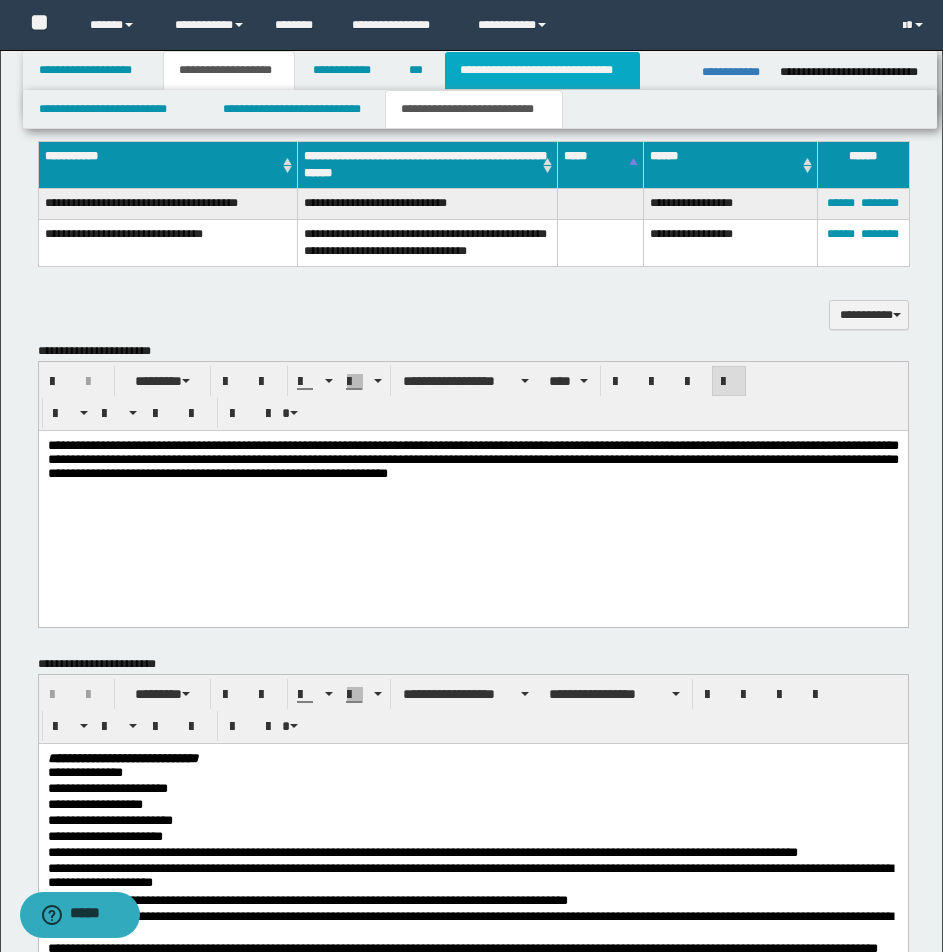 click on "**********" at bounding box center (542, 70) 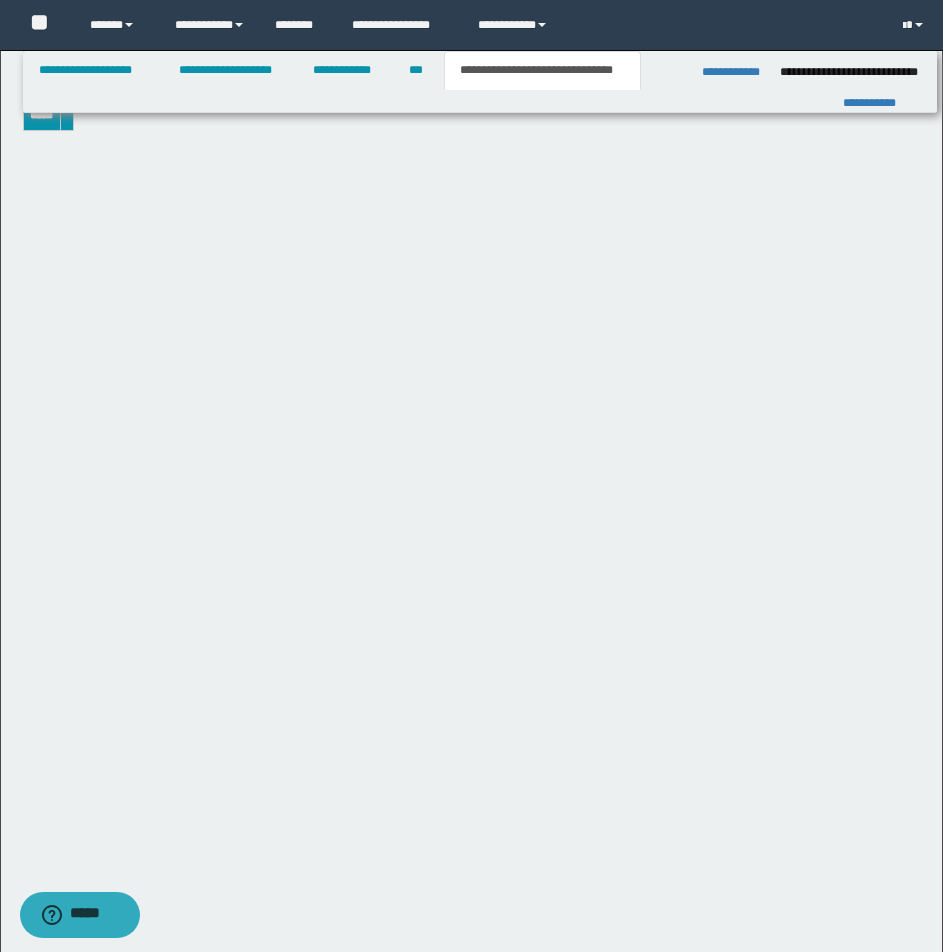 scroll, scrollTop: 690, scrollLeft: 0, axis: vertical 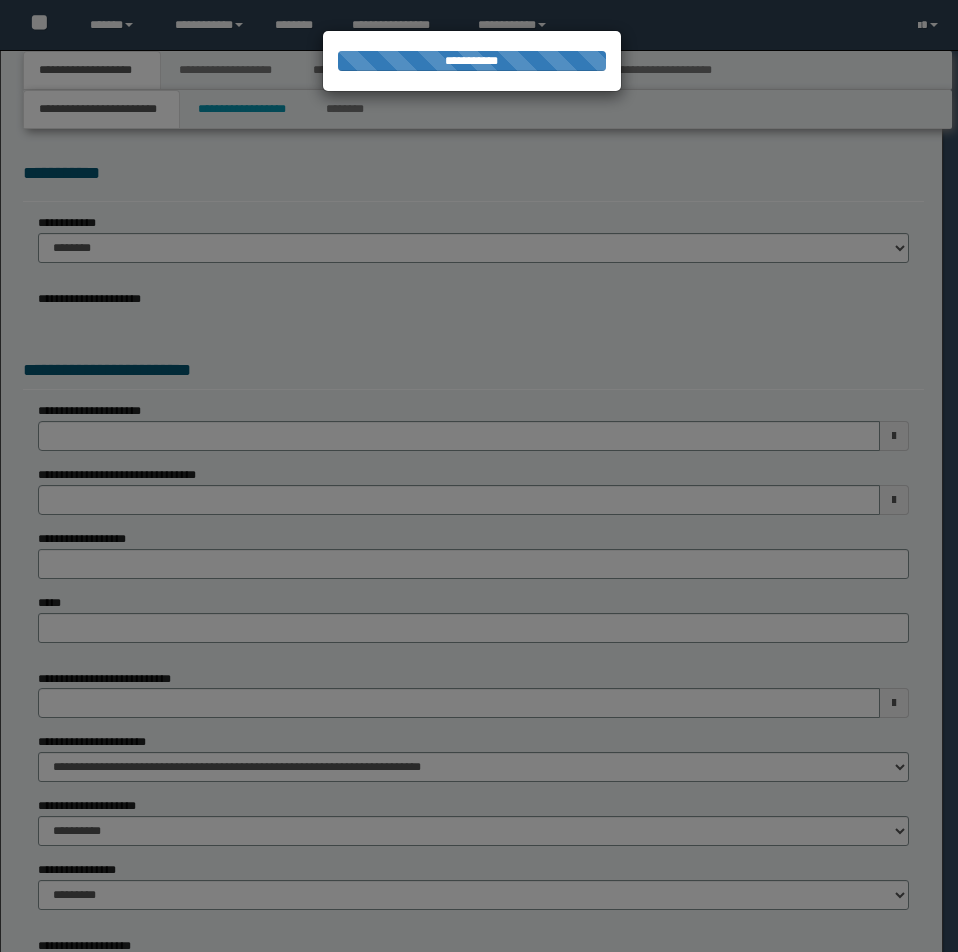 select on "*" 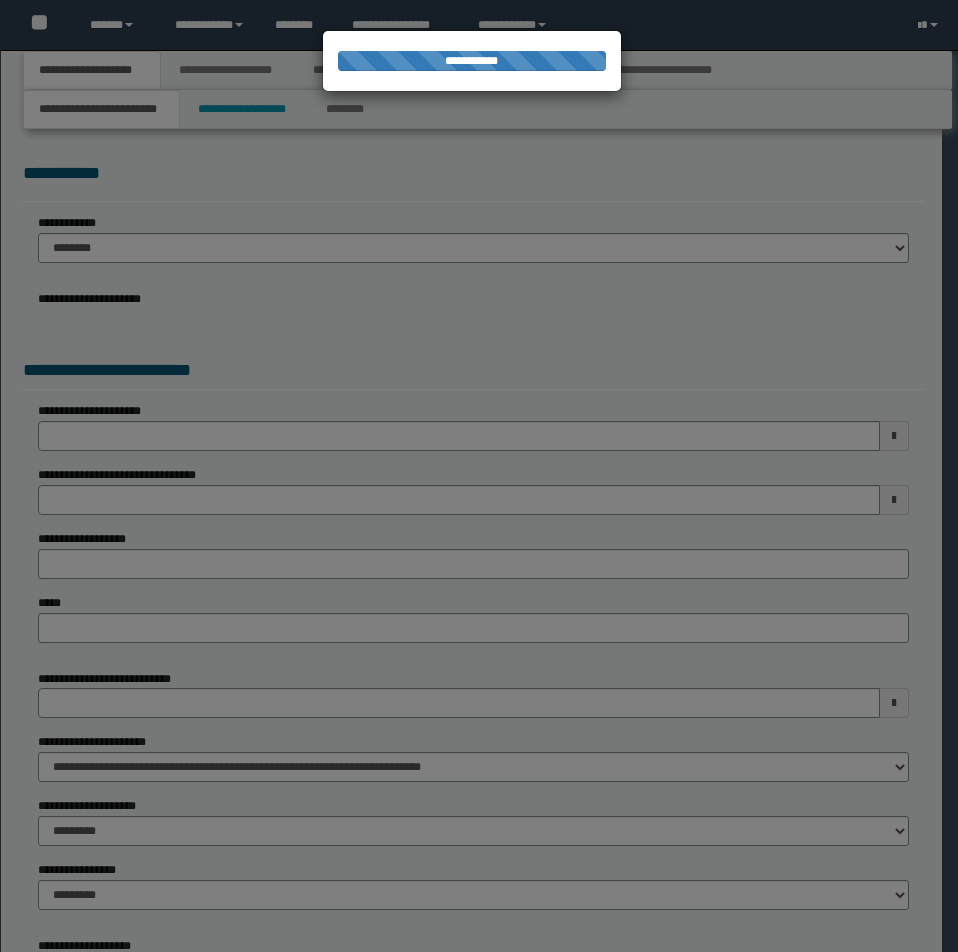 scroll, scrollTop: 0, scrollLeft: 0, axis: both 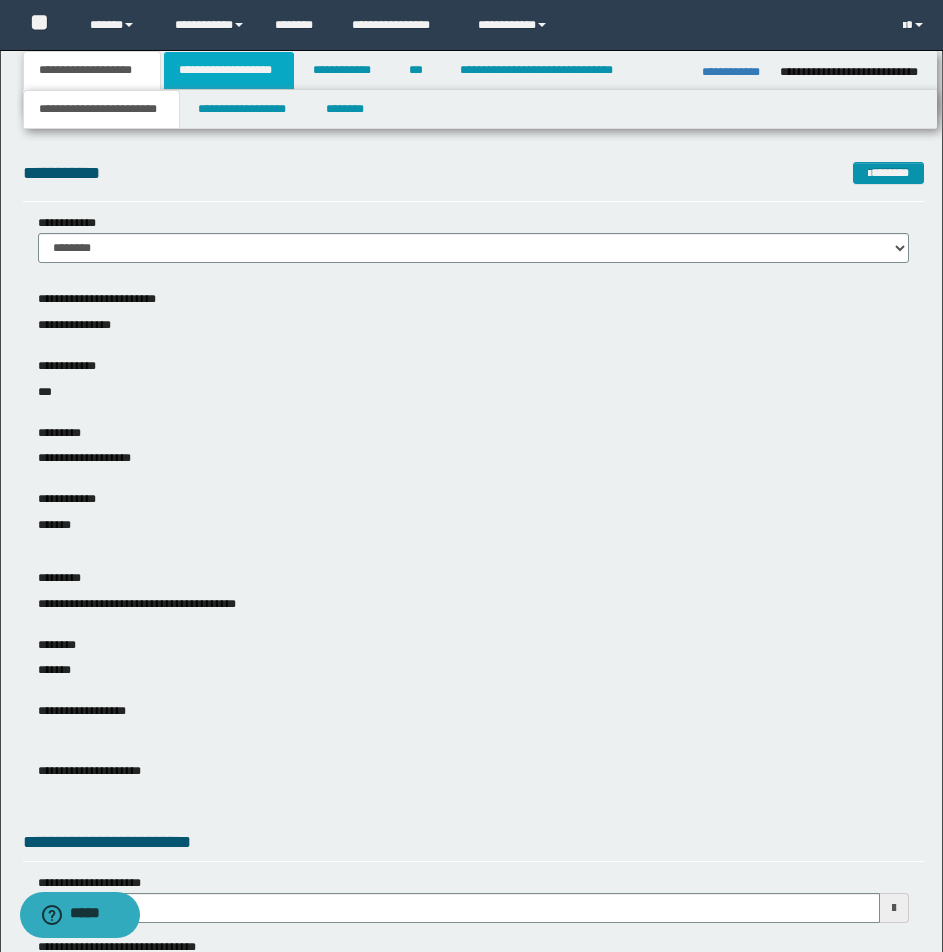 click on "**********" at bounding box center [229, 70] 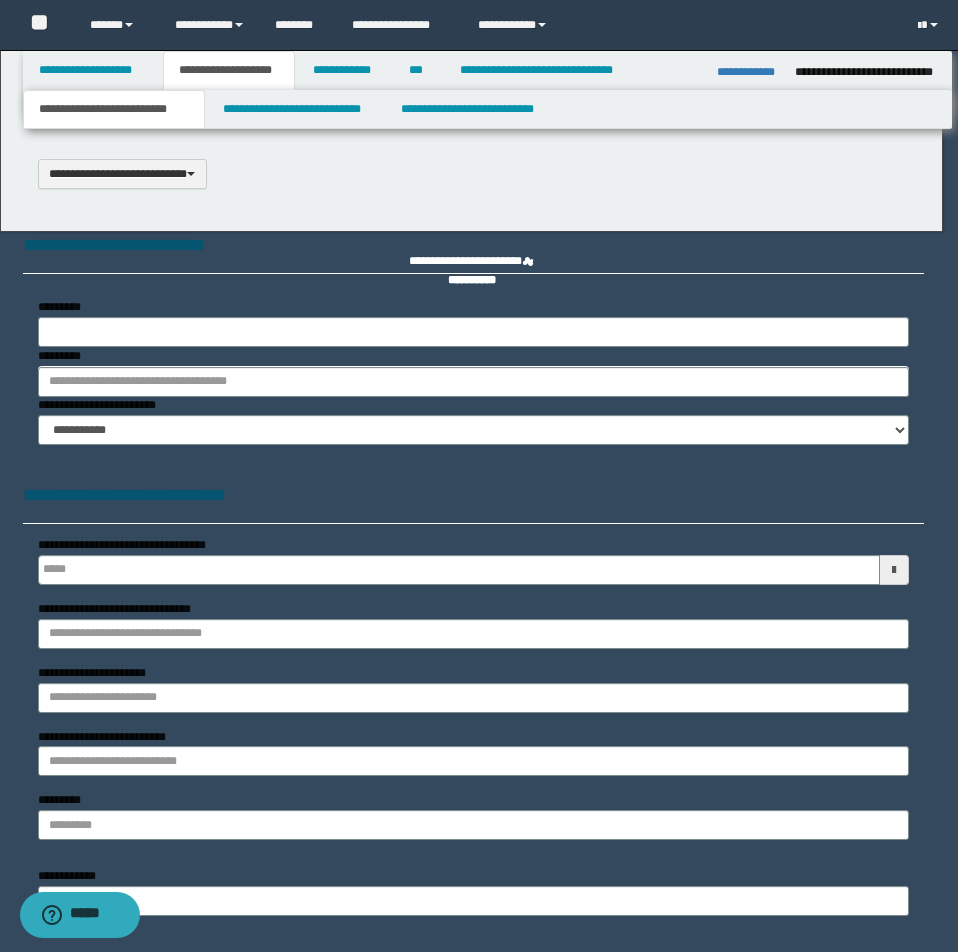 type 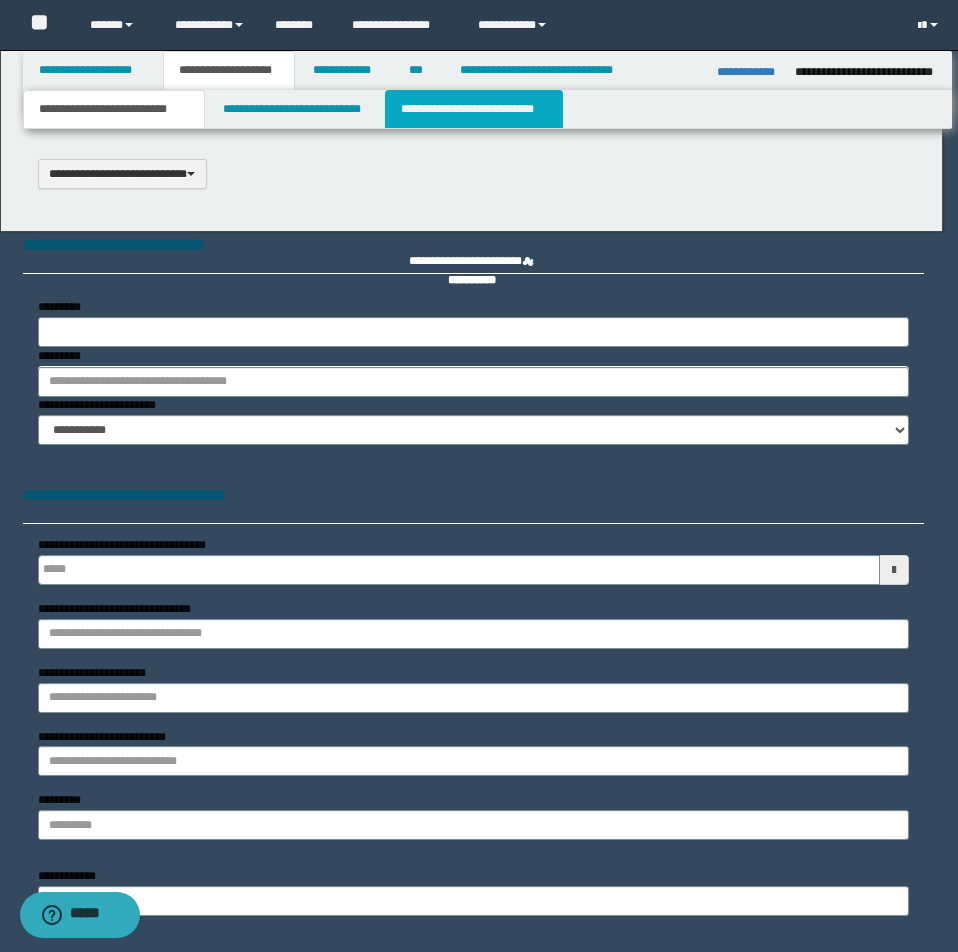 click on "**********" at bounding box center [474, 109] 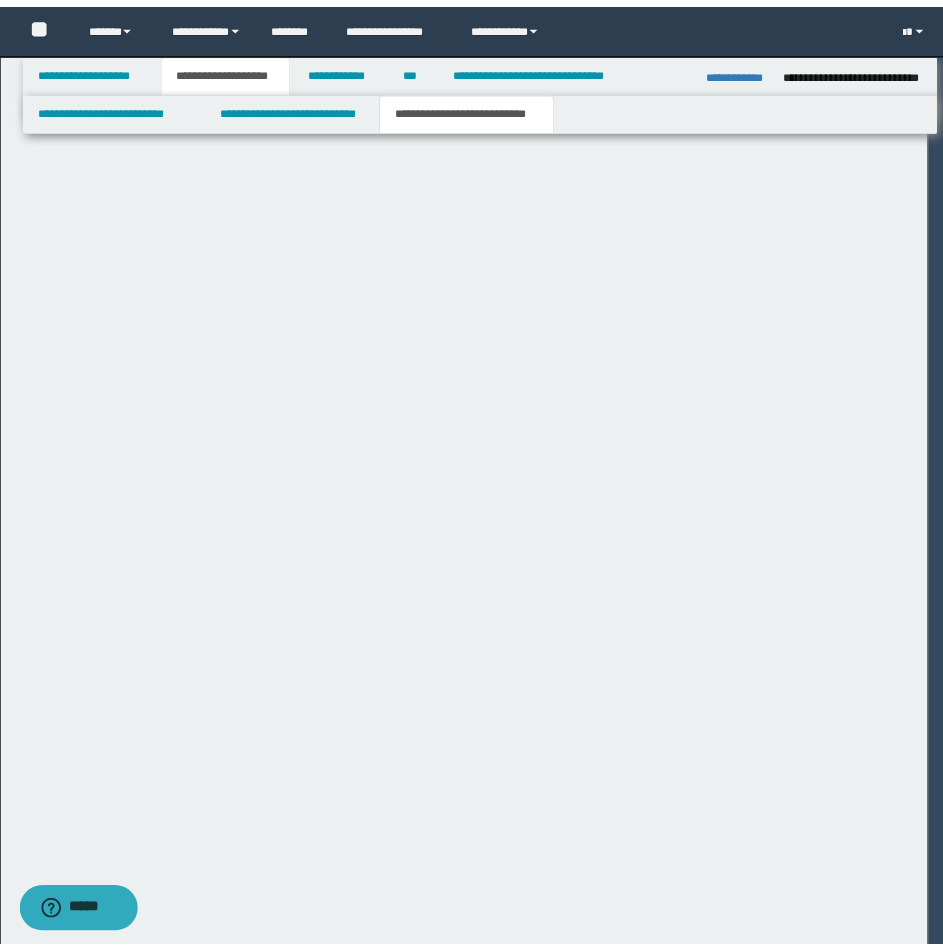 scroll, scrollTop: 0, scrollLeft: 0, axis: both 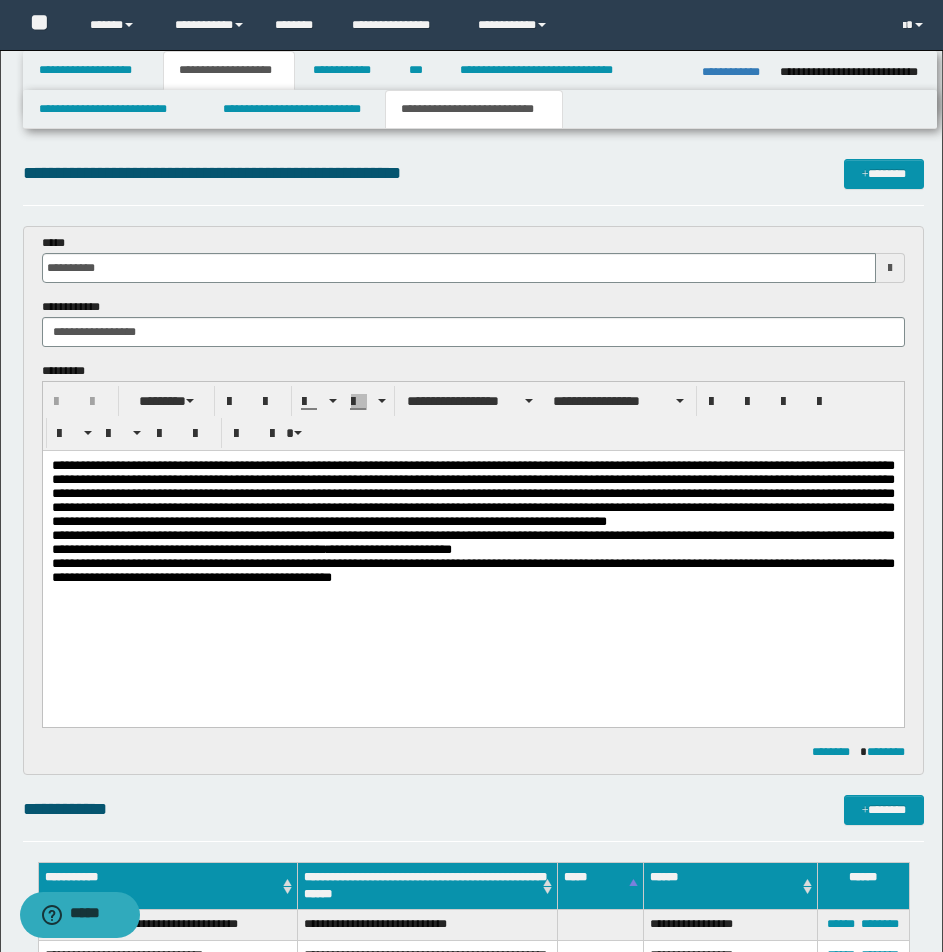click on "**********" at bounding box center [471, 1091] 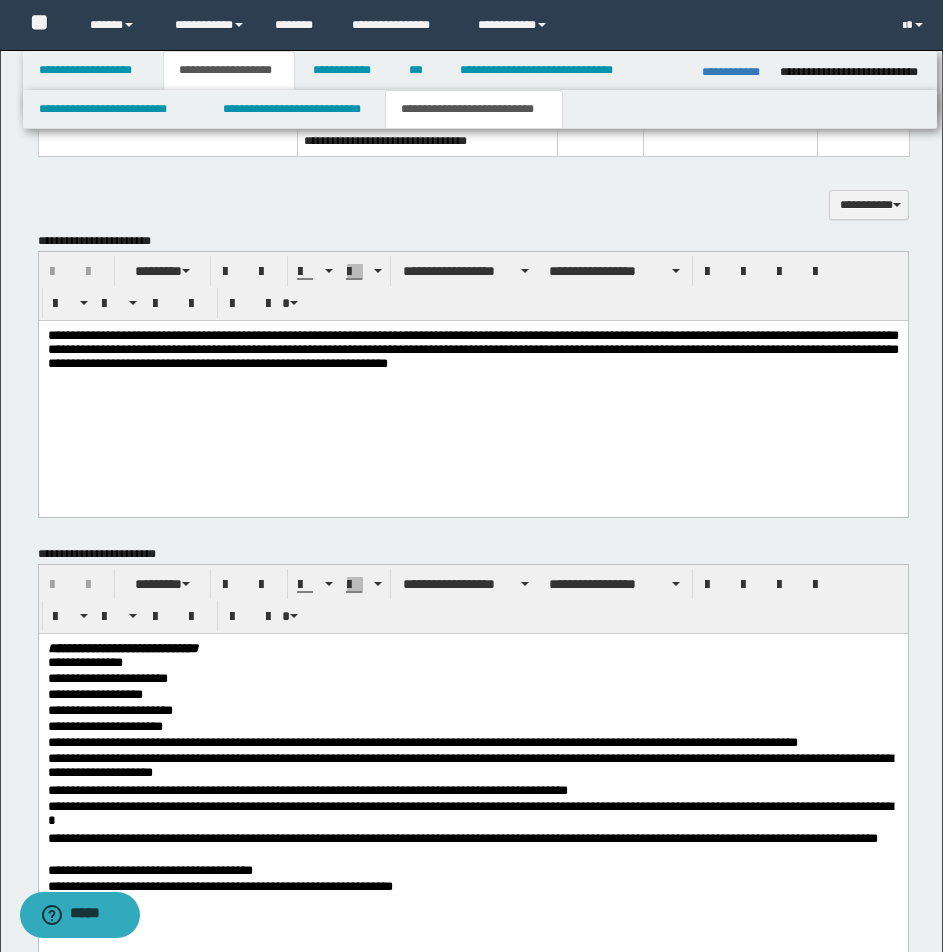 scroll, scrollTop: 833, scrollLeft: 0, axis: vertical 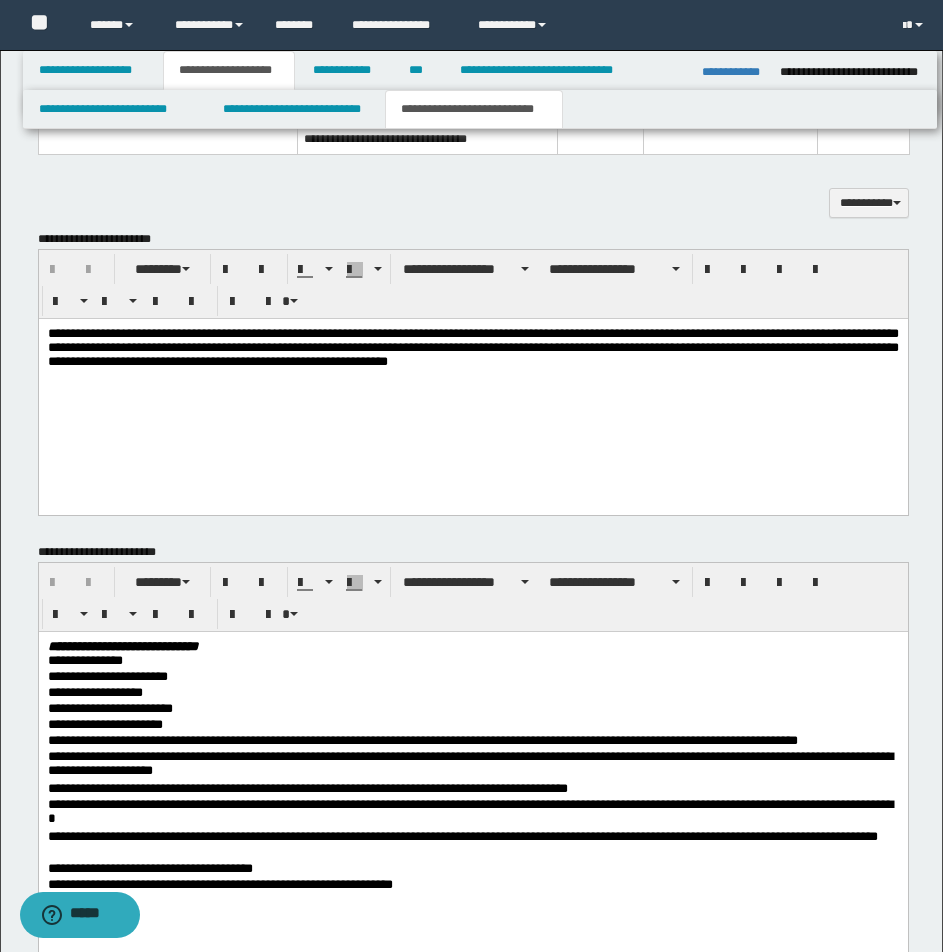 click on "**********" at bounding box center (473, 373) 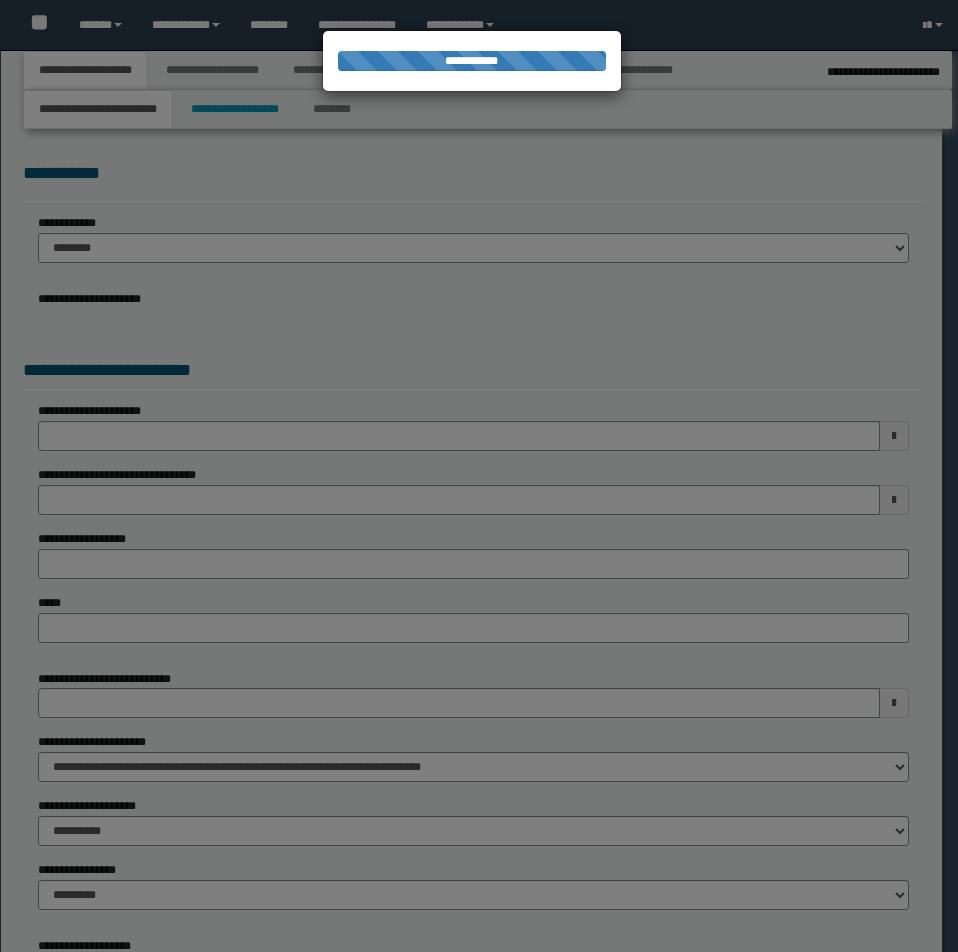 select on "*" 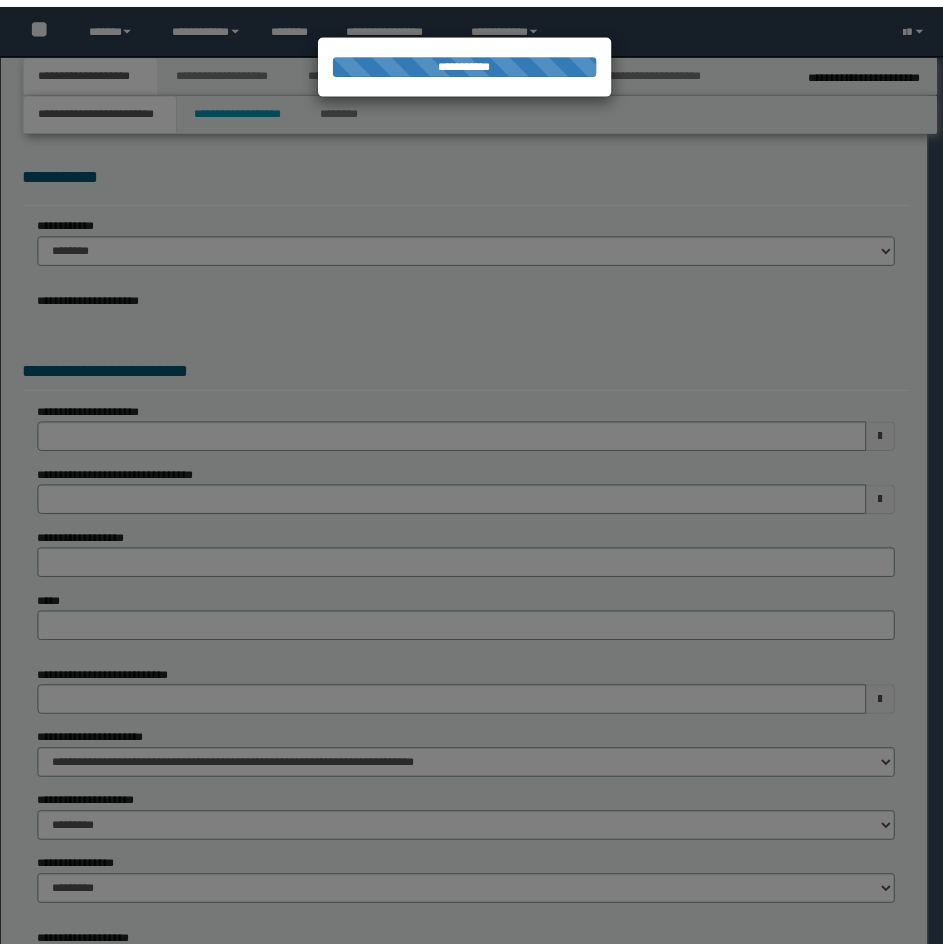 scroll, scrollTop: 0, scrollLeft: 0, axis: both 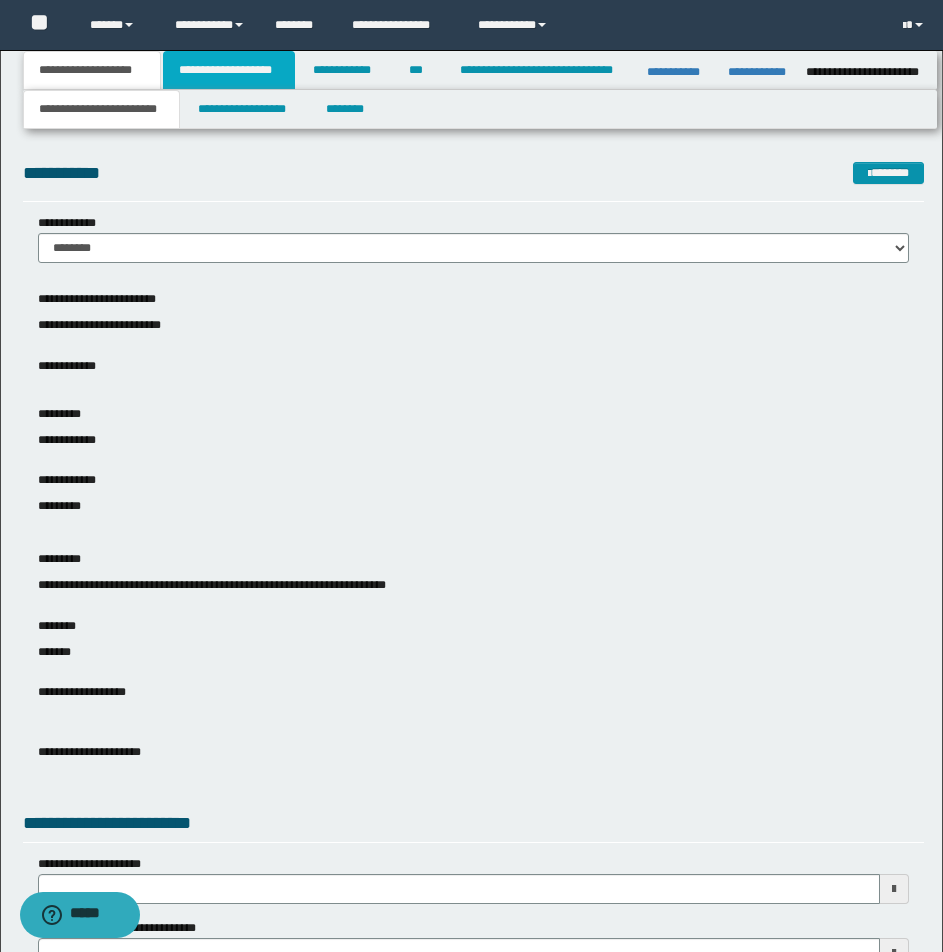 click on "**********" at bounding box center [229, 70] 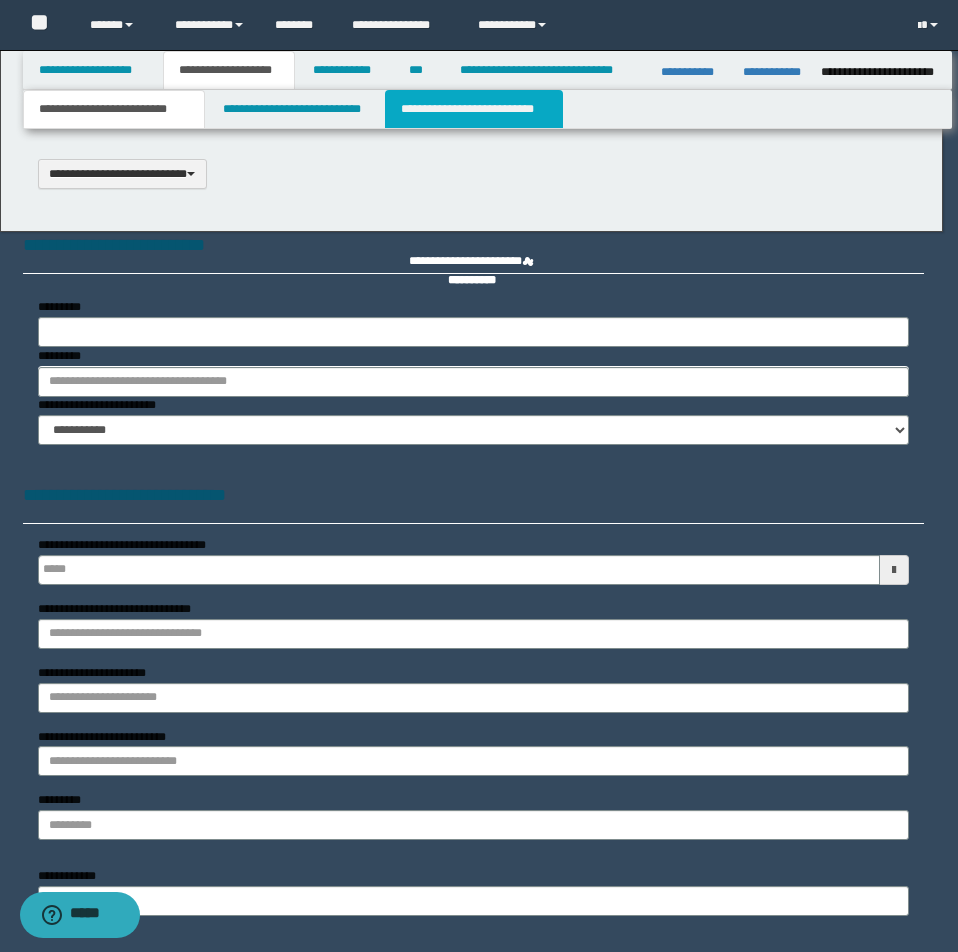 click on "**********" at bounding box center [474, 109] 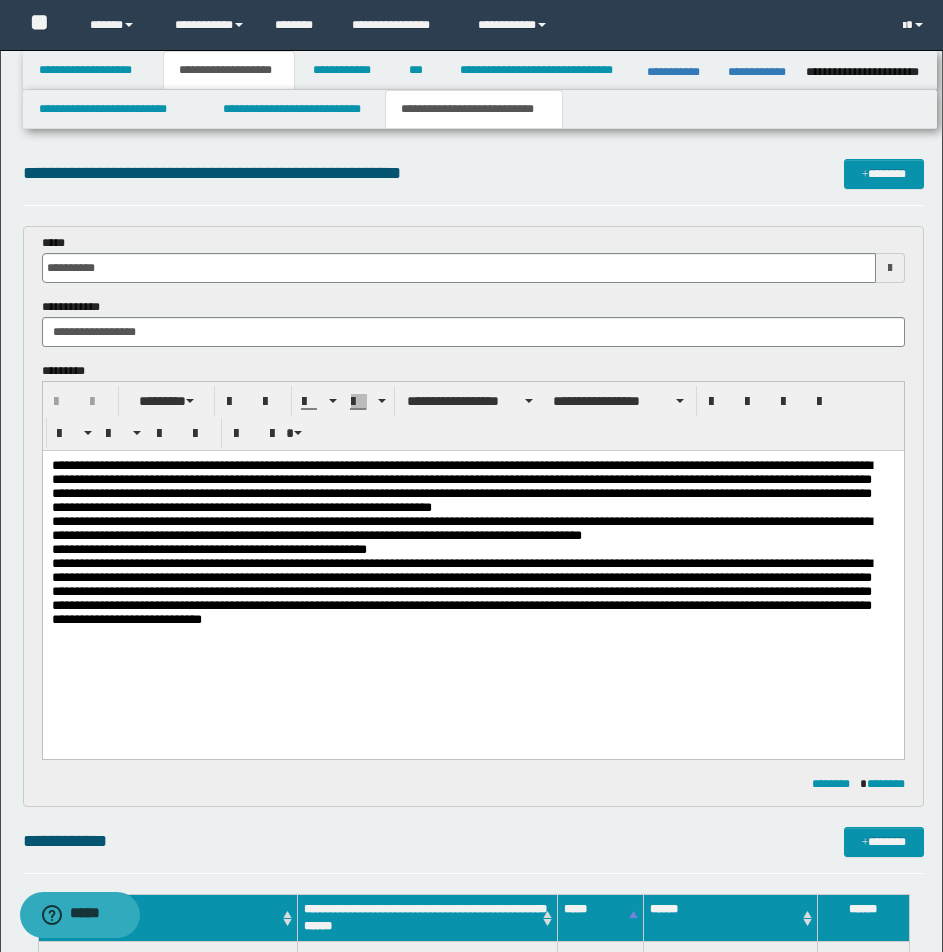 scroll, scrollTop: 0, scrollLeft: 0, axis: both 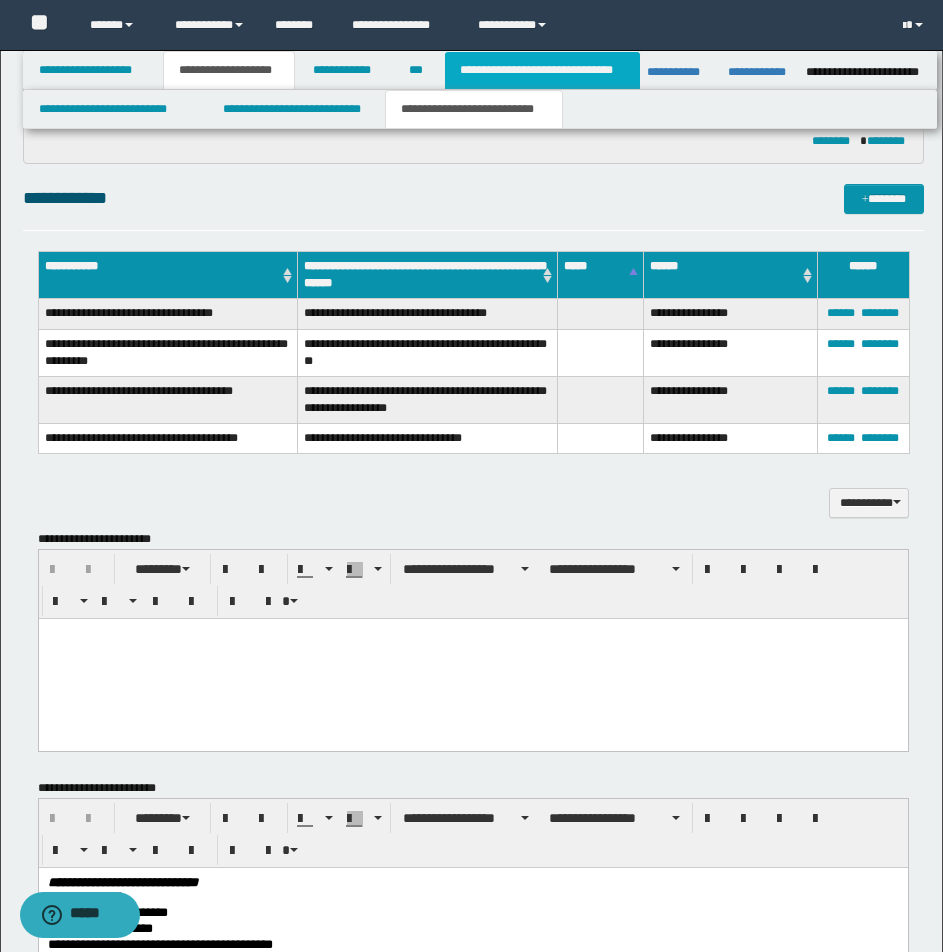 click on "**********" at bounding box center [542, 70] 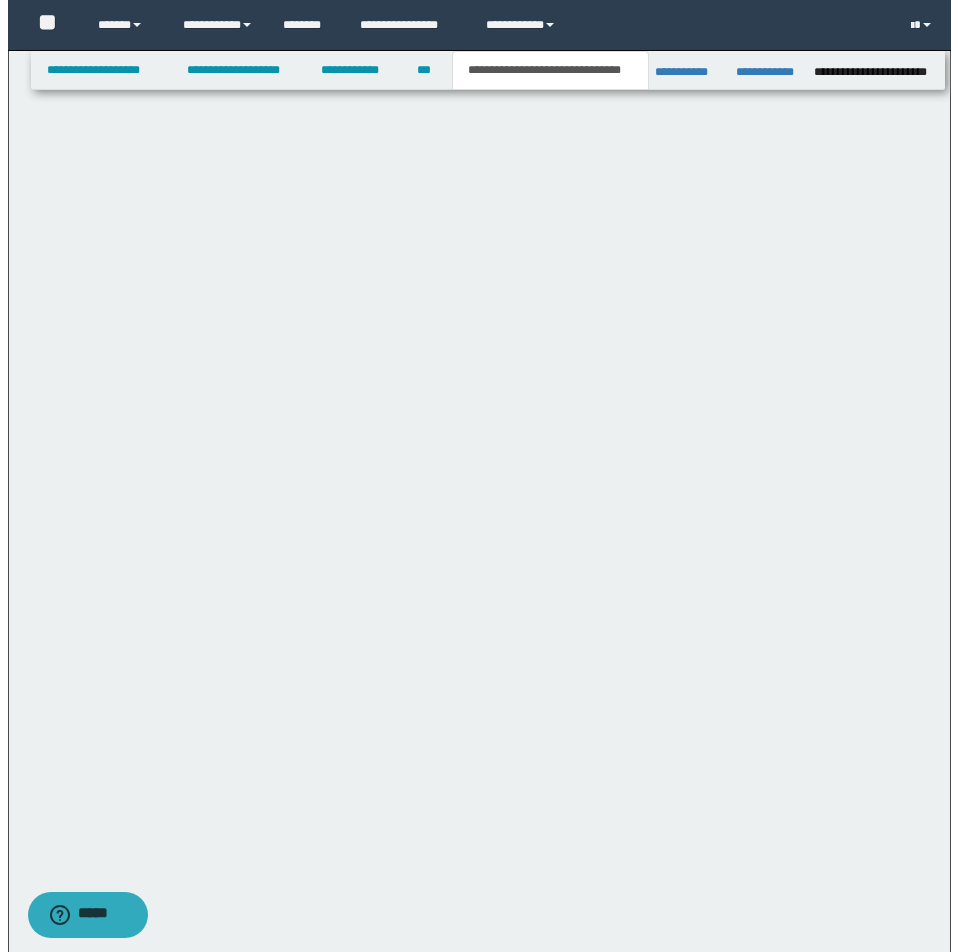 scroll, scrollTop: 0, scrollLeft: 0, axis: both 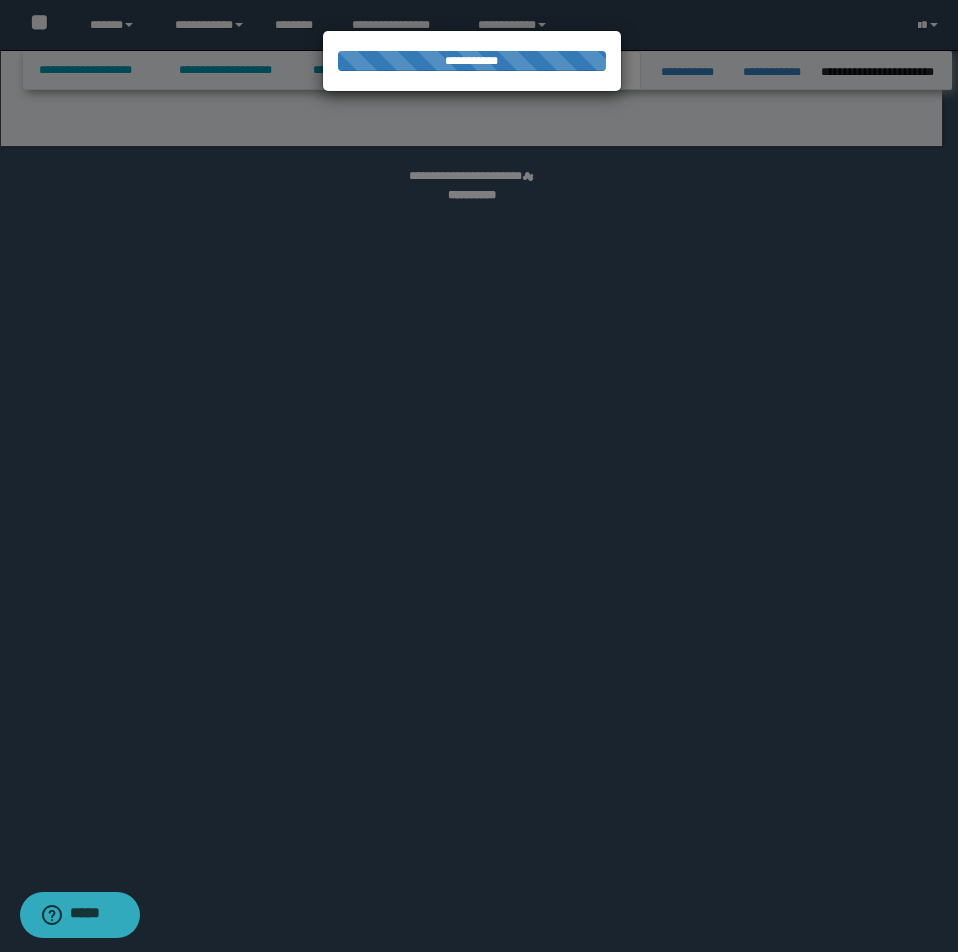 select on "*" 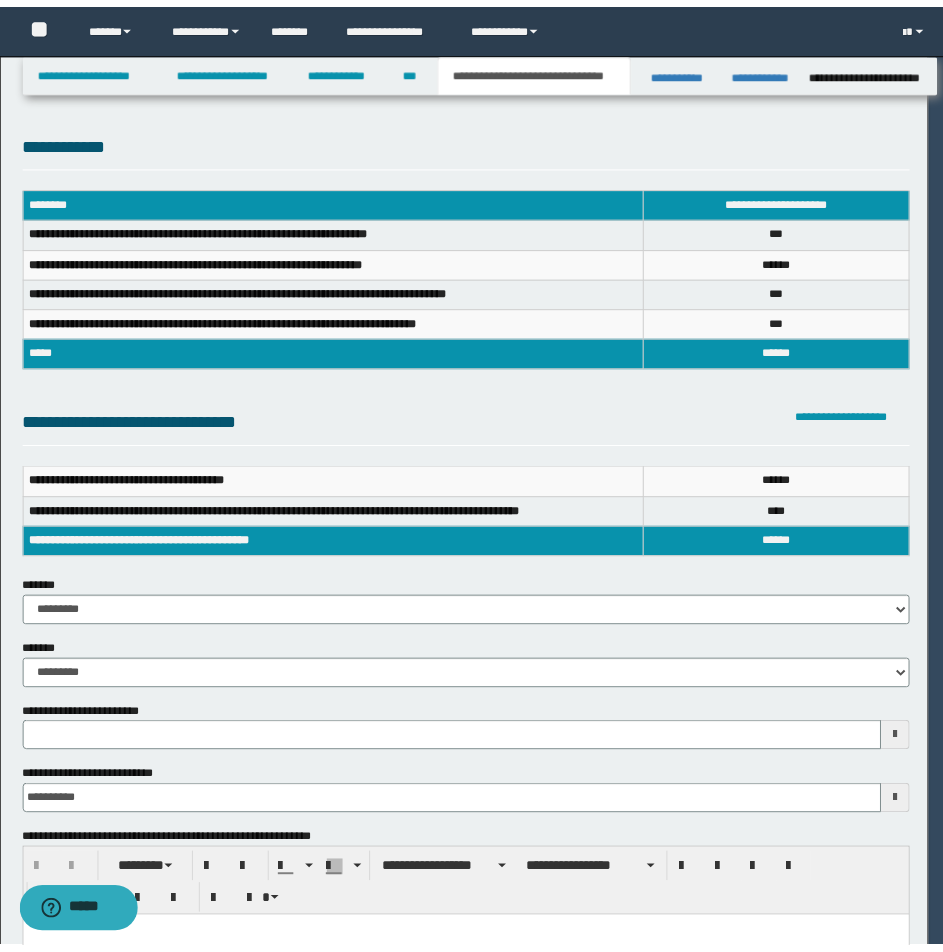 scroll, scrollTop: 0, scrollLeft: 0, axis: both 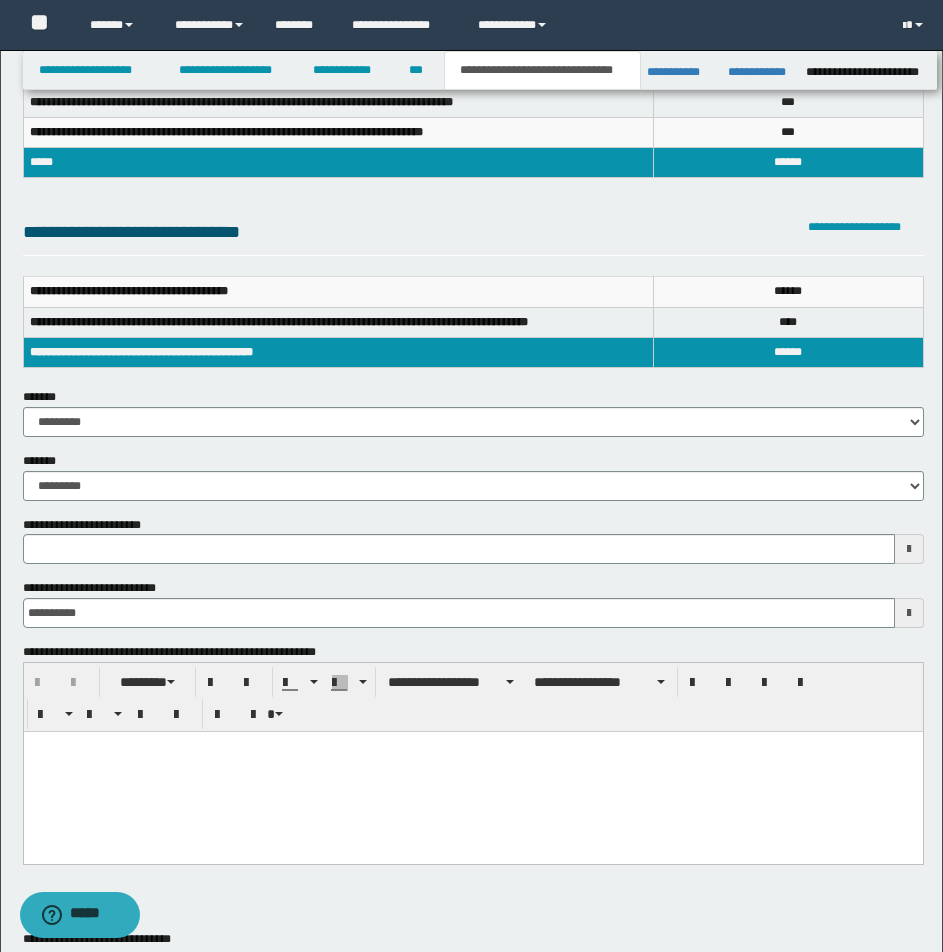 type 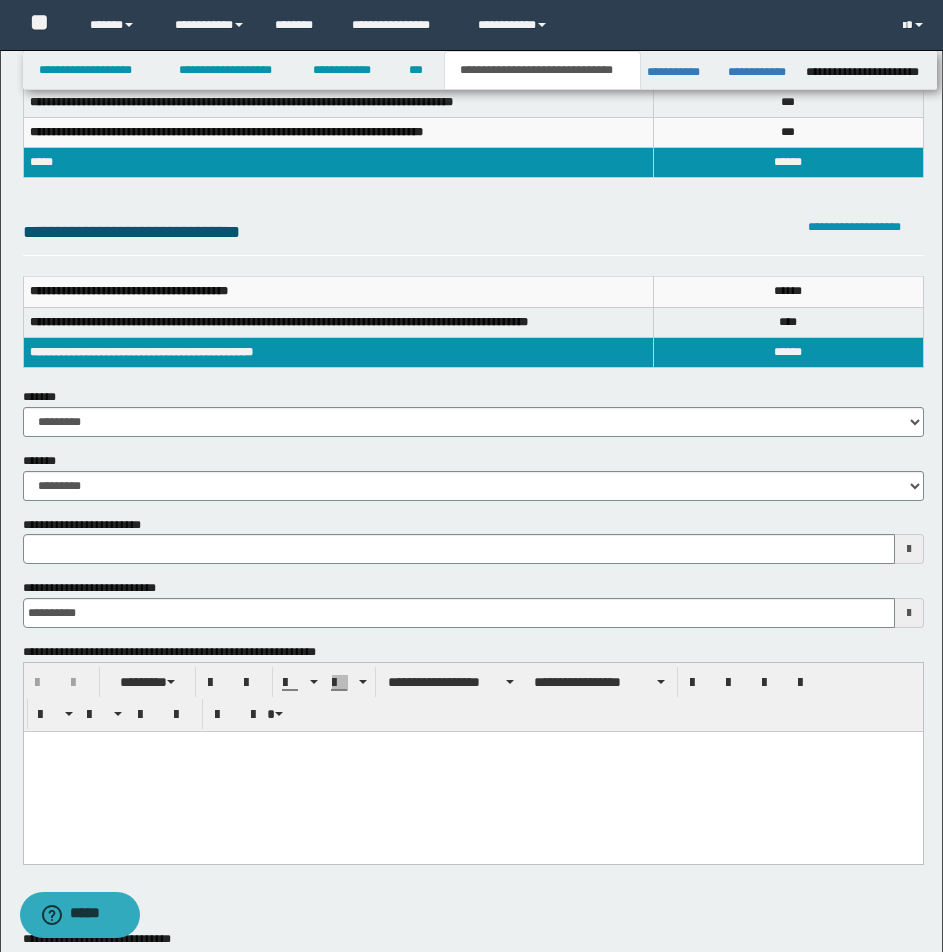 drag, startPoint x: 3, startPoint y: 606, endPoint x: 28, endPoint y: 590, distance: 29.681644 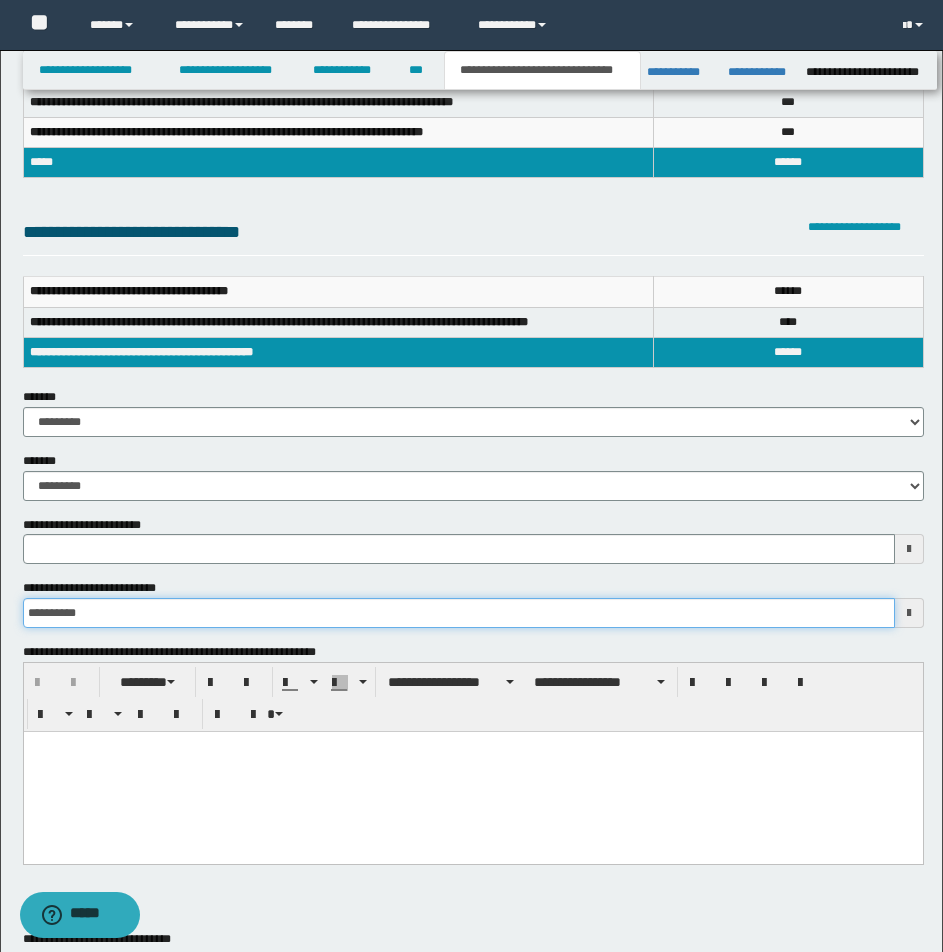 click on "**********" at bounding box center (459, 613) 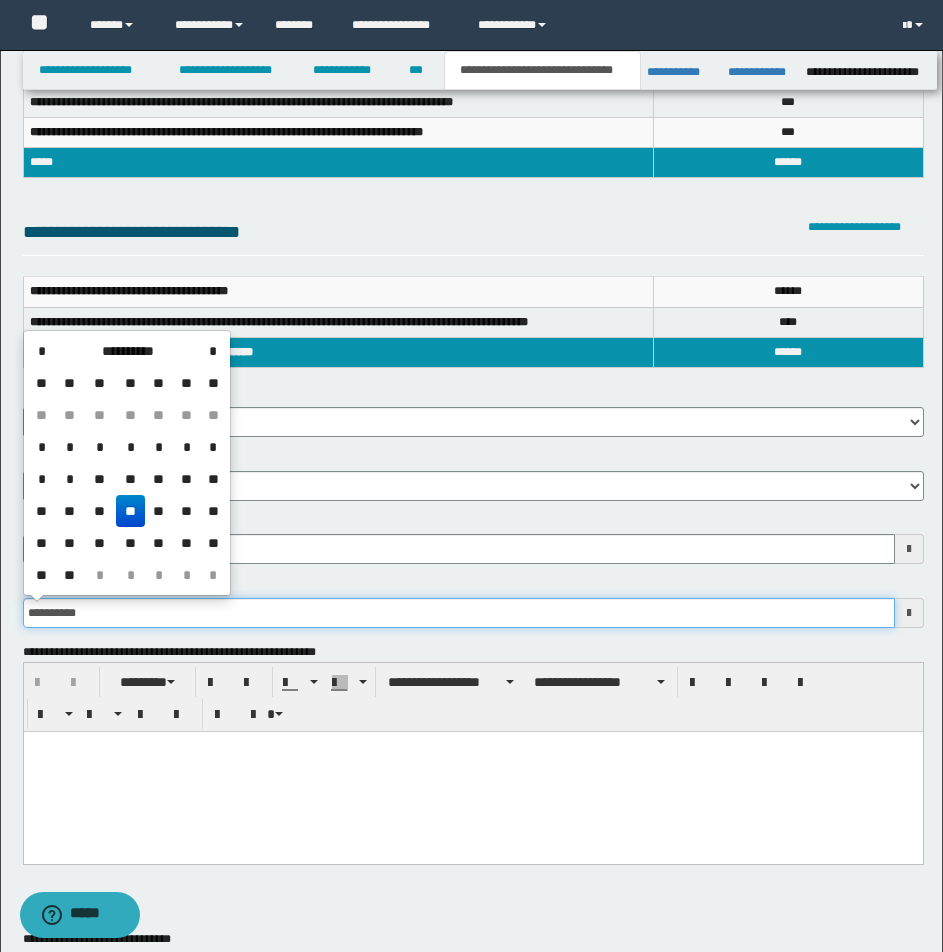 click on "**********" at bounding box center [459, 613] 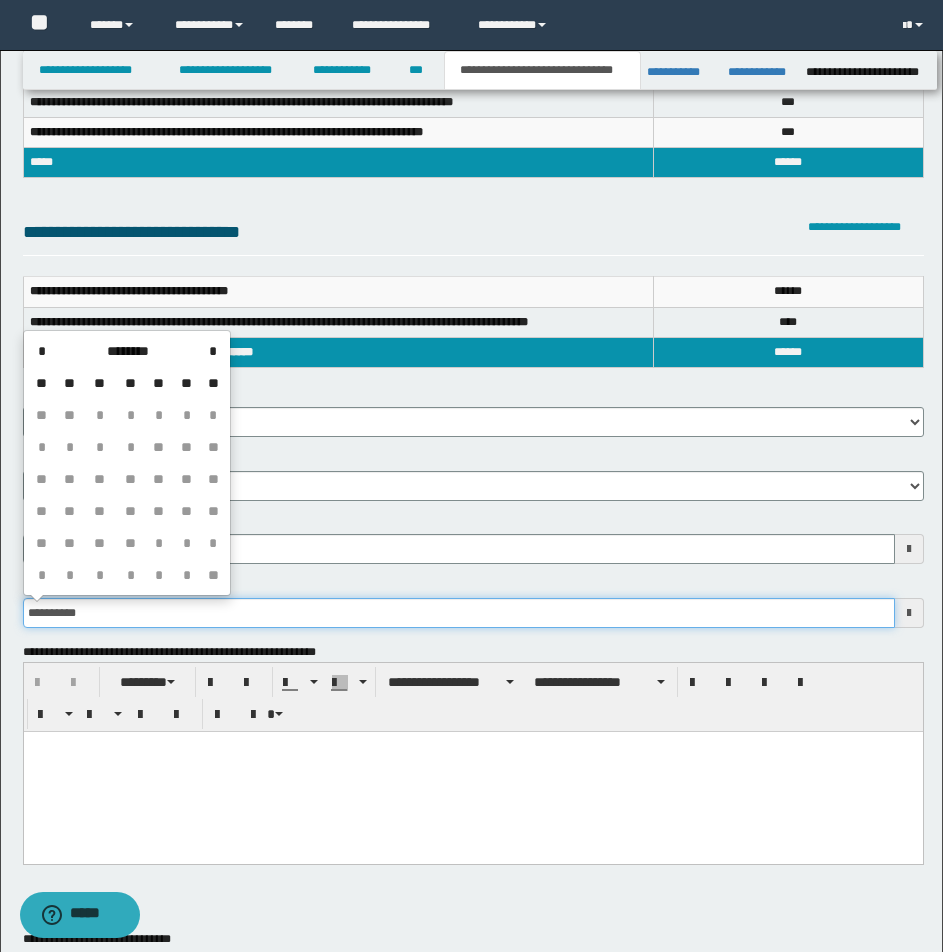 type on "**********" 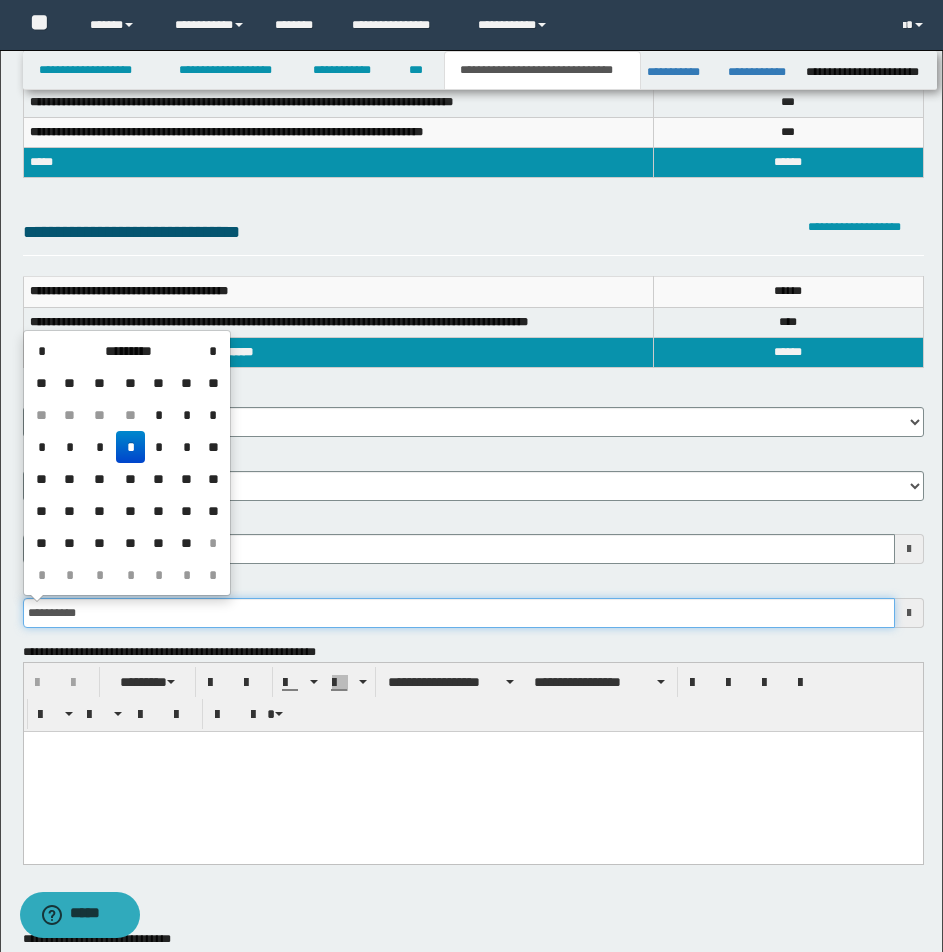 type on "**********" 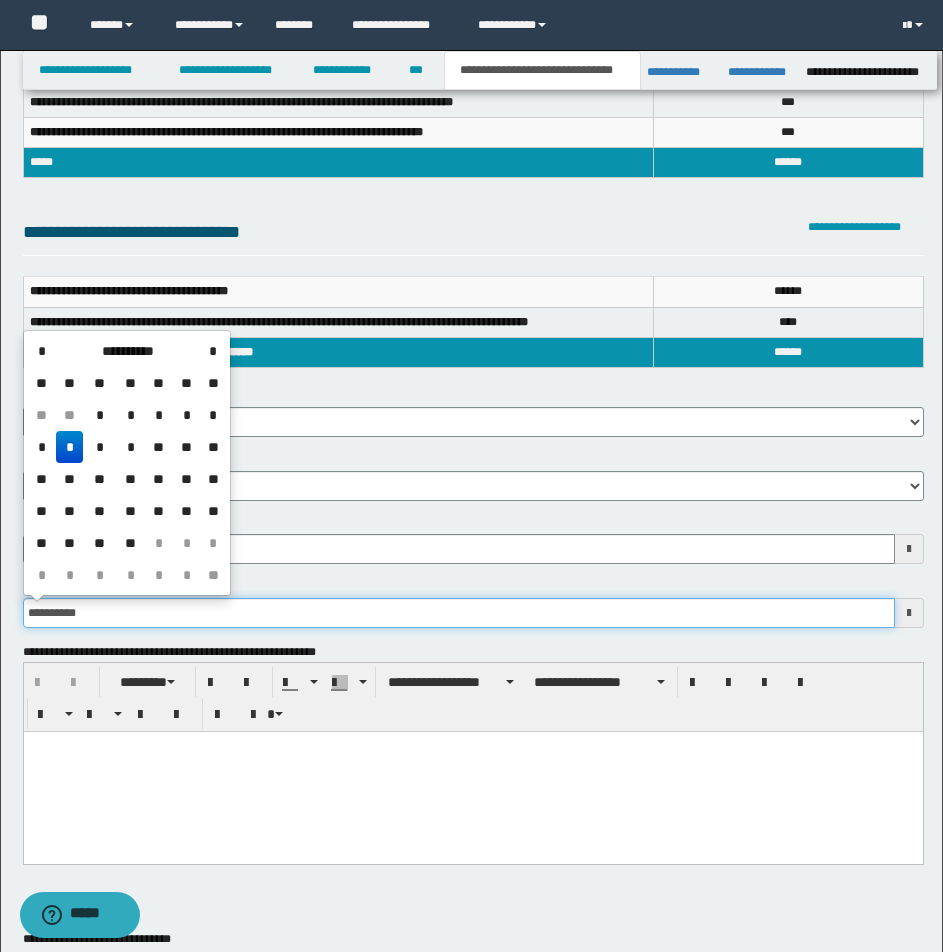 click on "**********" at bounding box center [459, 613] 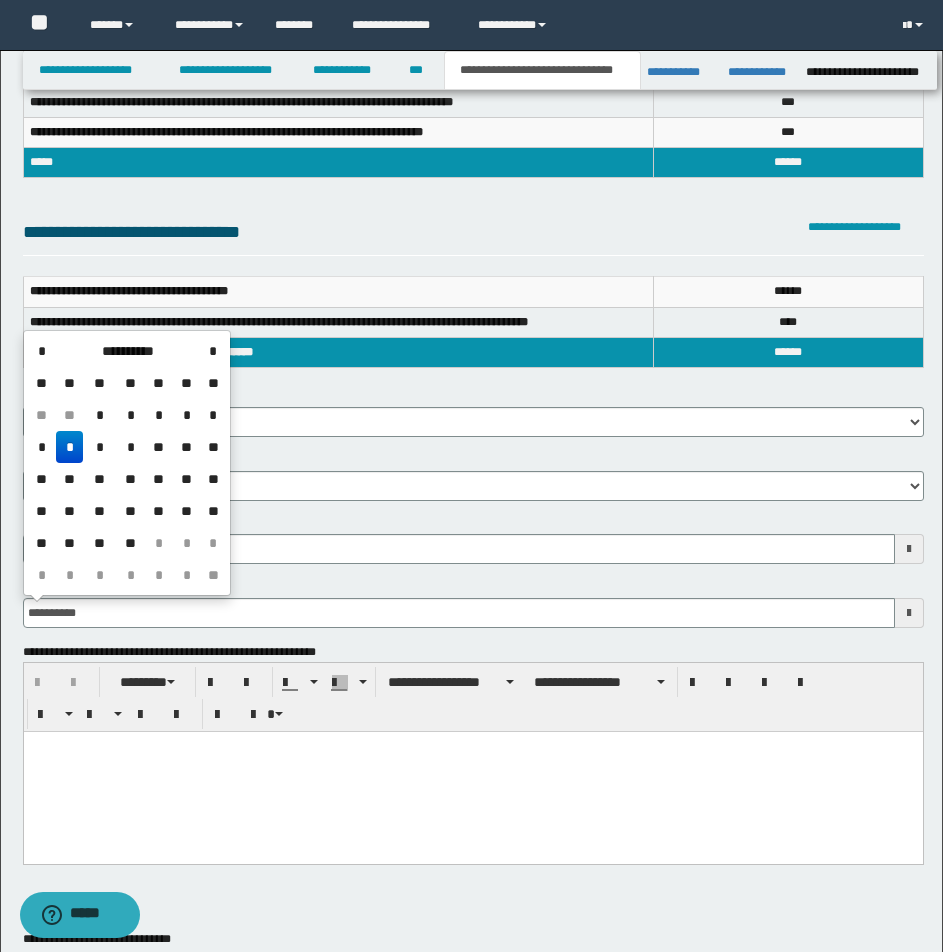 click at bounding box center (472, 747) 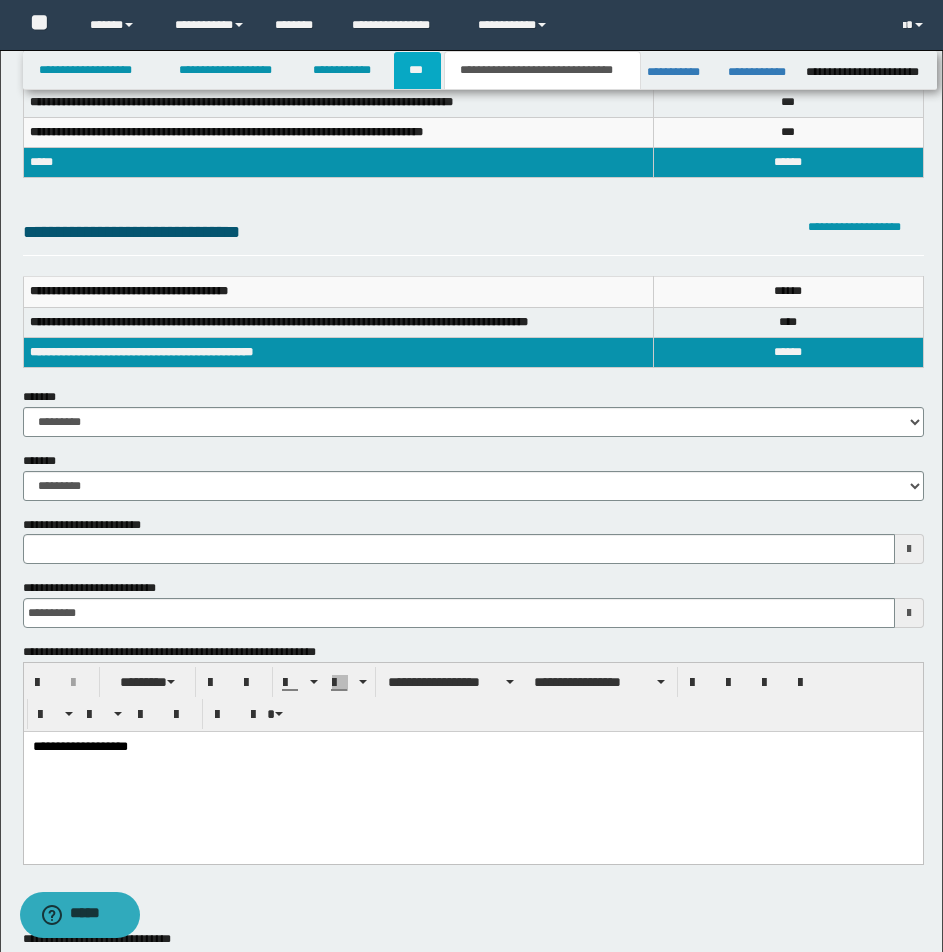 click on "***" at bounding box center [417, 70] 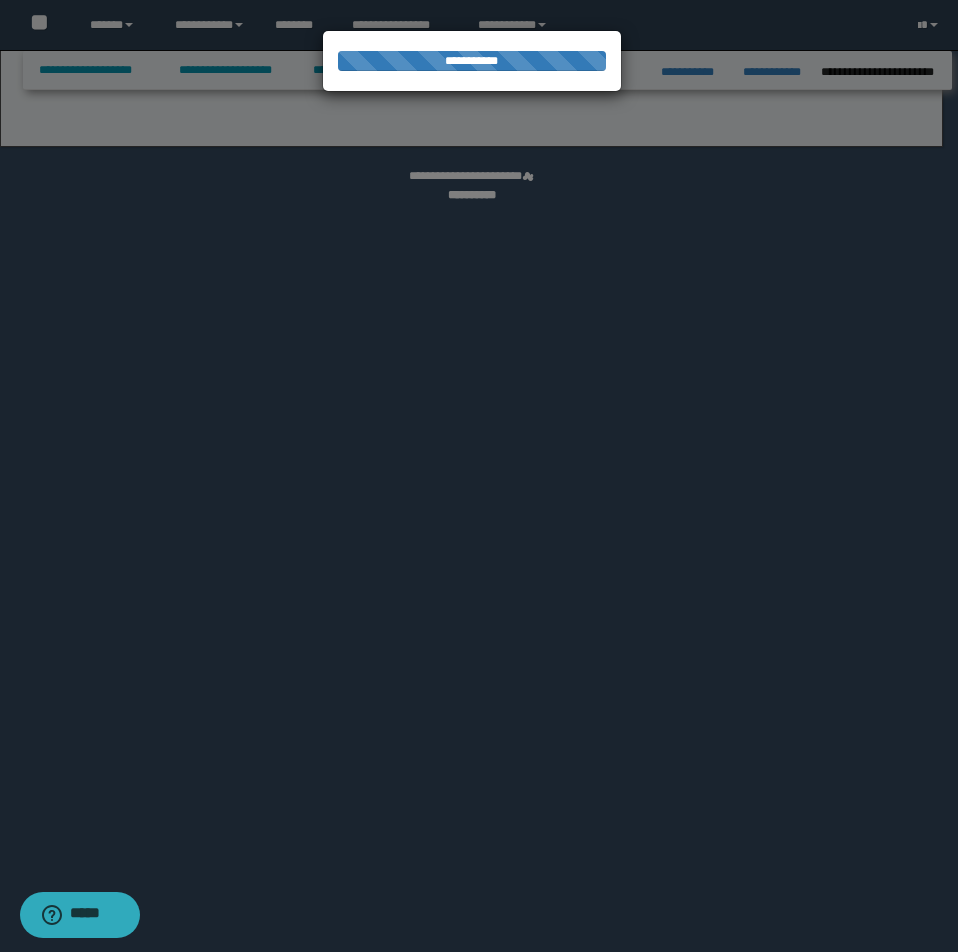 select on "*" 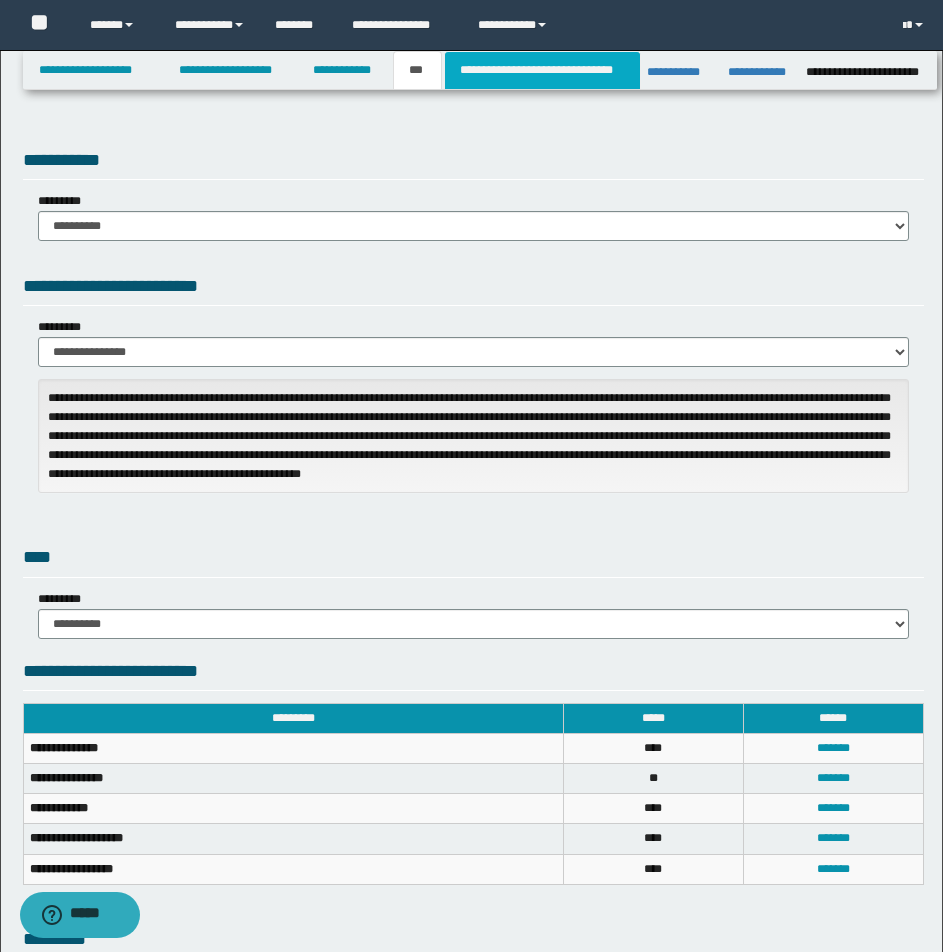 click on "**********" at bounding box center (542, 70) 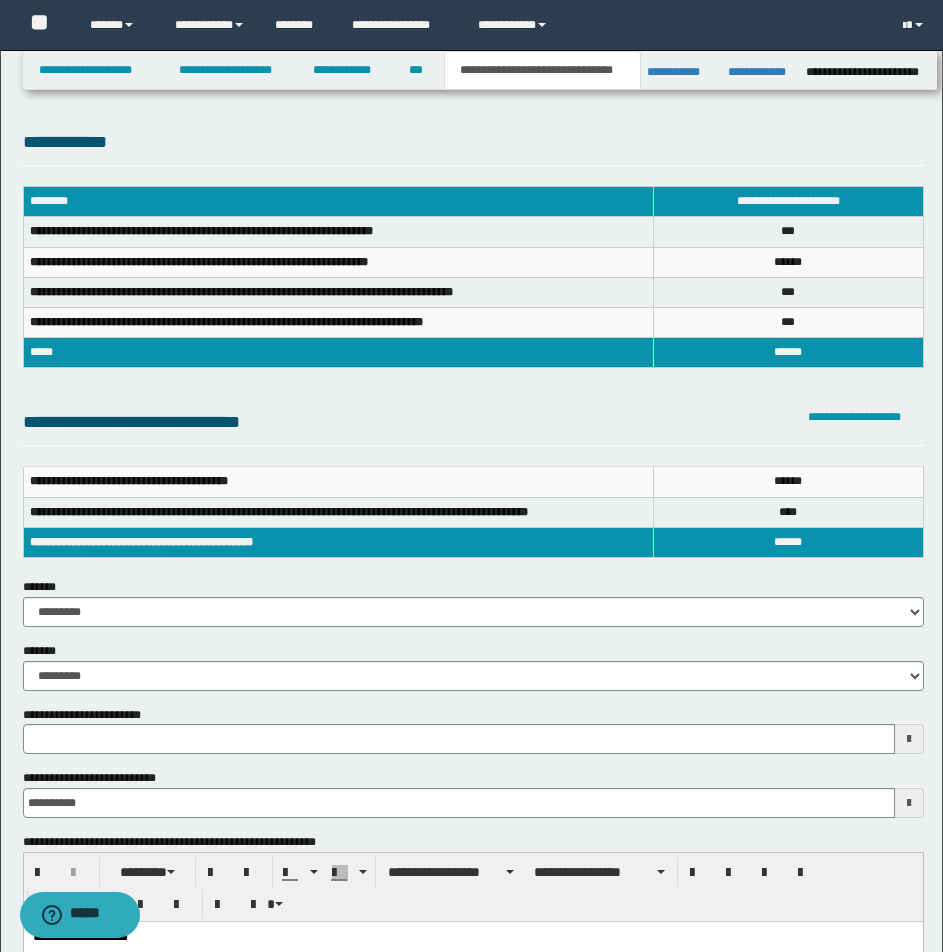 type 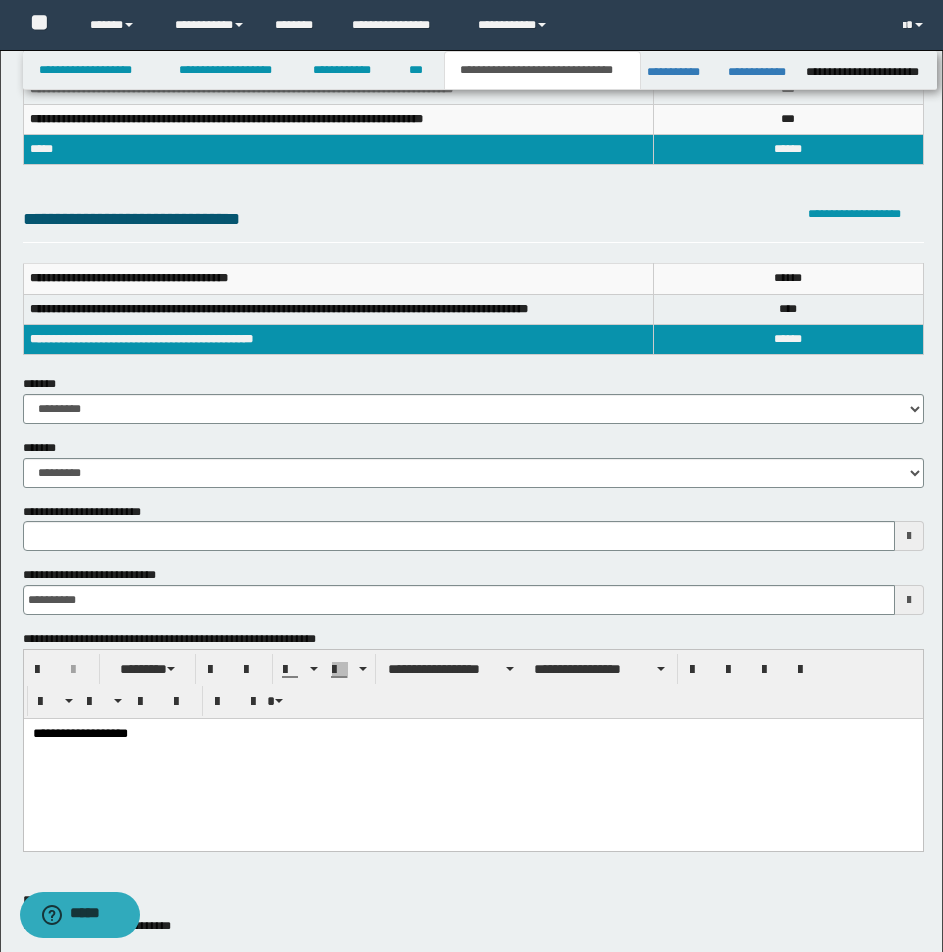 scroll, scrollTop: 340, scrollLeft: 0, axis: vertical 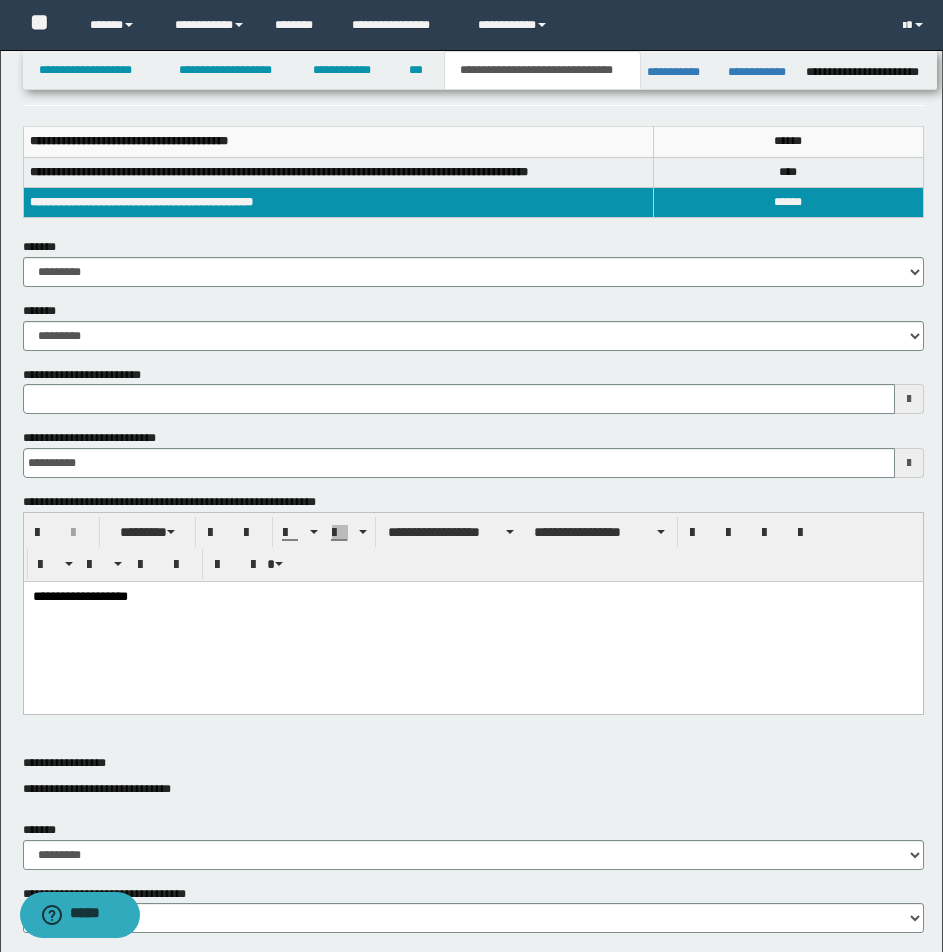 click on "**********" at bounding box center [472, 598] 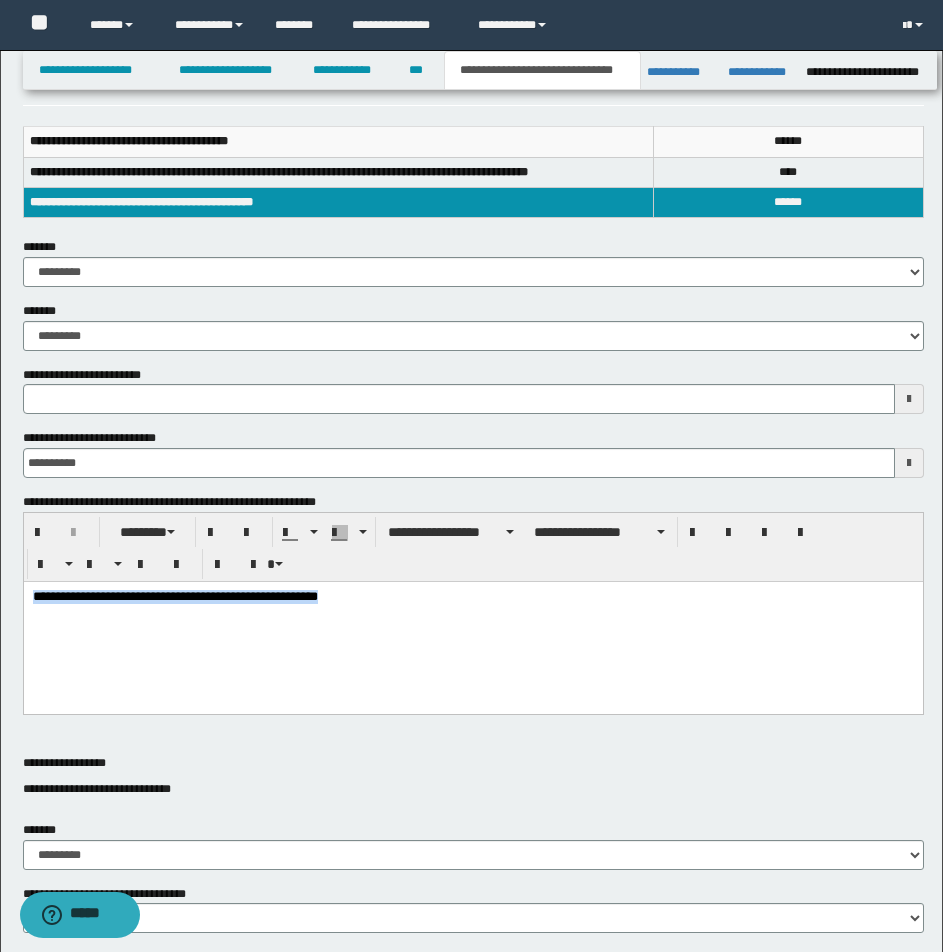 drag, startPoint x: 32, startPoint y: 598, endPoint x: 680, endPoint y: 616, distance: 648.24994 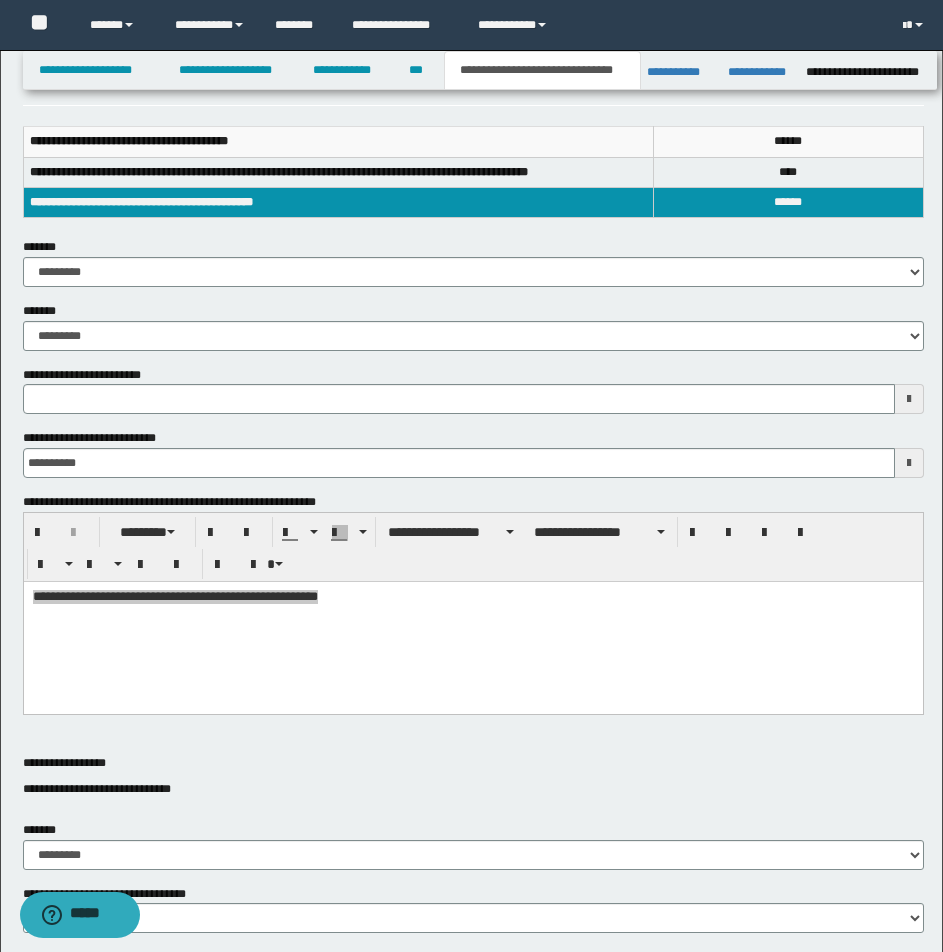 click at bounding box center [473, 647] 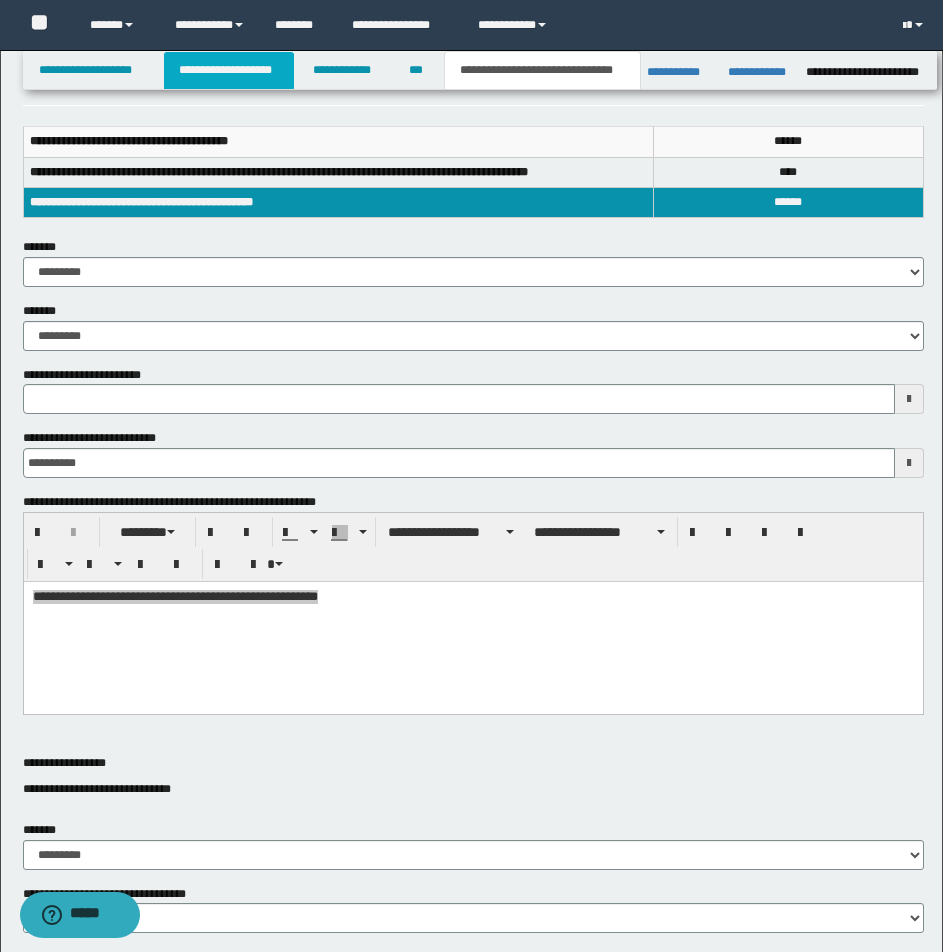 click on "**********" at bounding box center [229, 70] 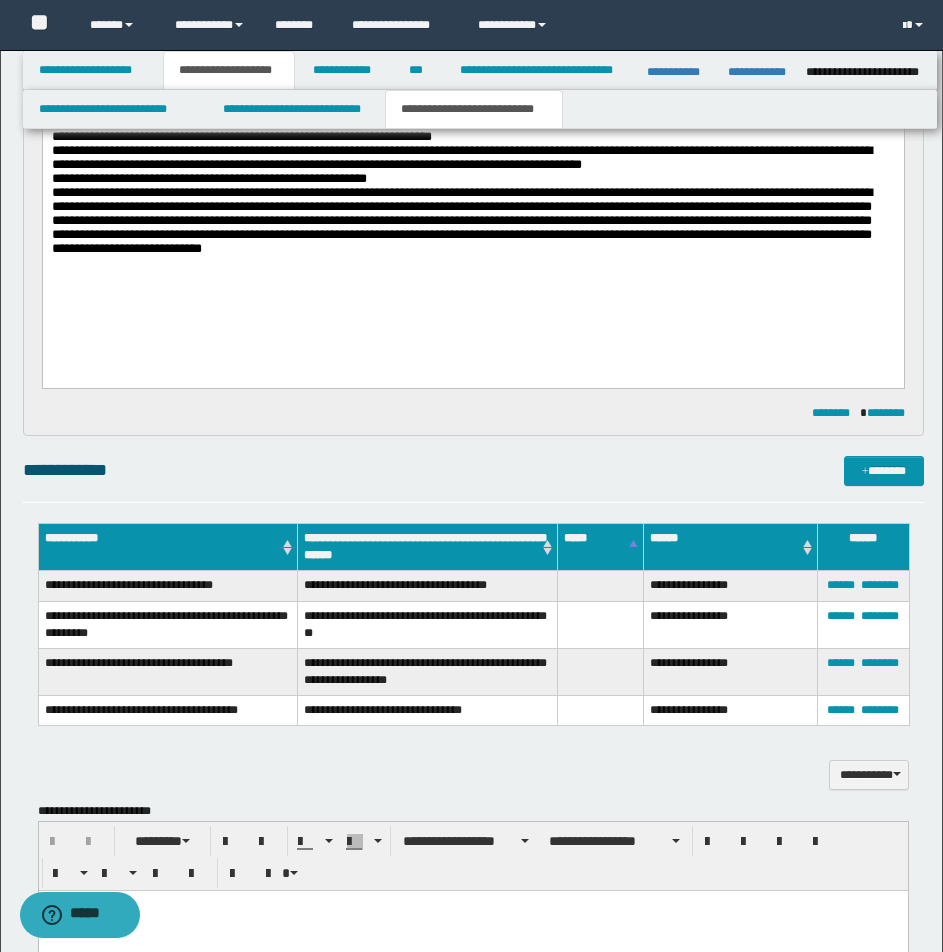 scroll, scrollTop: 1204, scrollLeft: 0, axis: vertical 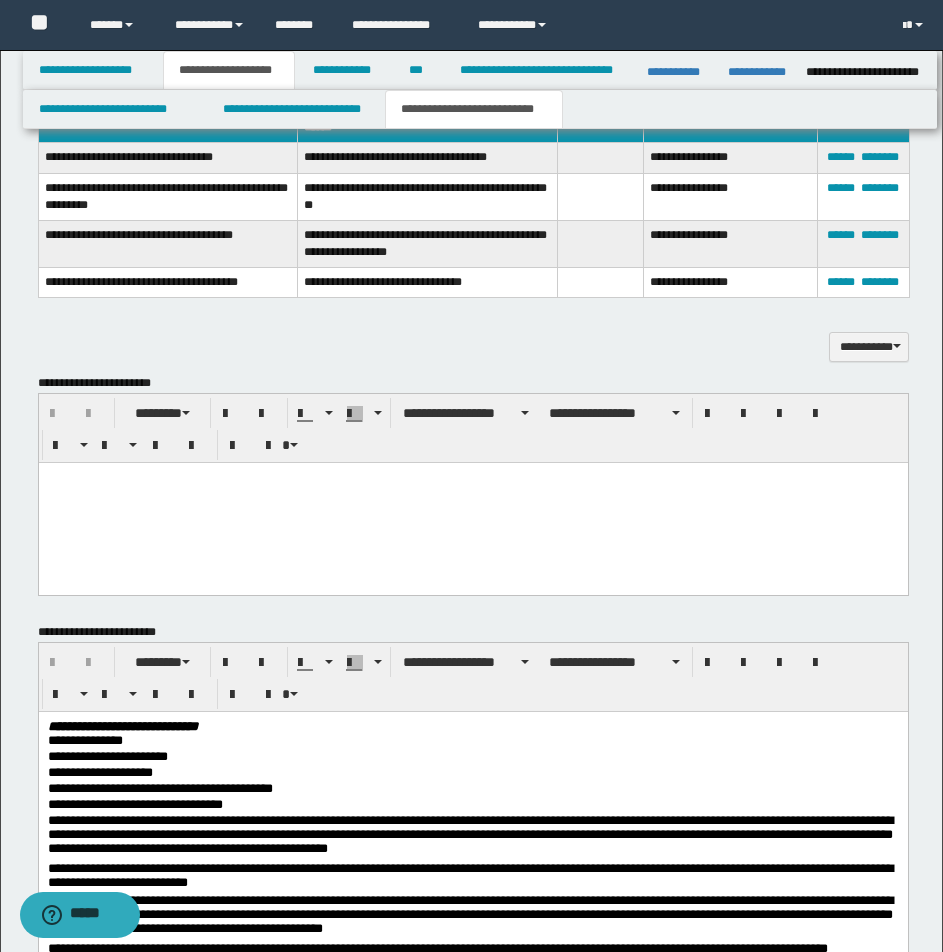 click at bounding box center [472, 477] 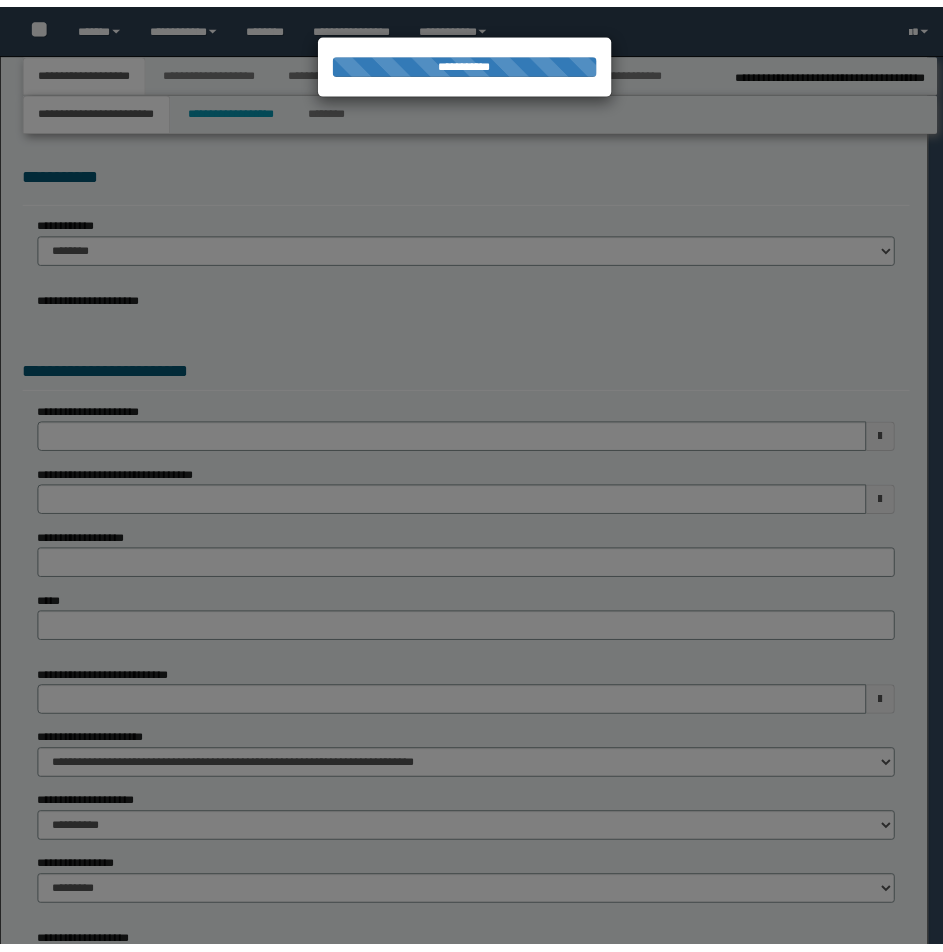 scroll, scrollTop: 0, scrollLeft: 0, axis: both 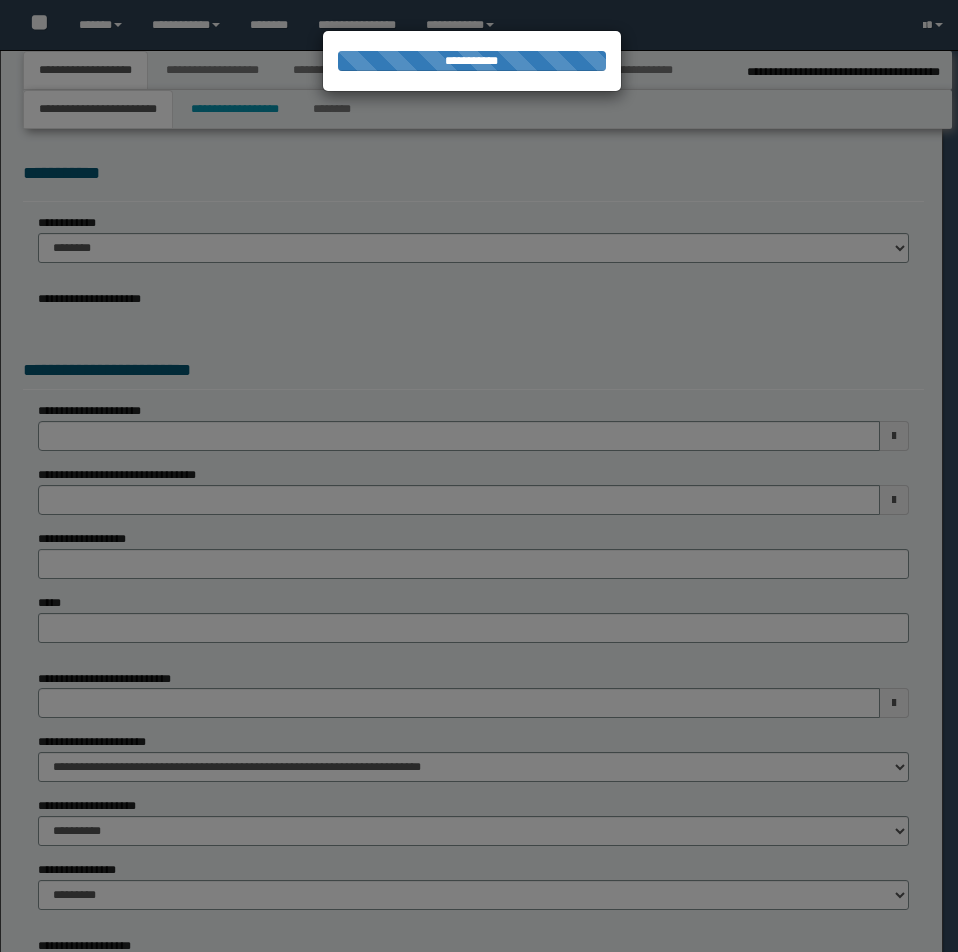 select on "**" 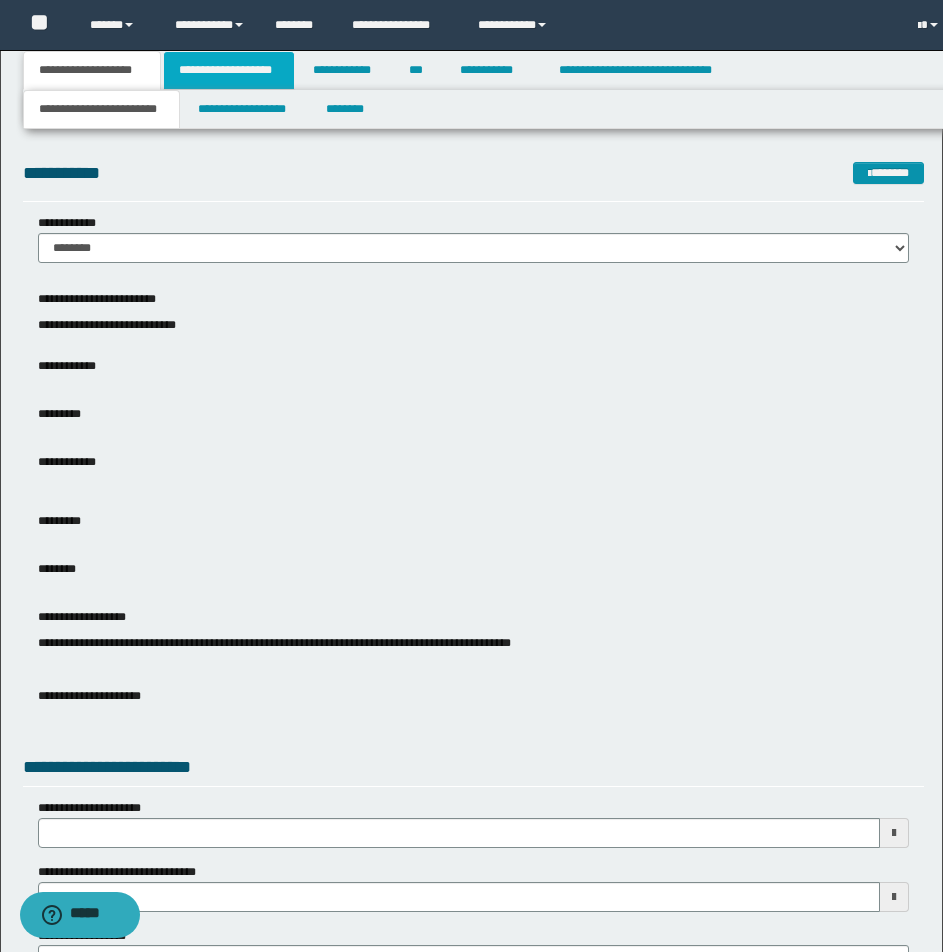 scroll, scrollTop: 0, scrollLeft: 0, axis: both 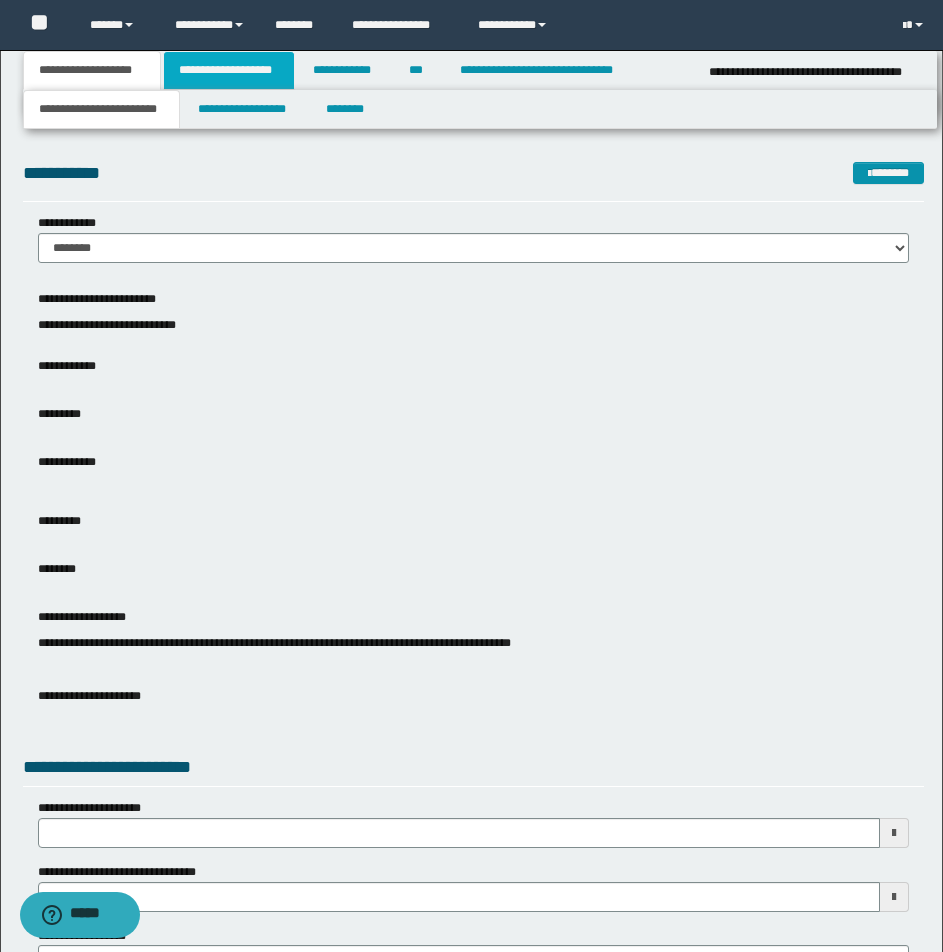 drag, startPoint x: 211, startPoint y: 70, endPoint x: 279, endPoint y: 89, distance: 70.60453 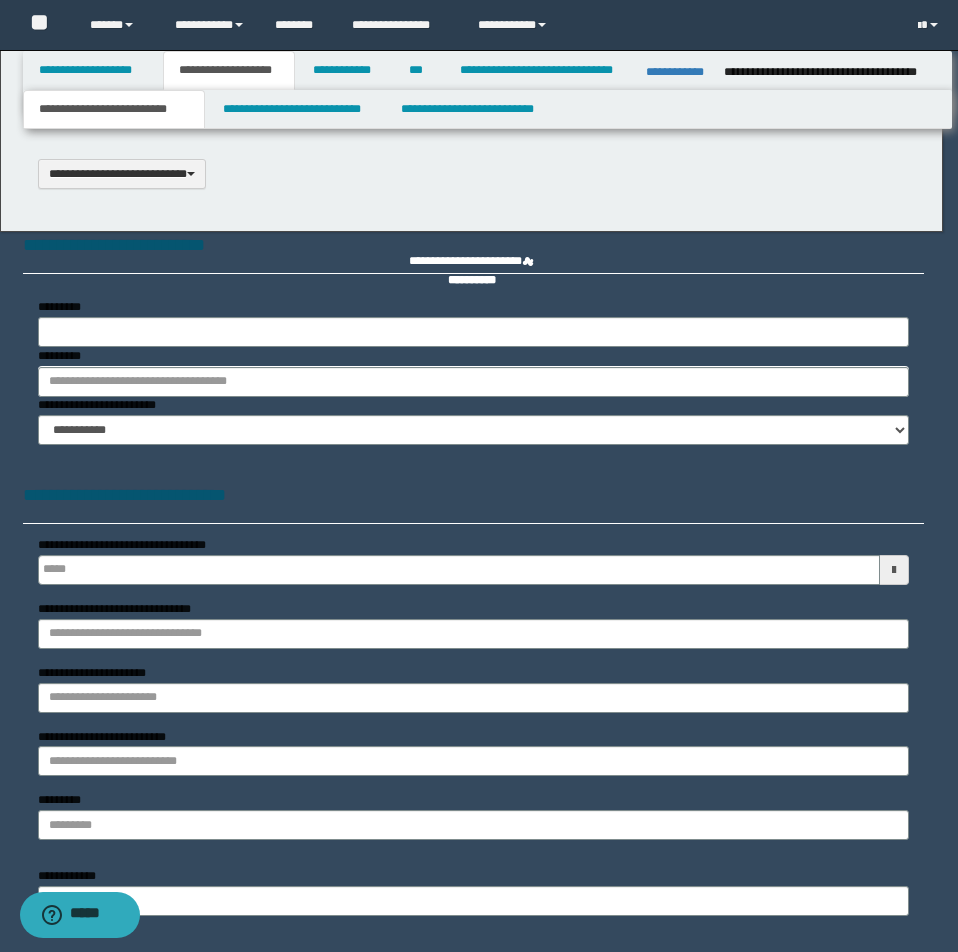 type 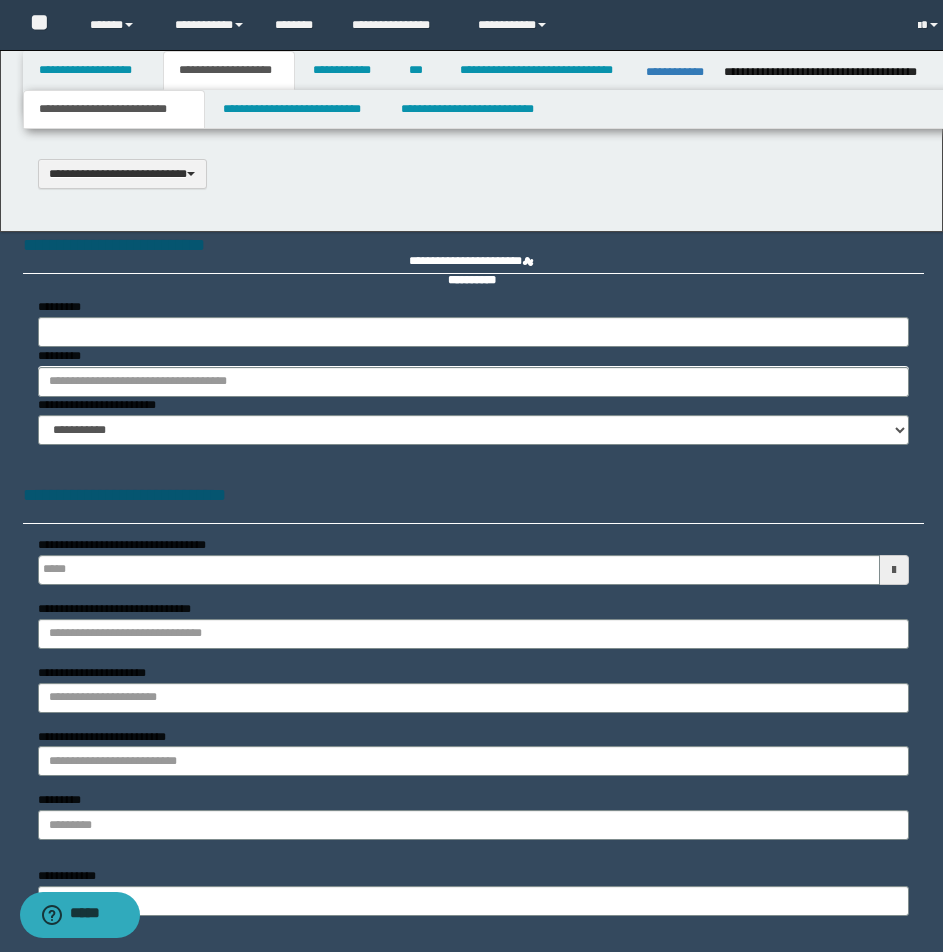 select on "*" 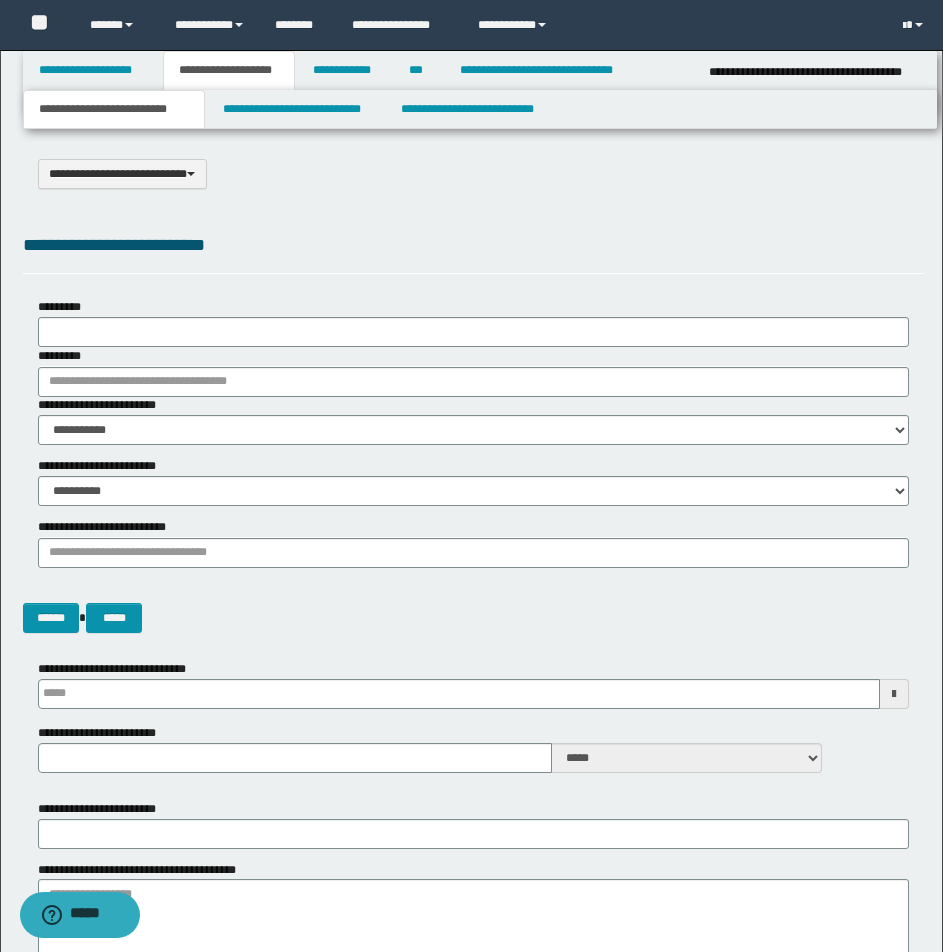 scroll, scrollTop: 0, scrollLeft: 0, axis: both 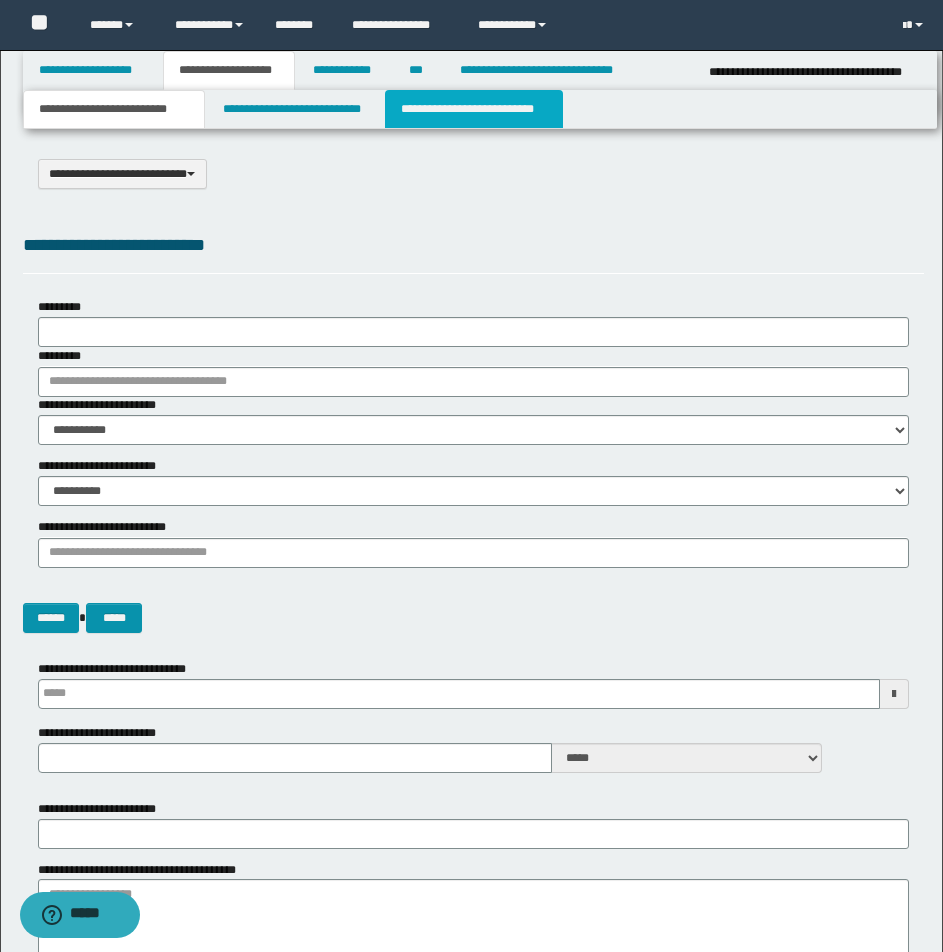 click on "**********" at bounding box center [474, 109] 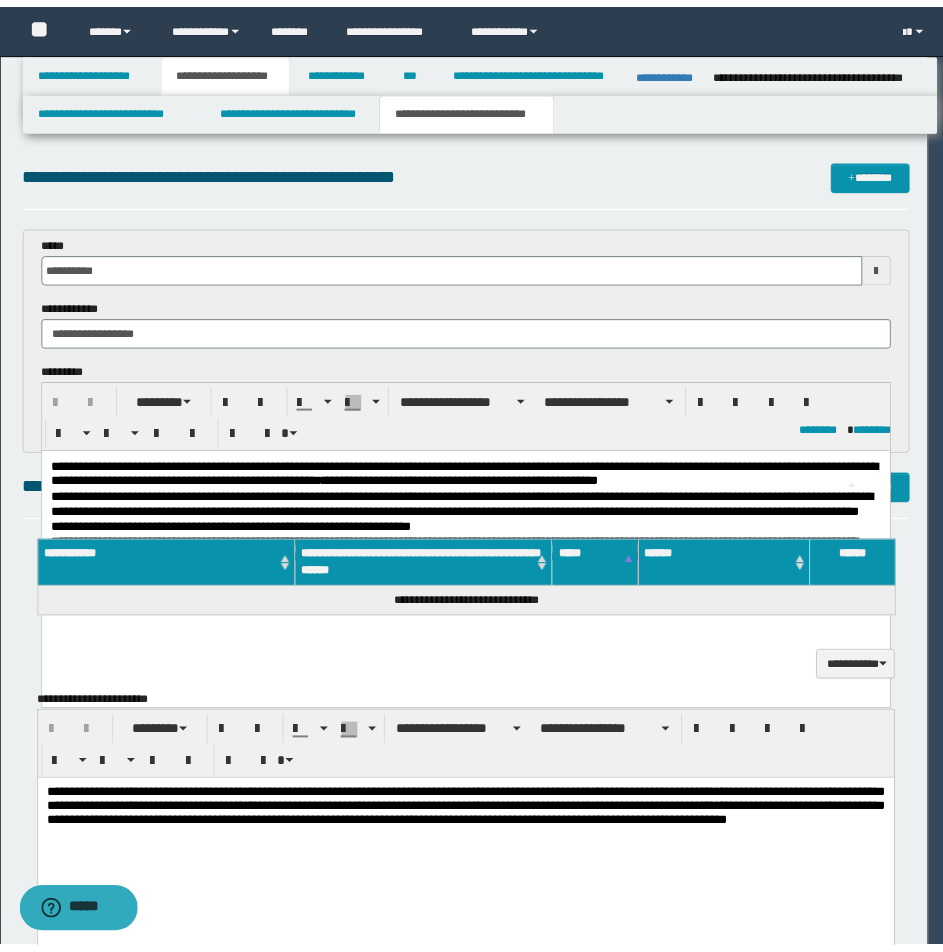 scroll, scrollTop: 0, scrollLeft: 0, axis: both 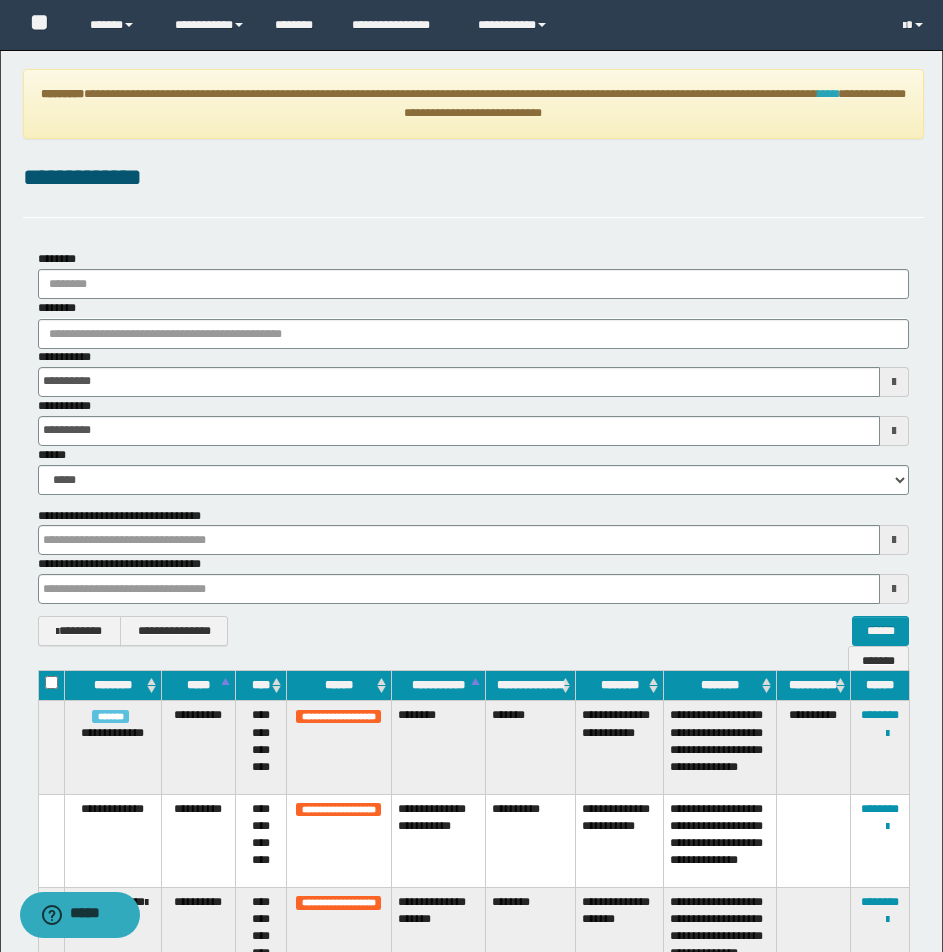 click on "****" at bounding box center (828, 94) 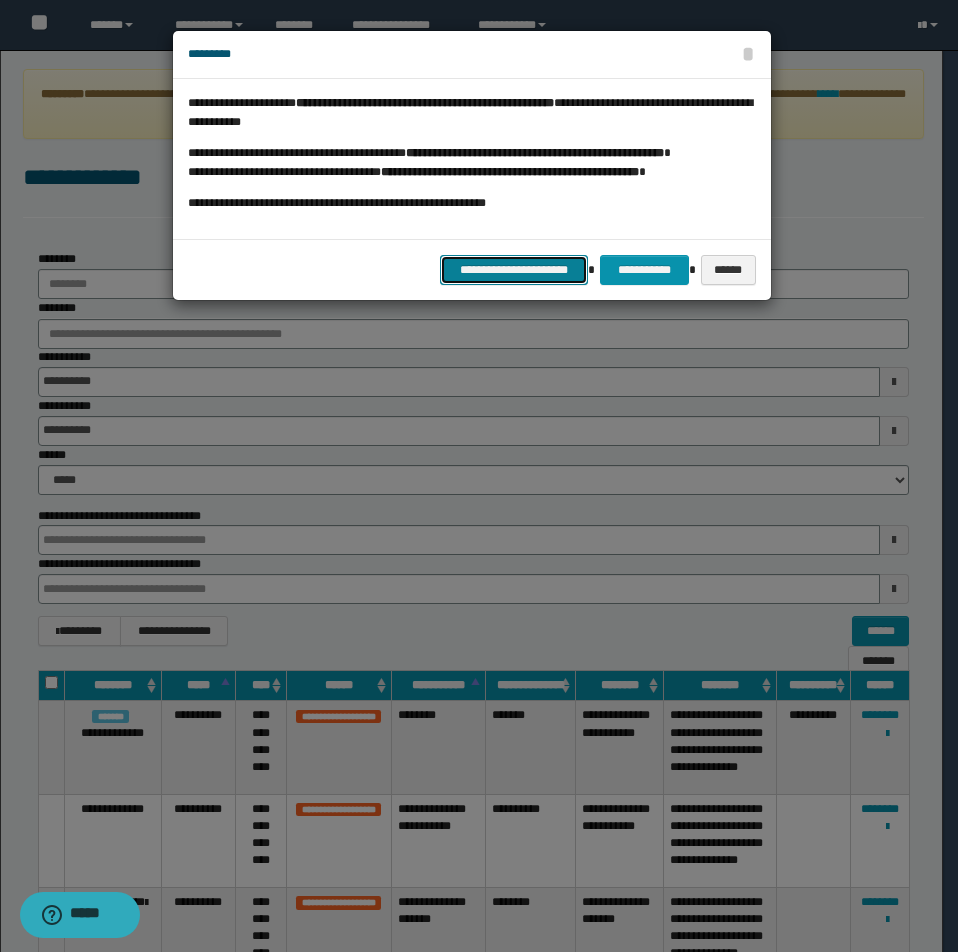 click on "**********" at bounding box center [514, 270] 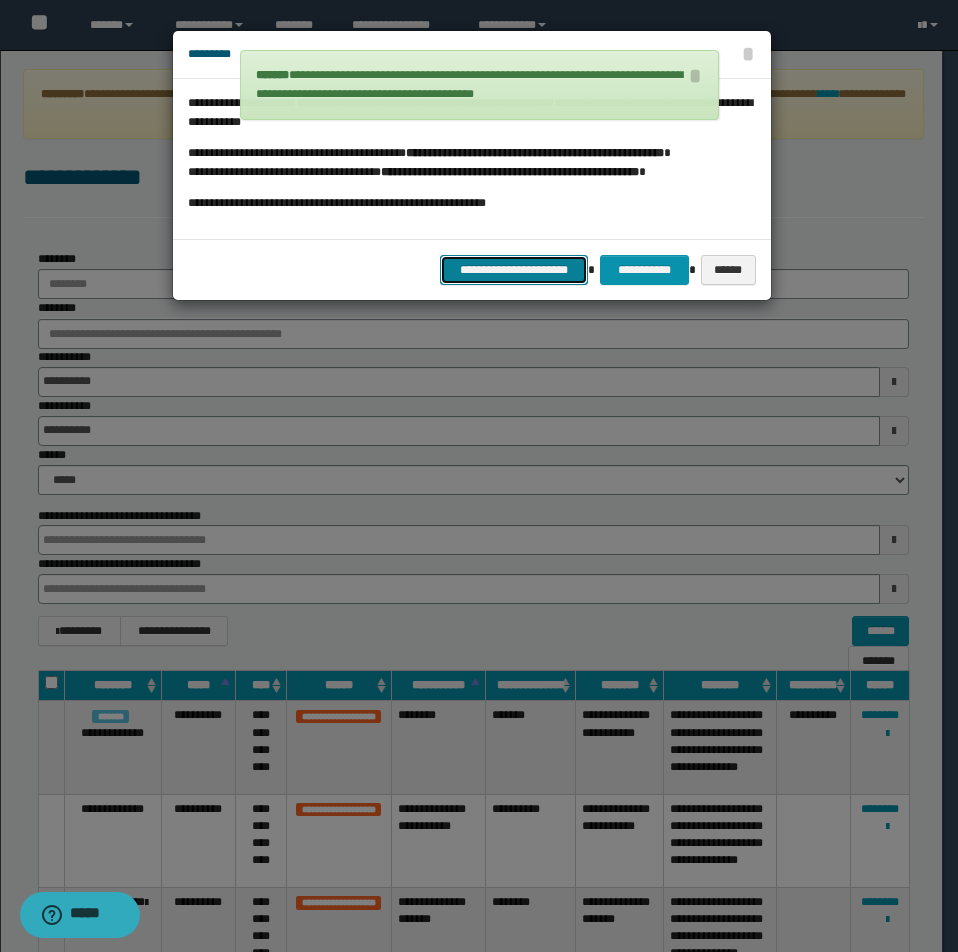 click on "**********" at bounding box center (514, 270) 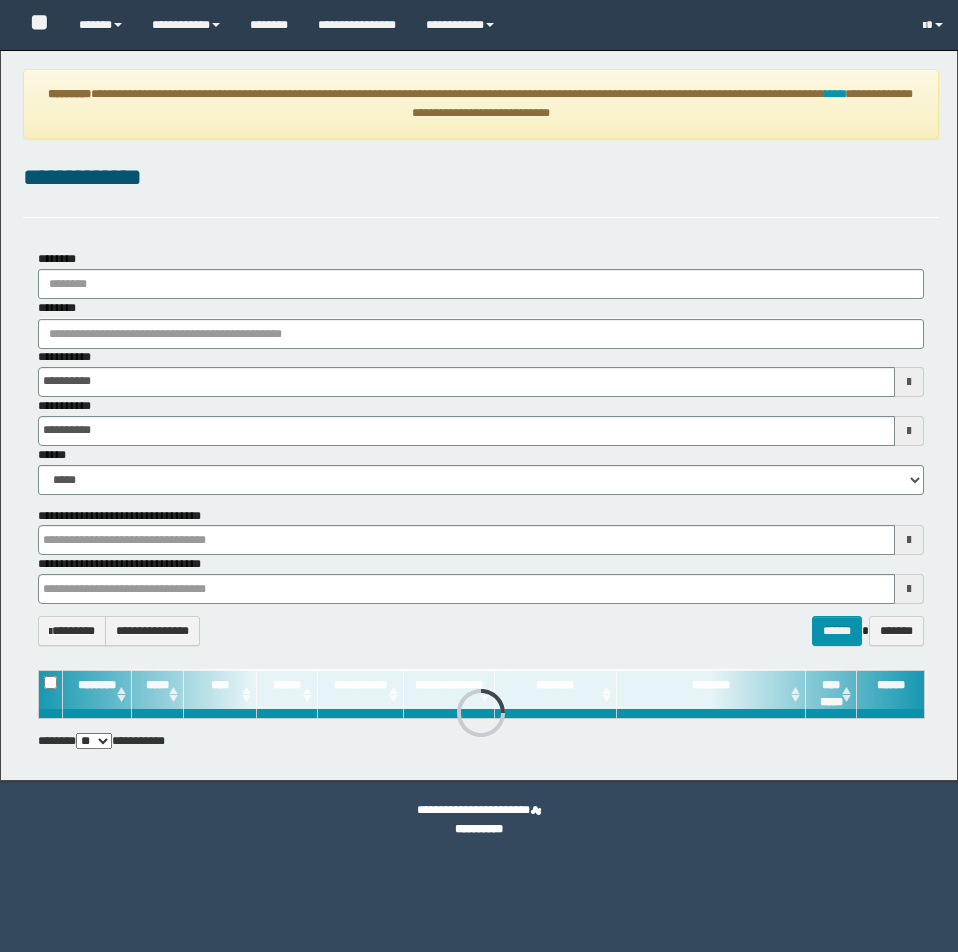 scroll, scrollTop: 0, scrollLeft: 0, axis: both 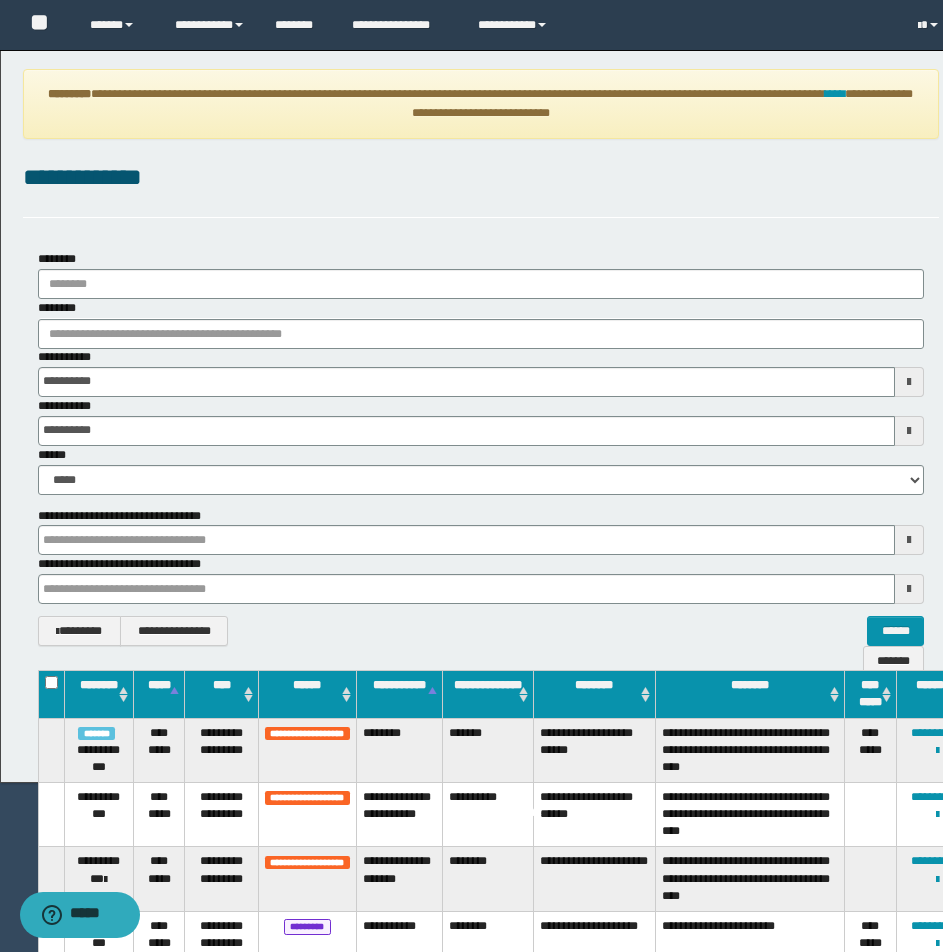 click on "**********" at bounding box center [481, 178] 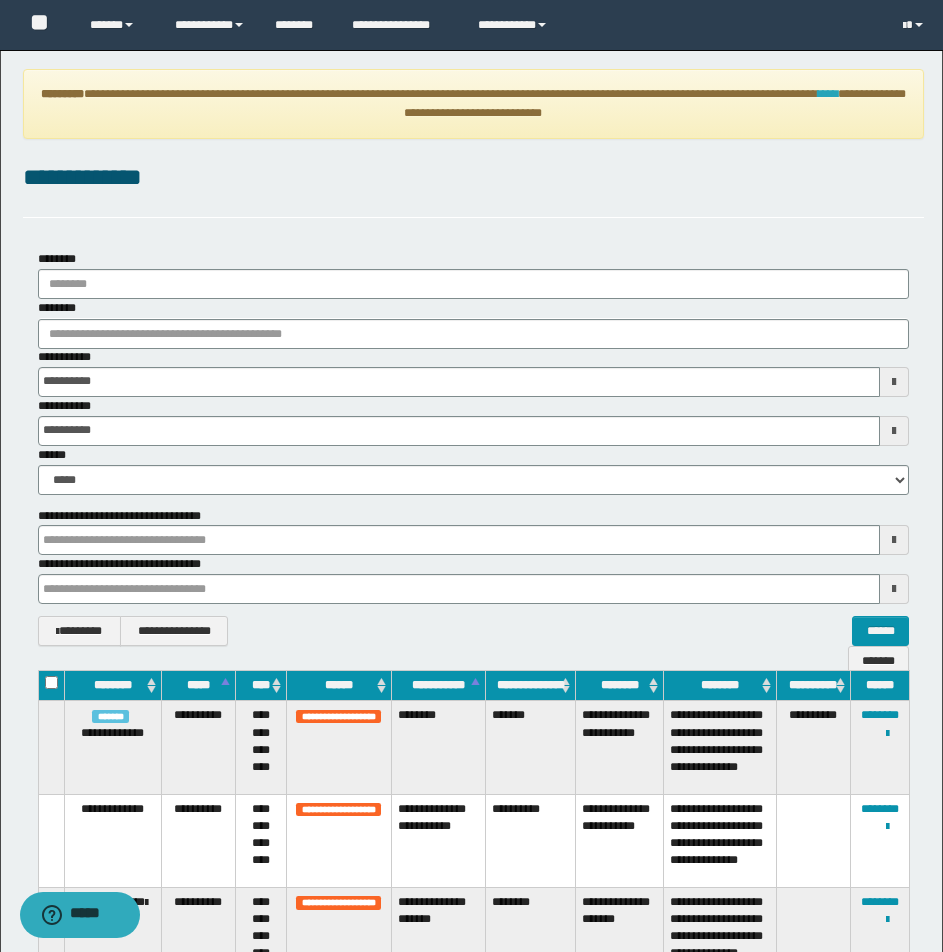 click on "****" at bounding box center (828, 94) 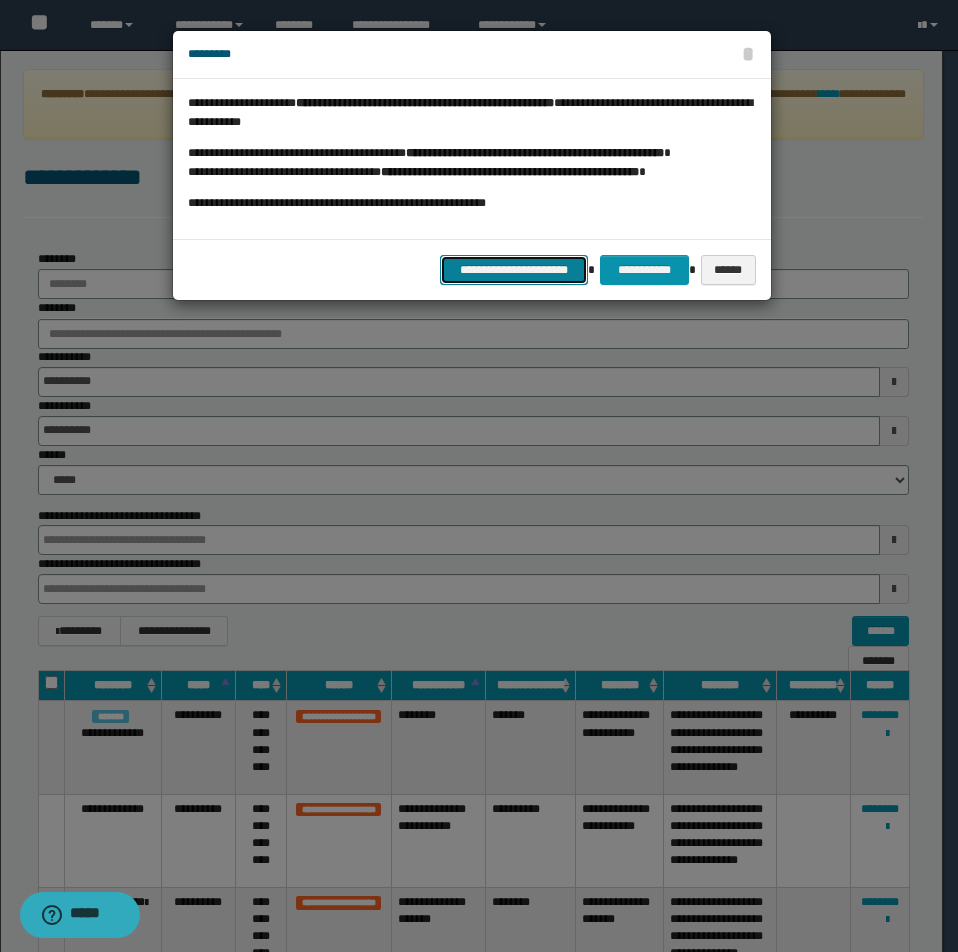 click on "**********" at bounding box center [514, 270] 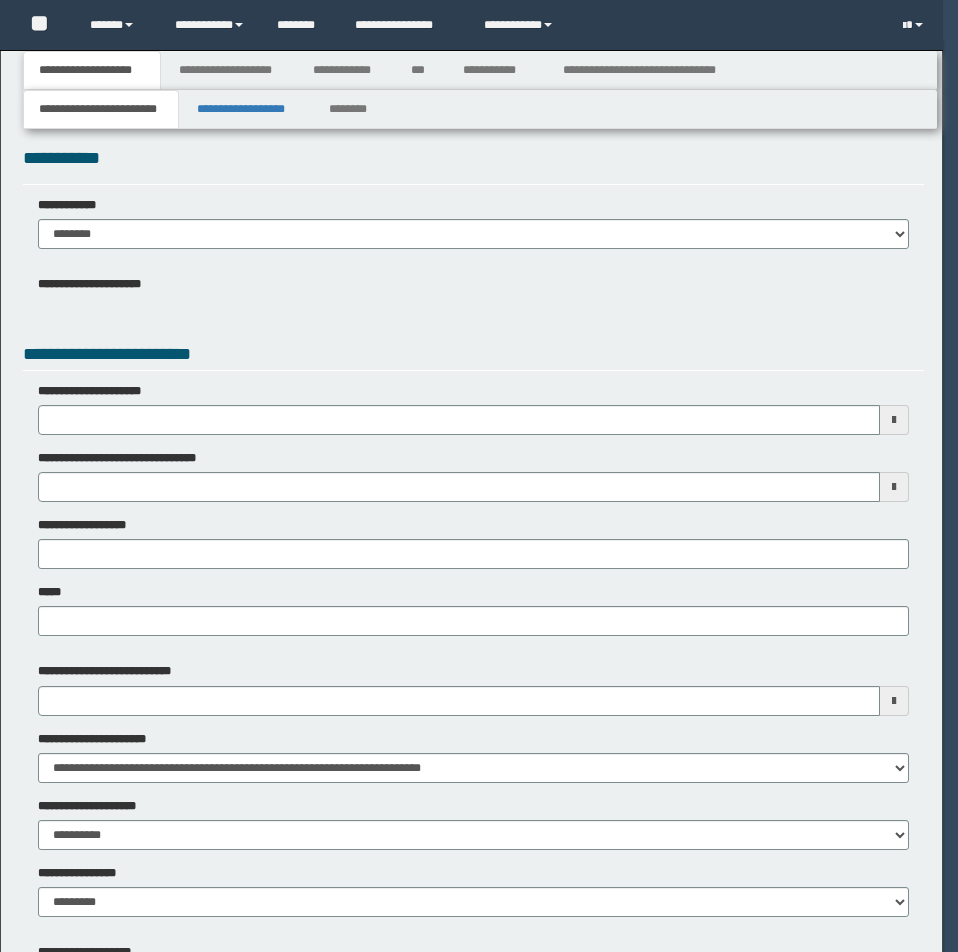scroll, scrollTop: 0, scrollLeft: 0, axis: both 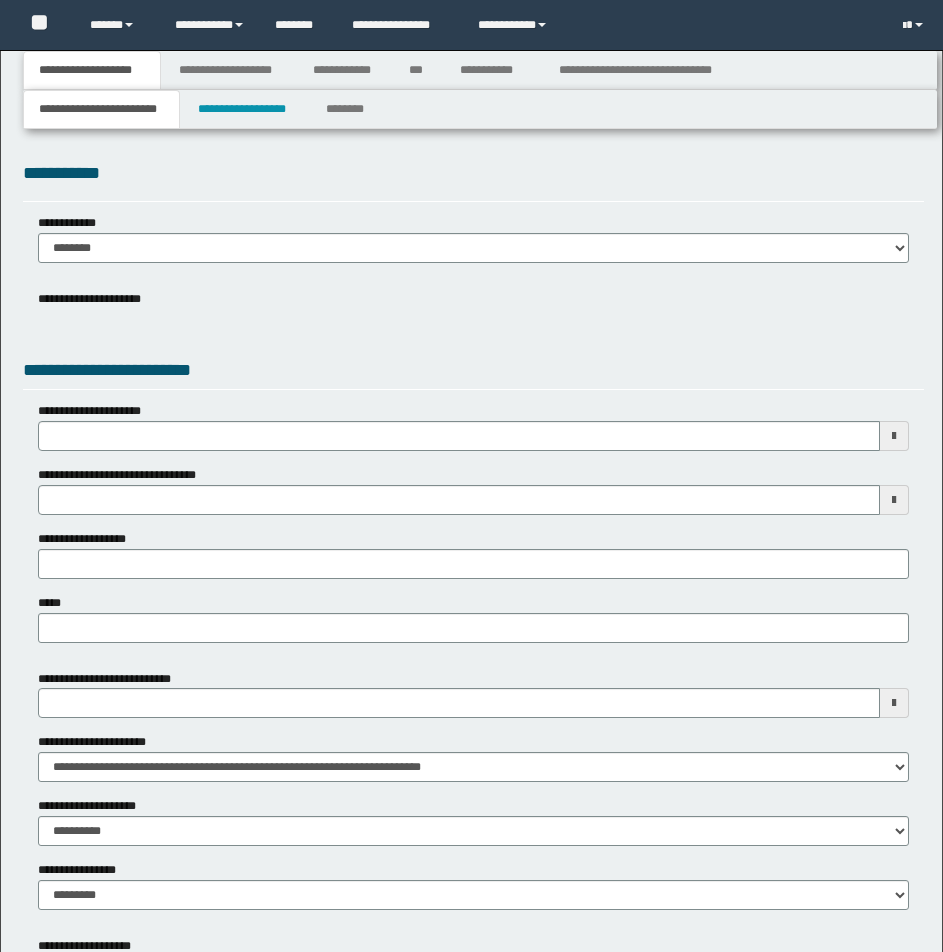 type 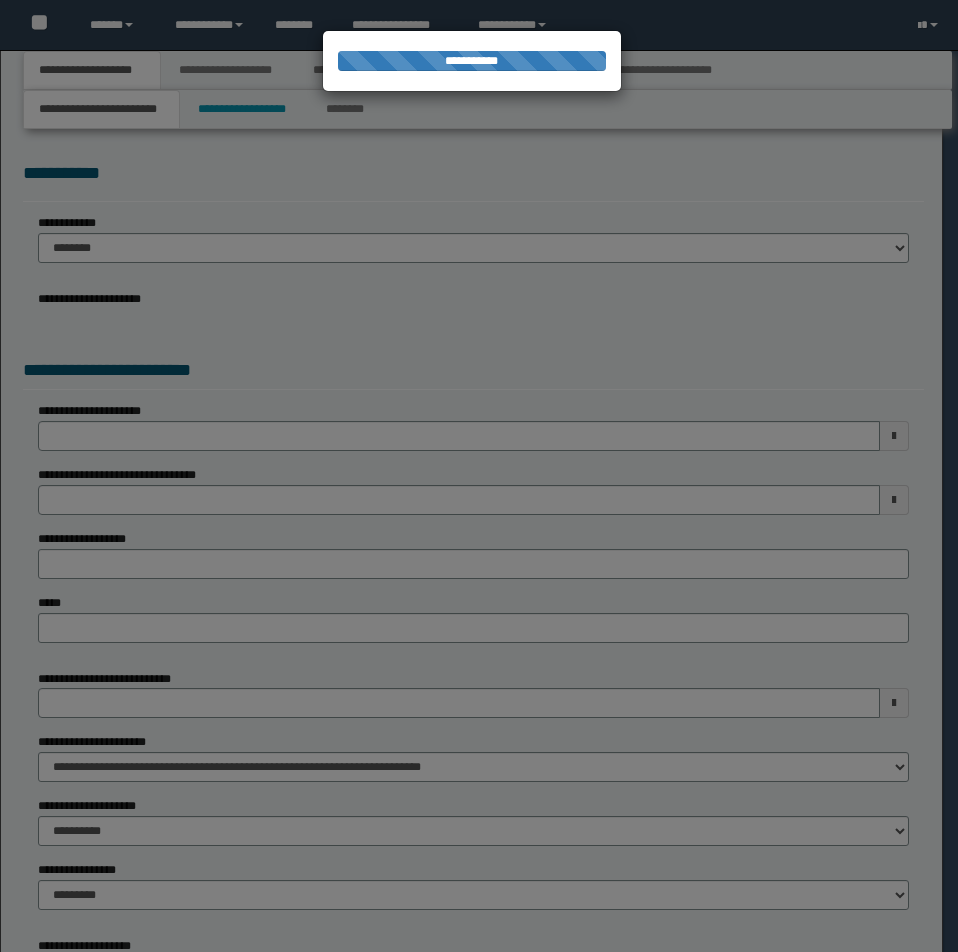 type on "**********" 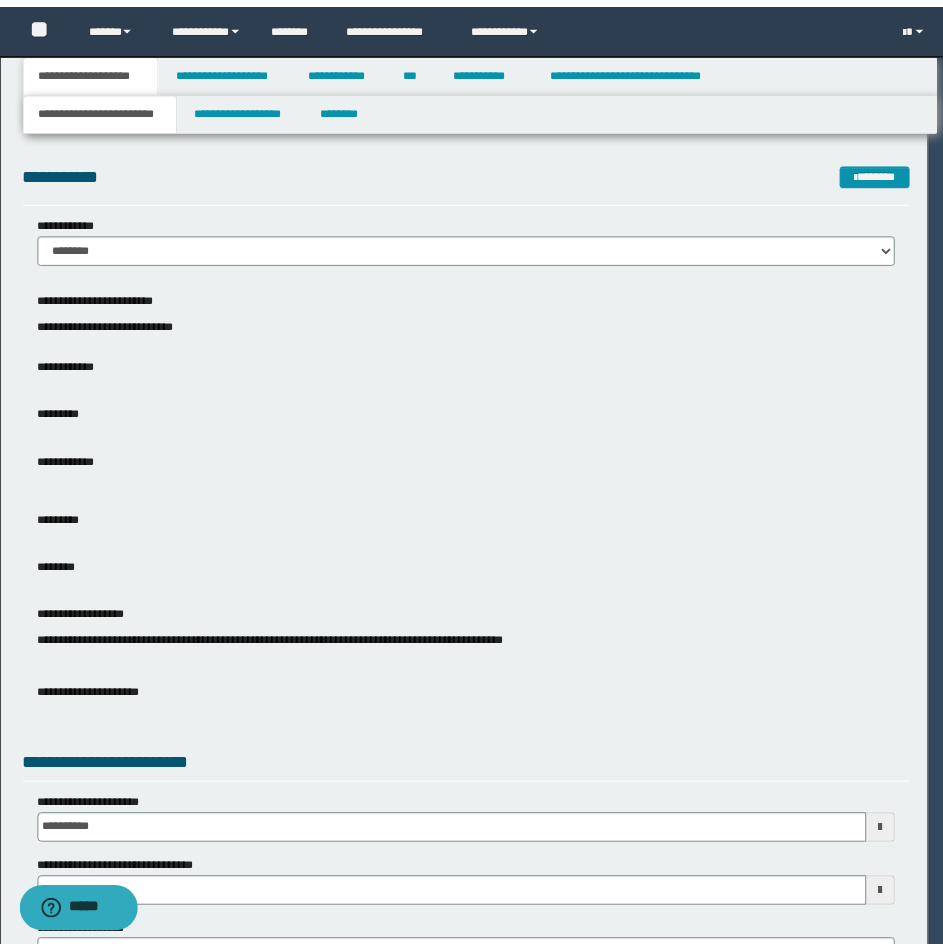 scroll, scrollTop: 0, scrollLeft: 0, axis: both 